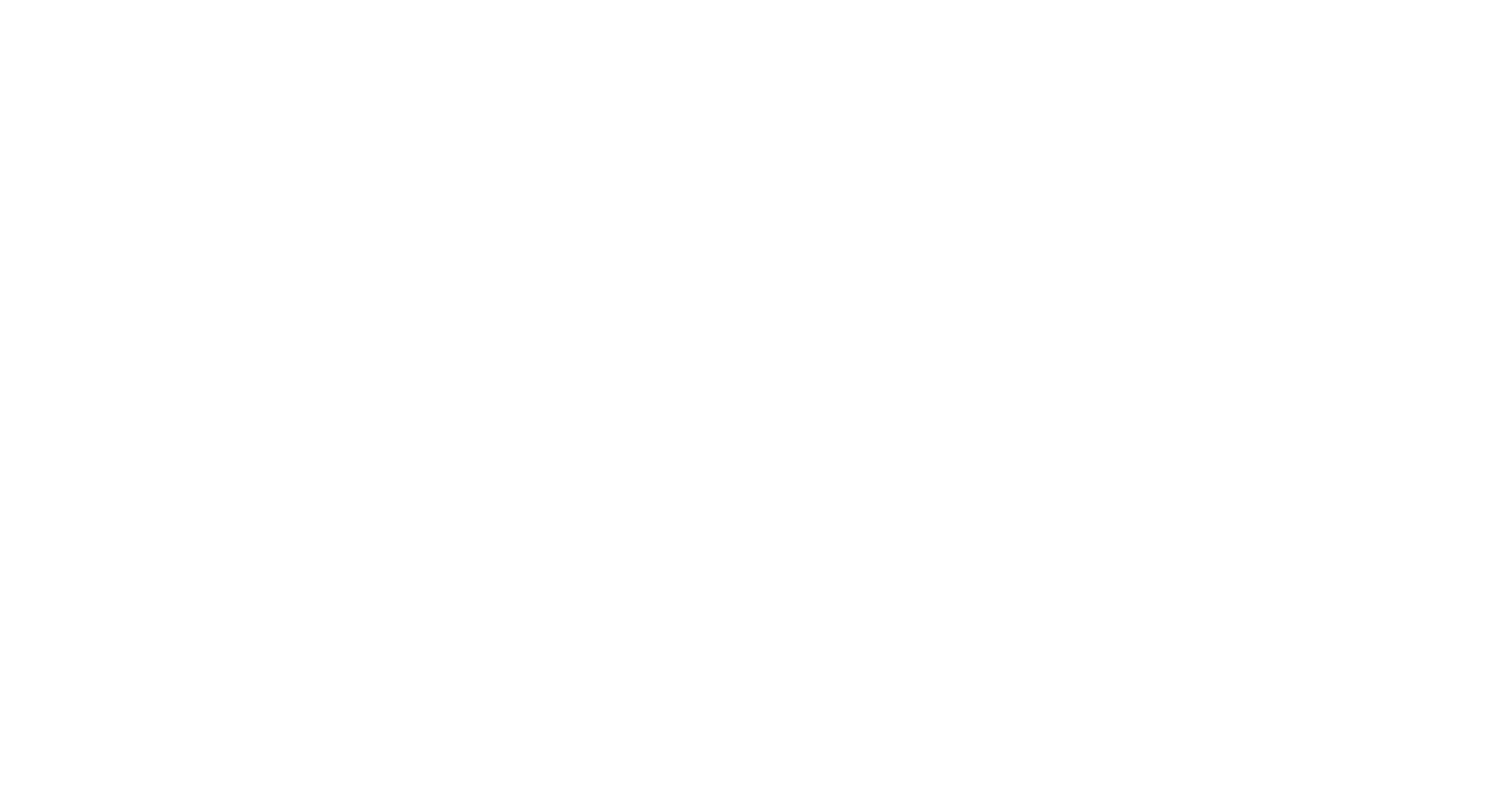 scroll, scrollTop: 0, scrollLeft: 0, axis: both 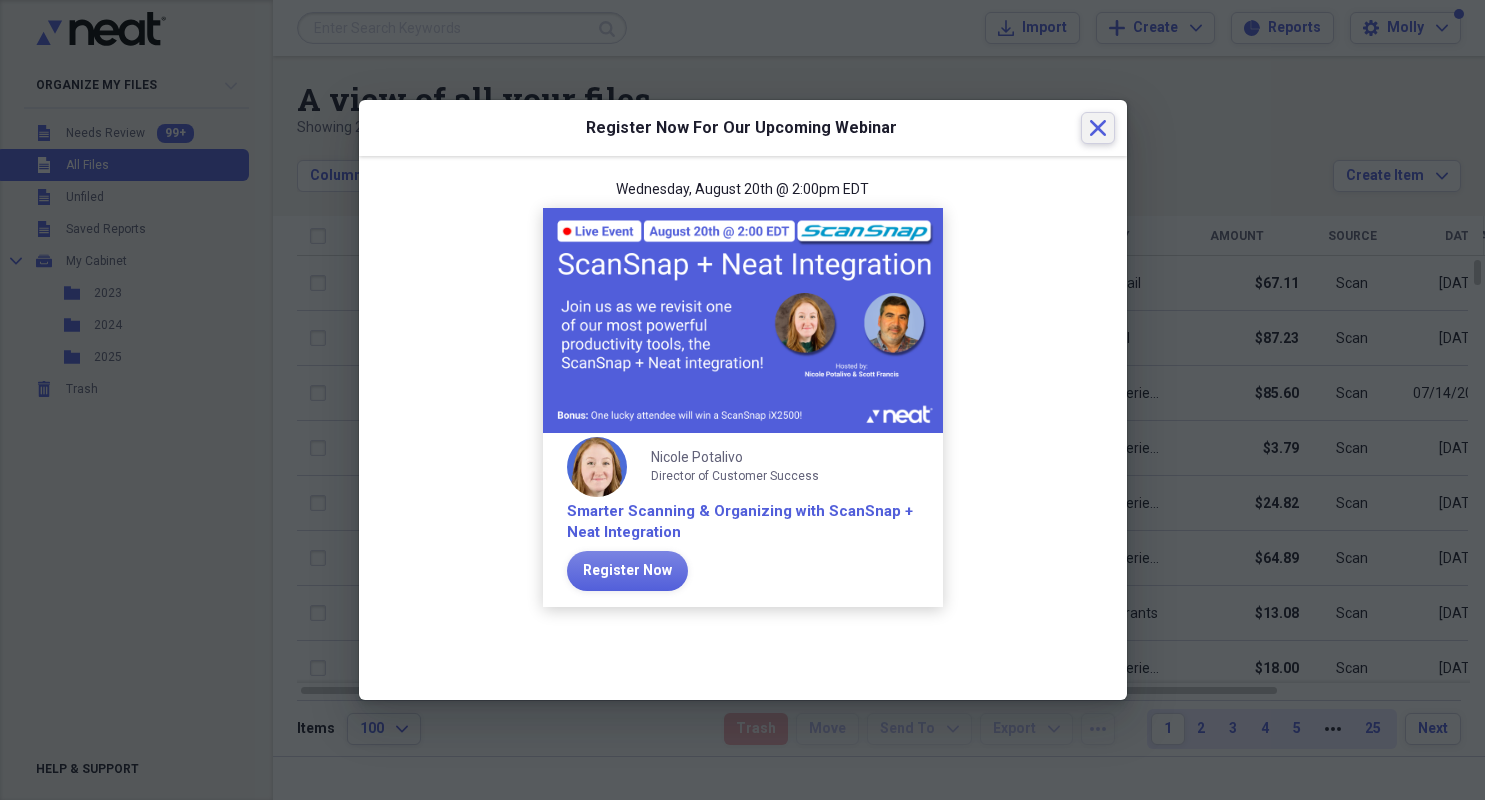 click on "Close" 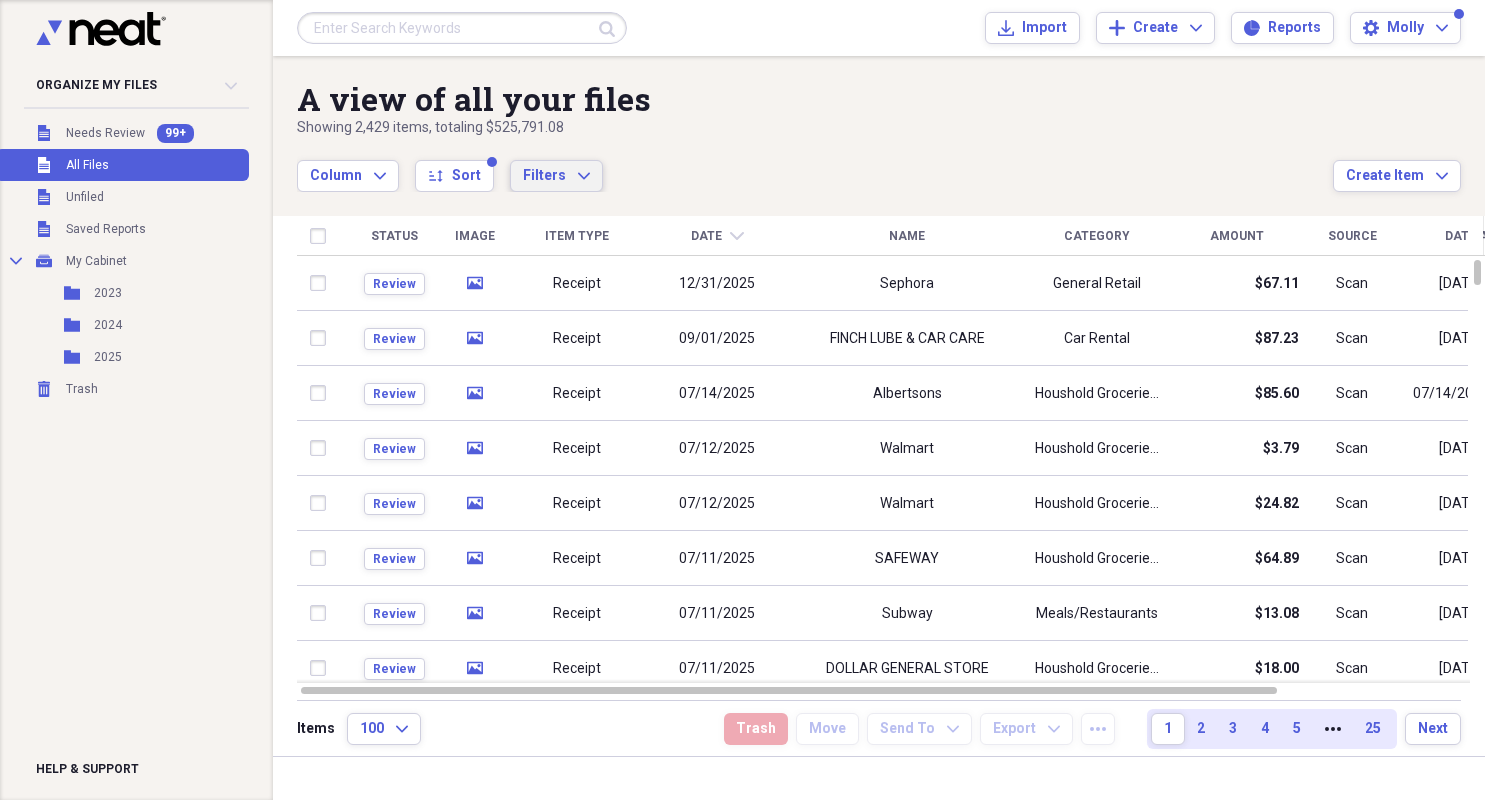 click on "Filters" at bounding box center [544, 175] 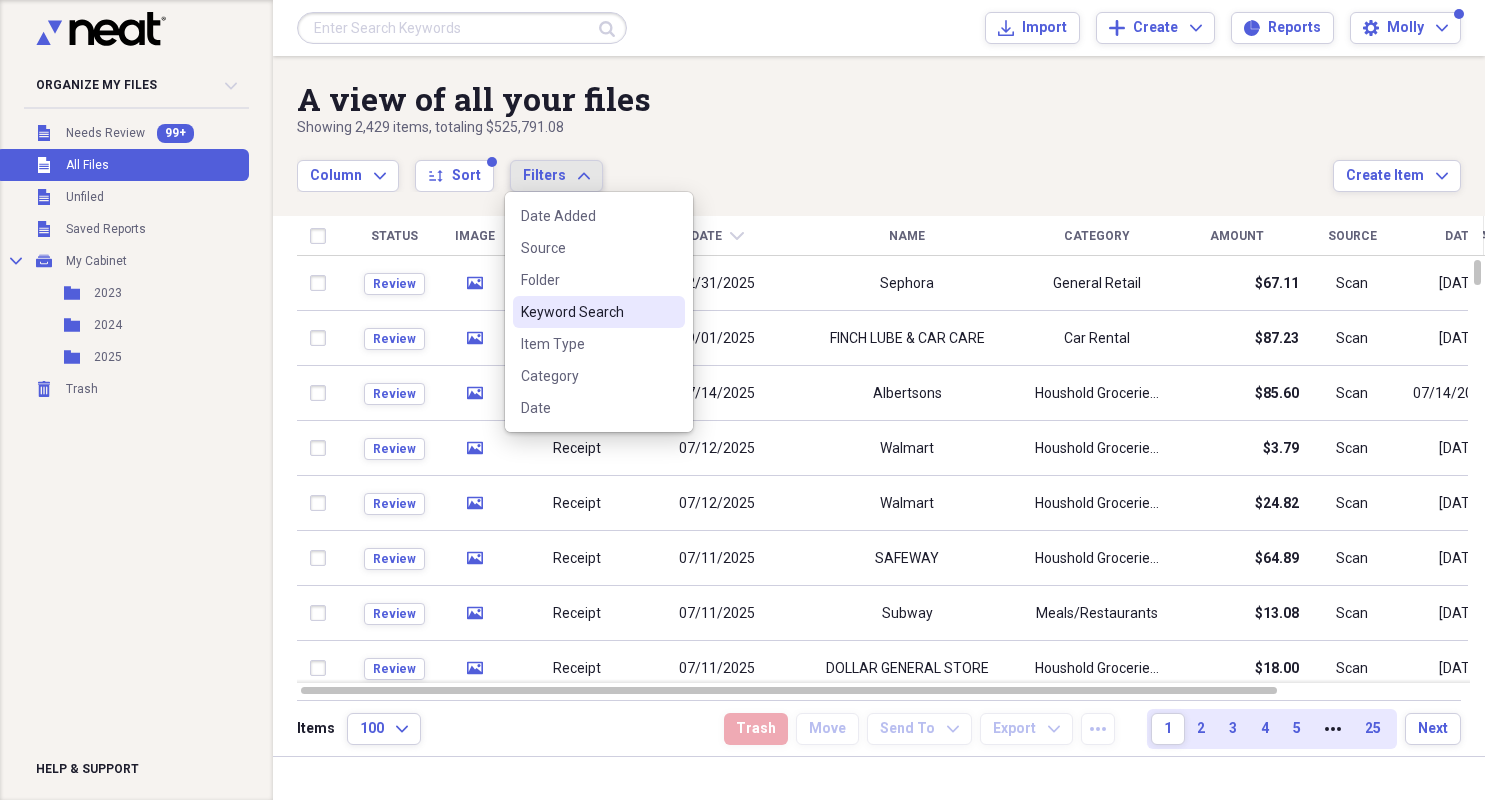 click on "Keyword Search" at bounding box center [587, 312] 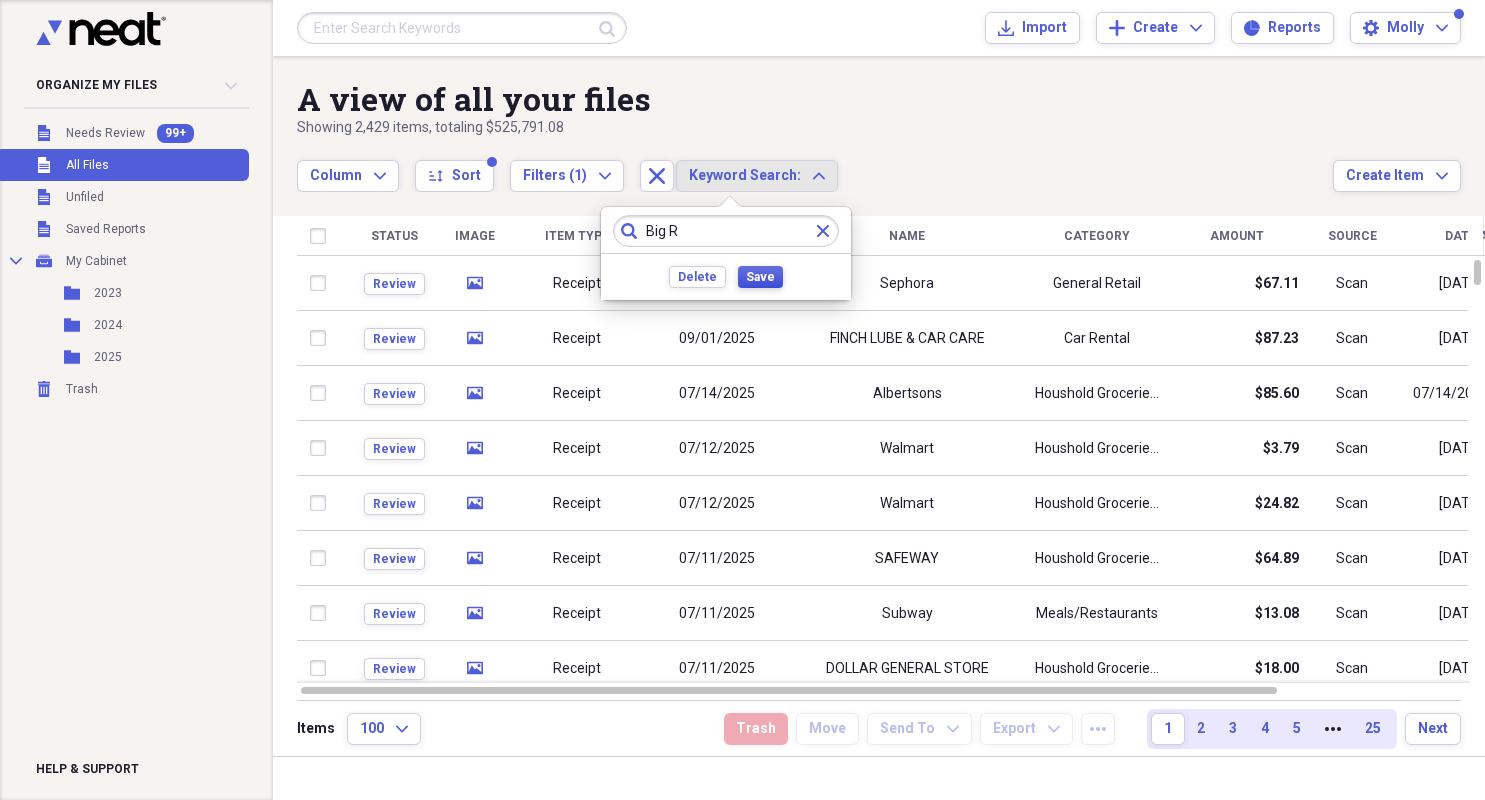 type on "Big R" 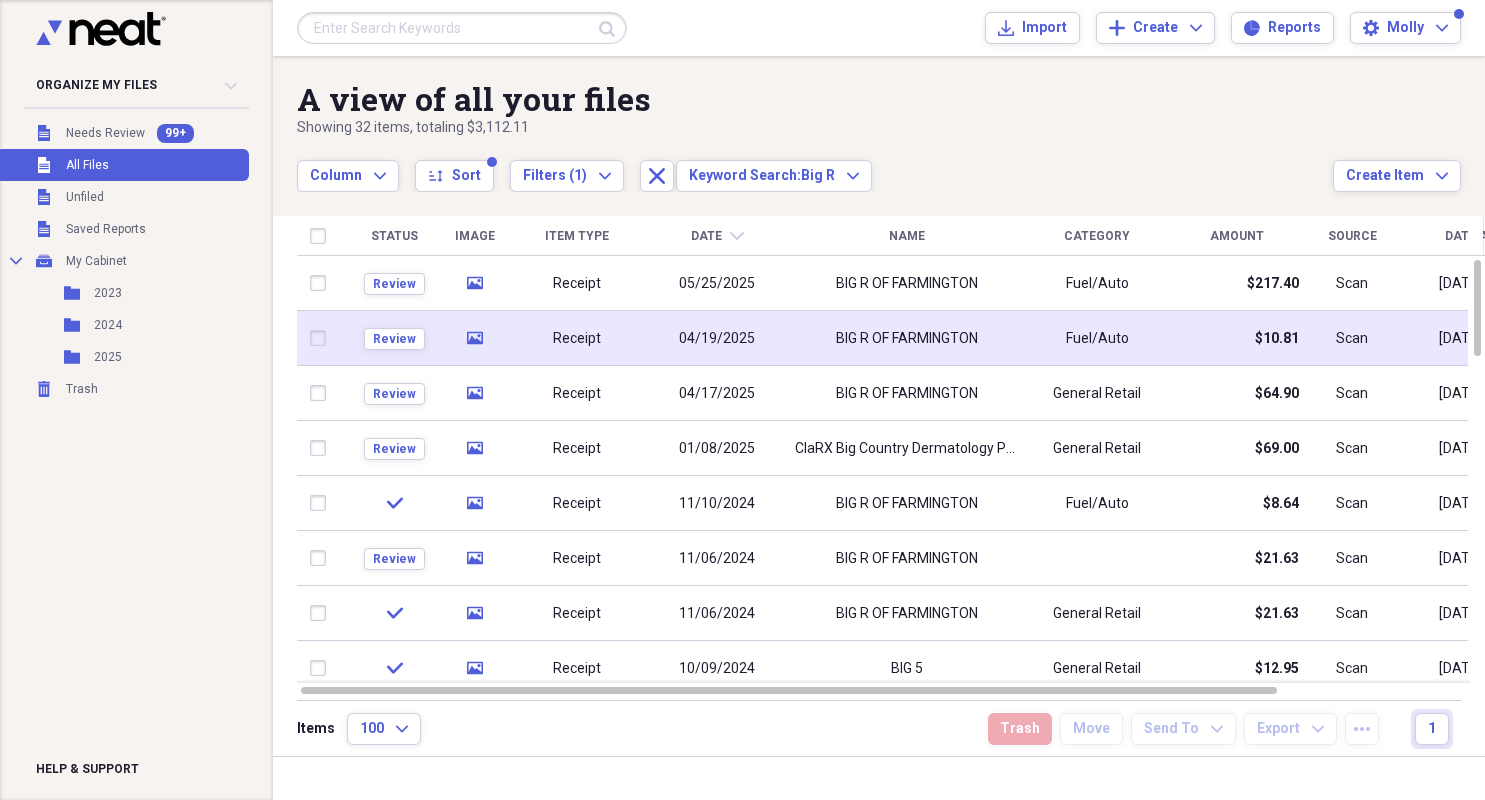 click on "BIG R OF FARMINGTON" at bounding box center [907, 339] 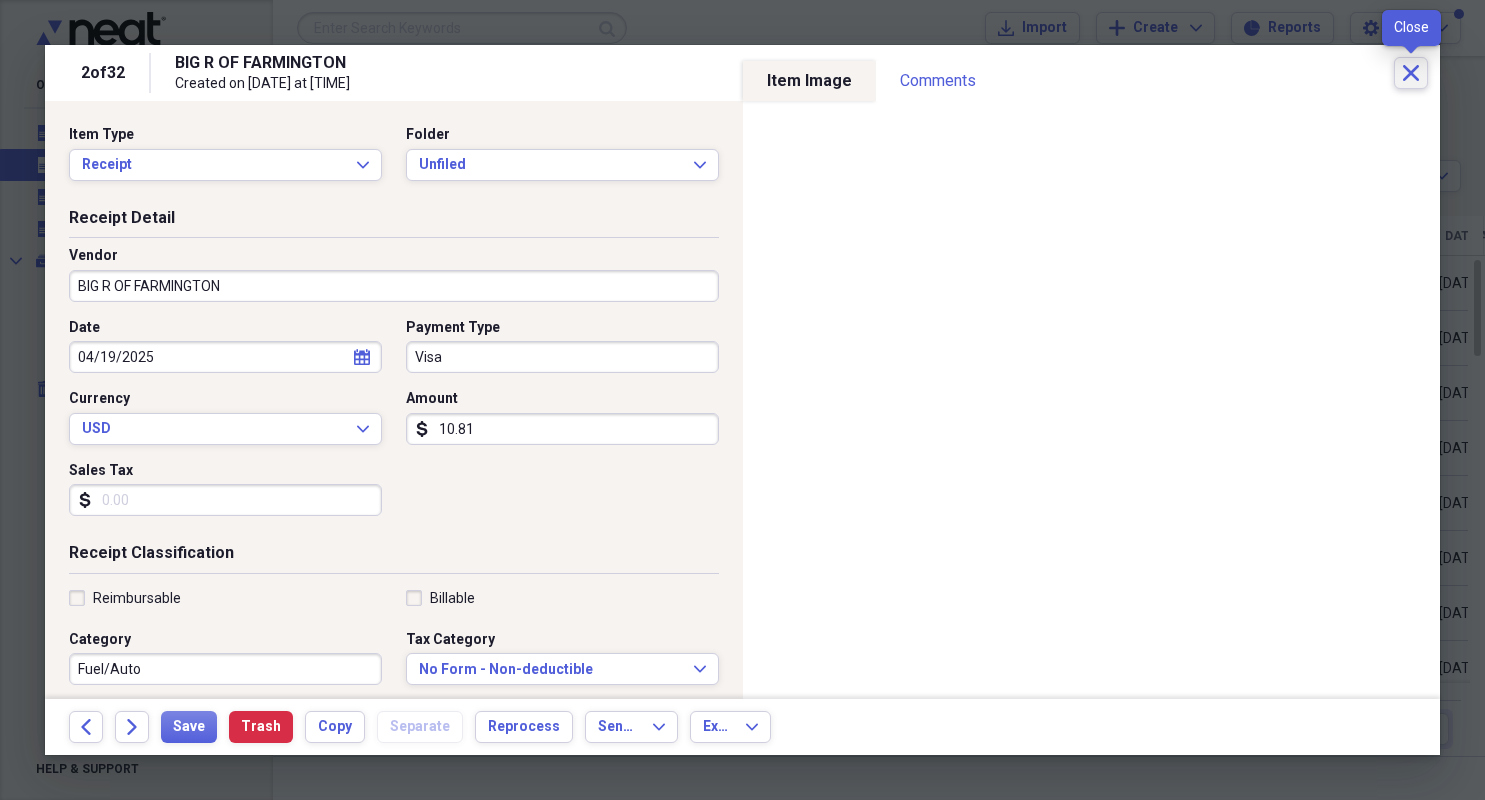 click on "Close" 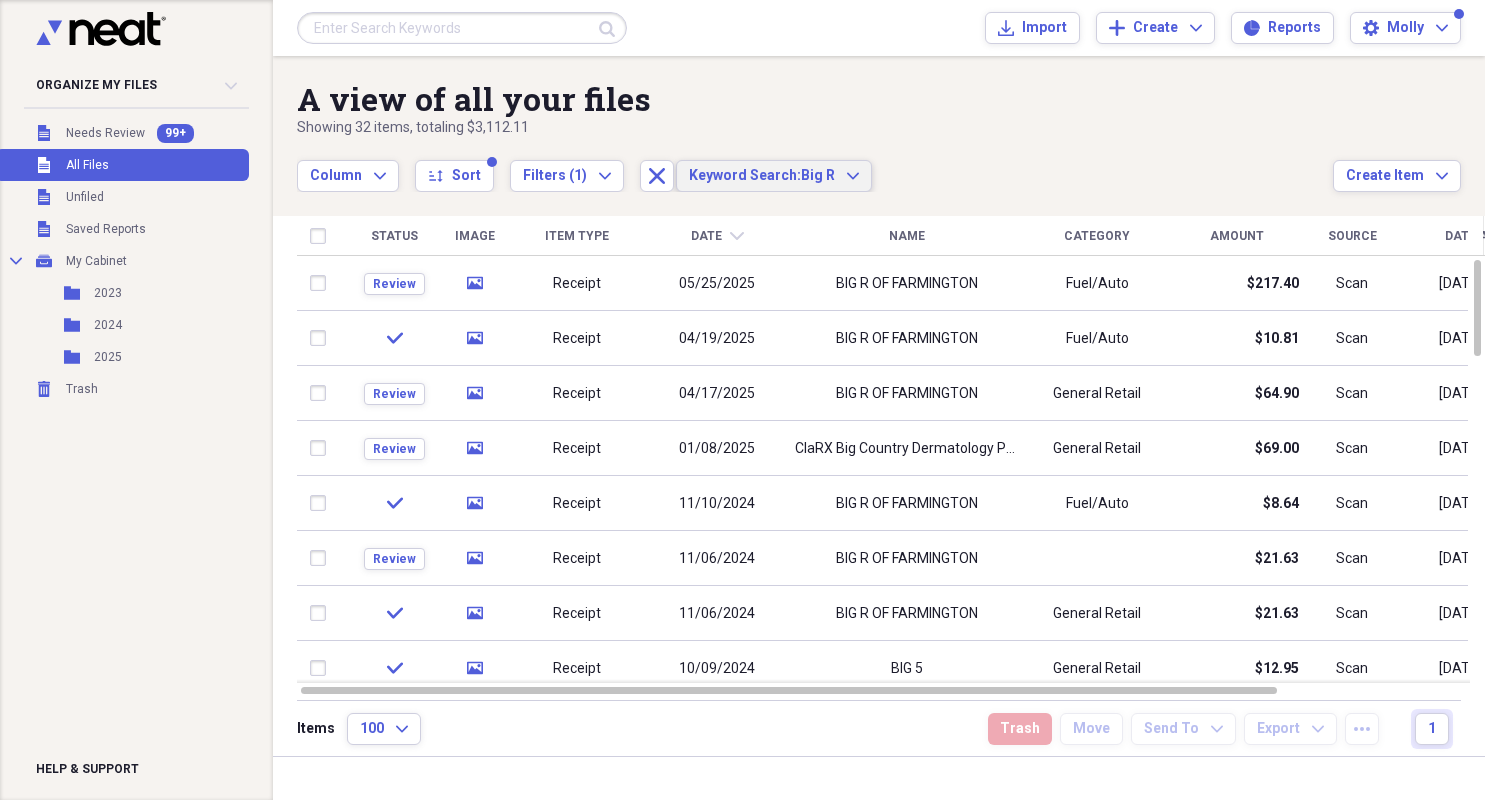 click on "Keyword Search:  Big R" at bounding box center [762, 176] 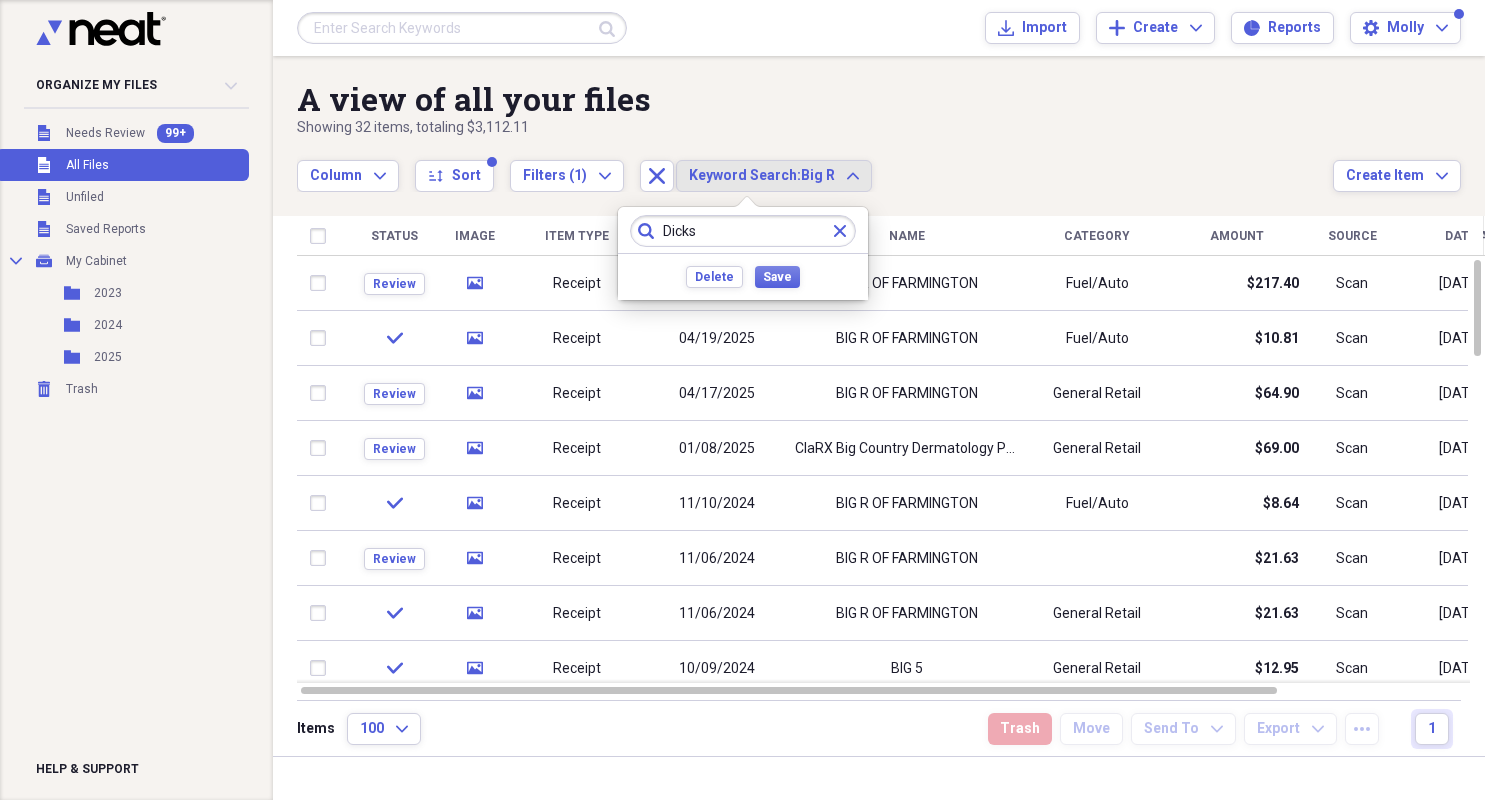 type on "Dicks" 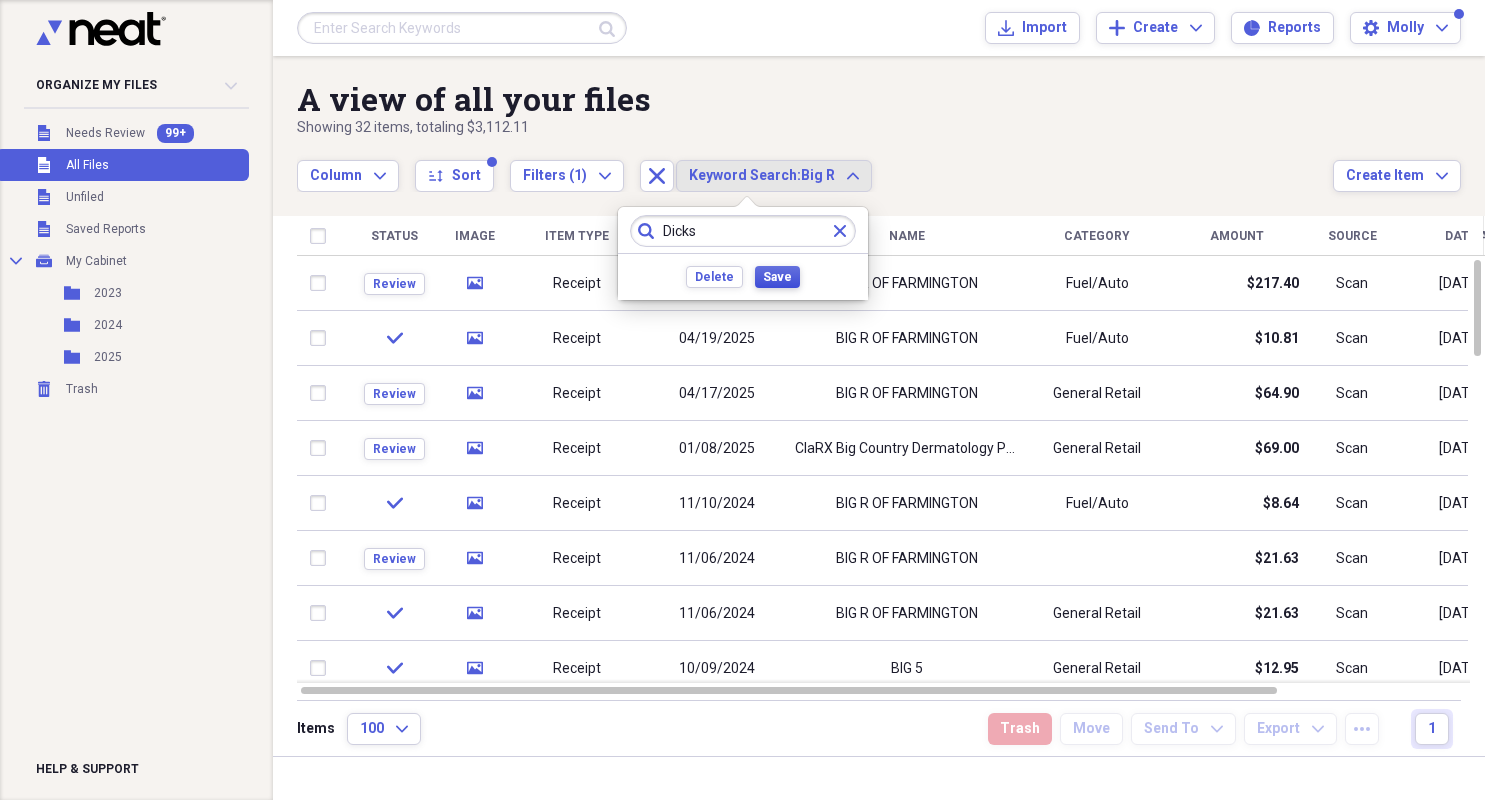 click on "Save" at bounding box center [777, 277] 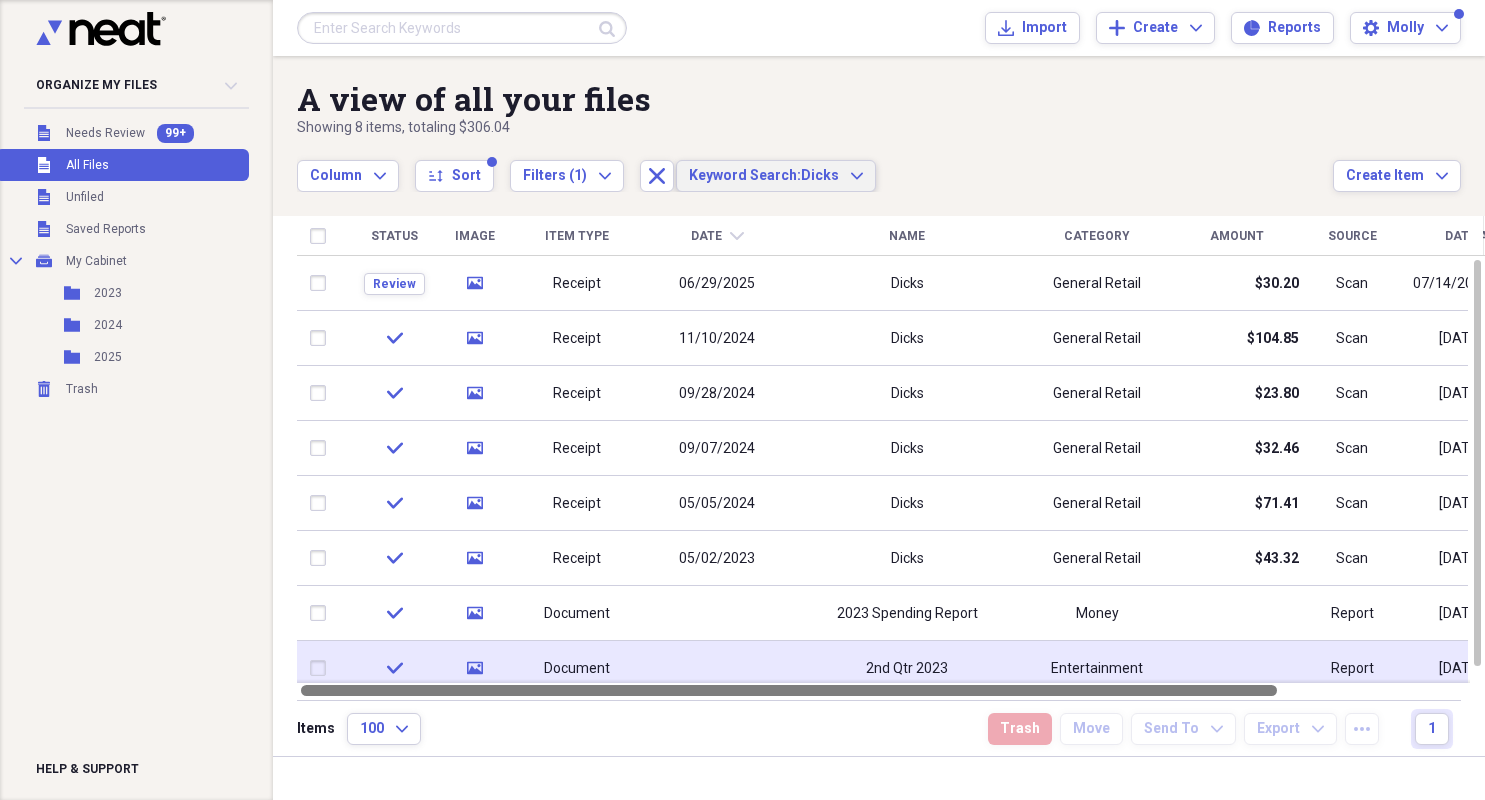 drag, startPoint x: 764, startPoint y: 689, endPoint x: 669, endPoint y: 665, distance: 97.984695 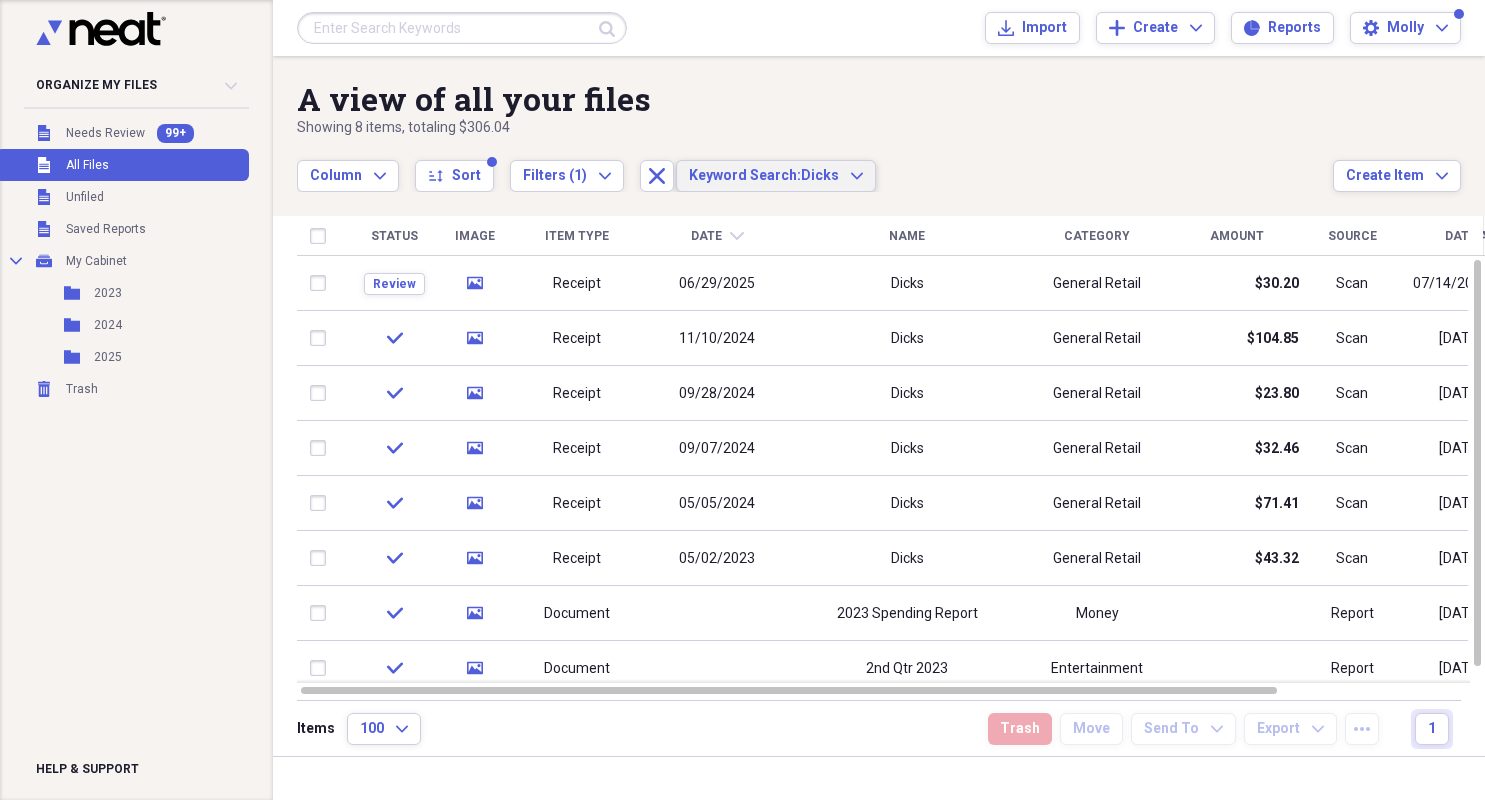 click on "Expand" 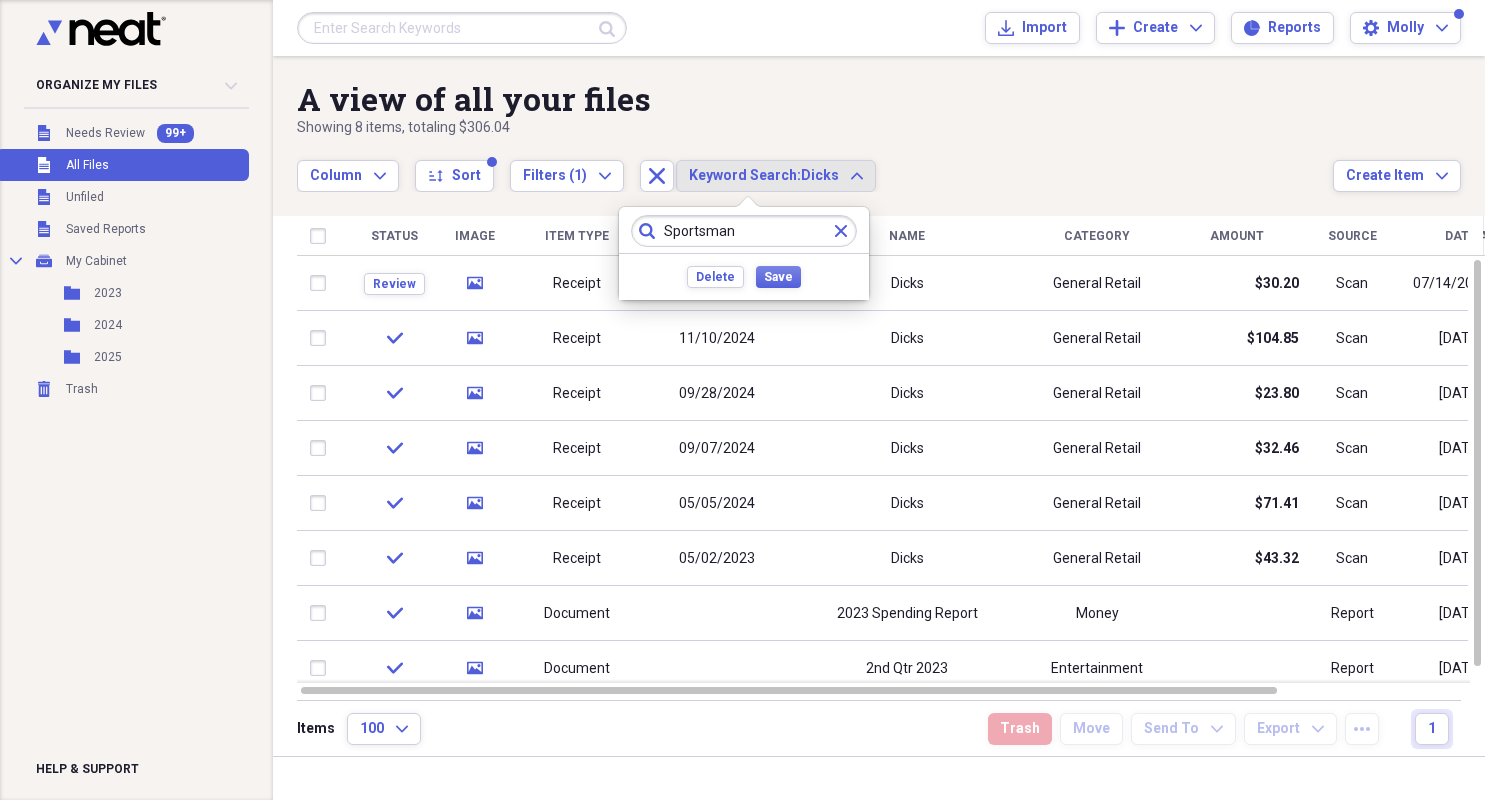 type on "Sportsman" 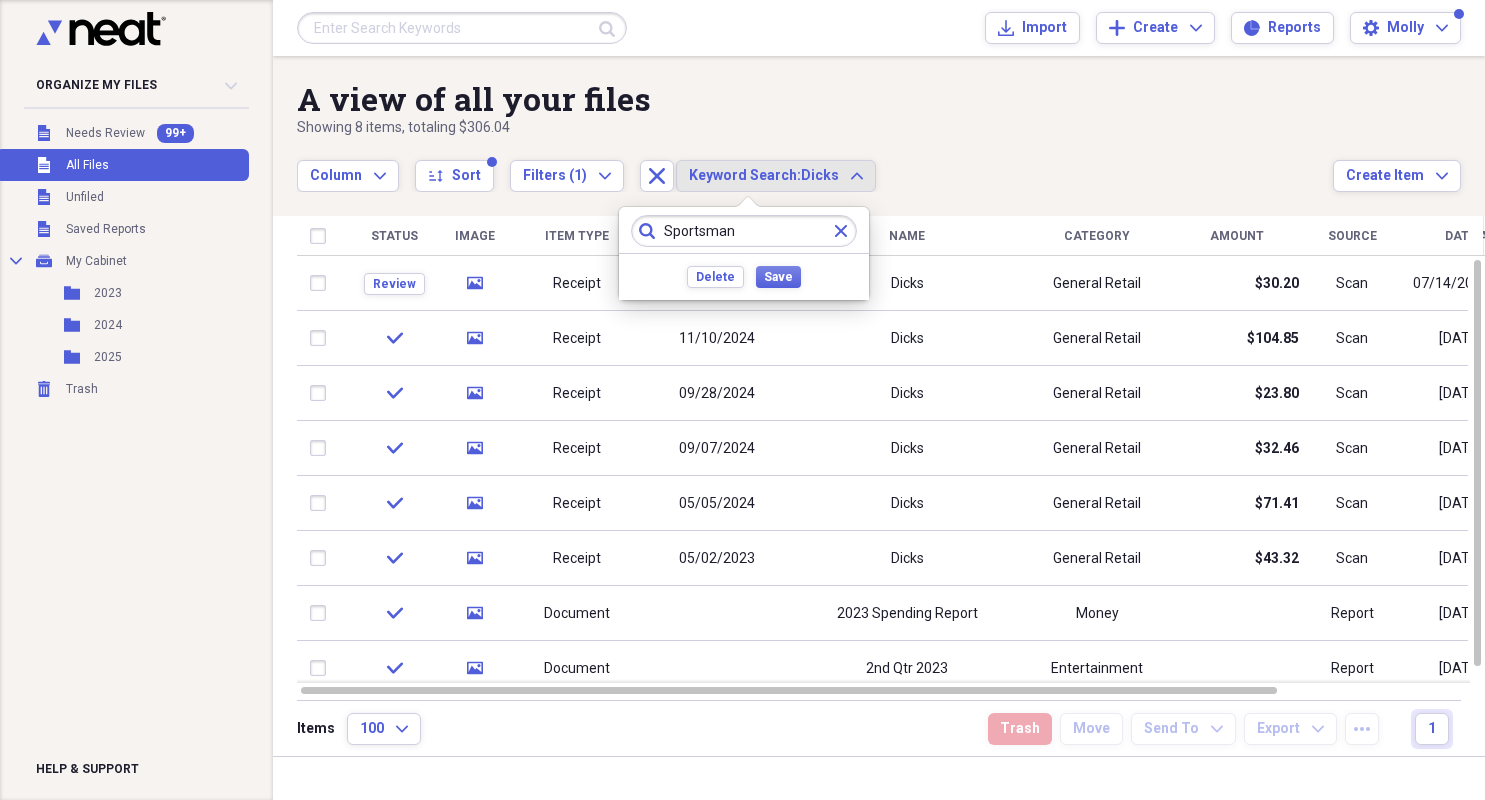 click on "Delete Save" at bounding box center [744, 276] 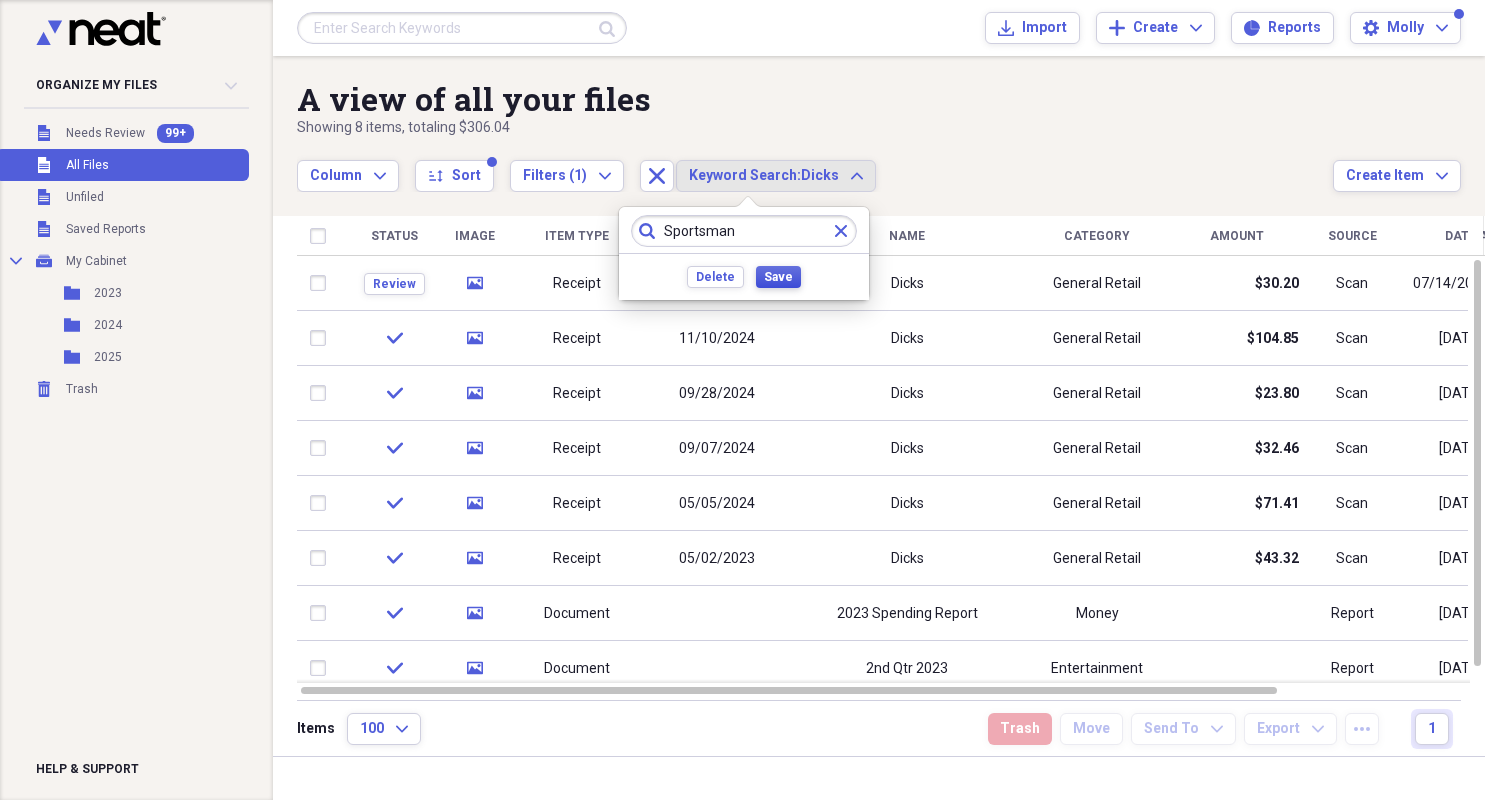 click on "Save" at bounding box center [778, 277] 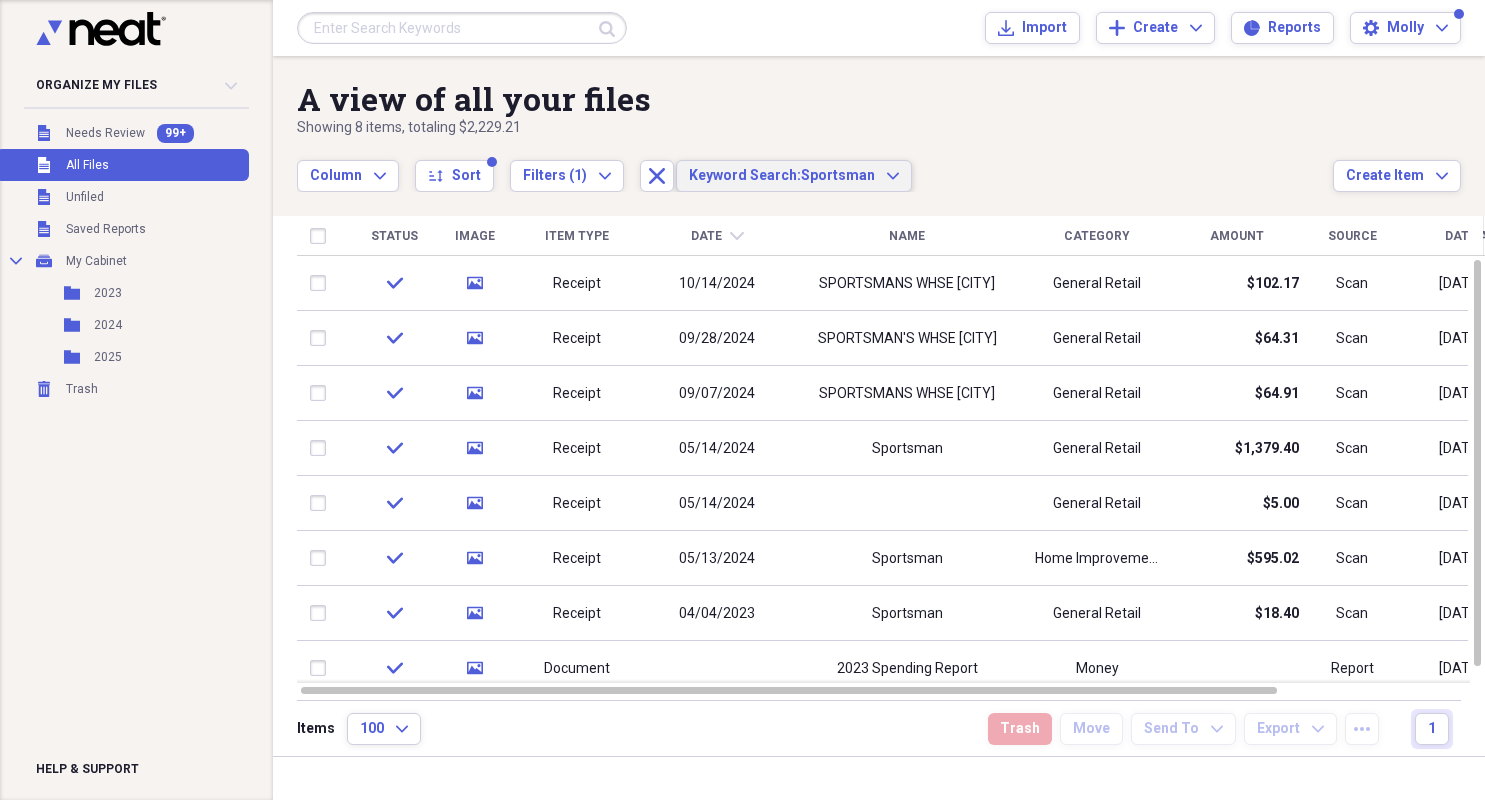 click on "Expand" 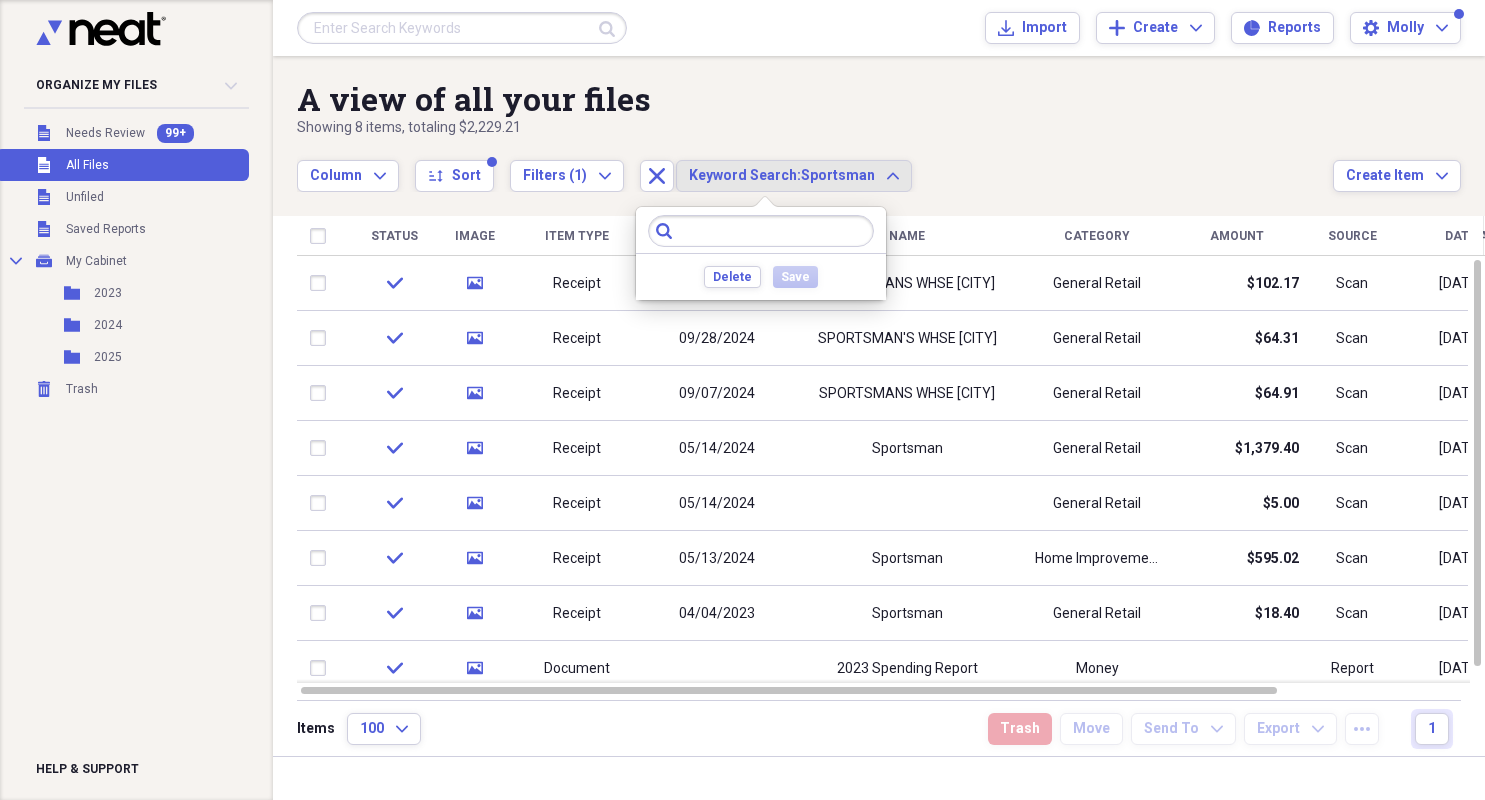 click at bounding box center (761, 231) 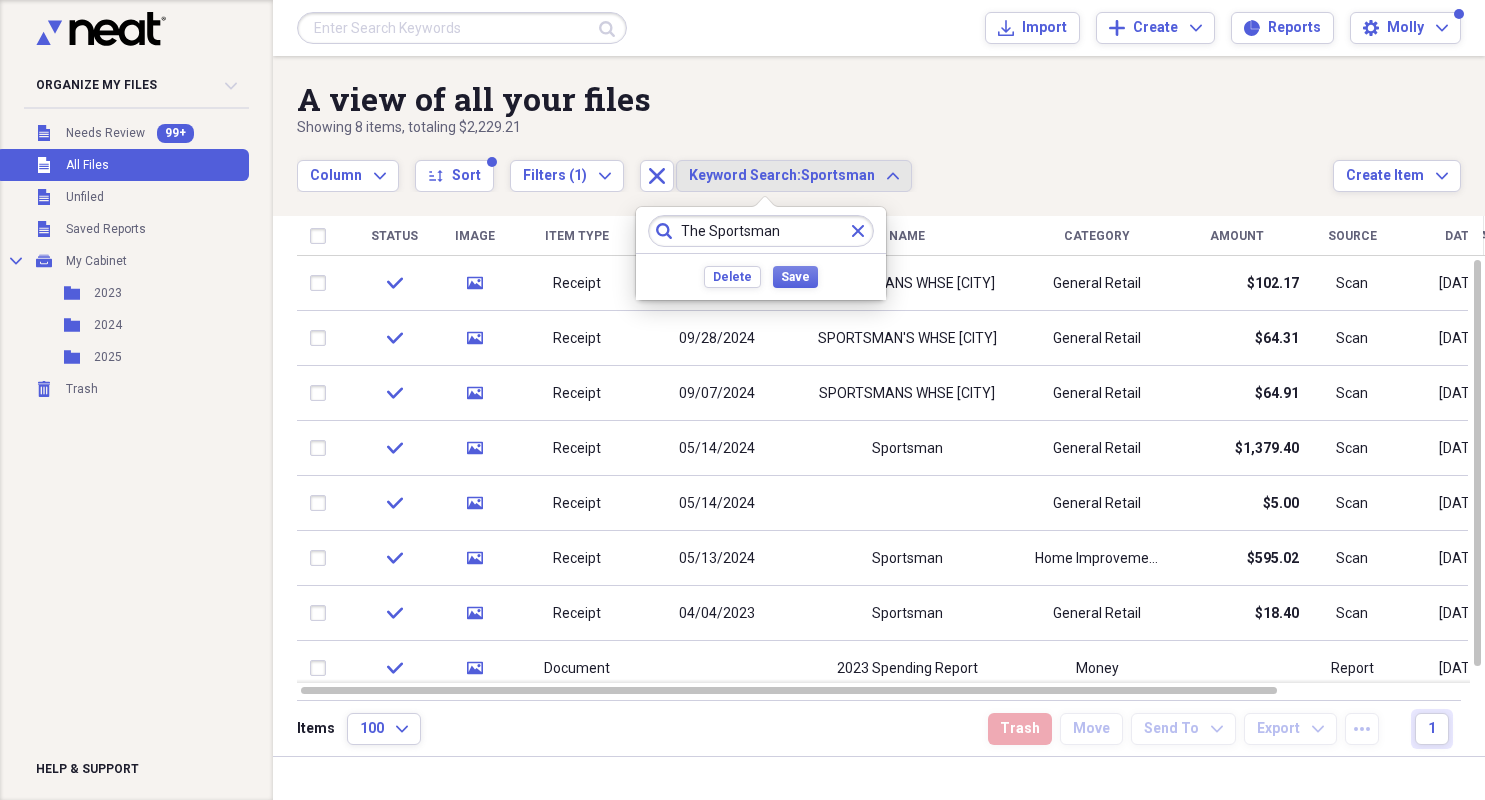 type on "The Sportsman" 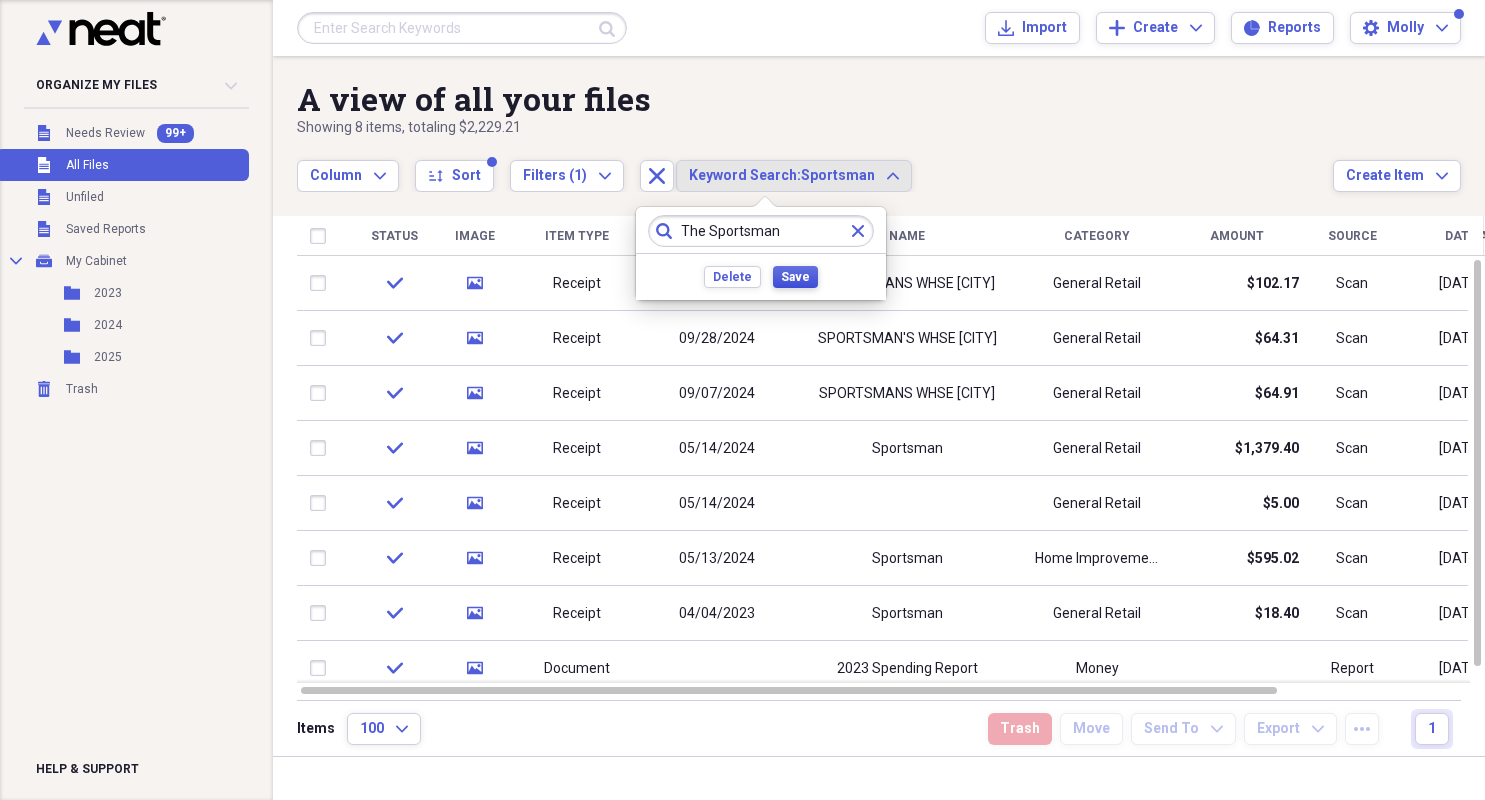 click on "Save" at bounding box center [795, 277] 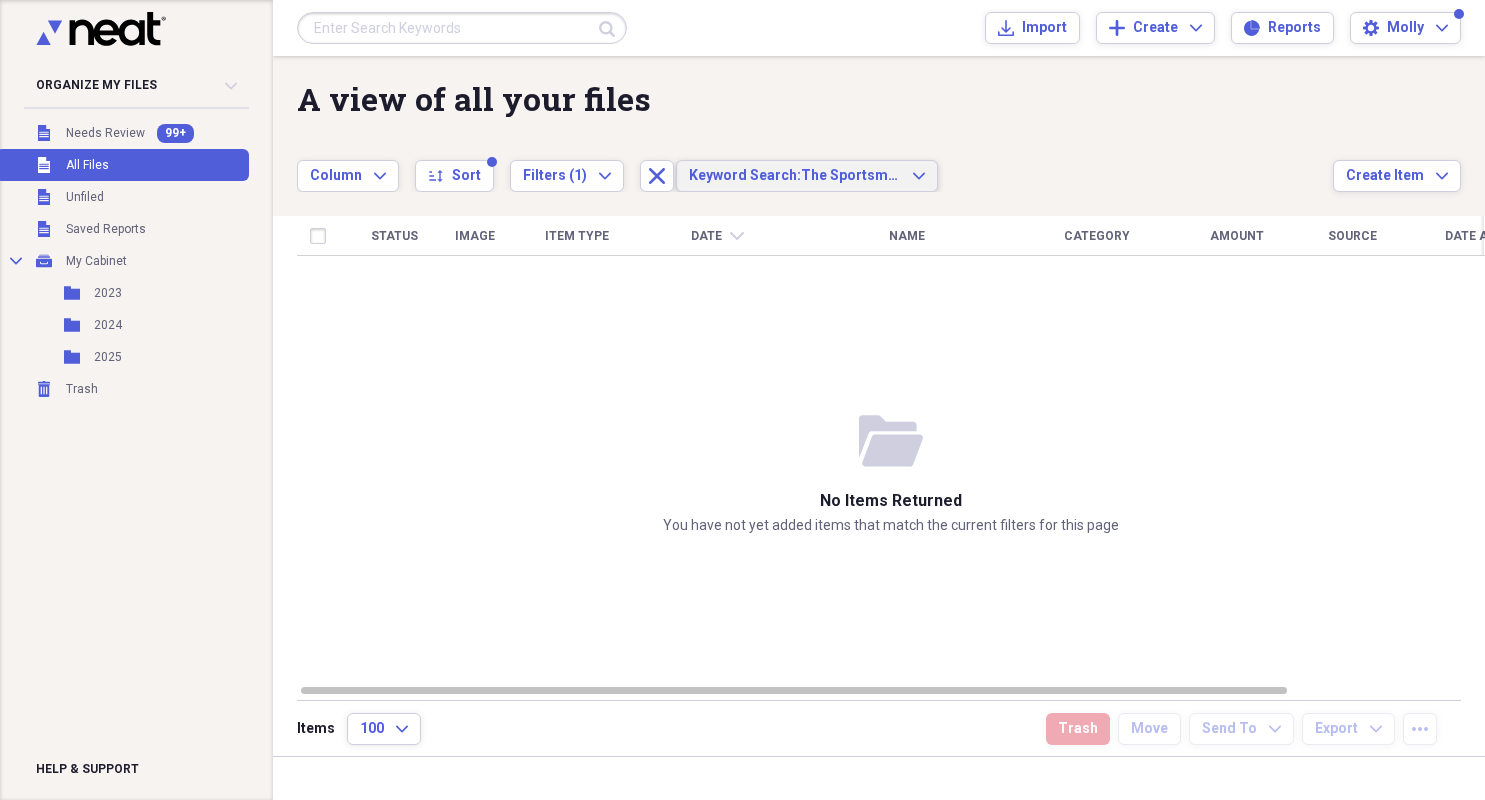 click on "Keyword Search:  The Sportsman Expand" at bounding box center [807, 176] 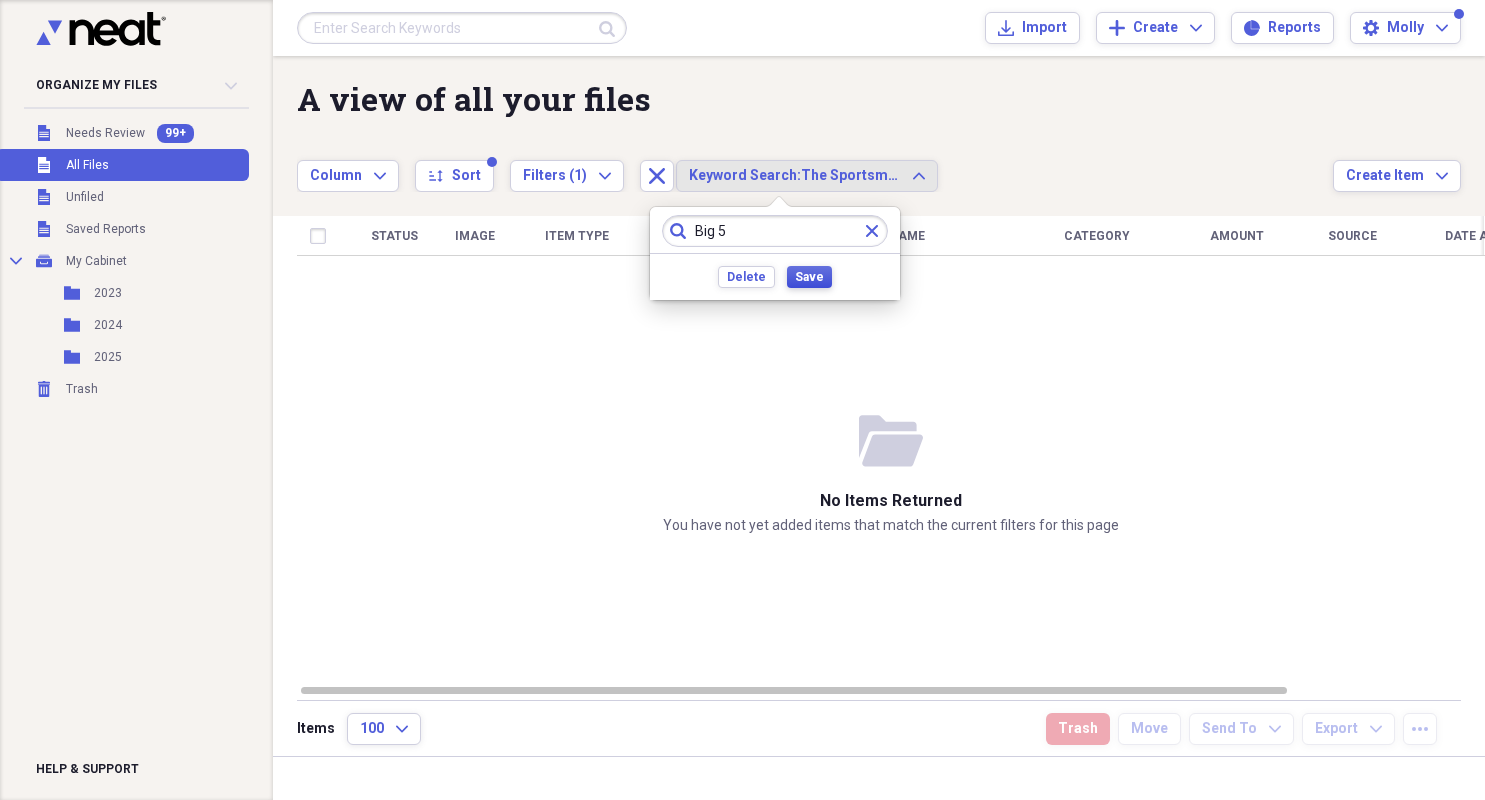 type on "Big 5" 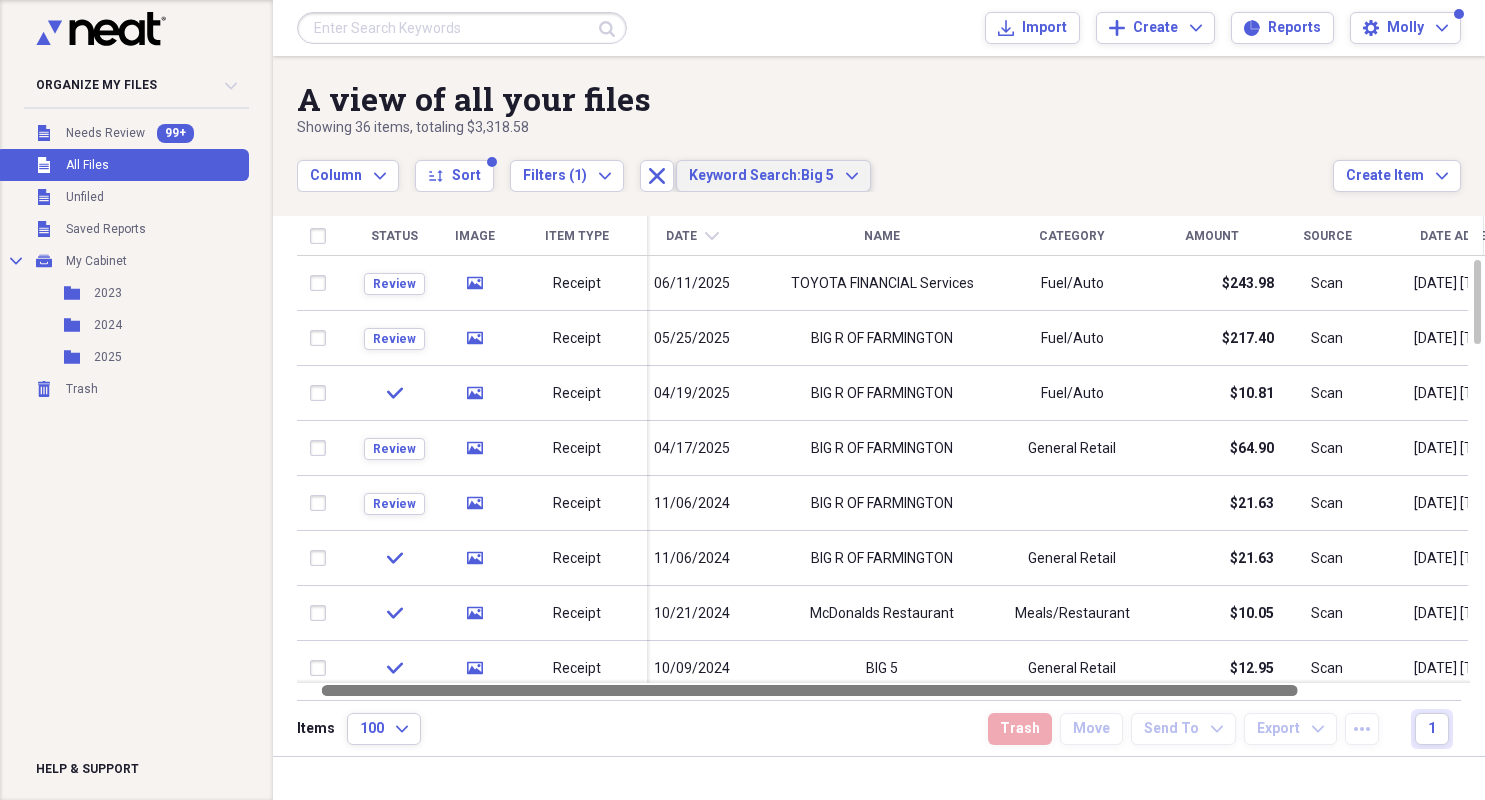 drag, startPoint x: 969, startPoint y: 686, endPoint x: 980, endPoint y: 688, distance: 11.18034 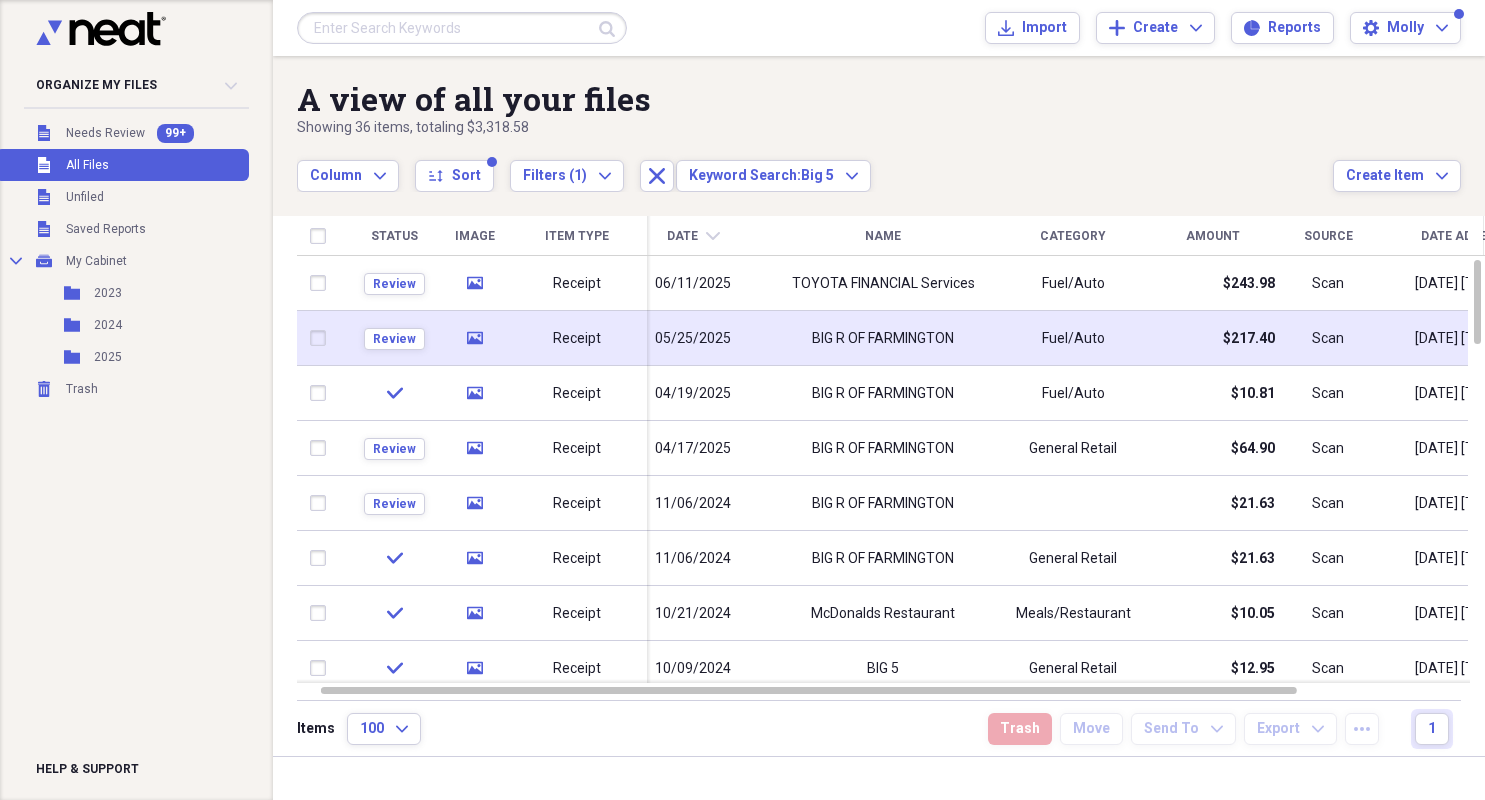 click on "BIG R OF FARMINGTON" at bounding box center [883, 339] 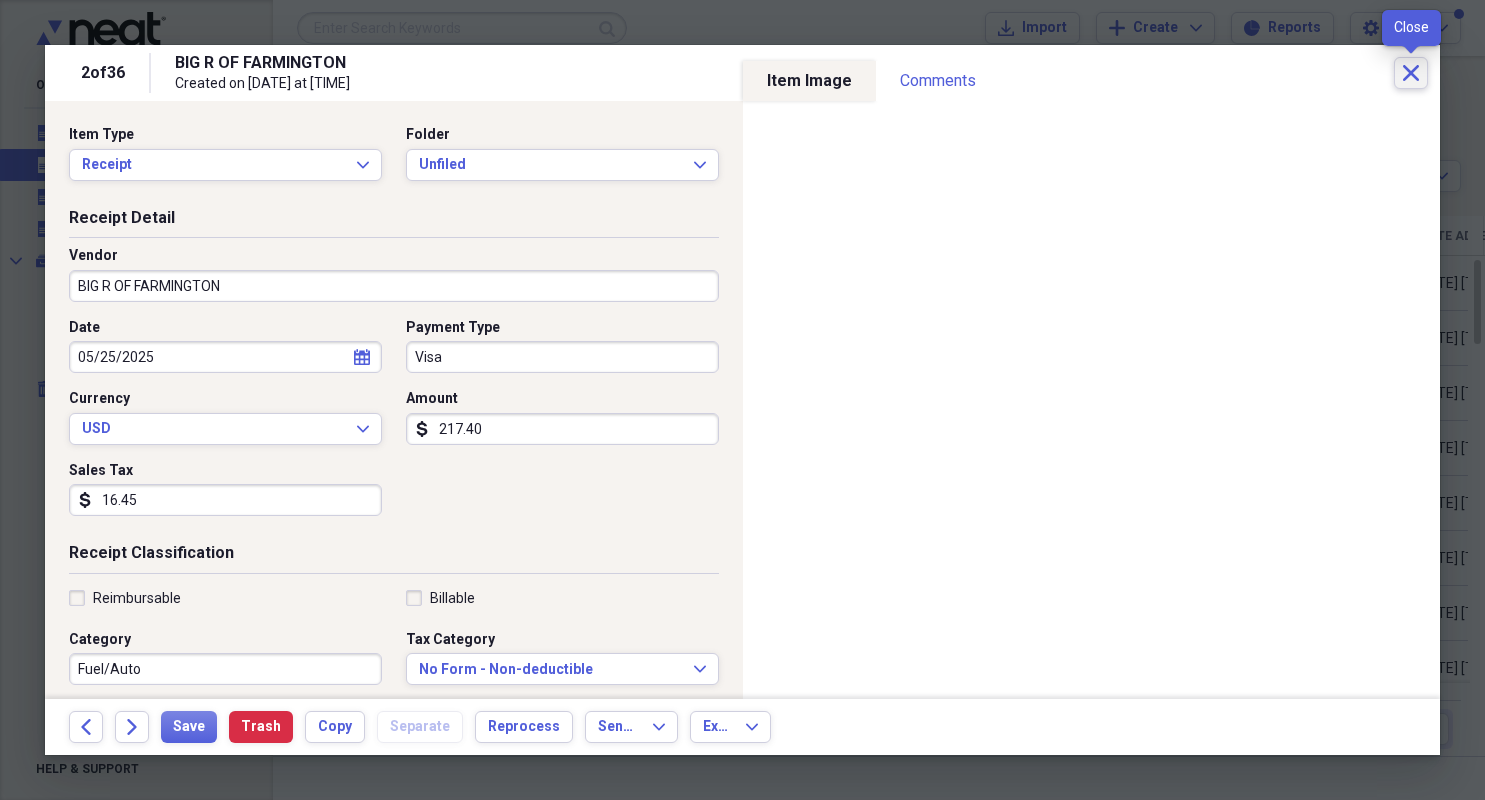 click on "Close" 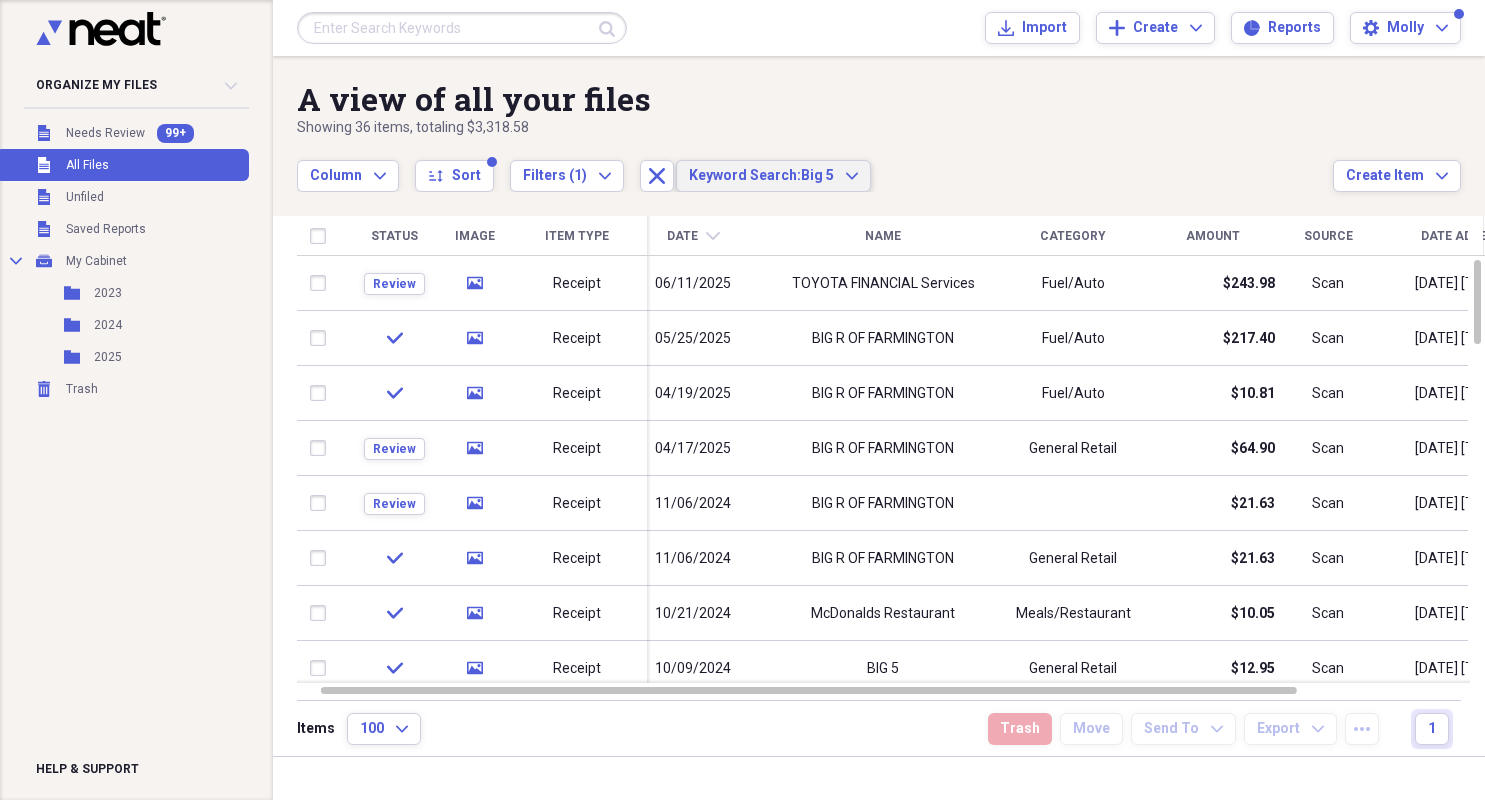 click on "Expand" 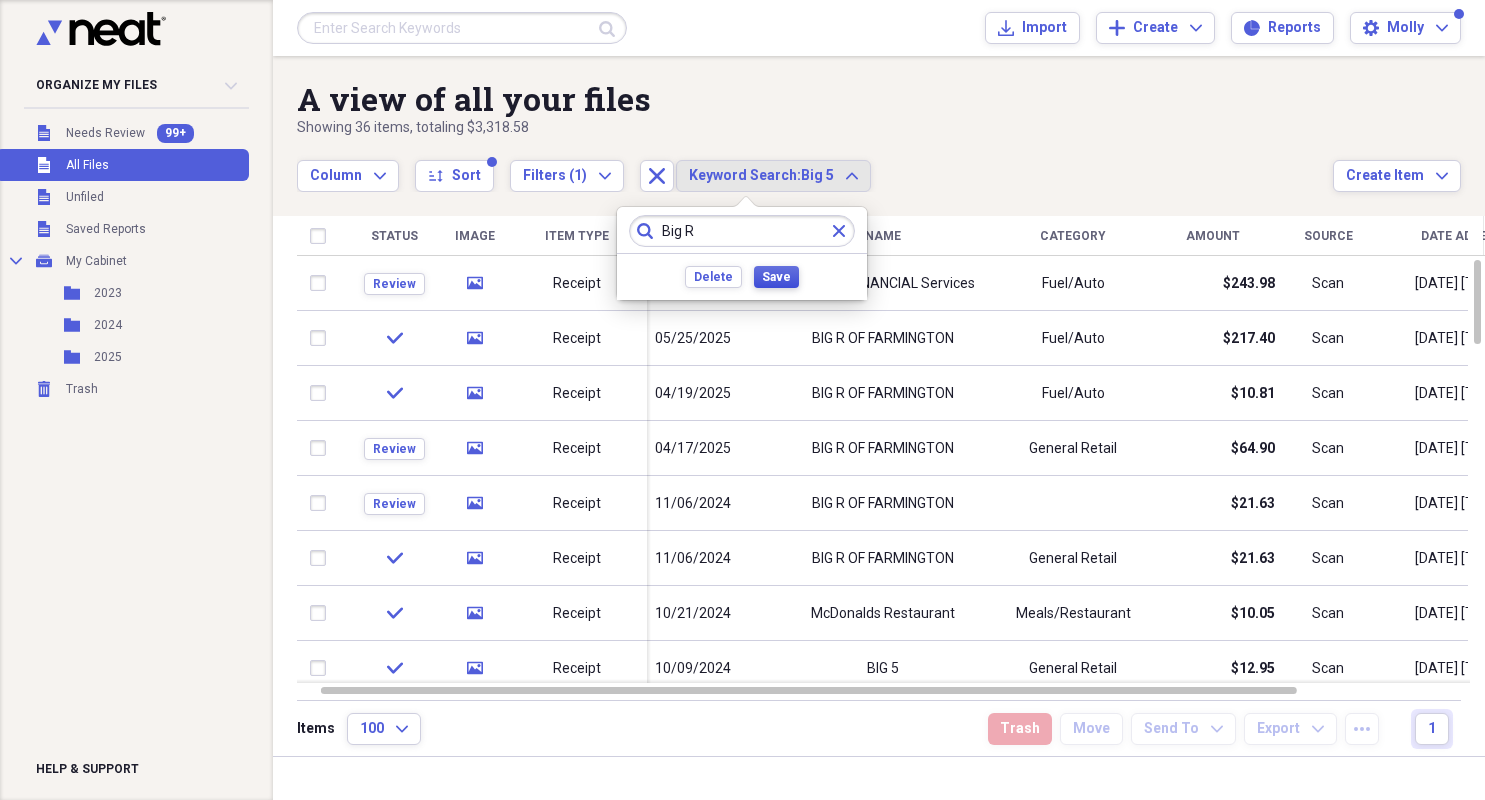 type on "Big R" 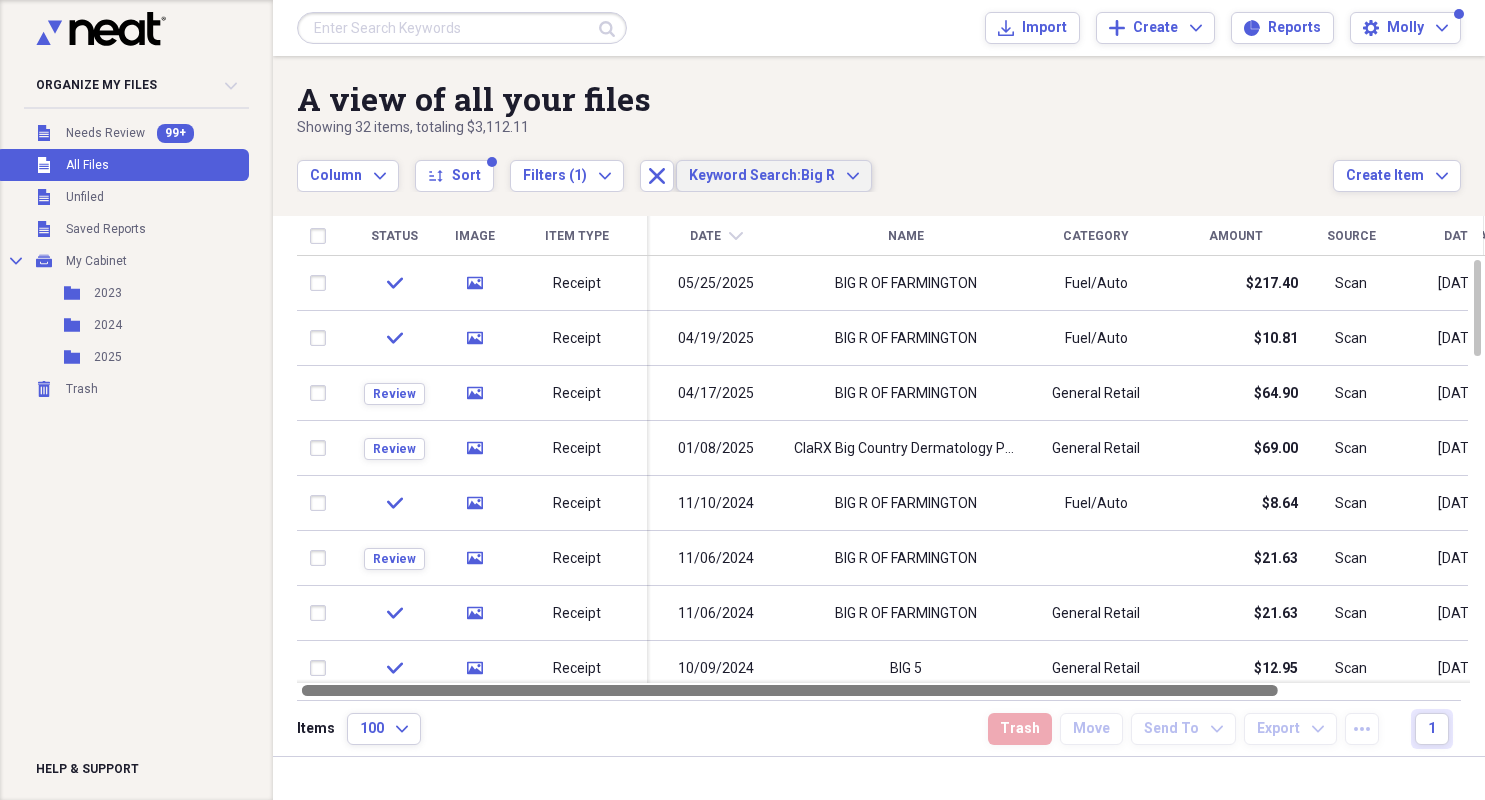 drag, startPoint x: 815, startPoint y: 688, endPoint x: 771, endPoint y: 680, distance: 44.72136 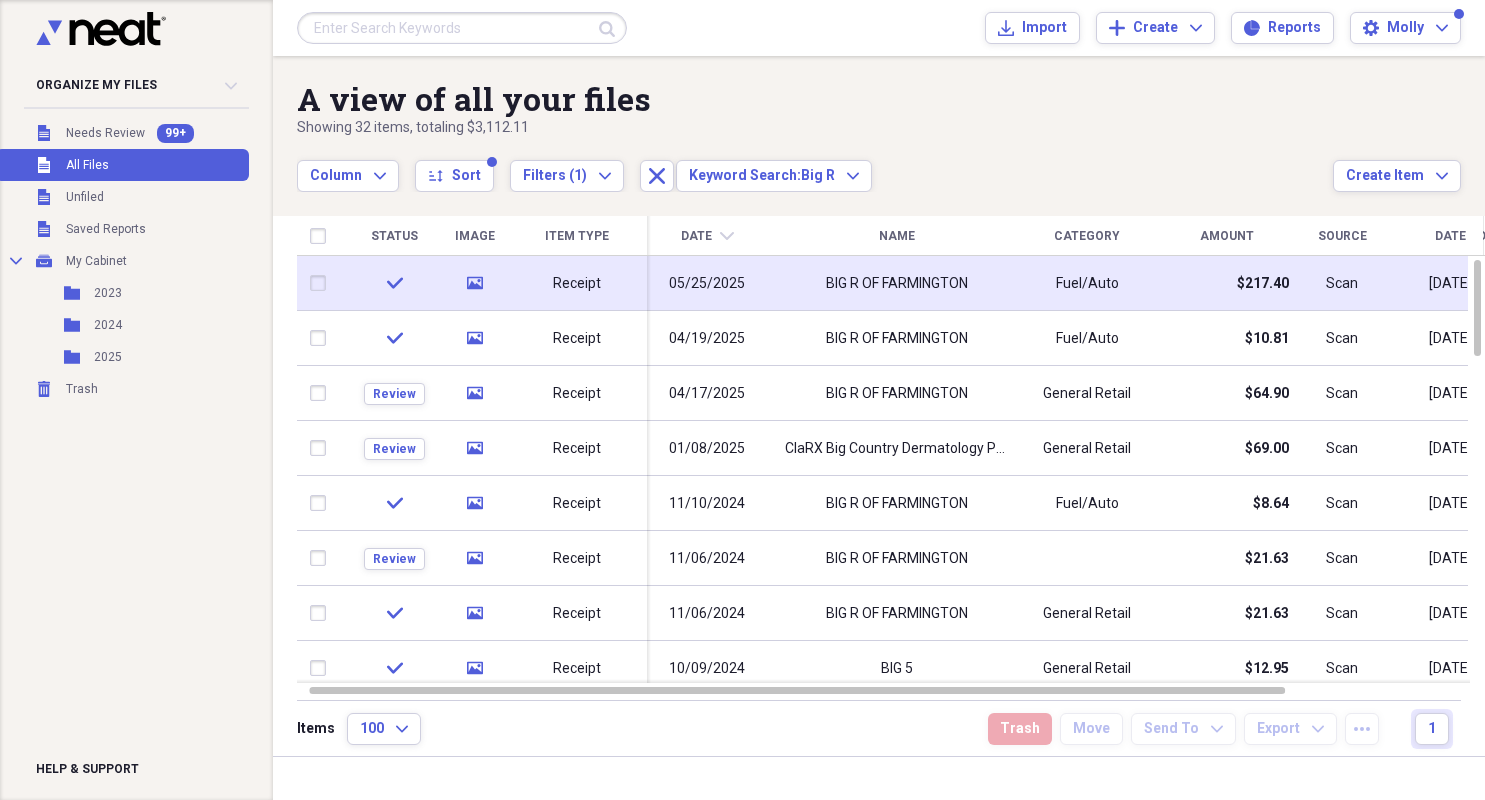 click on "BIG R OF FARMINGTON" at bounding box center [897, 284] 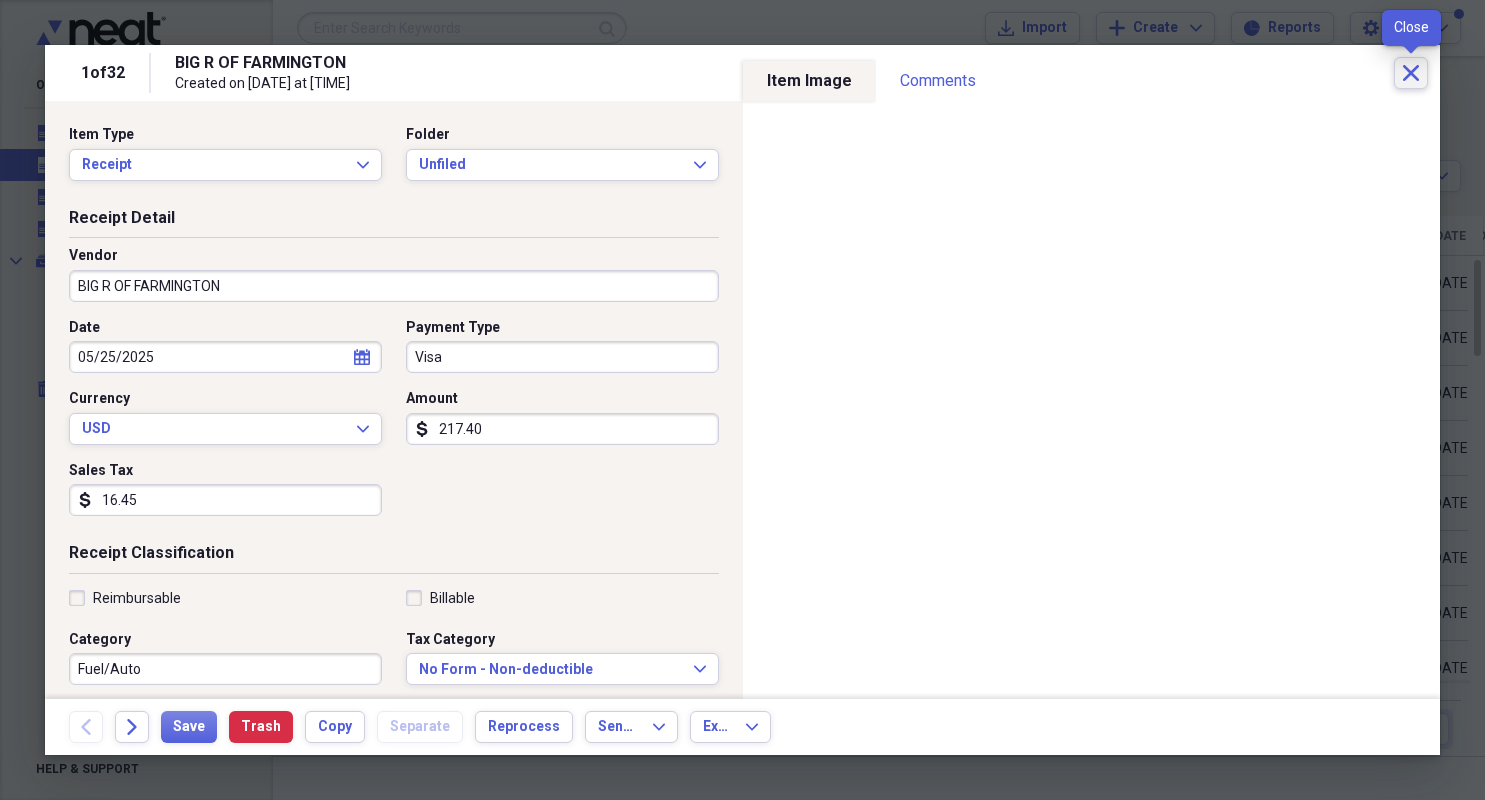 click 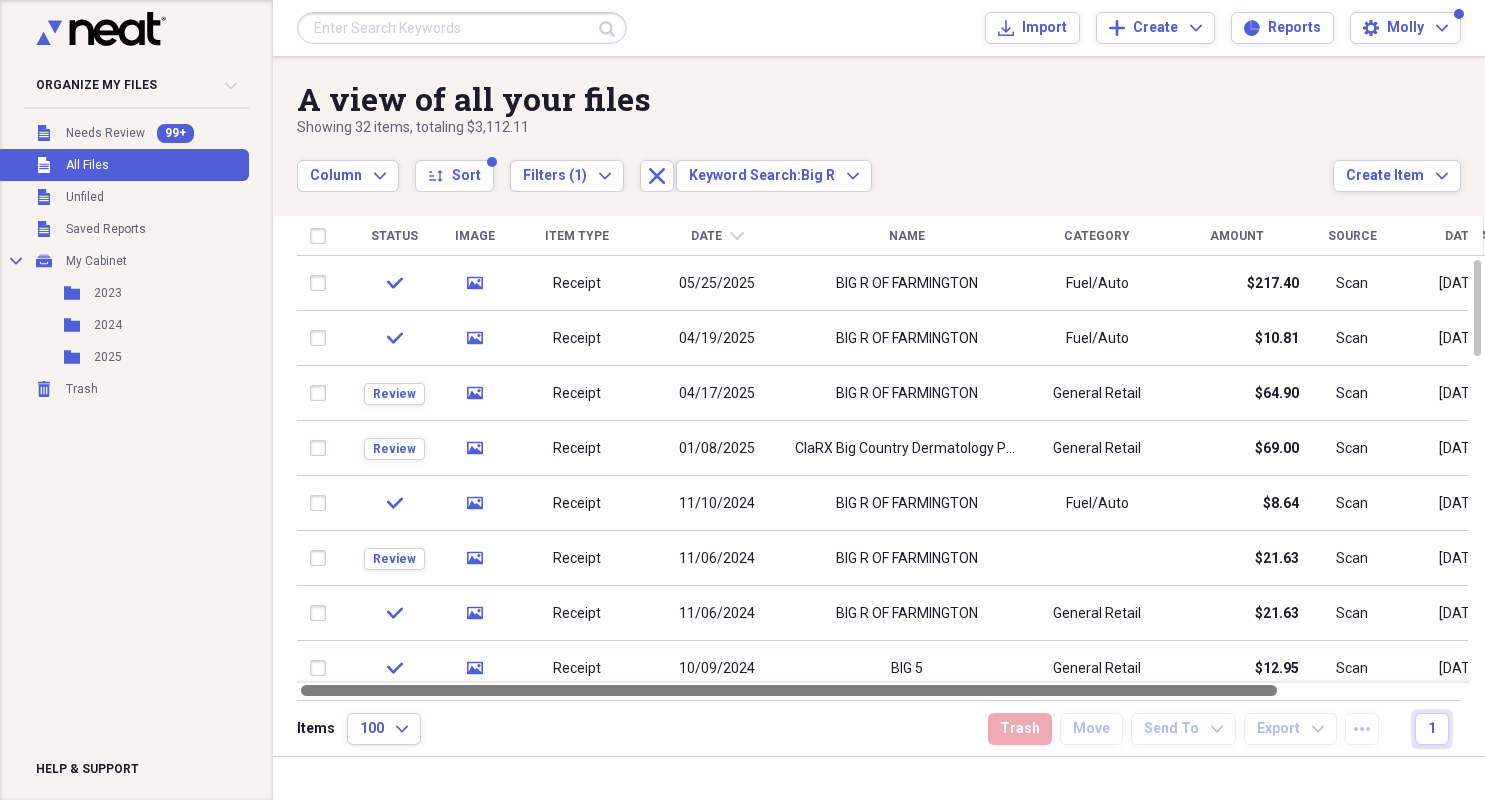 drag, startPoint x: 936, startPoint y: 688, endPoint x: 953, endPoint y: 703, distance: 22.671568 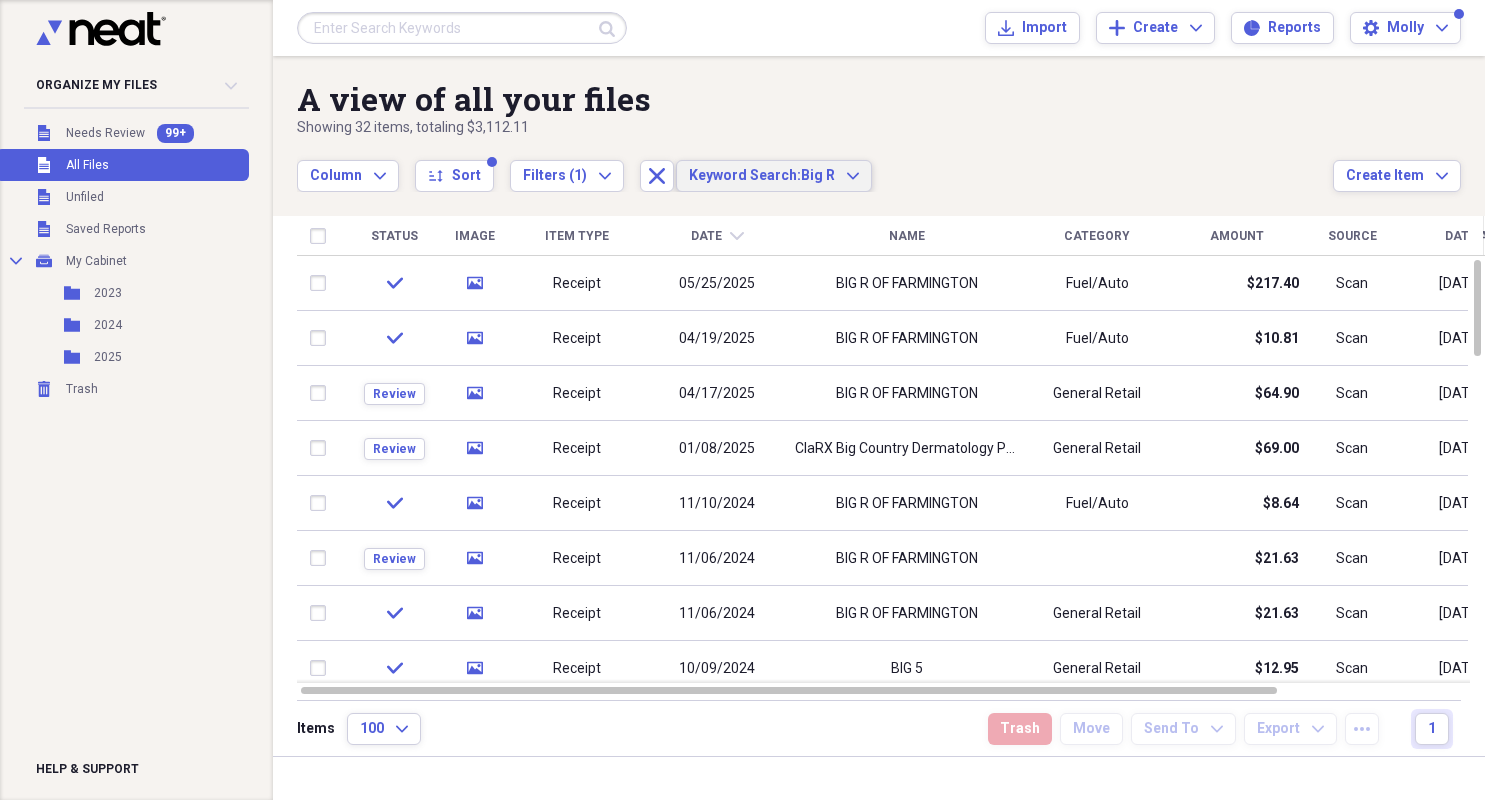 click on "Expand" 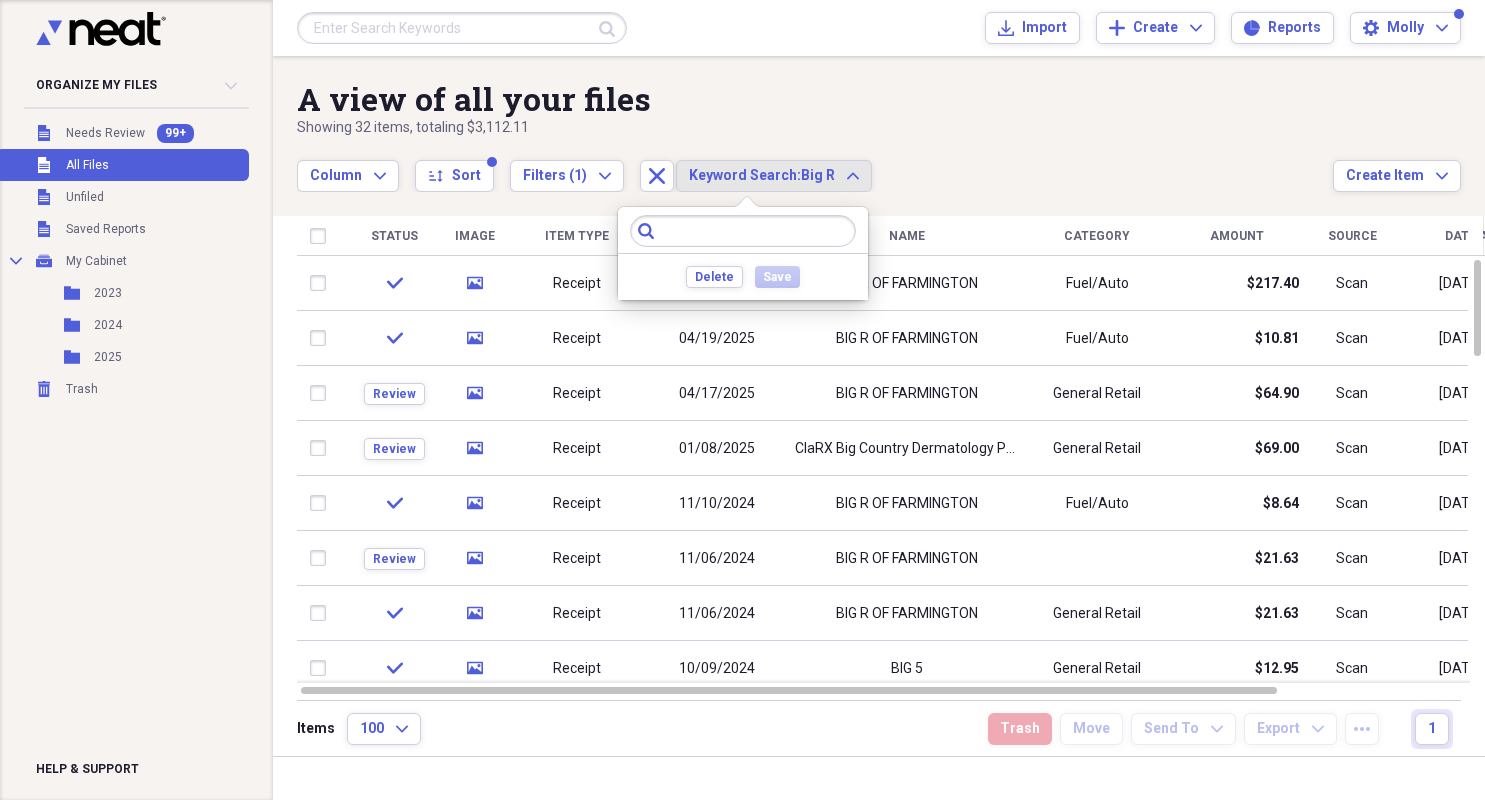 click at bounding box center [743, 231] 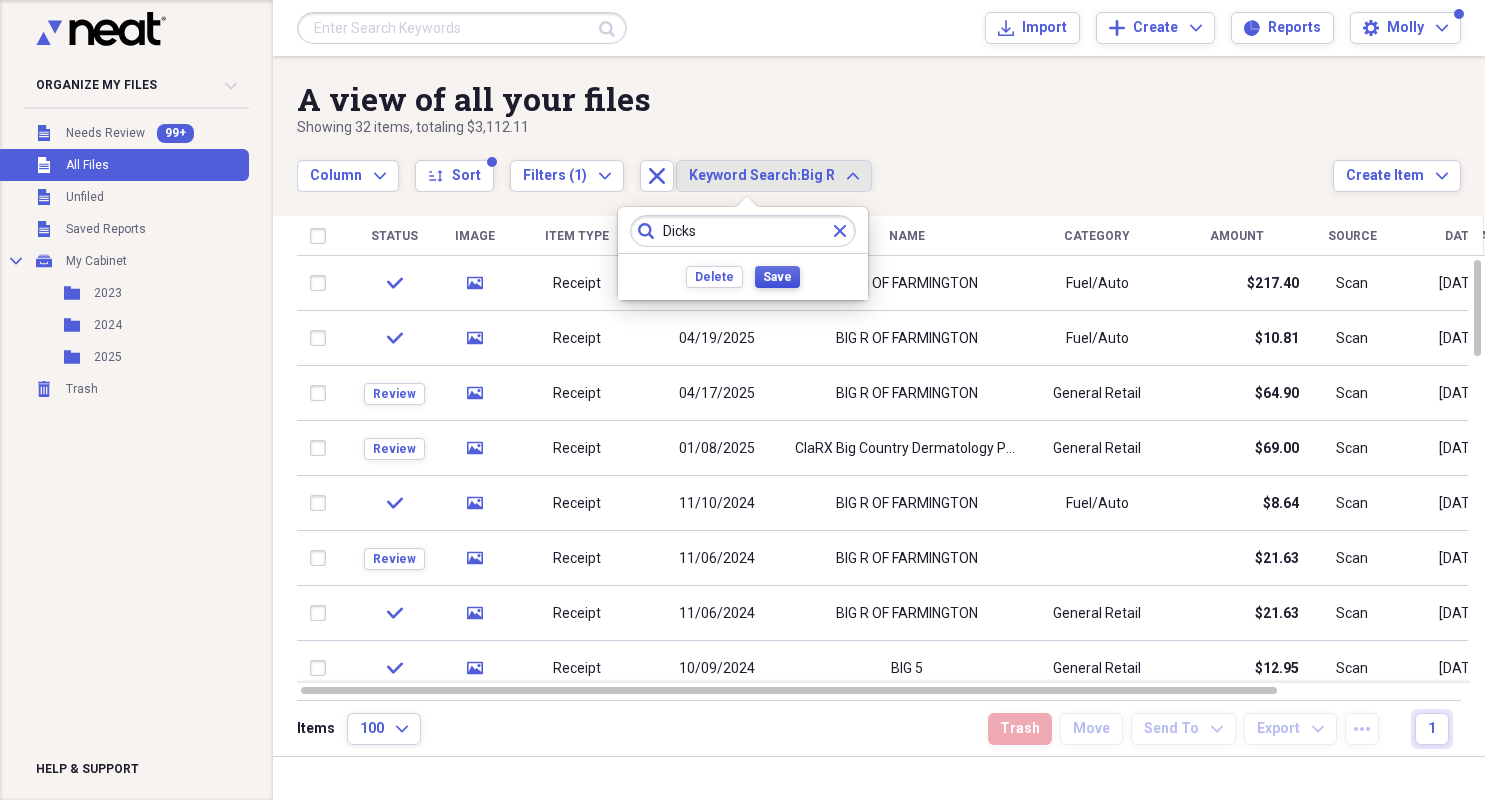 type on "Dicks" 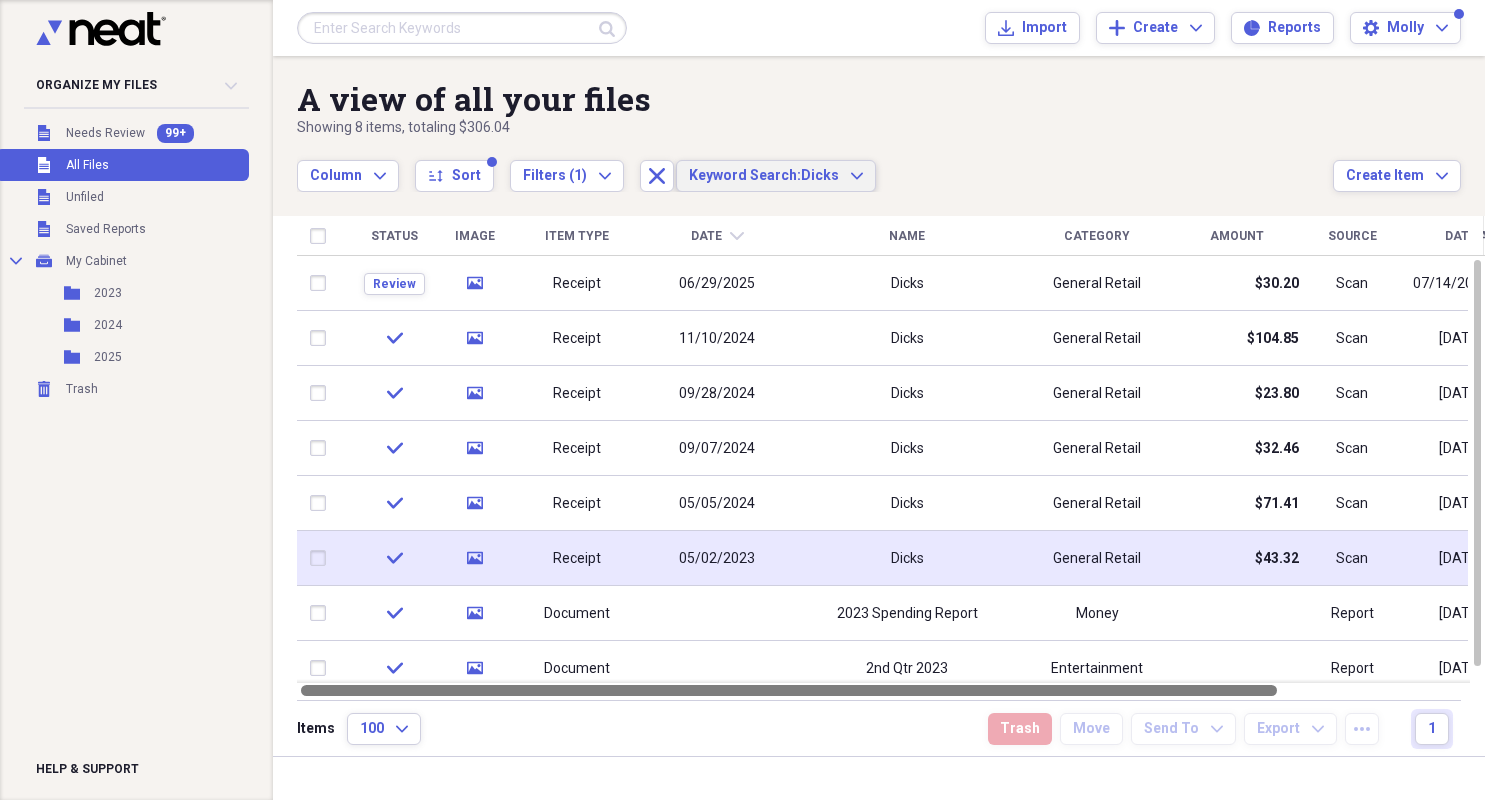 drag, startPoint x: 818, startPoint y: 690, endPoint x: 600, endPoint y: 585, distance: 241.96901 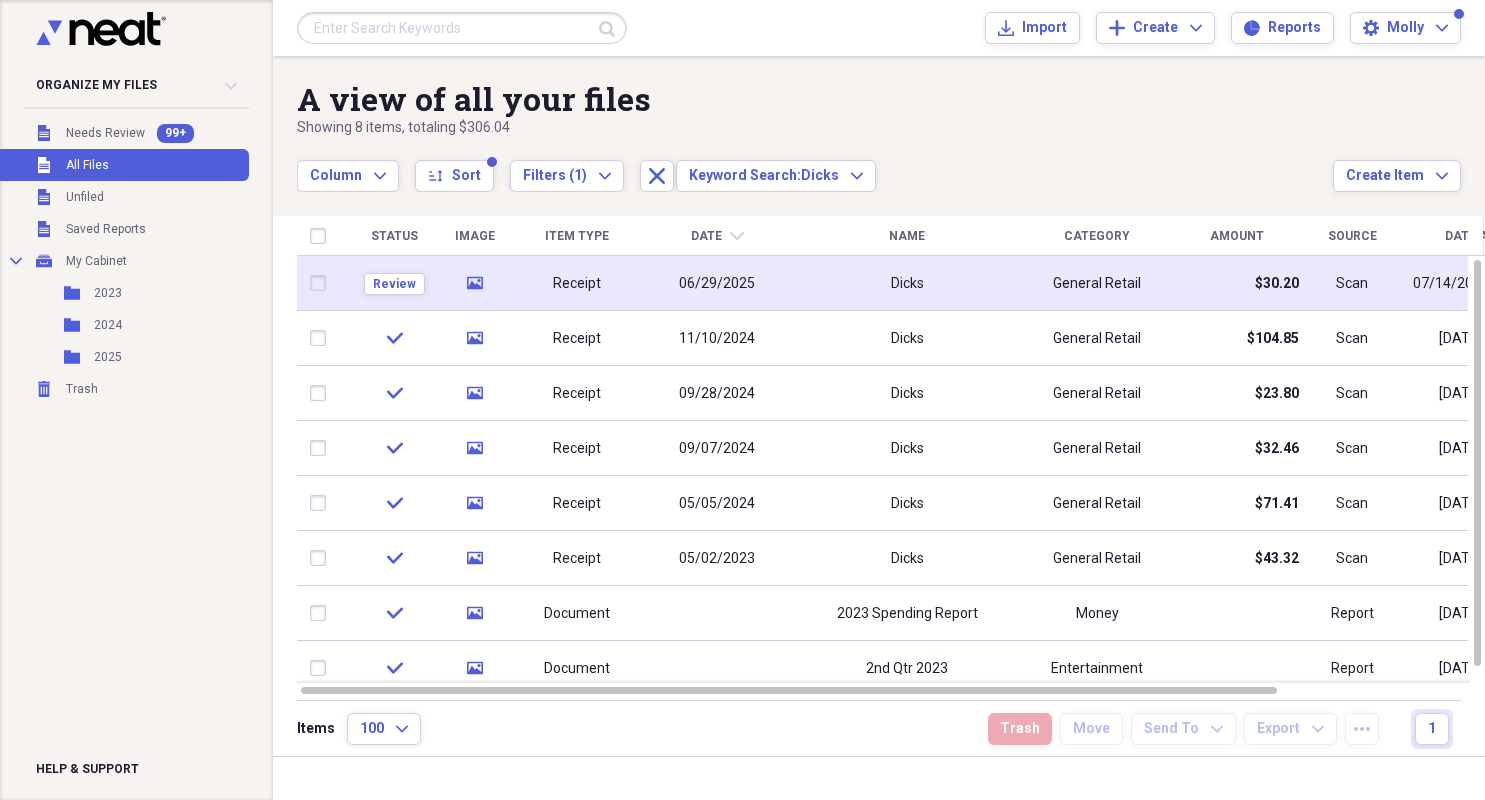 click on "06/29/2025" at bounding box center (717, 284) 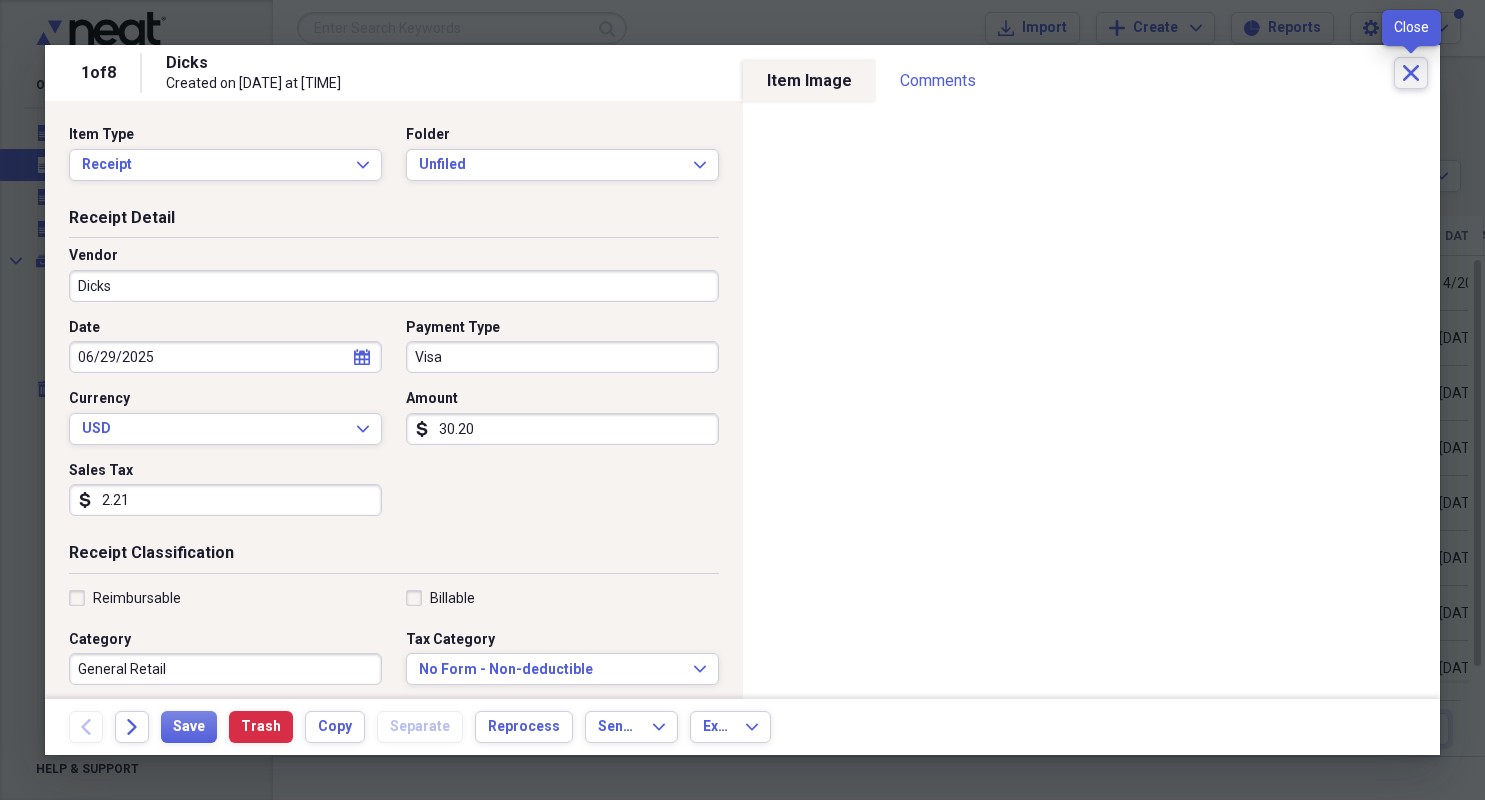 click 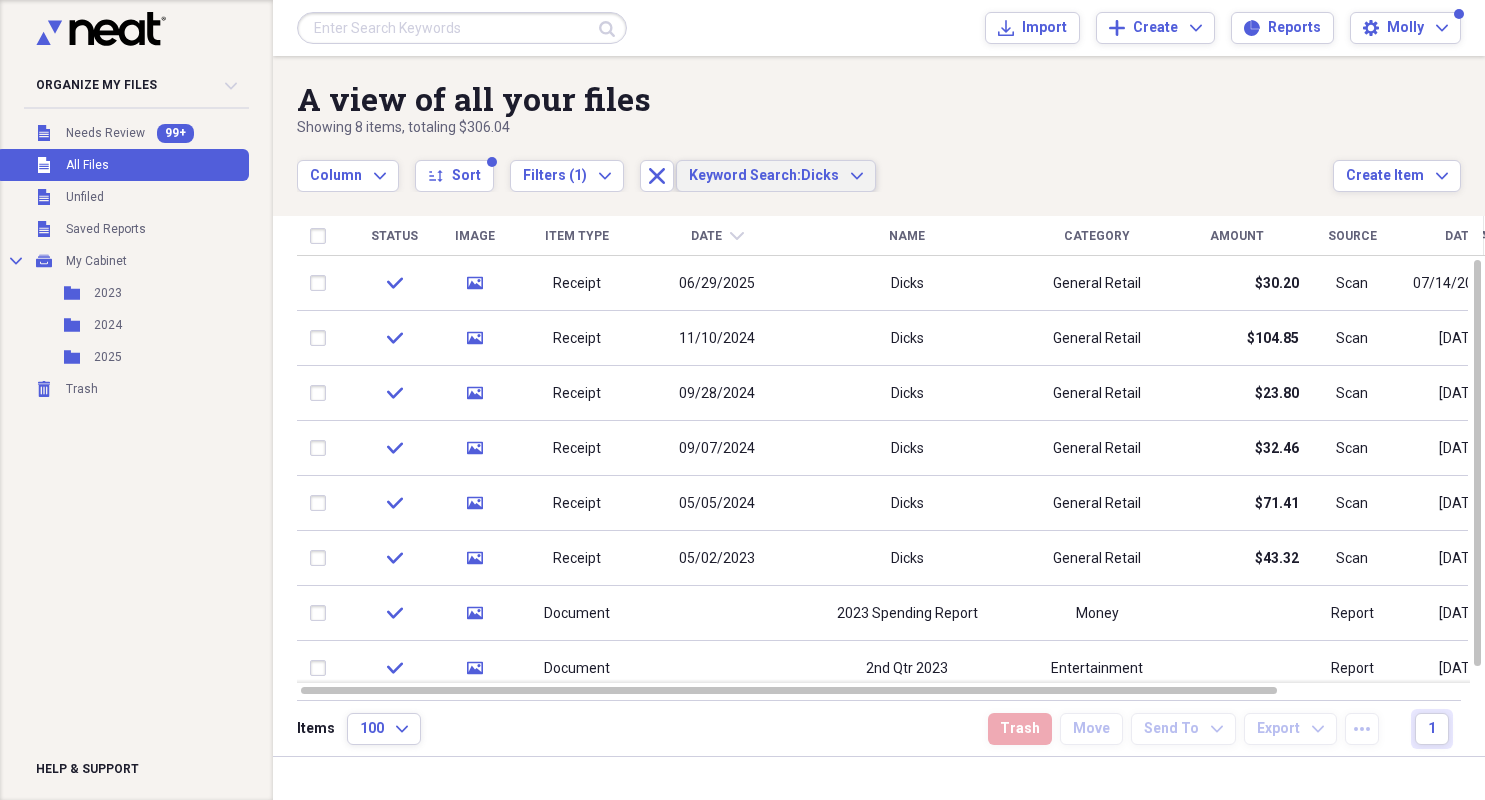 click 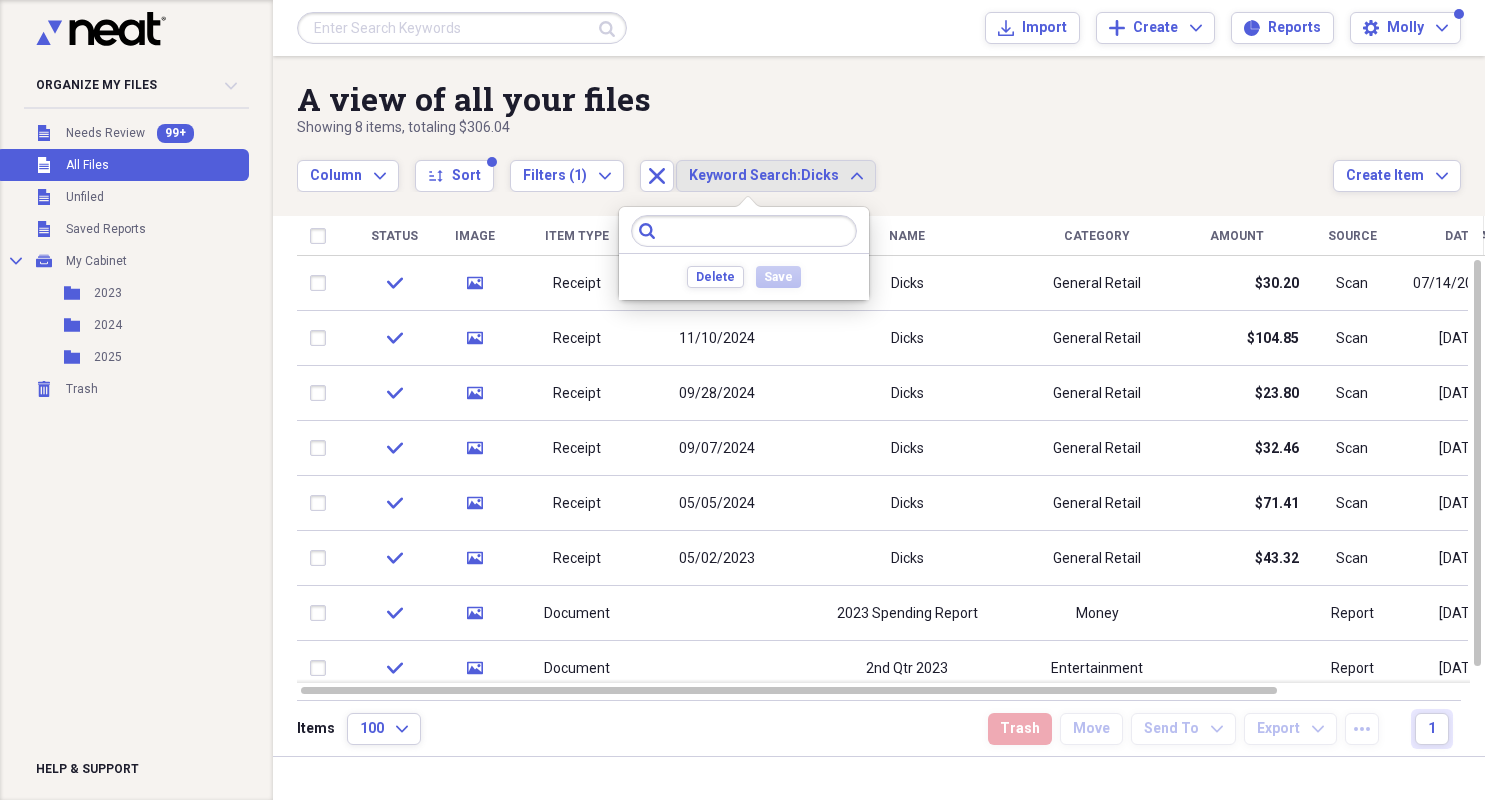 click at bounding box center (744, 231) 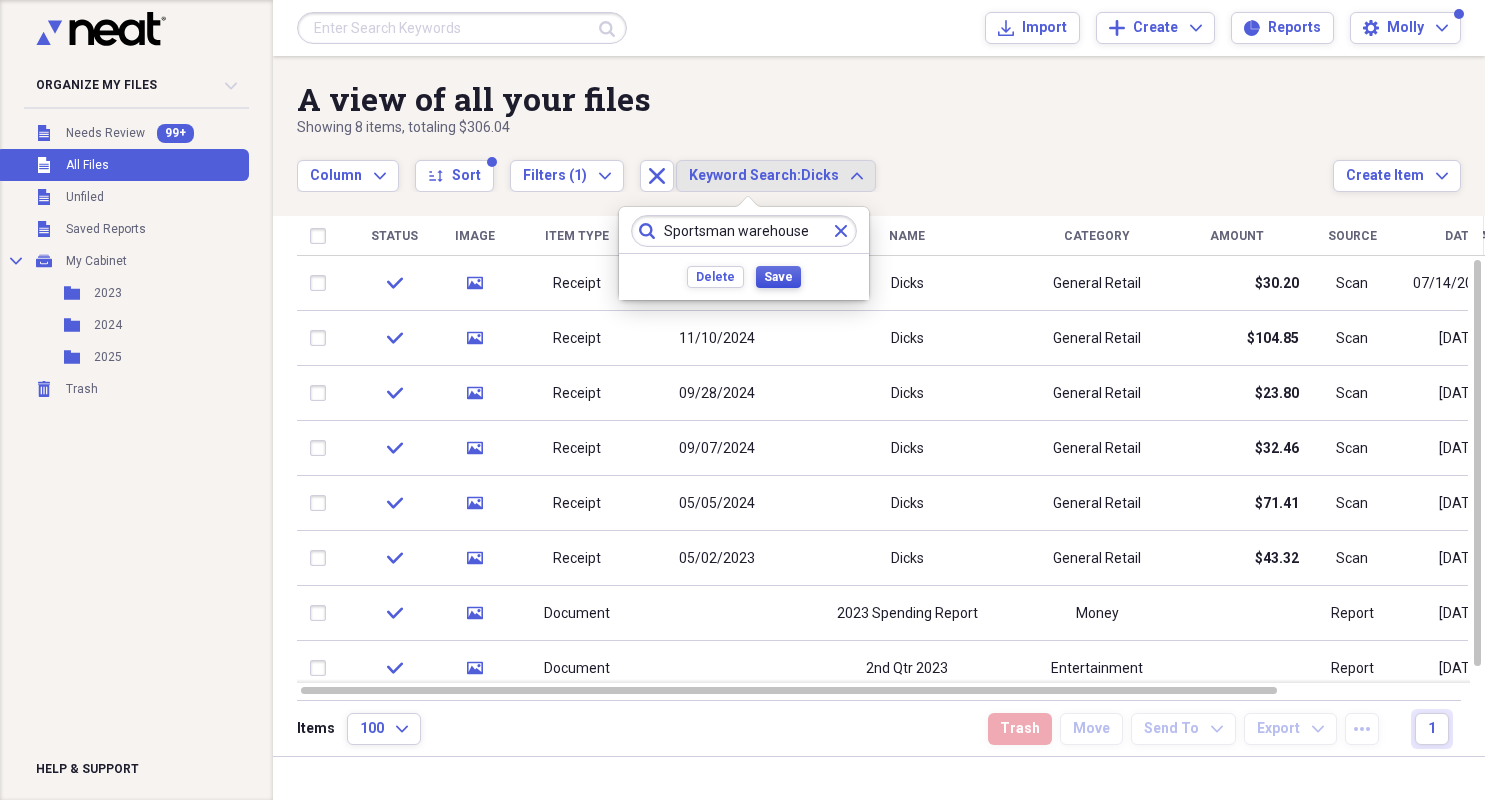 type on "Sportsman warehouse" 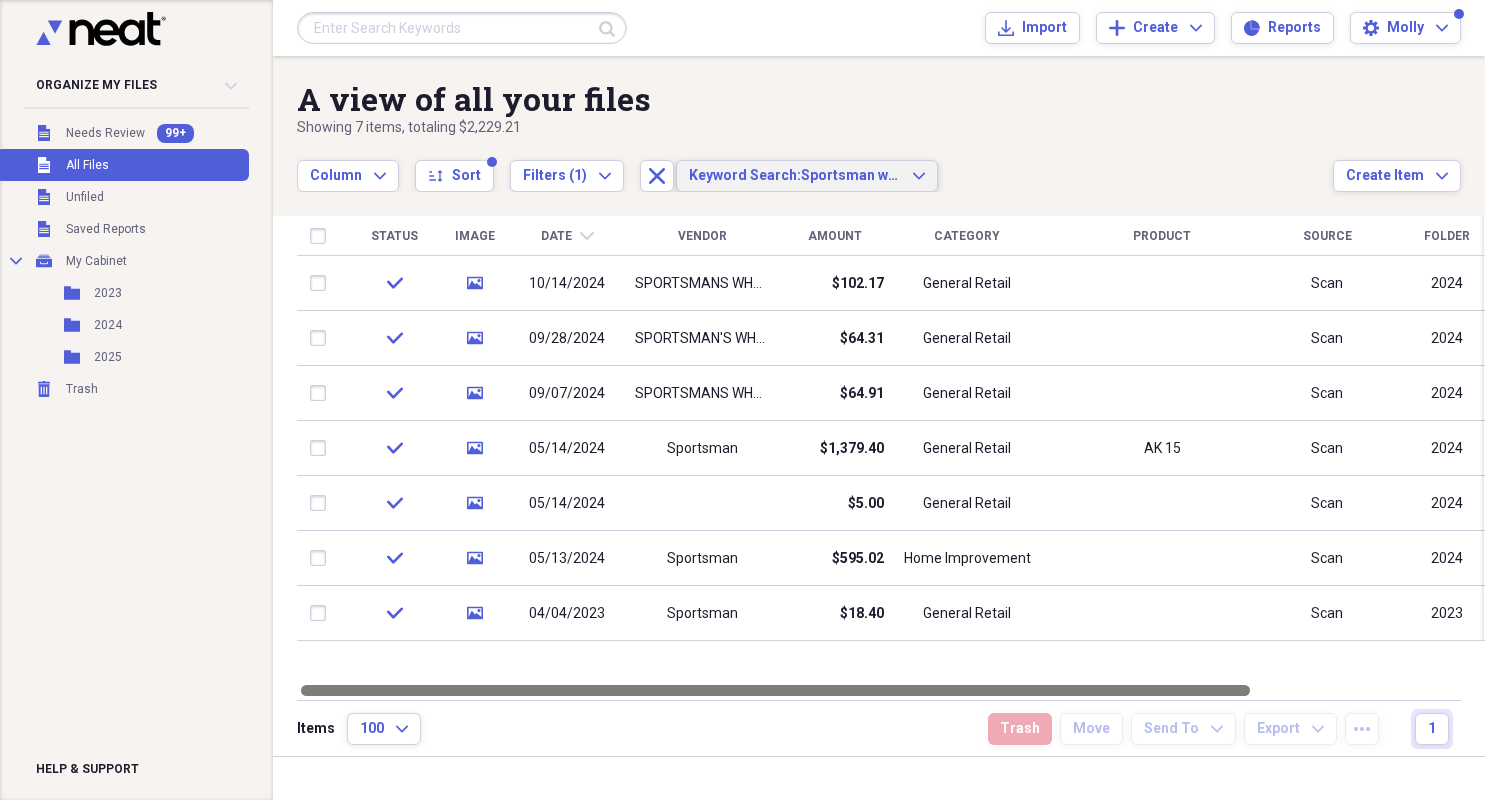 drag, startPoint x: 886, startPoint y: 690, endPoint x: 806, endPoint y: 647, distance: 90.824005 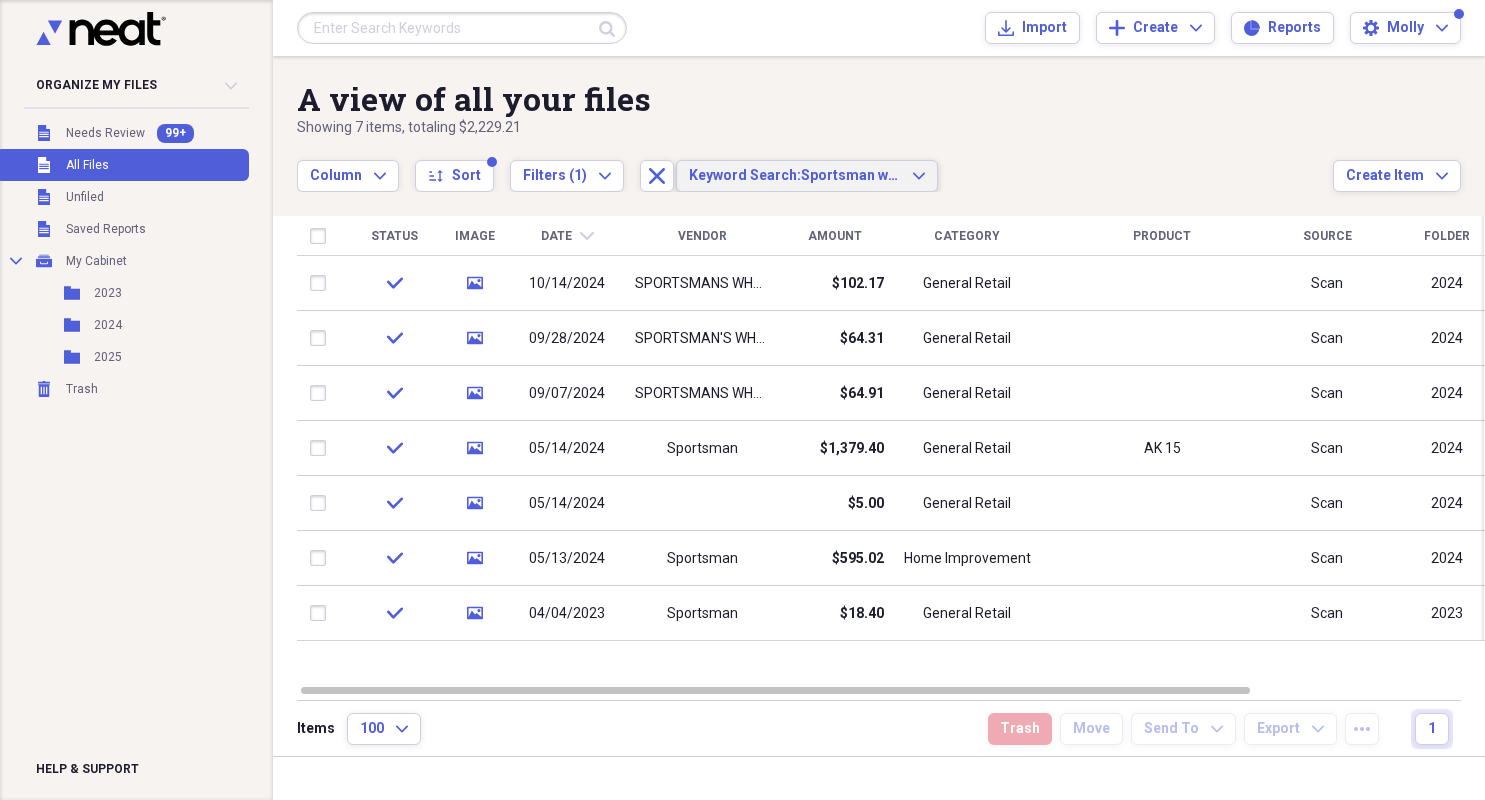 click on "Expand" 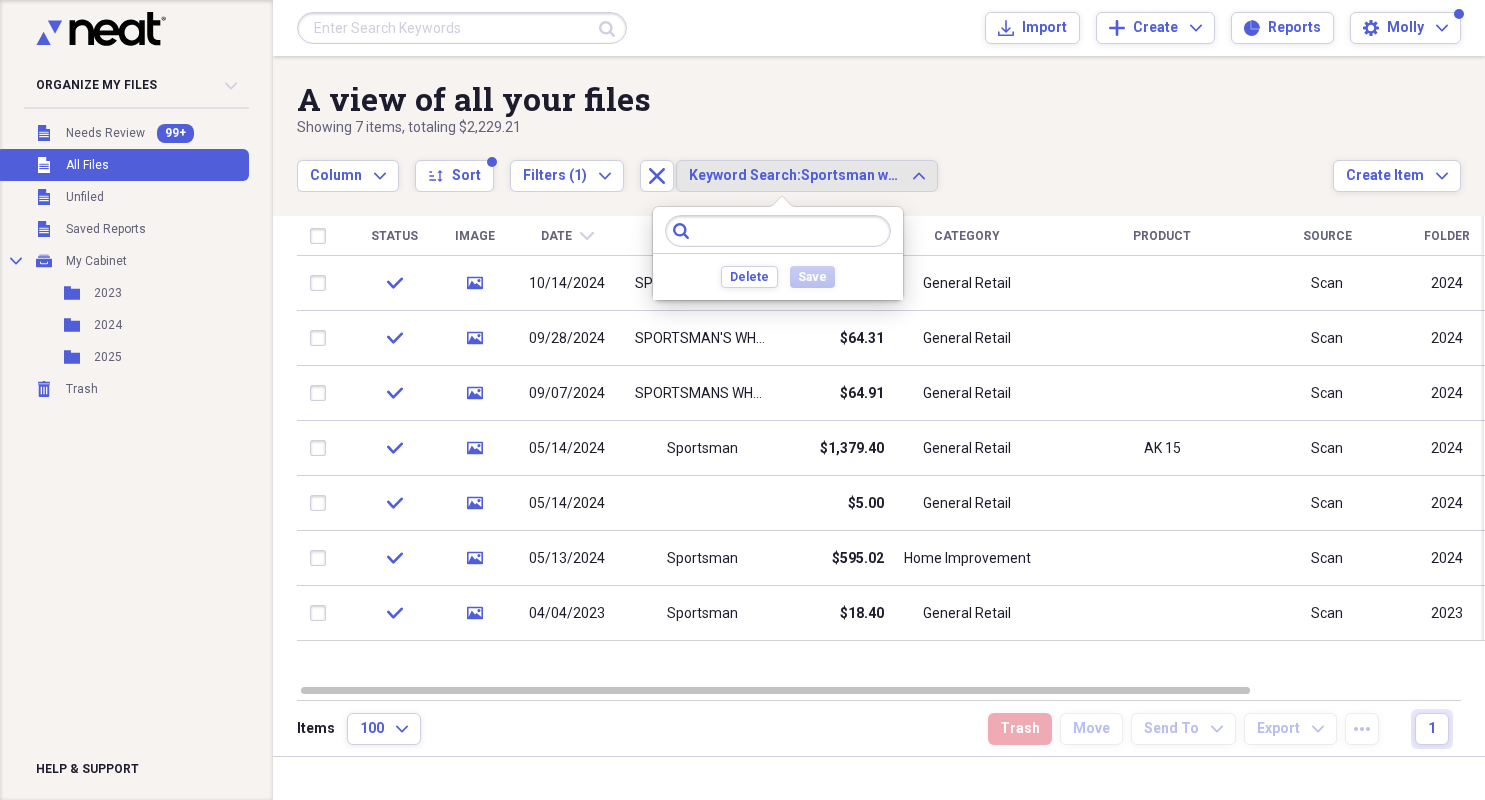 click at bounding box center (778, 231) 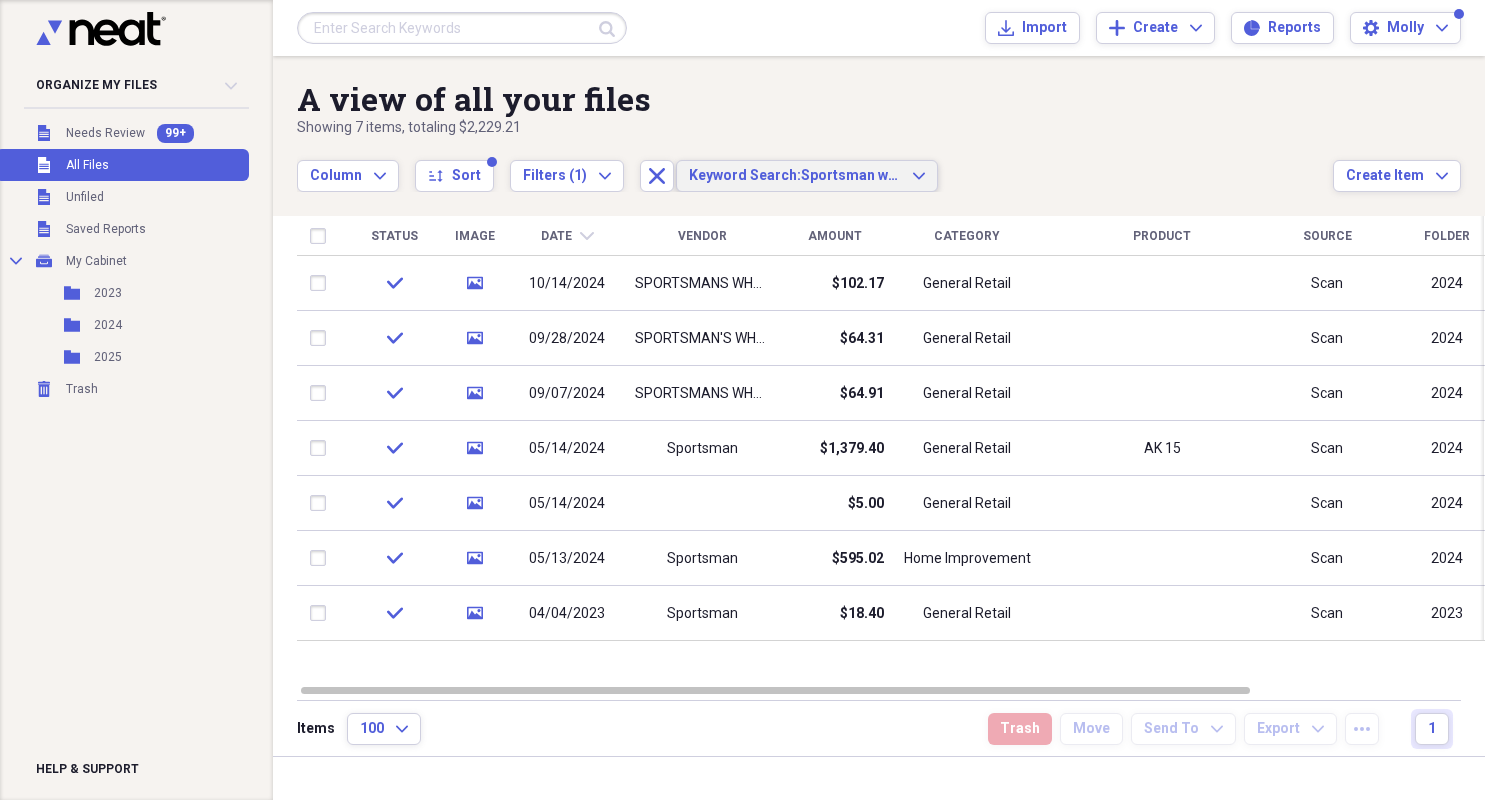 click on "Column Expand sort Sort Filters (1) Expand Close Keyword Search:  Sportsman warehouse Expand" at bounding box center (815, 165) 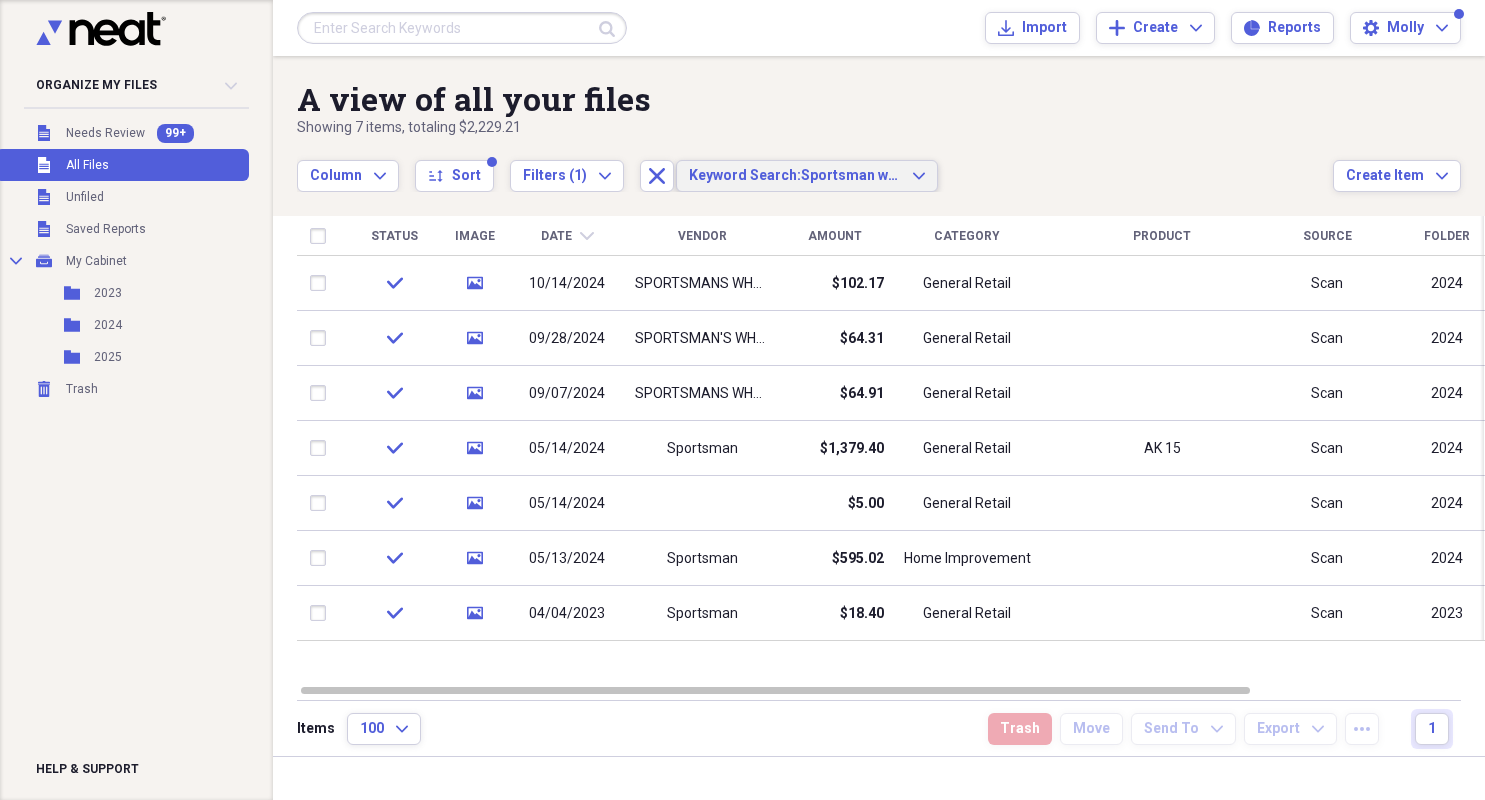 click on "Expand" 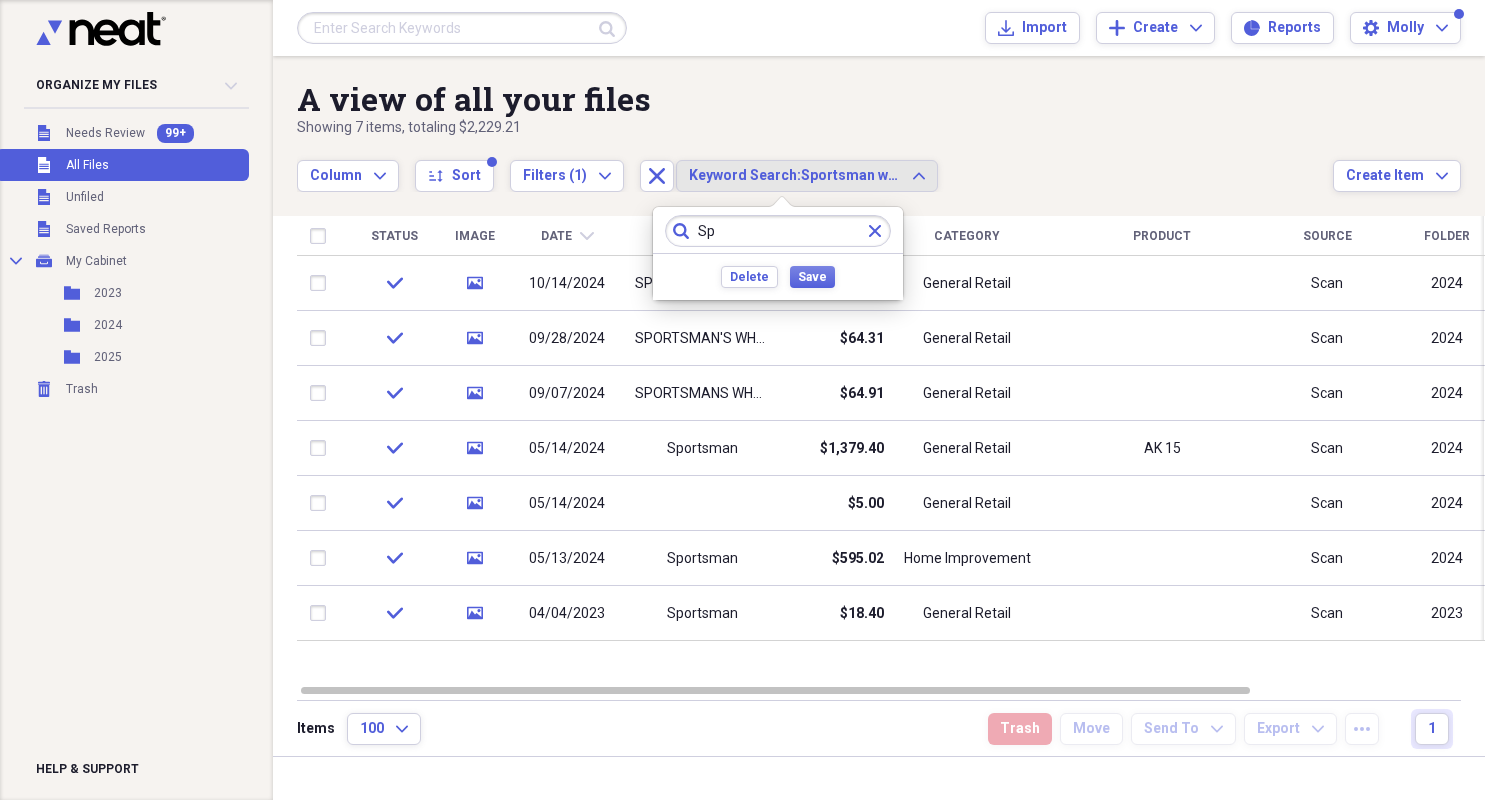 type on "S" 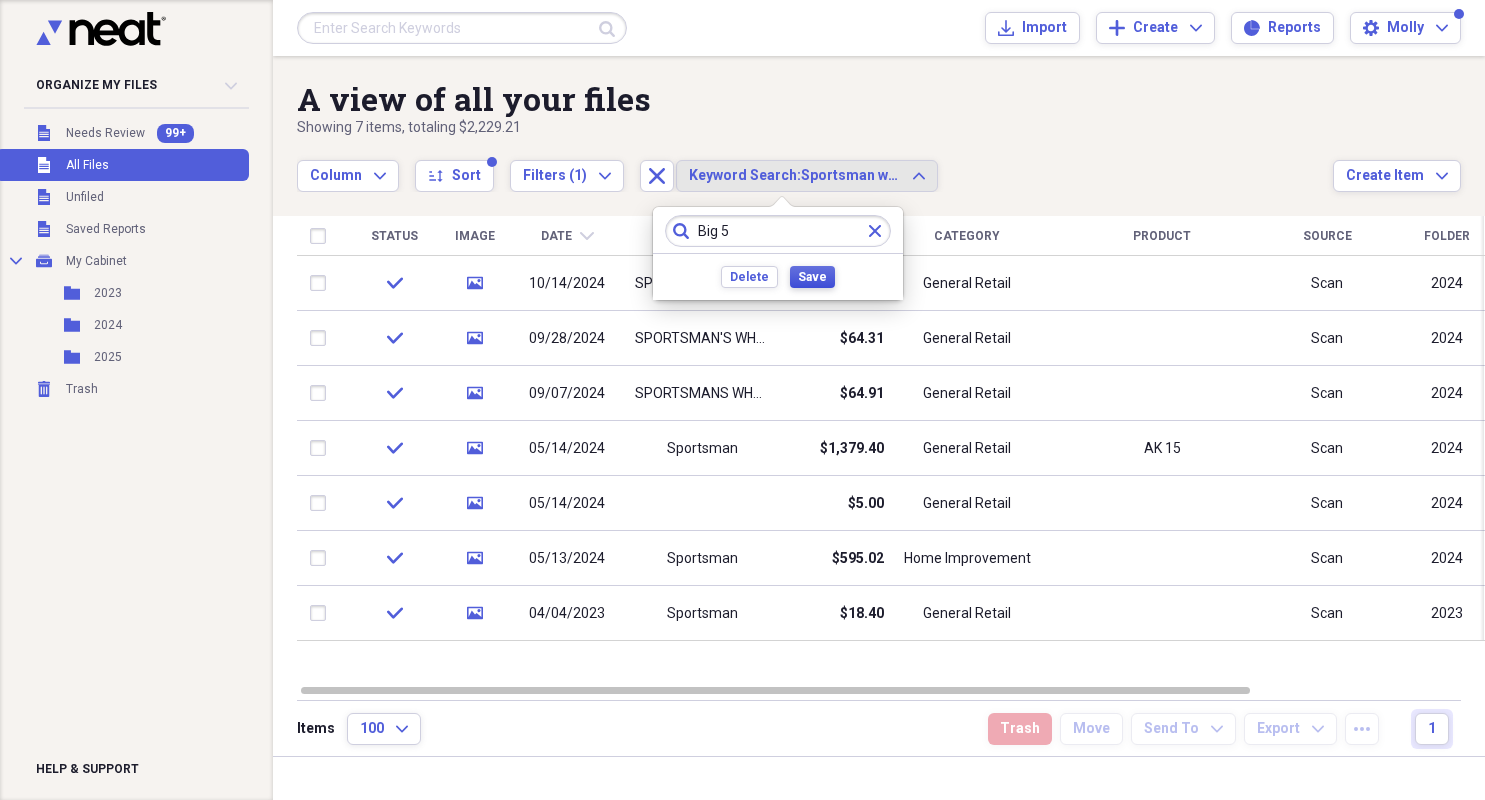 type on "Big 5" 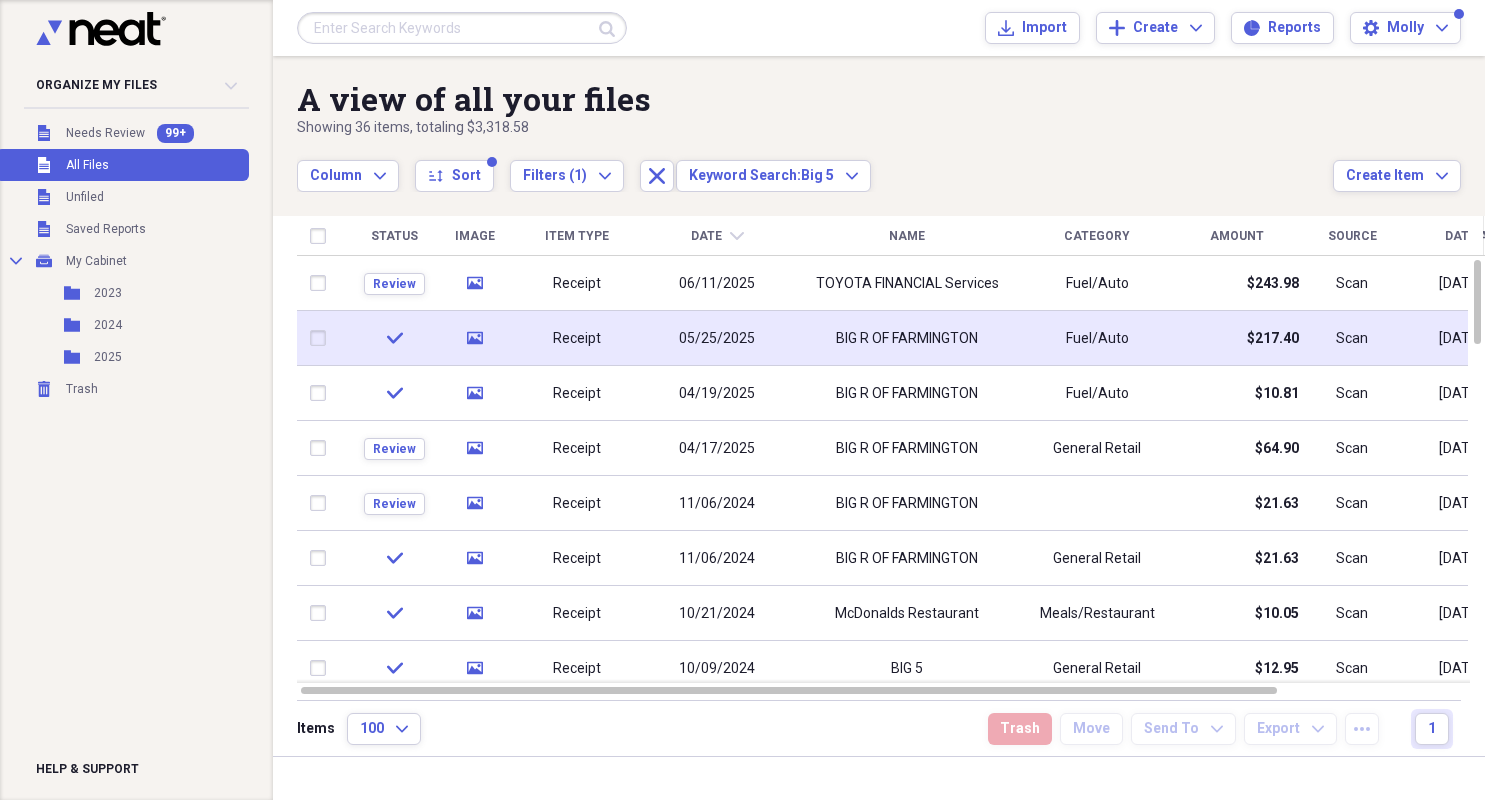 click on "BIG R OF FARMINGTON" at bounding box center (907, 339) 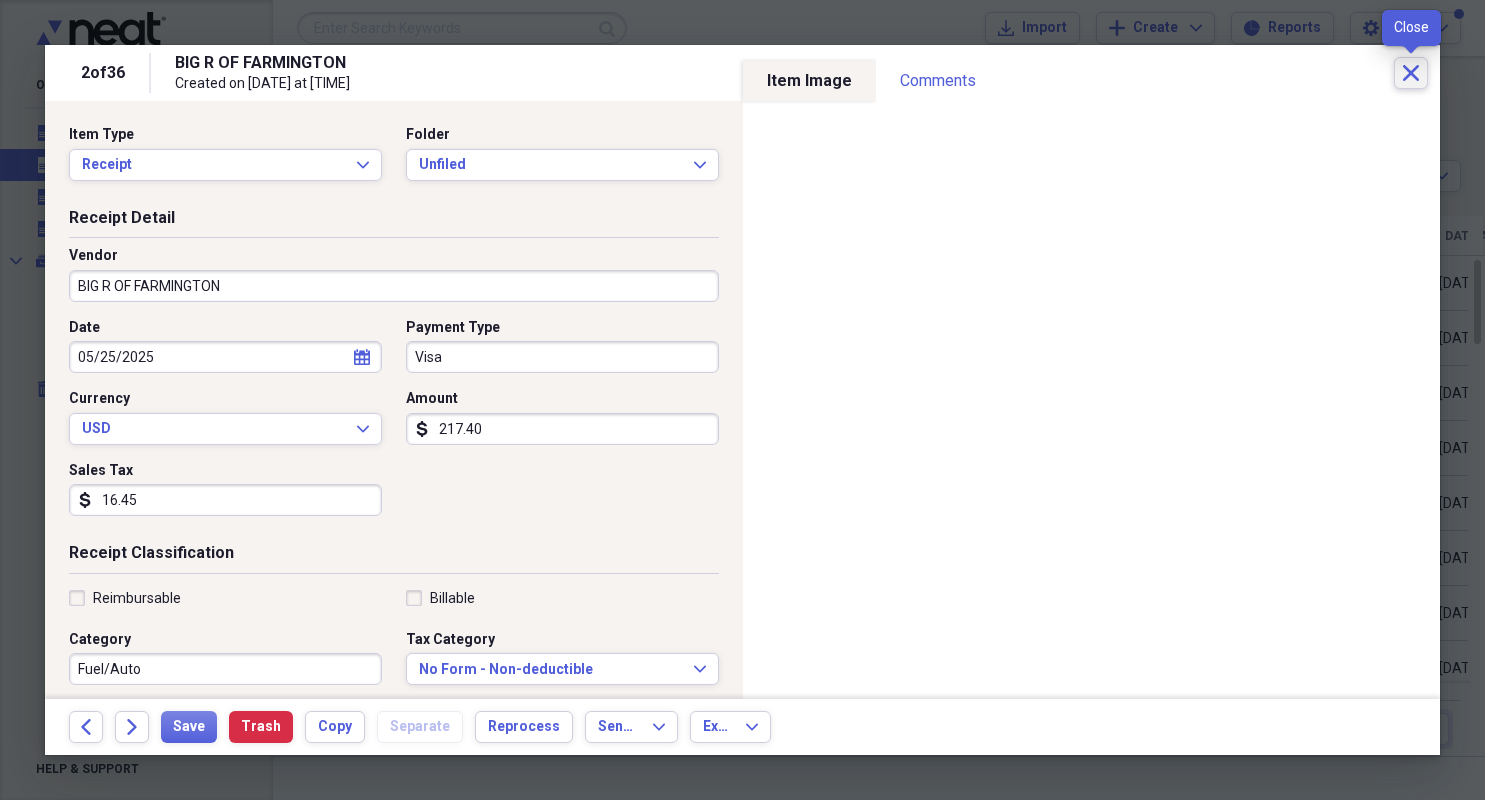 click on "Close" 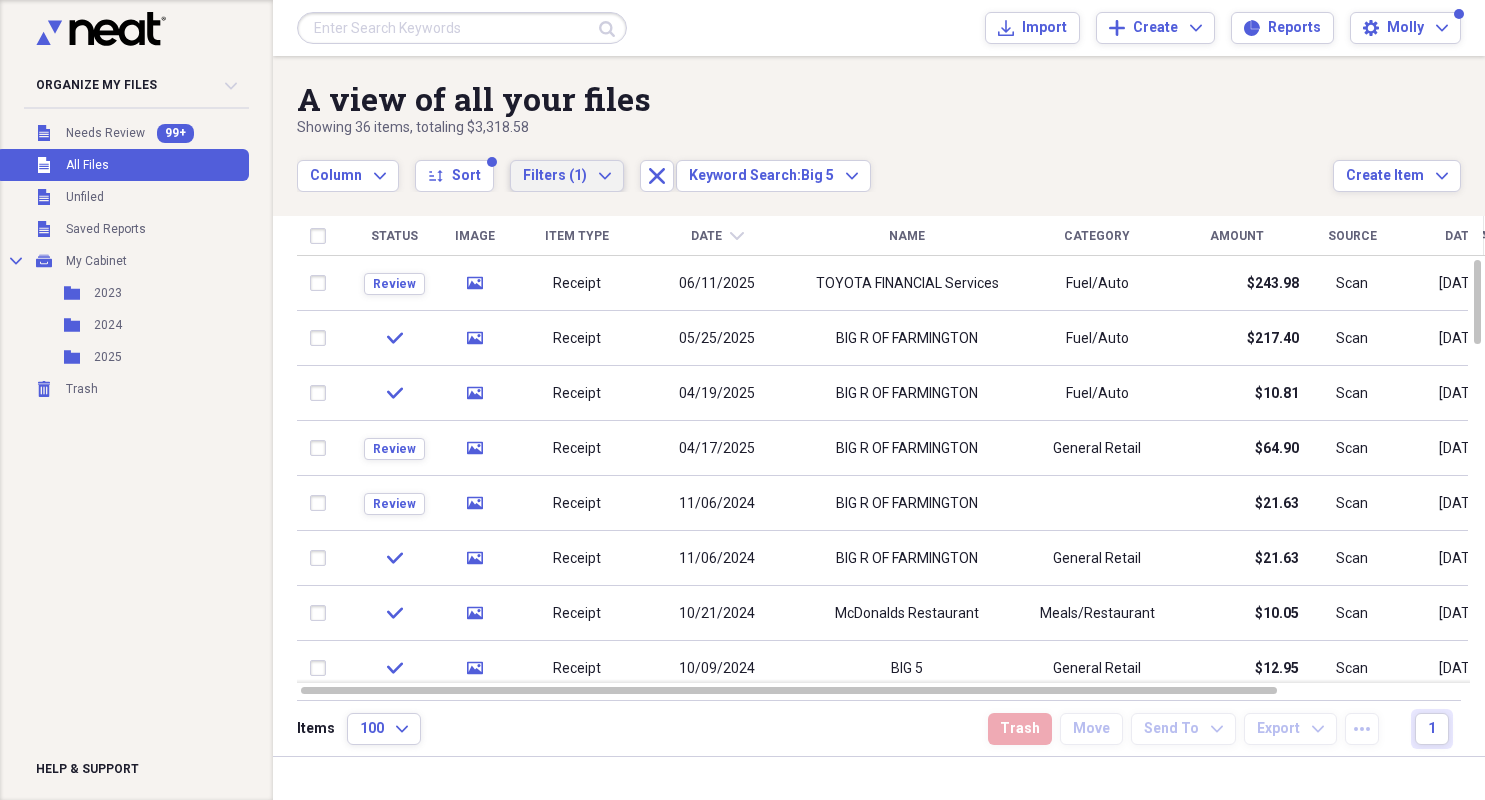 click on "Expand" 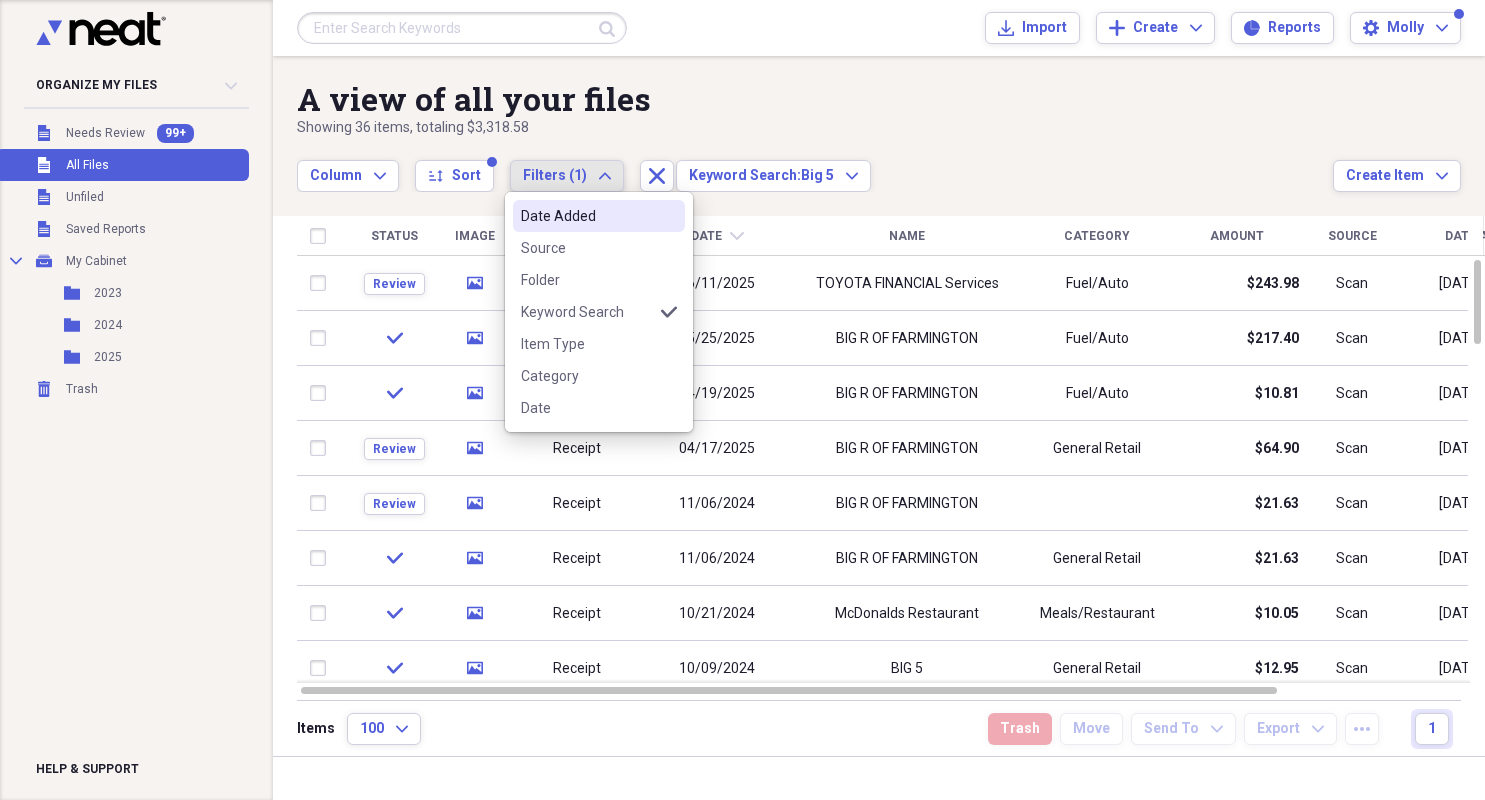 click on "Date Added" at bounding box center (587, 216) 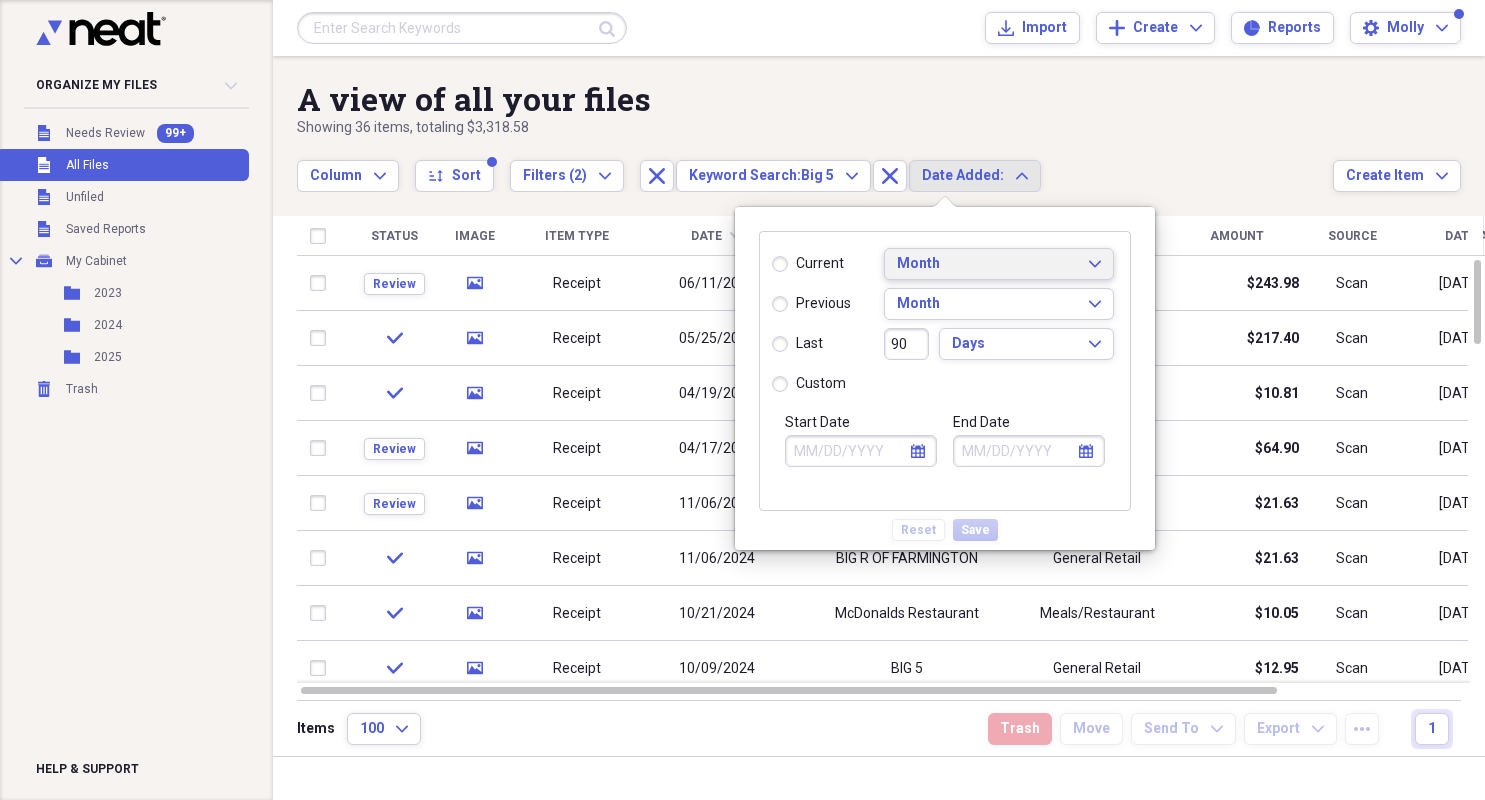 click on "Expand" 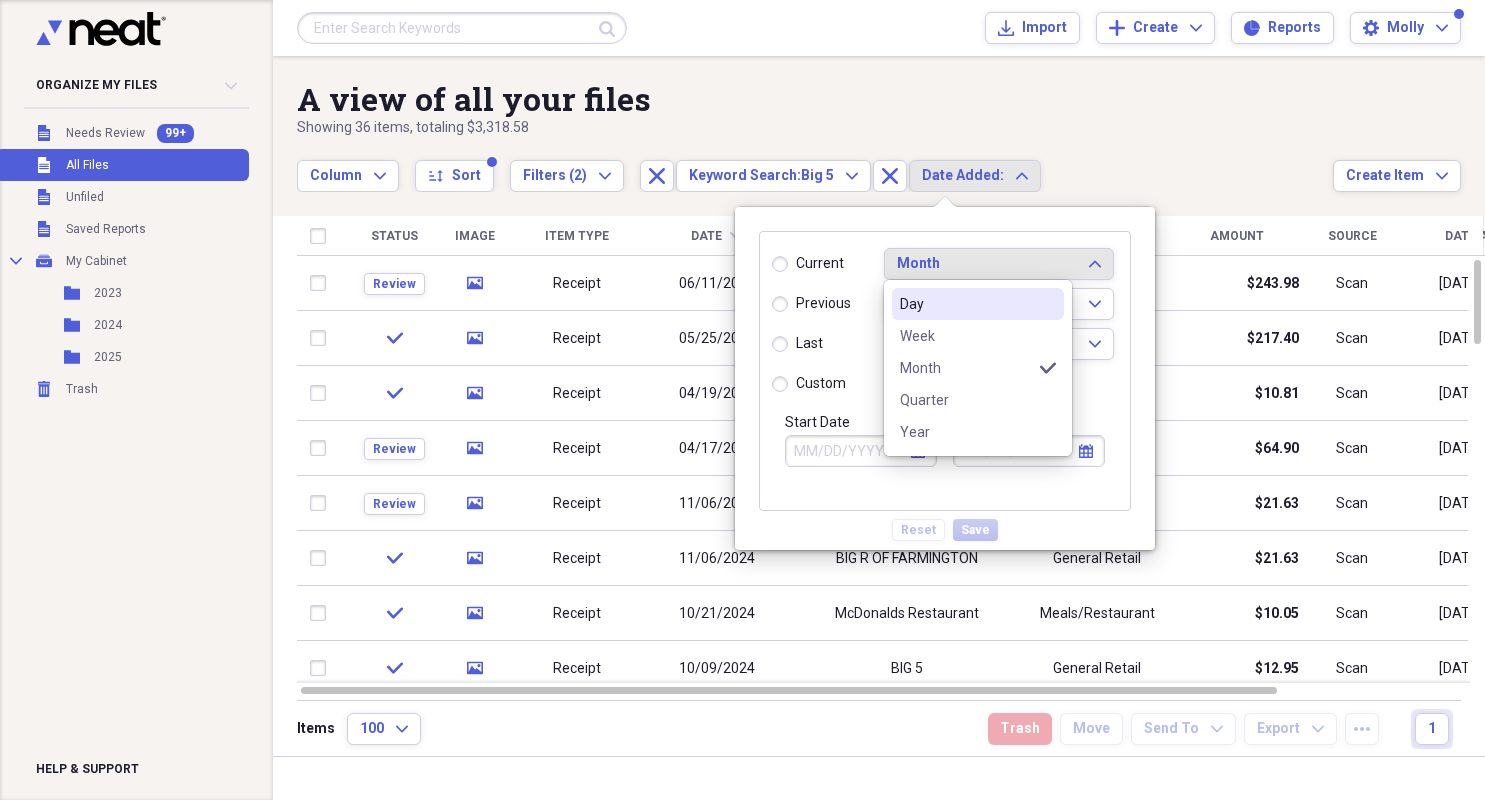 click on "previous" at bounding box center (811, 304) 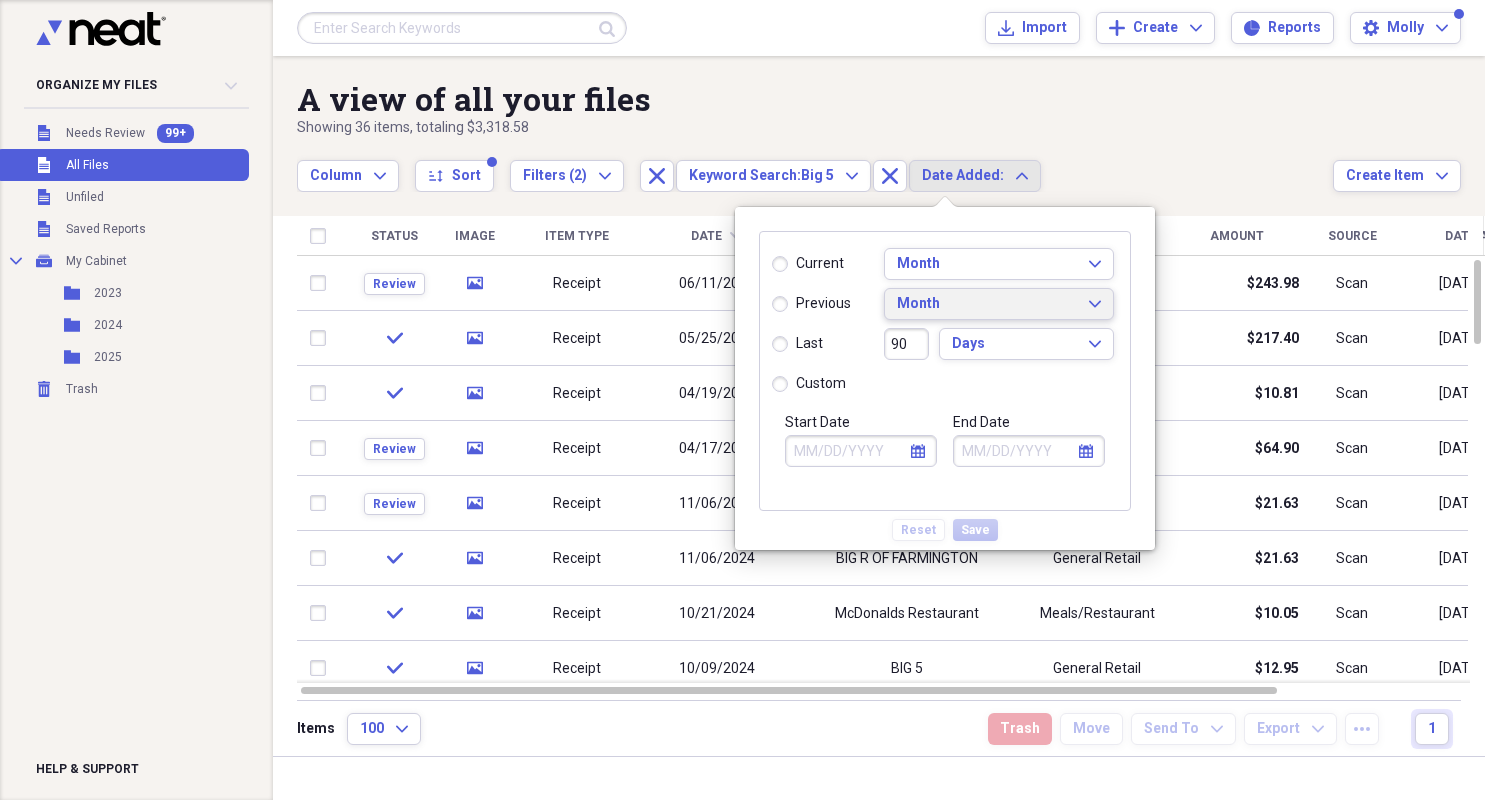 click on "Expand" 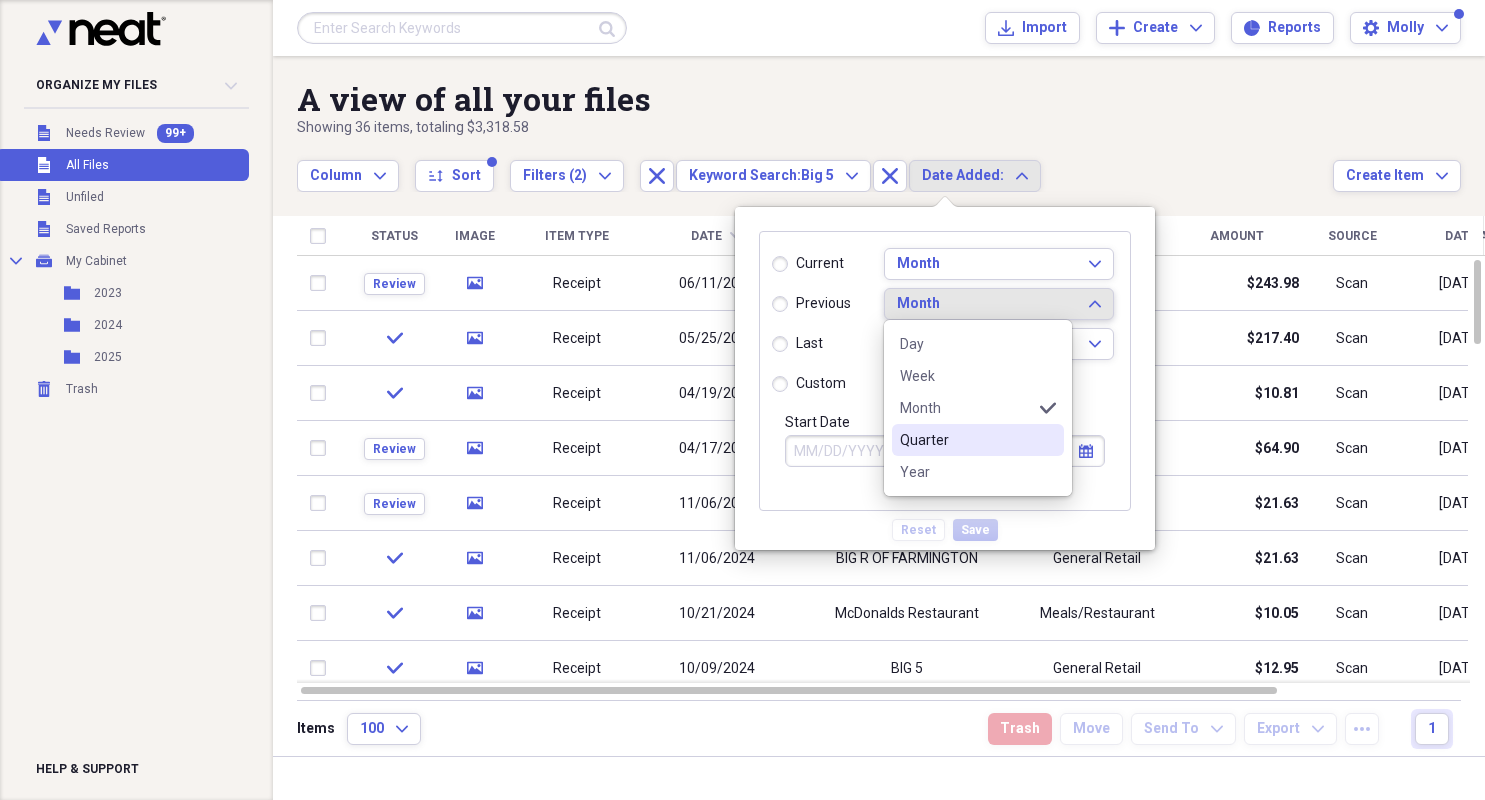 click on "Quarter" at bounding box center (966, 440) 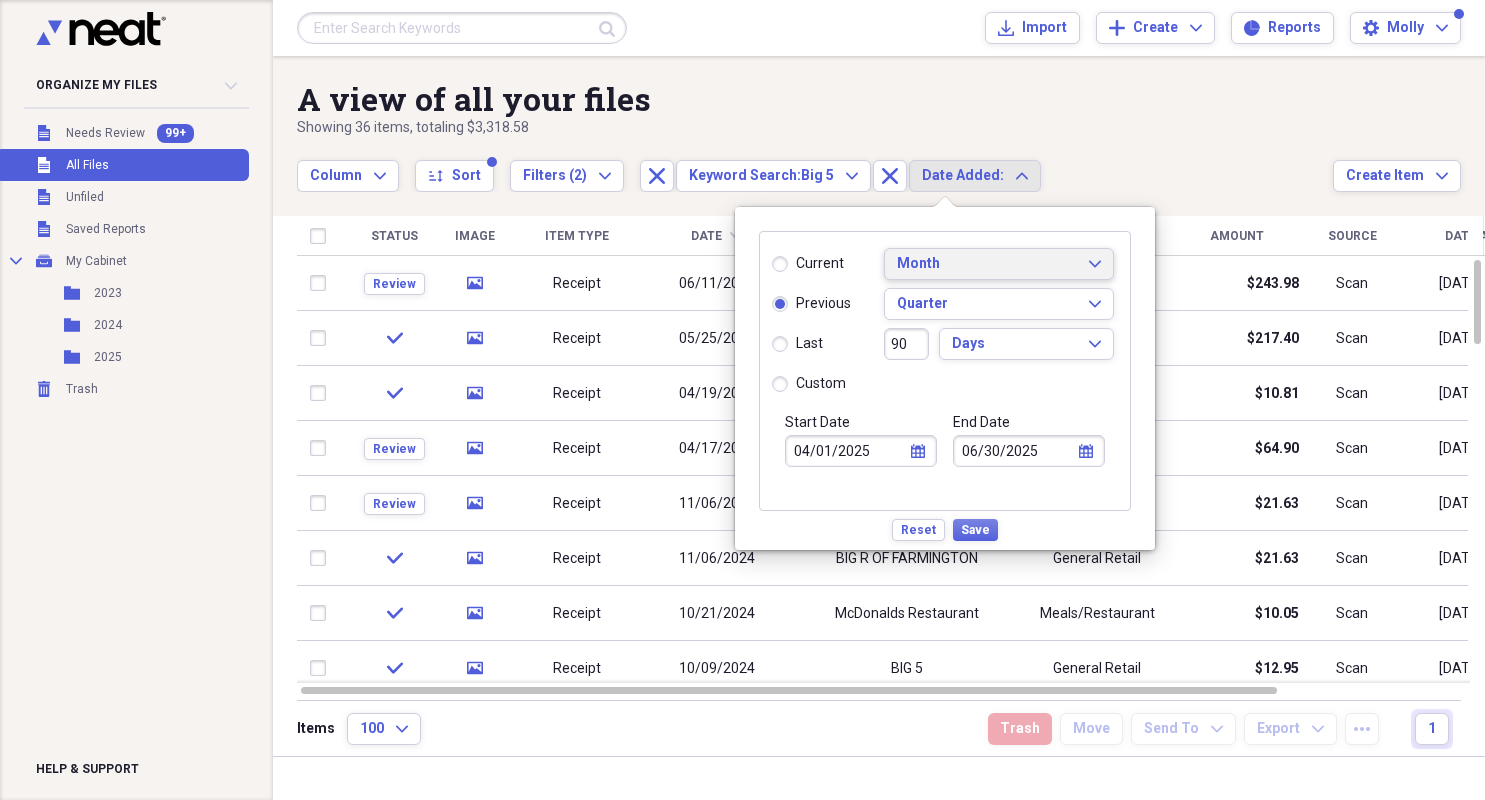 click 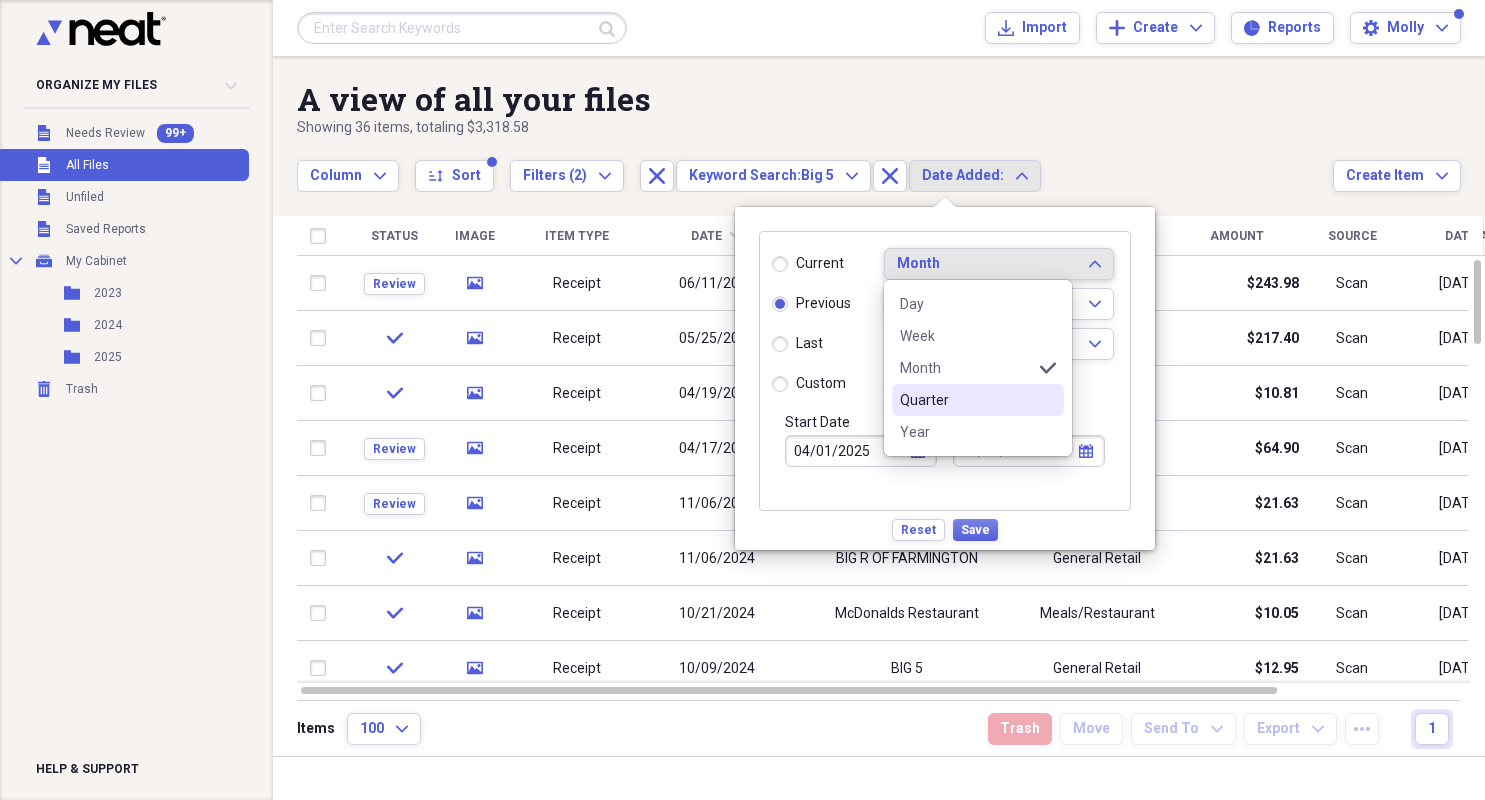click on "Quarter" at bounding box center (966, 400) 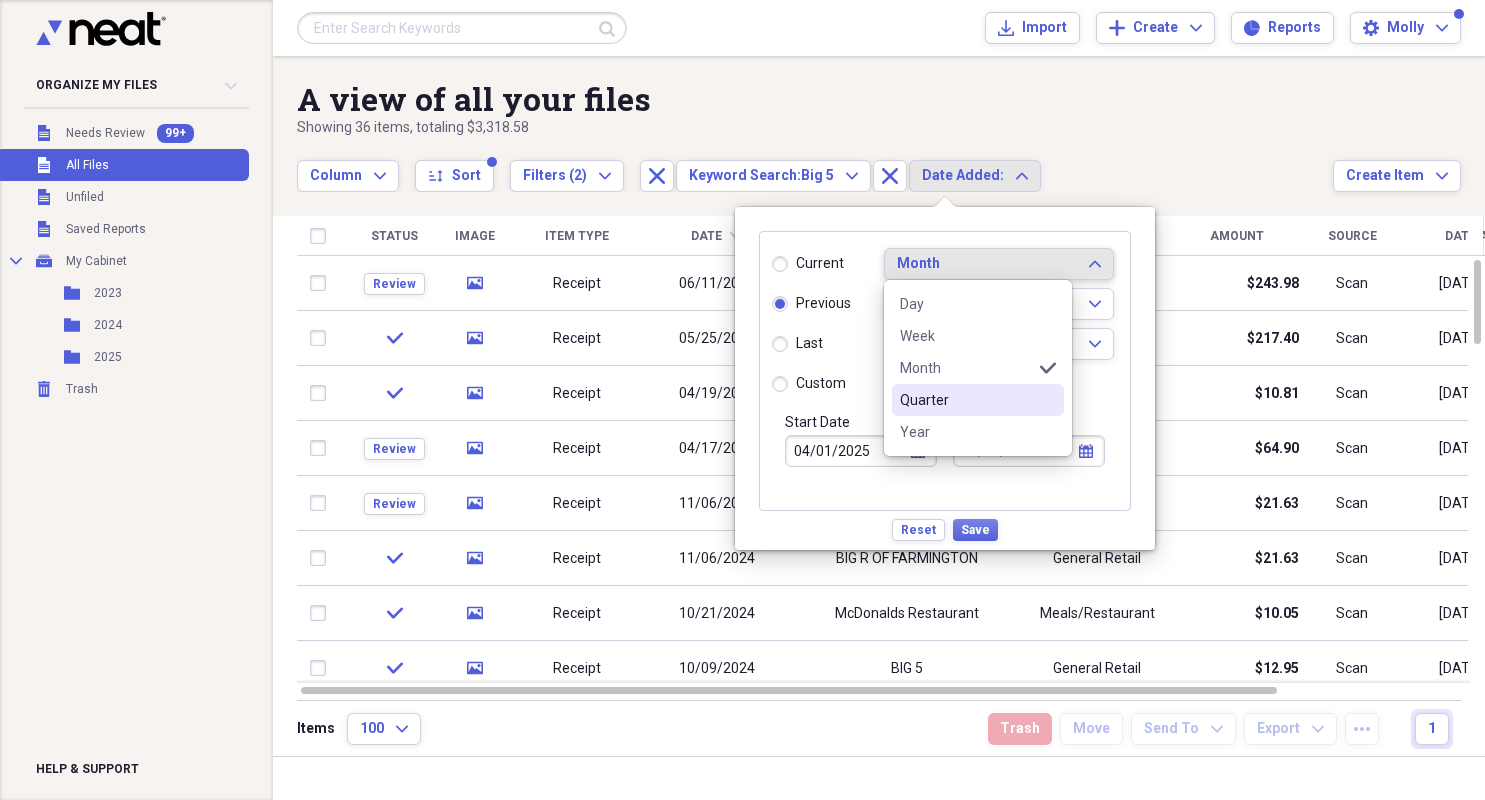radio on "true" 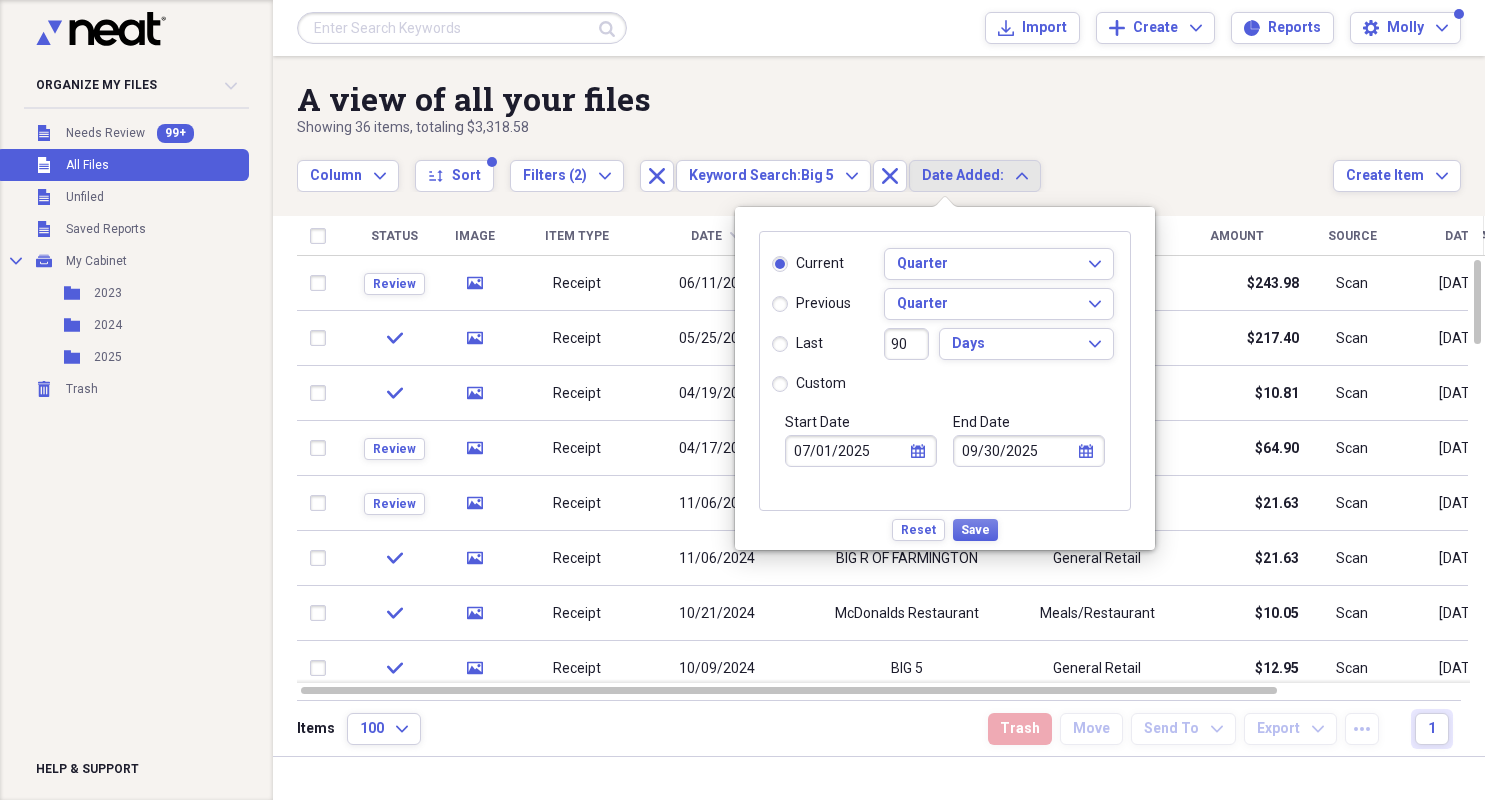 click 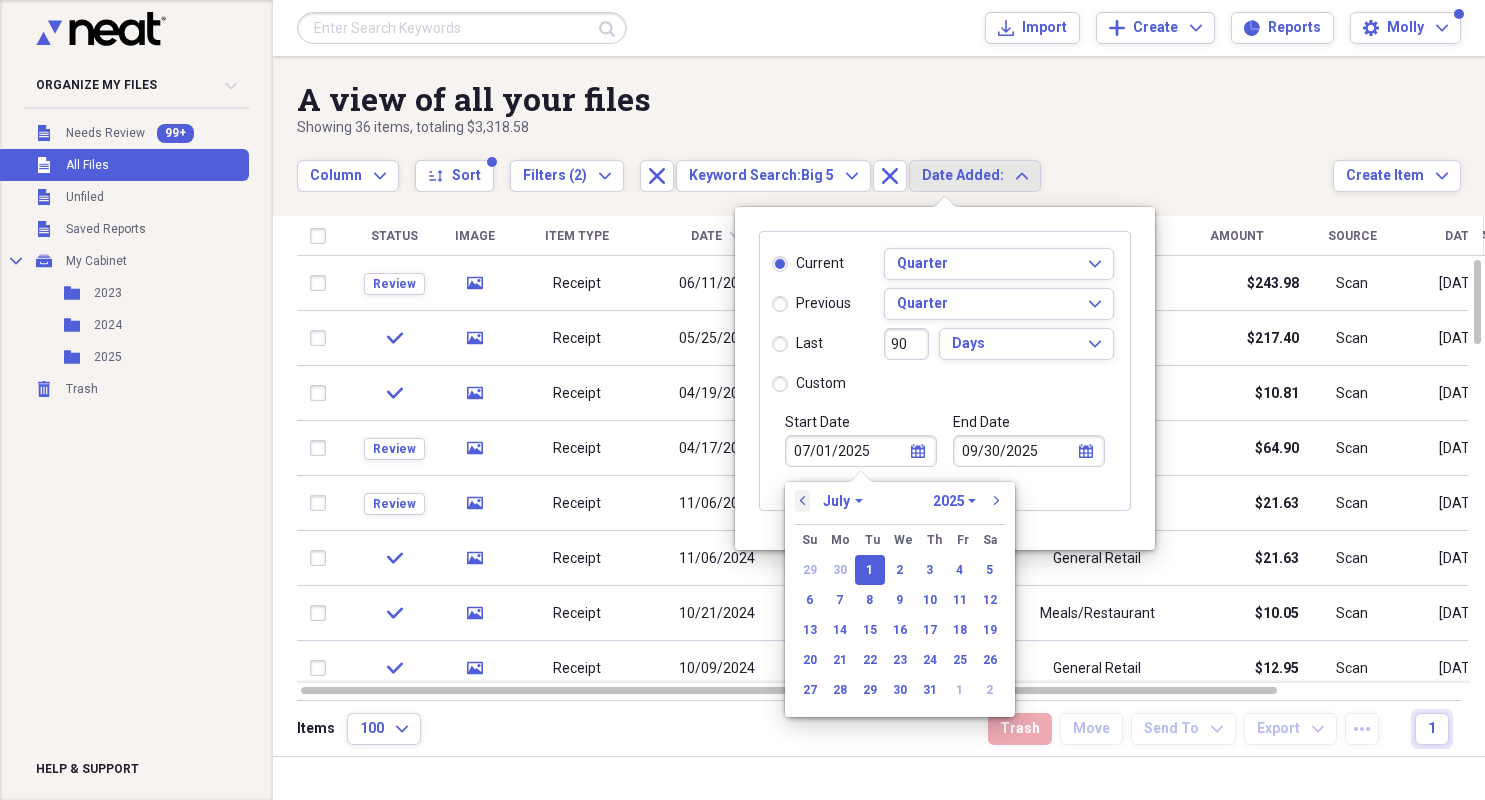 click on "previous" at bounding box center (803, 501) 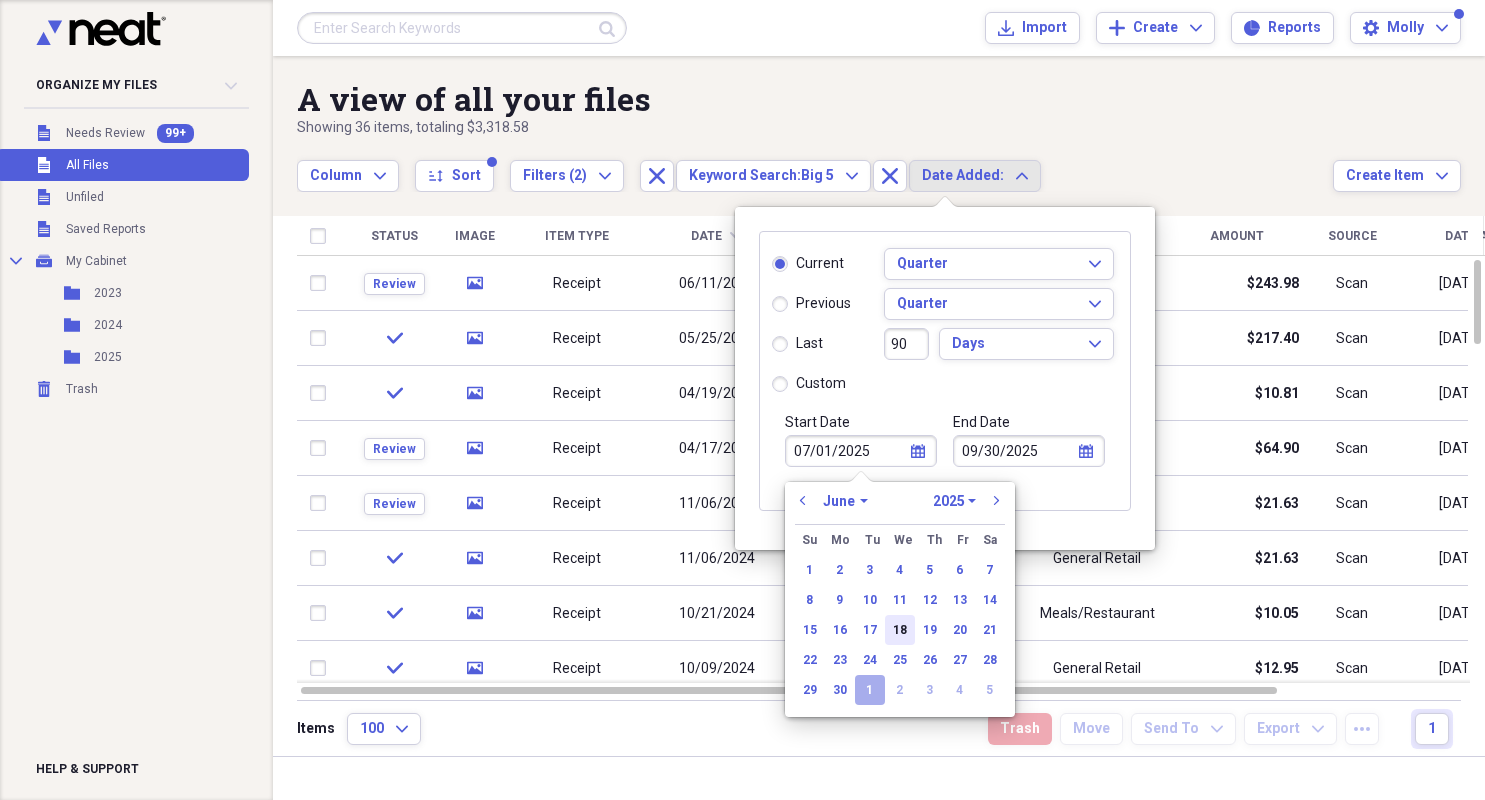 click on "18" at bounding box center [900, 630] 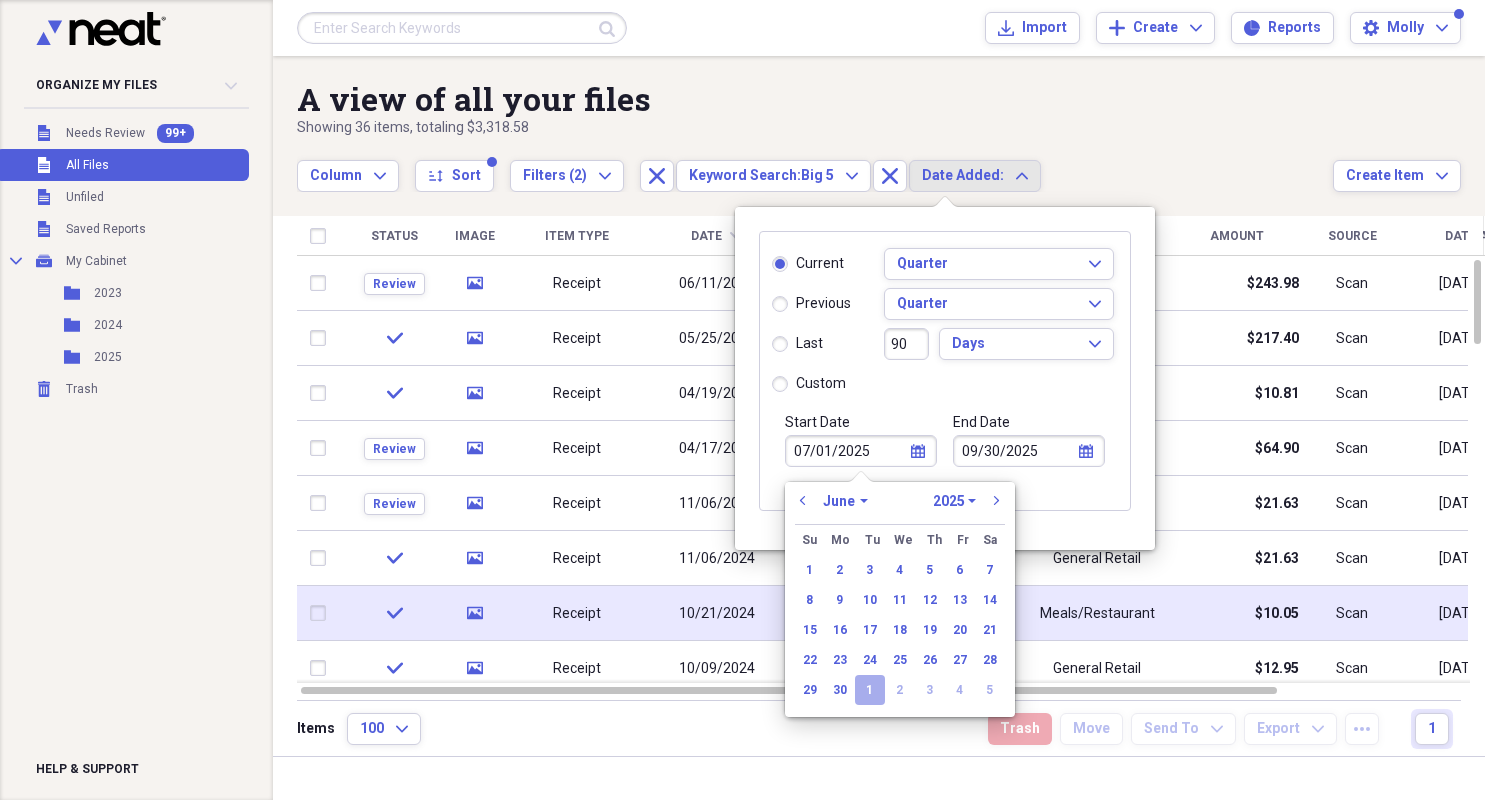 radio on "false" 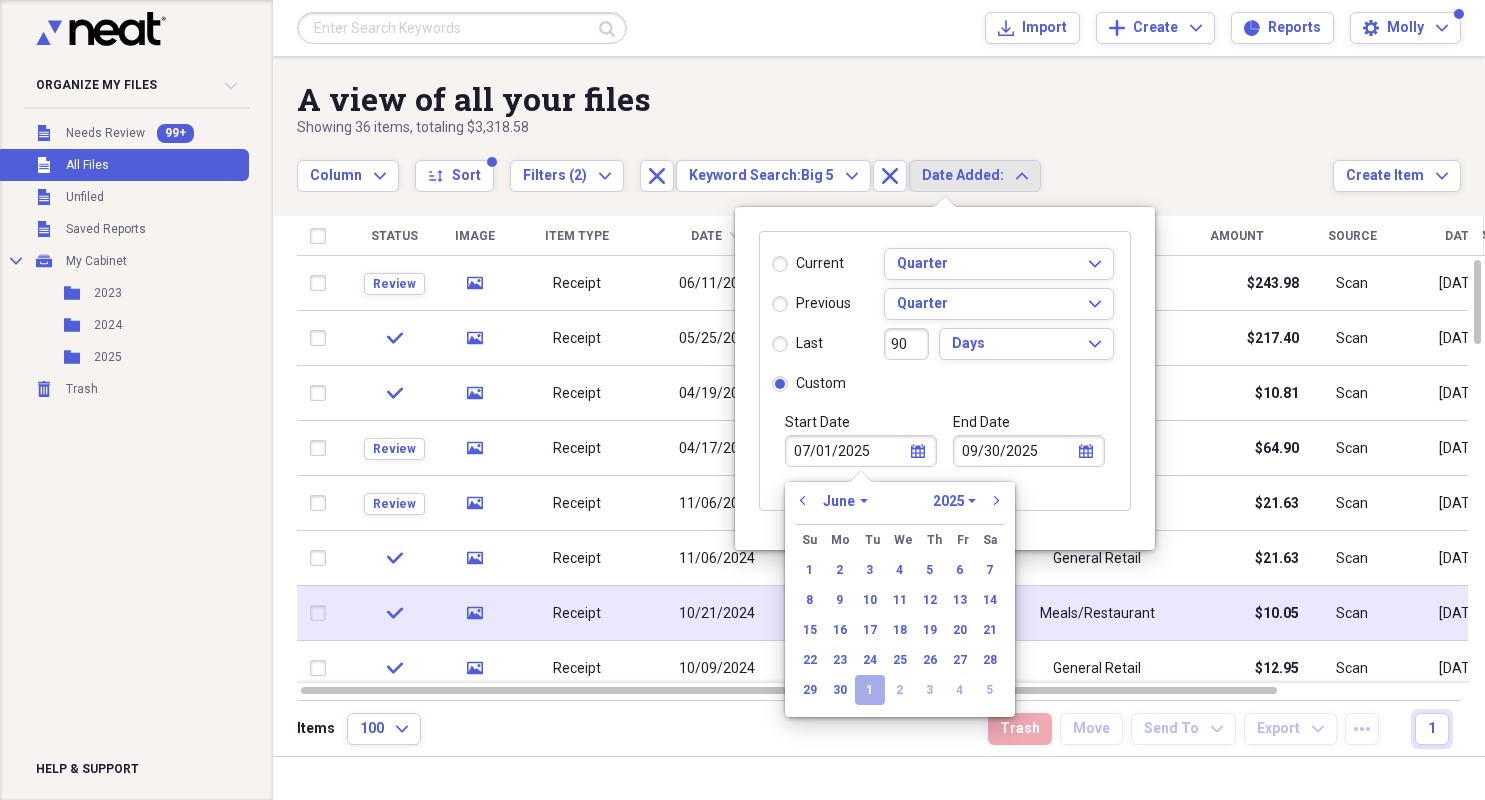 type on "06/18/2025" 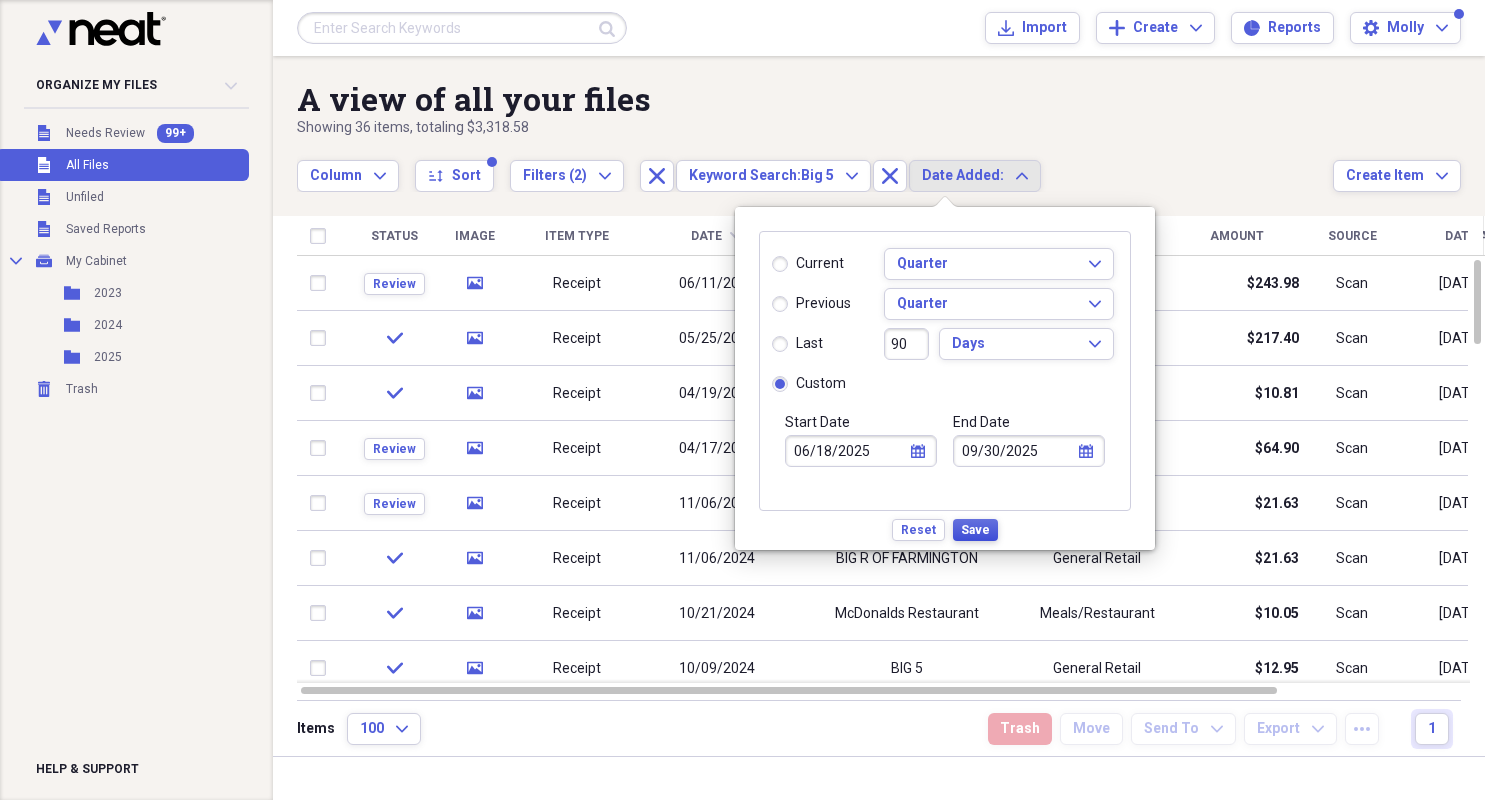 click on "Save" at bounding box center (975, 530) 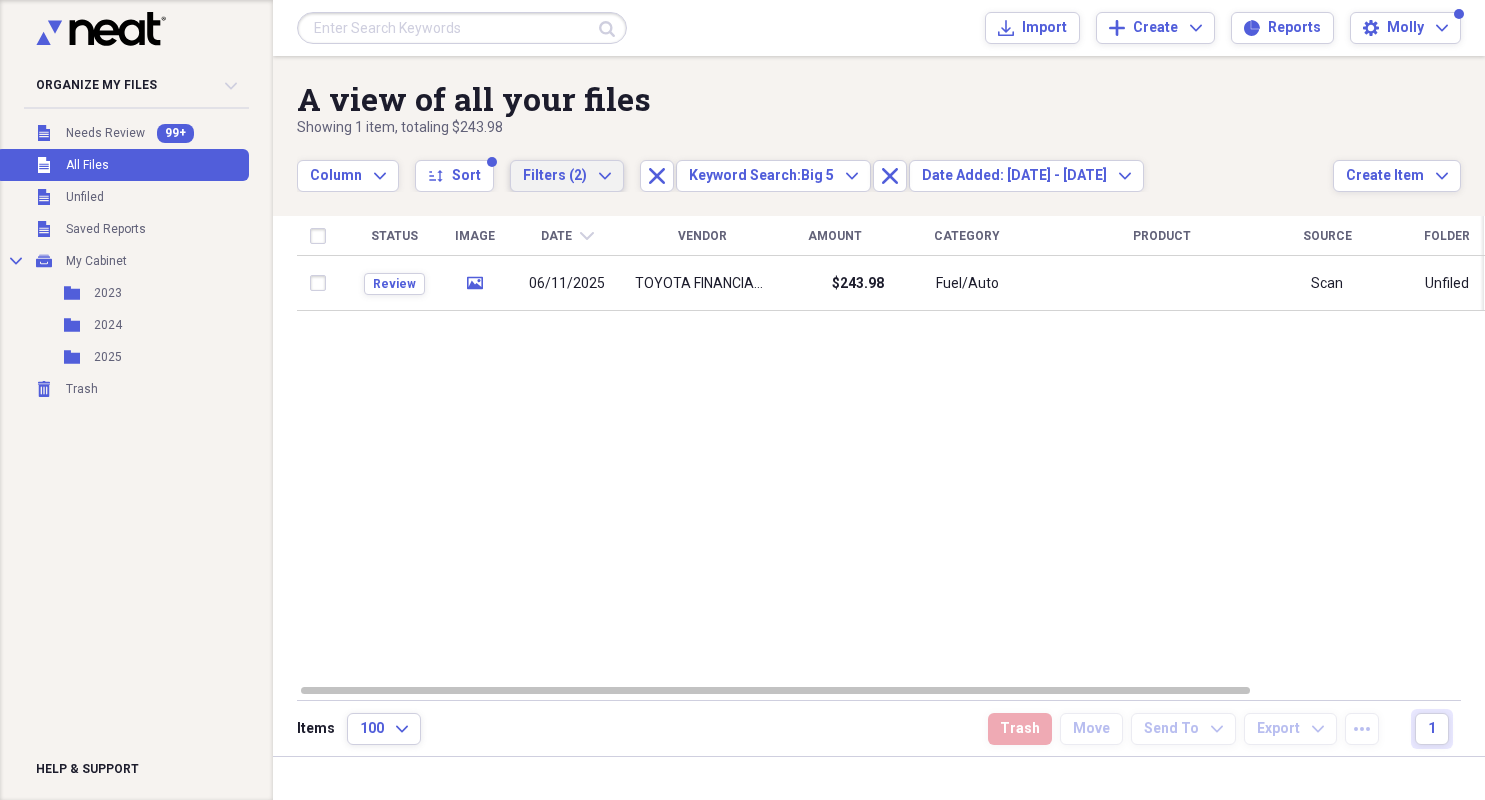 click on "Expand" 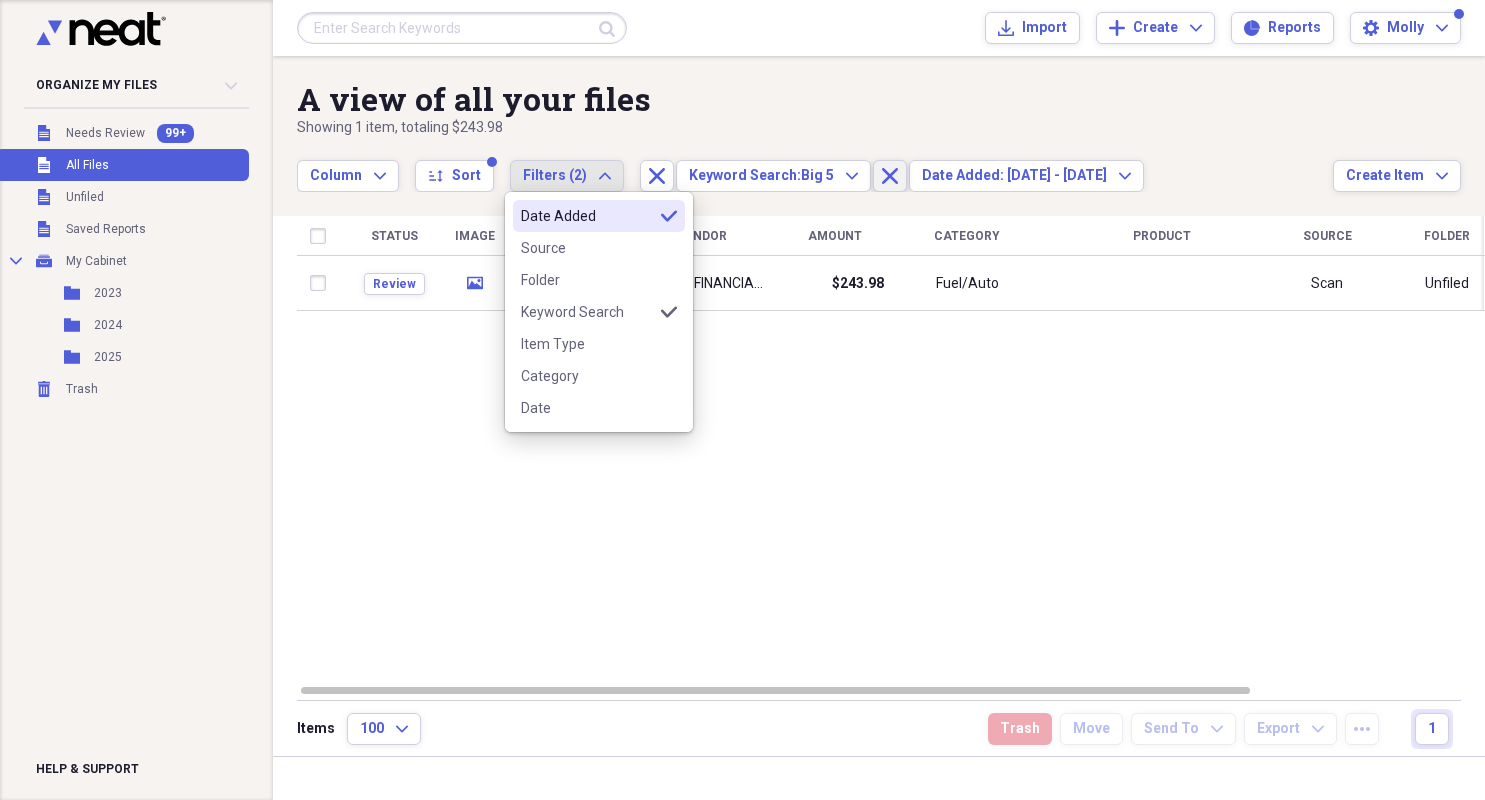 click on "Close" at bounding box center (890, 176) 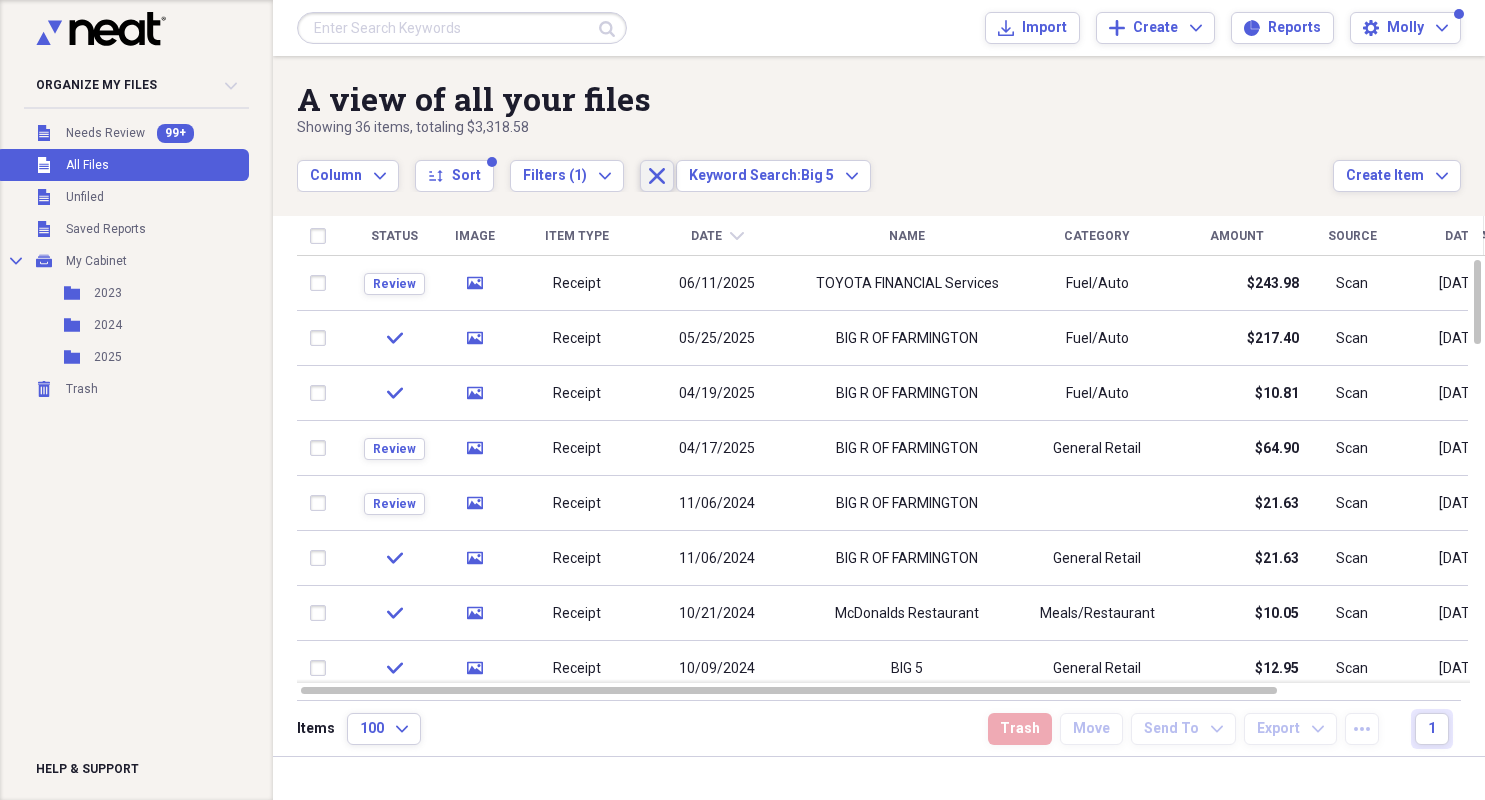 click on "Close" 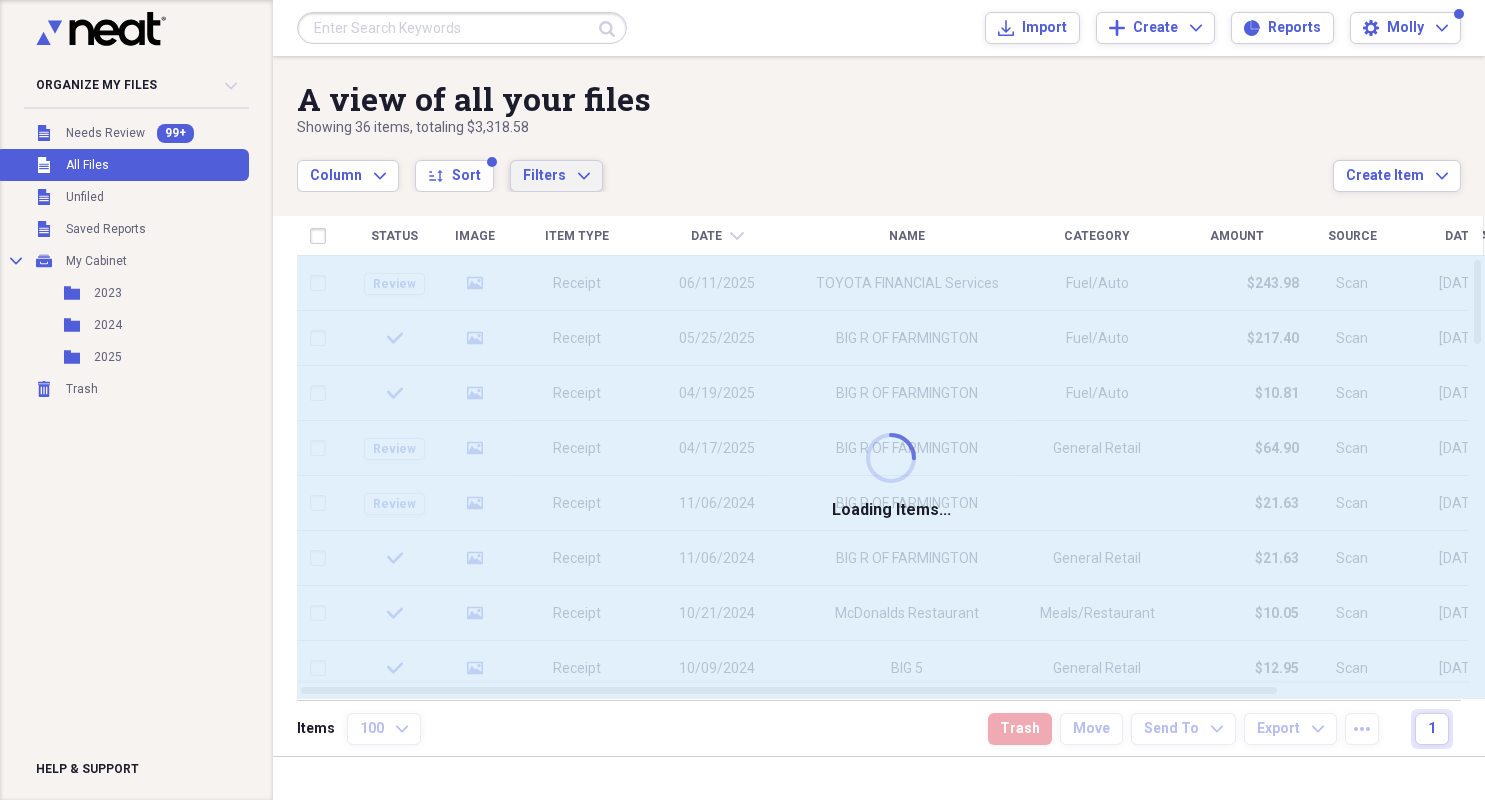 click on "Expand" 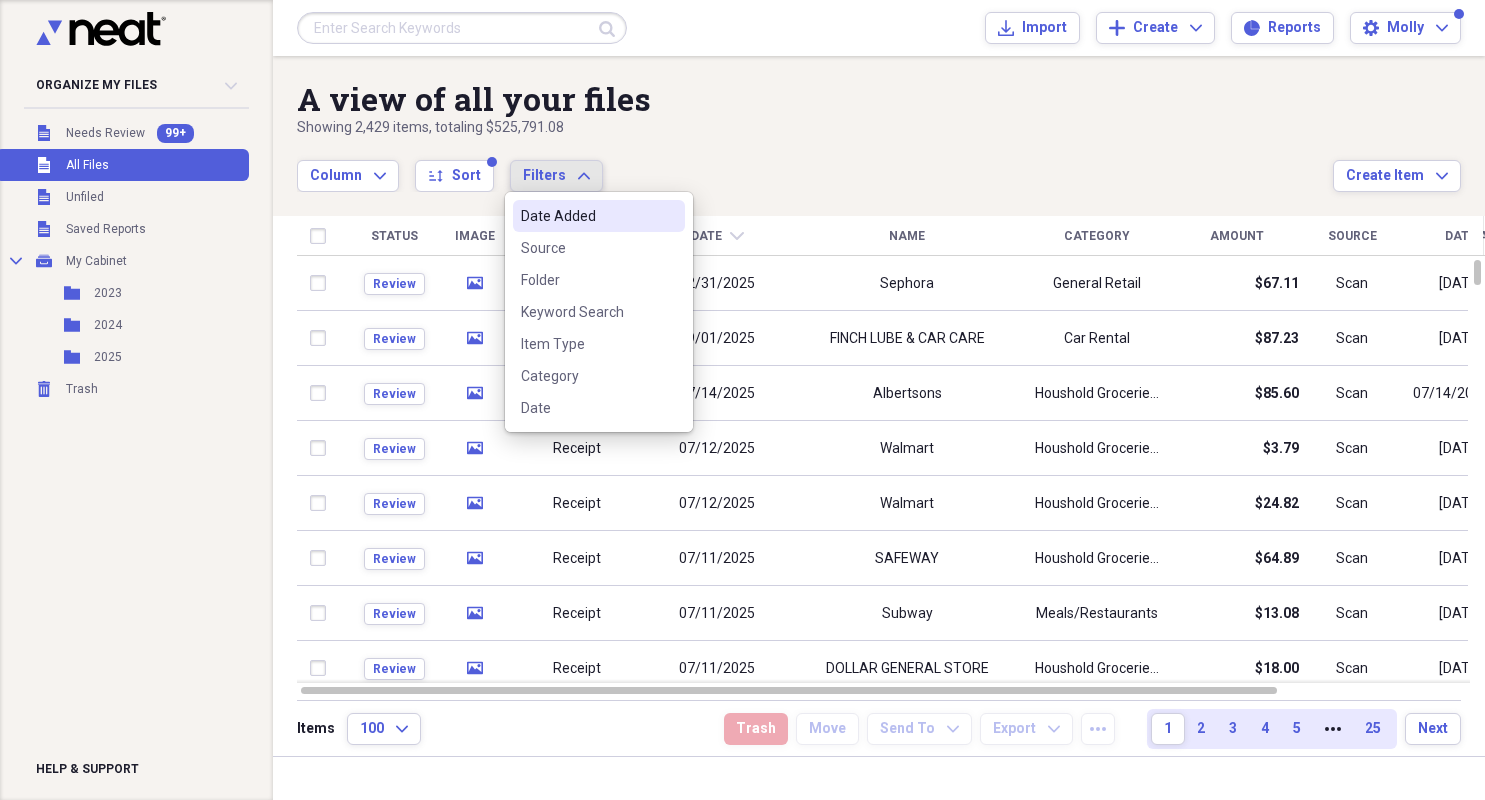 click on "Date Added" at bounding box center (587, 216) 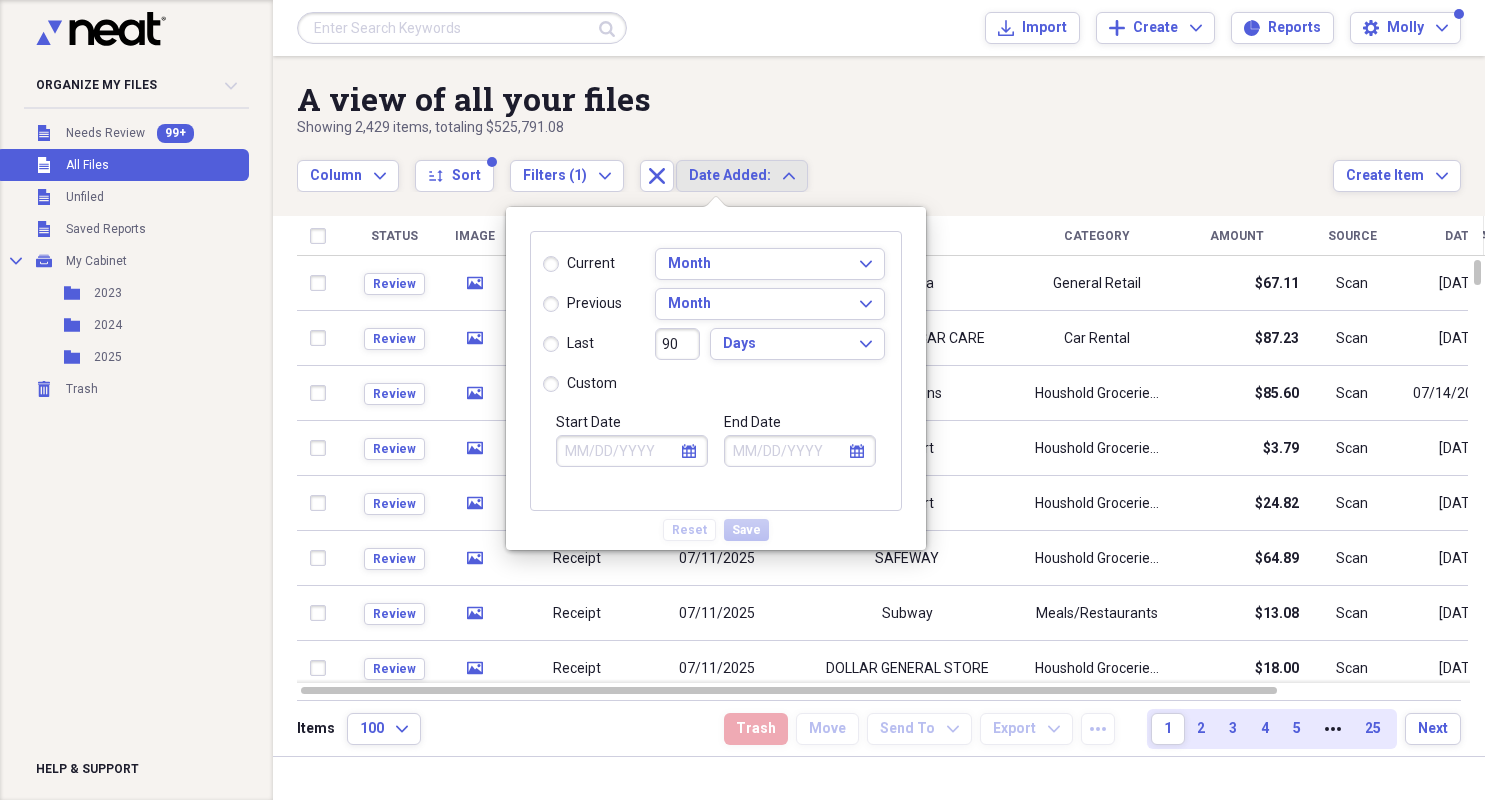 click on "previous" at bounding box center [582, 304] 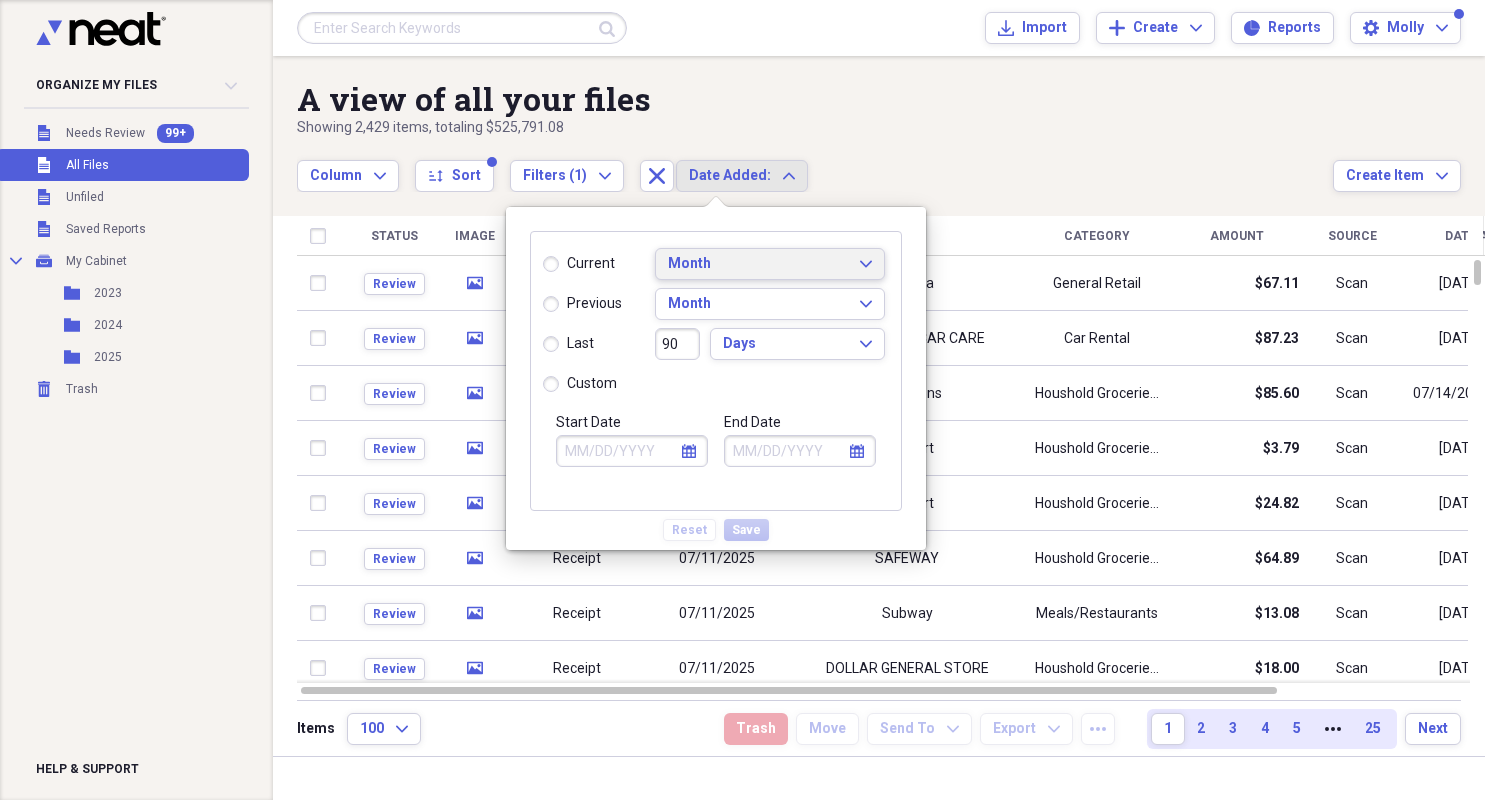click on "Expand" 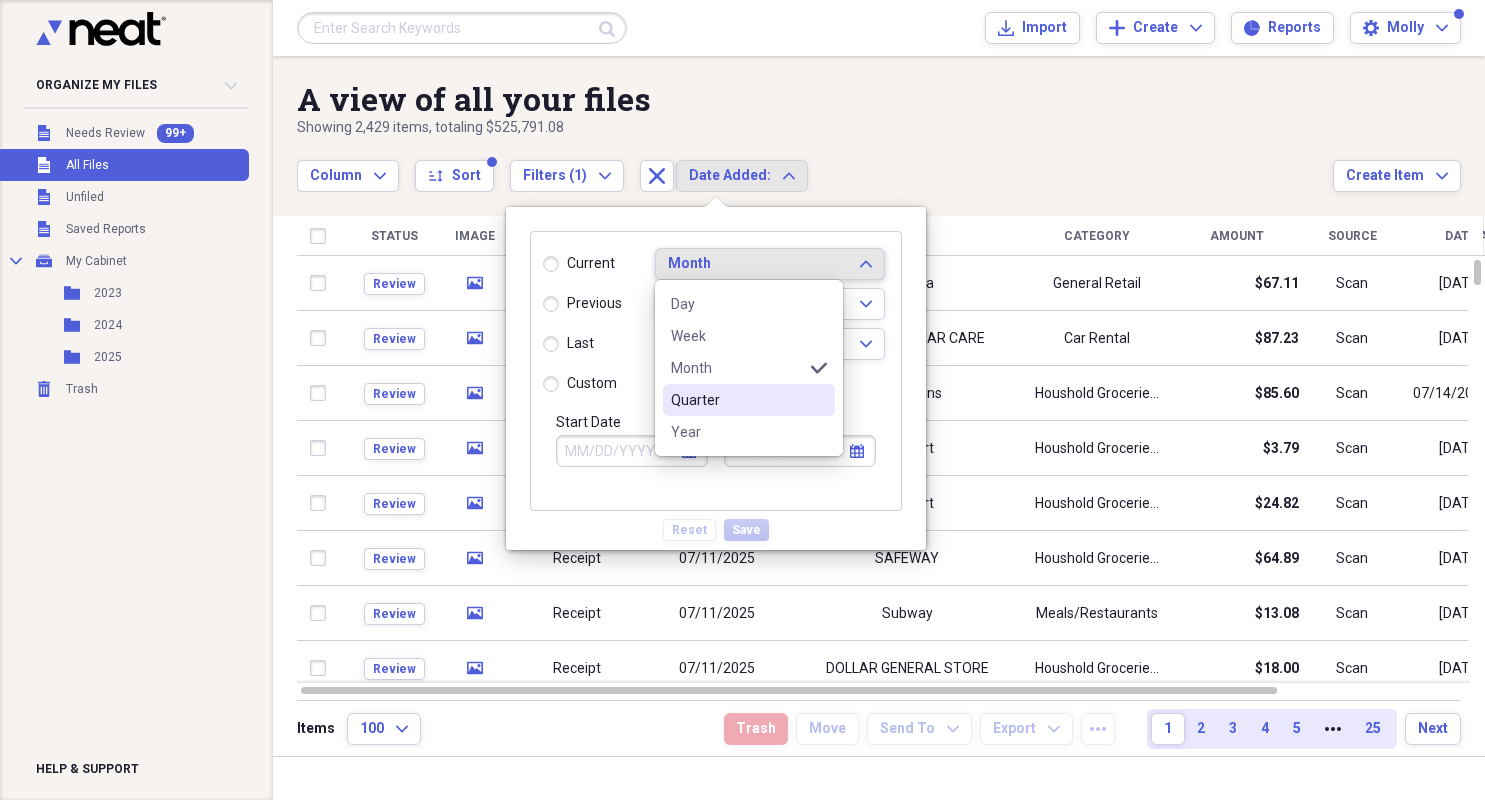 click on "Quarter" at bounding box center [737, 400] 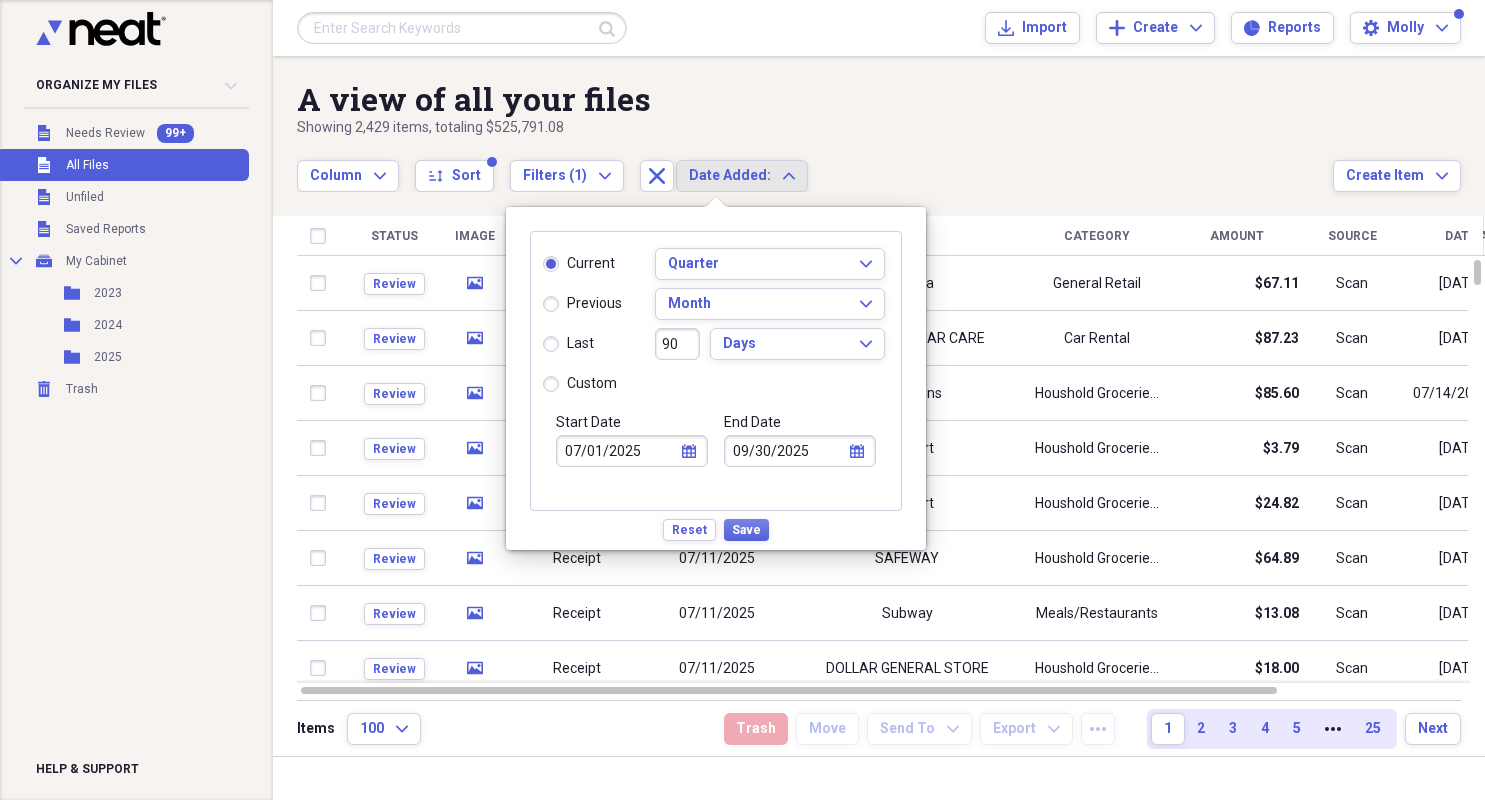 click on "previous" at bounding box center (582, 304) 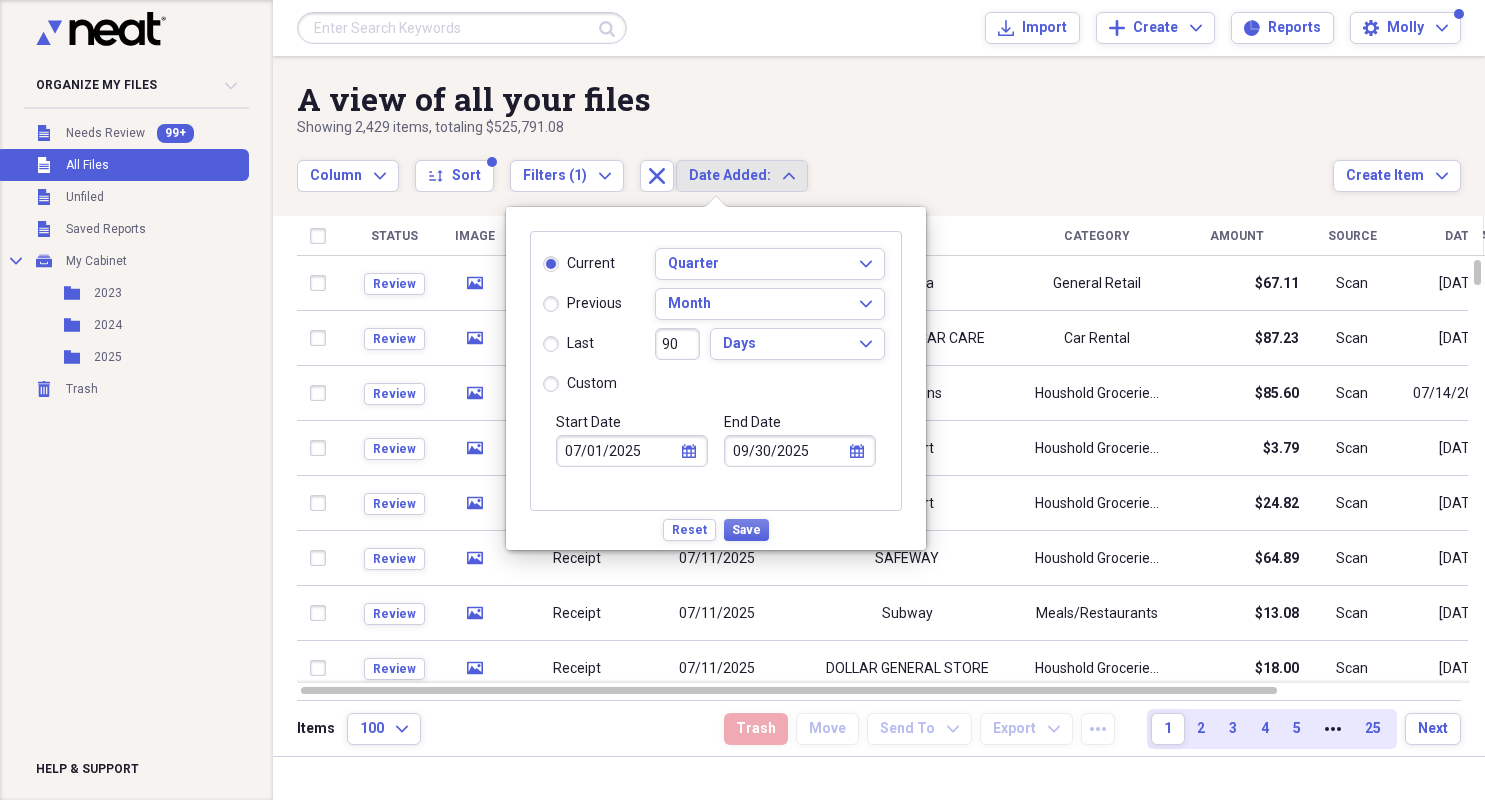 radio on "true" 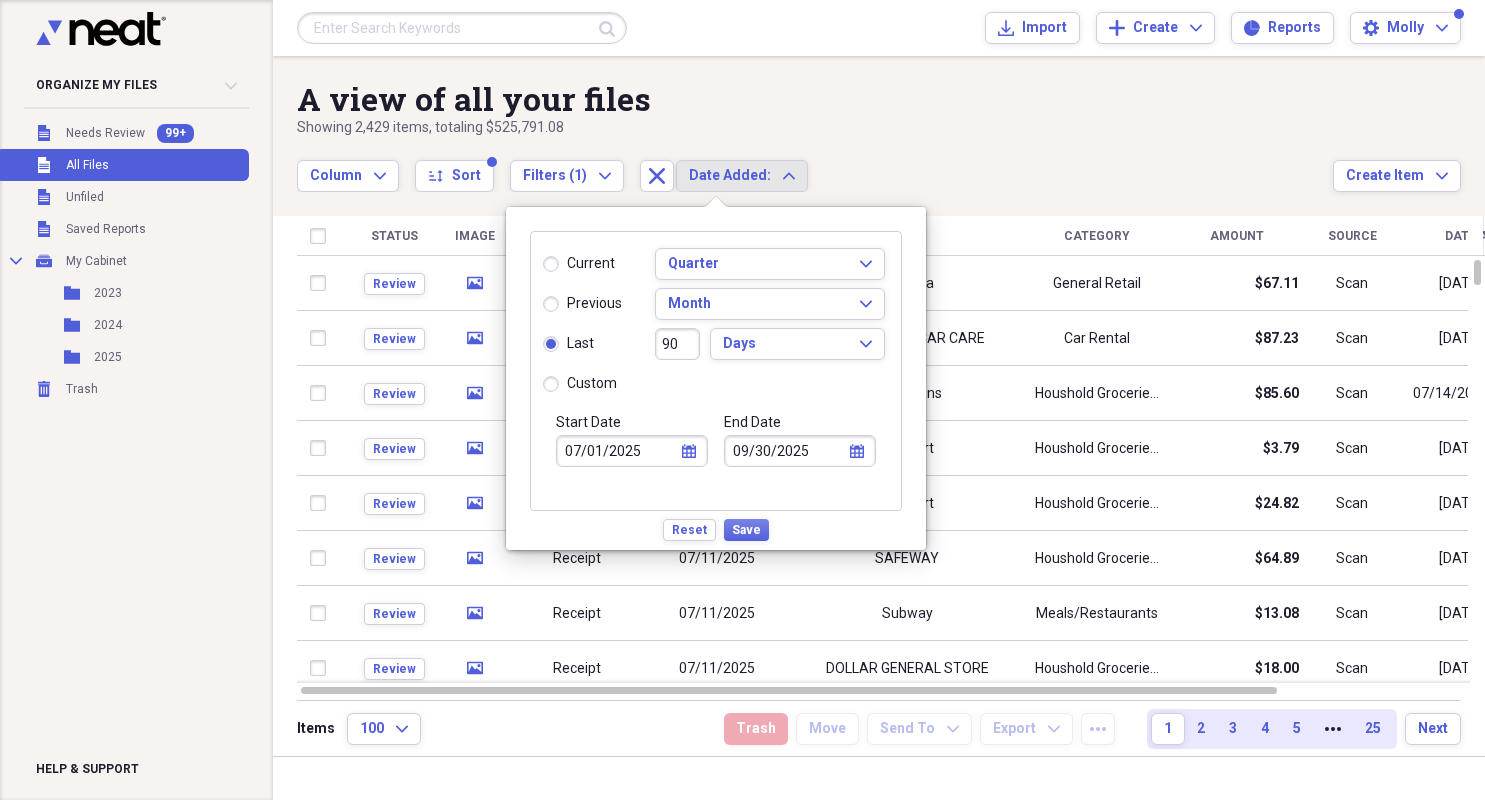 type on "05/06/2025" 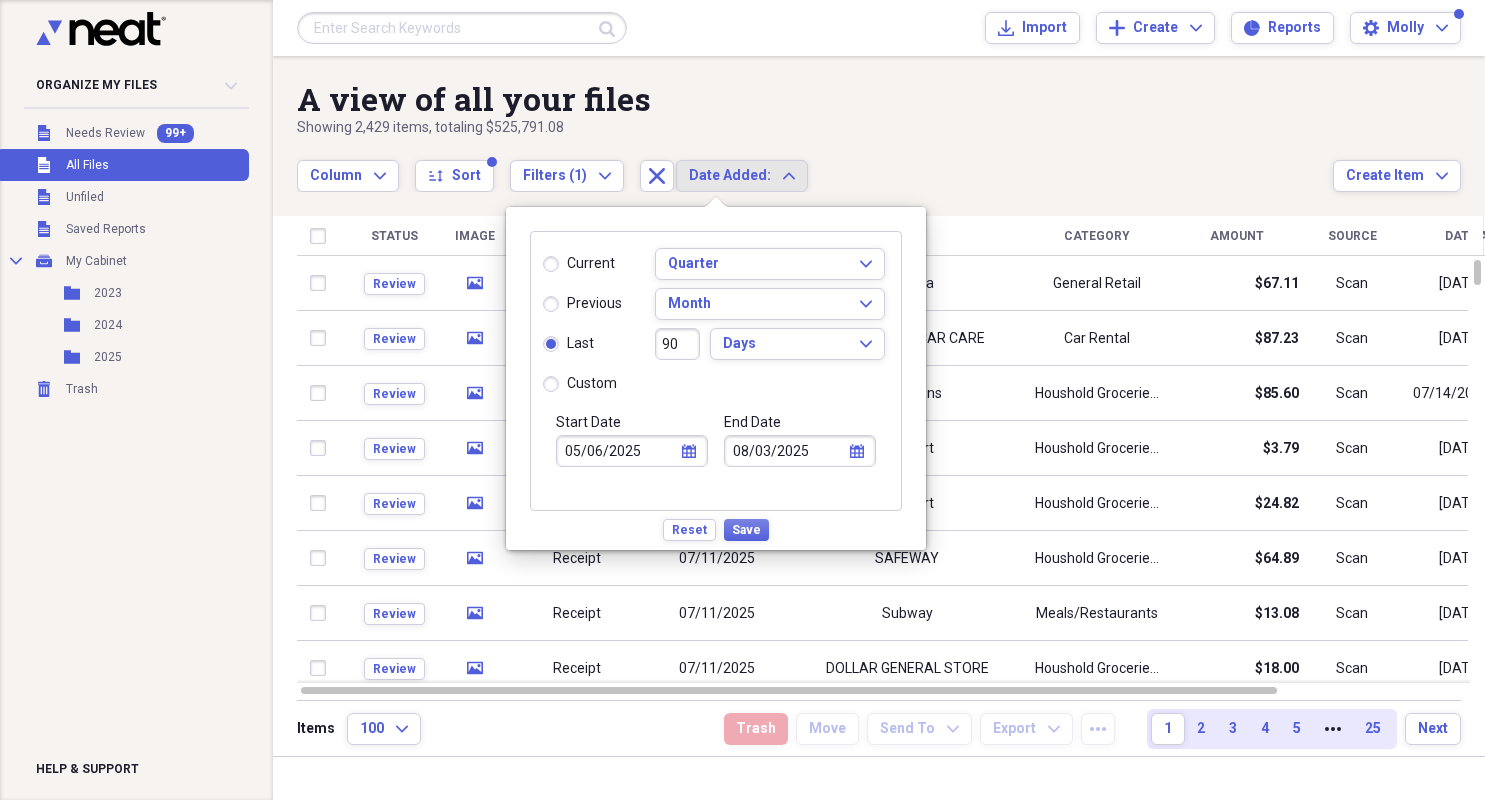 drag, startPoint x: 688, startPoint y: 348, endPoint x: 619, endPoint y: 345, distance: 69.065186 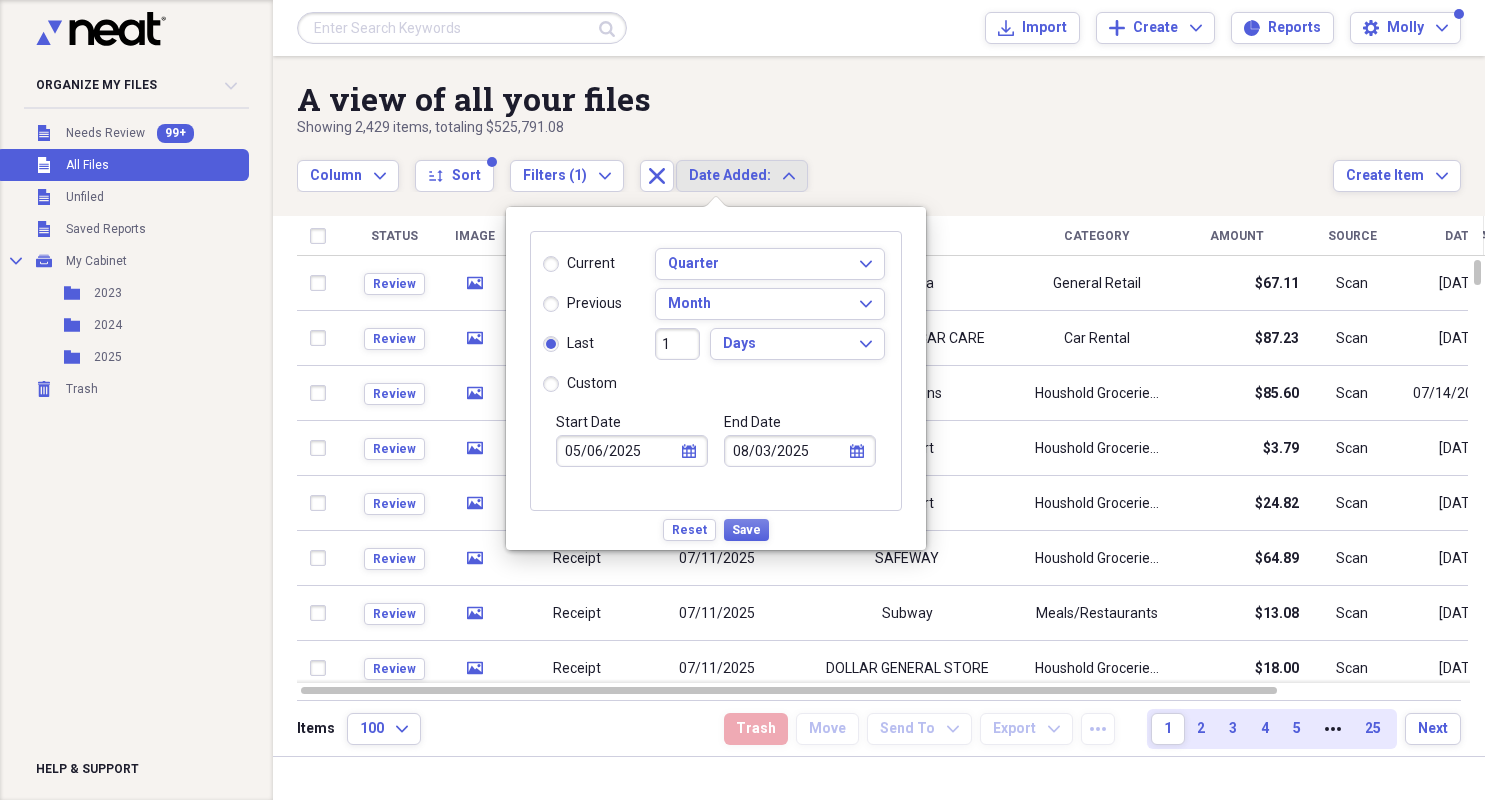 type on "08/03/2025" 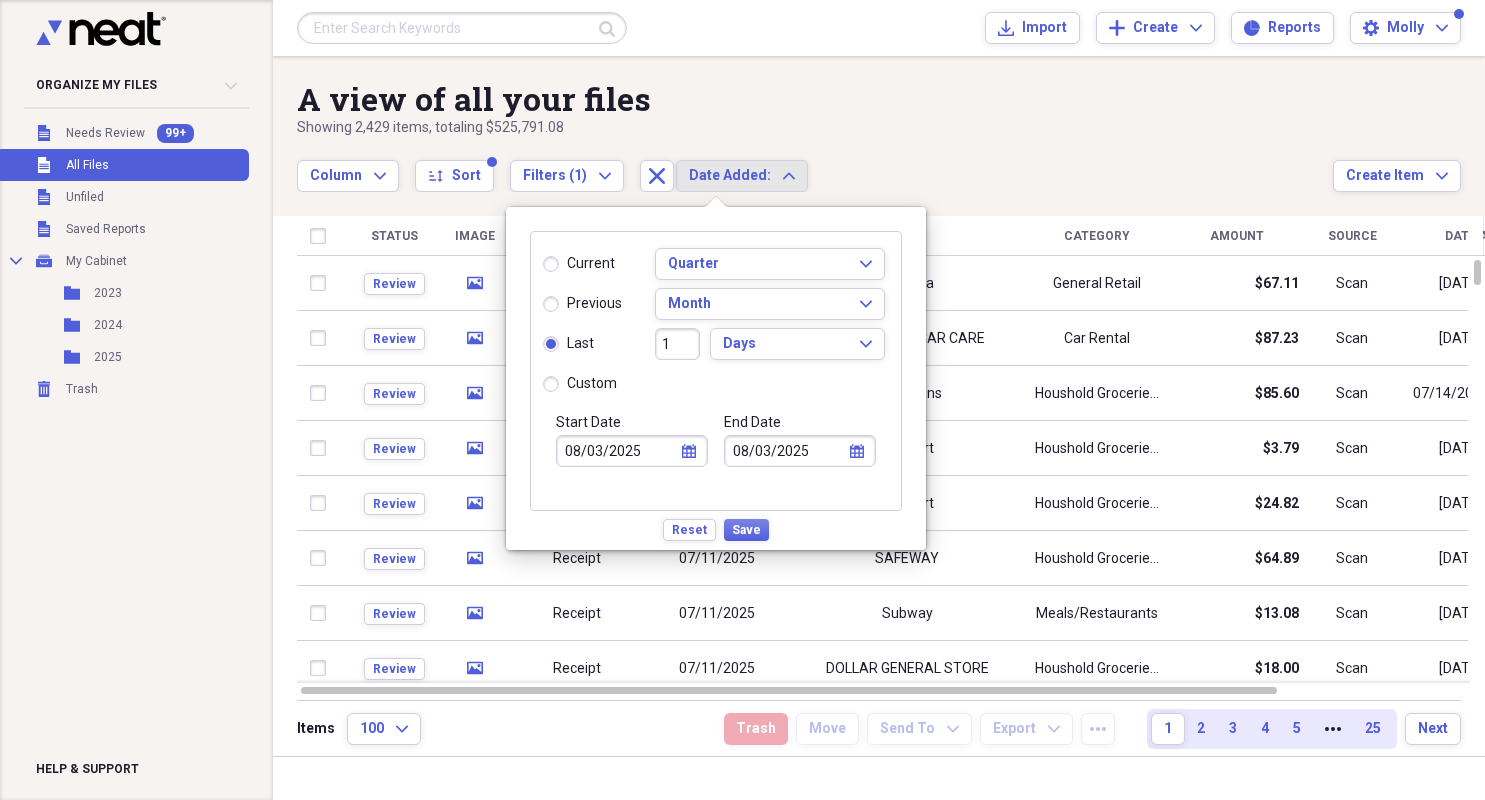type on "12" 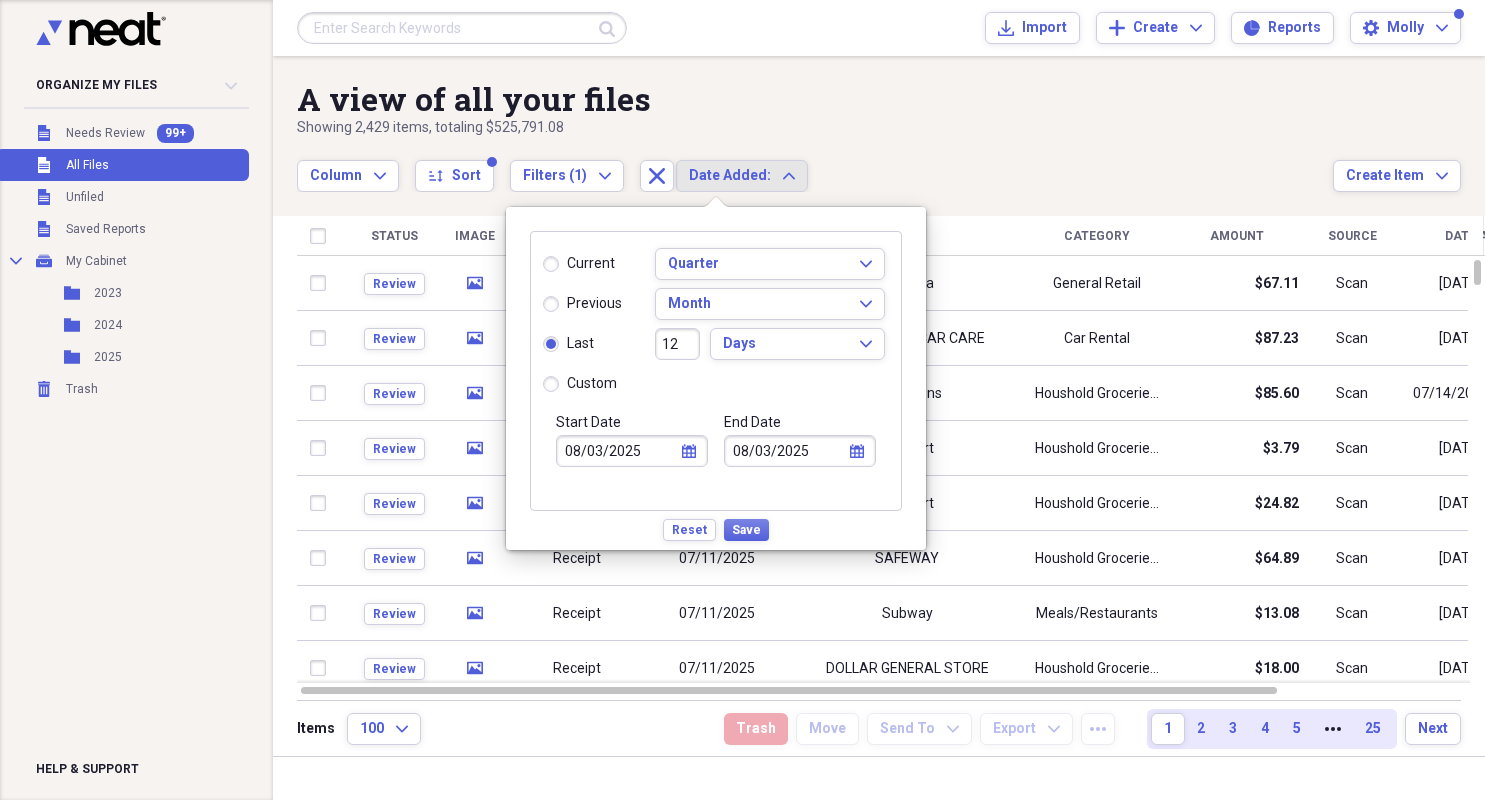 type on "07/23/2025" 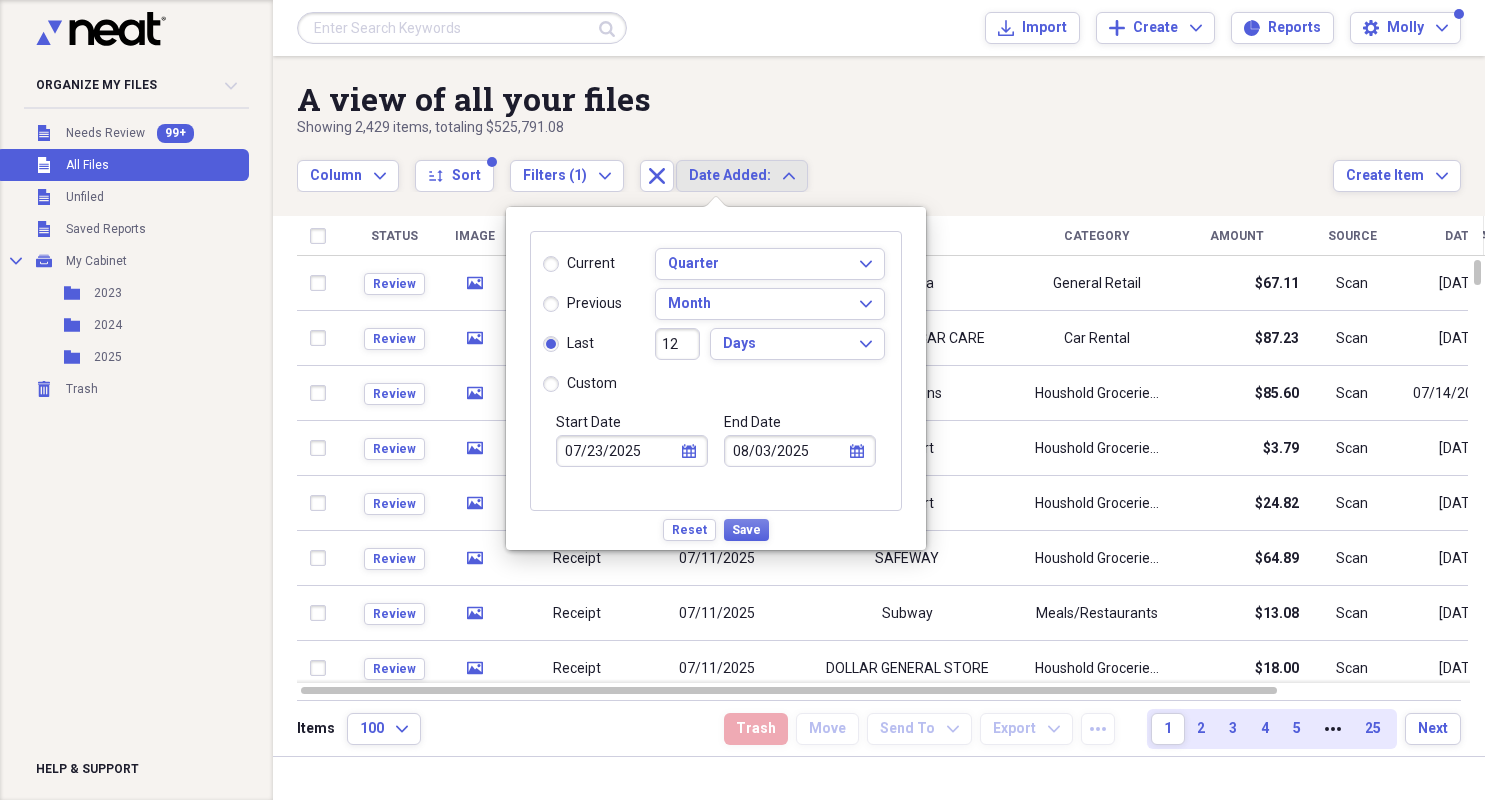 type on "120" 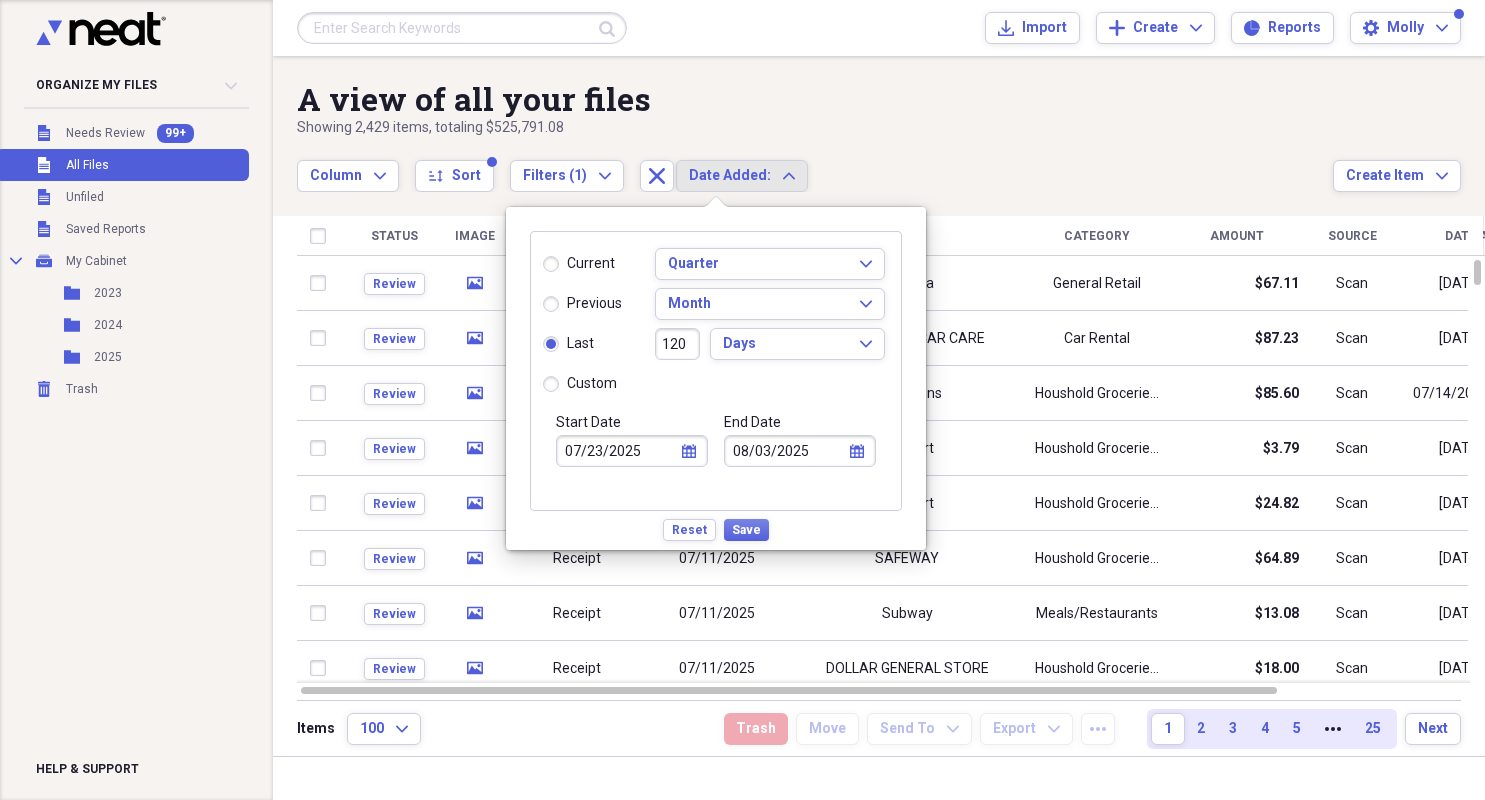 type on "04/06/2025" 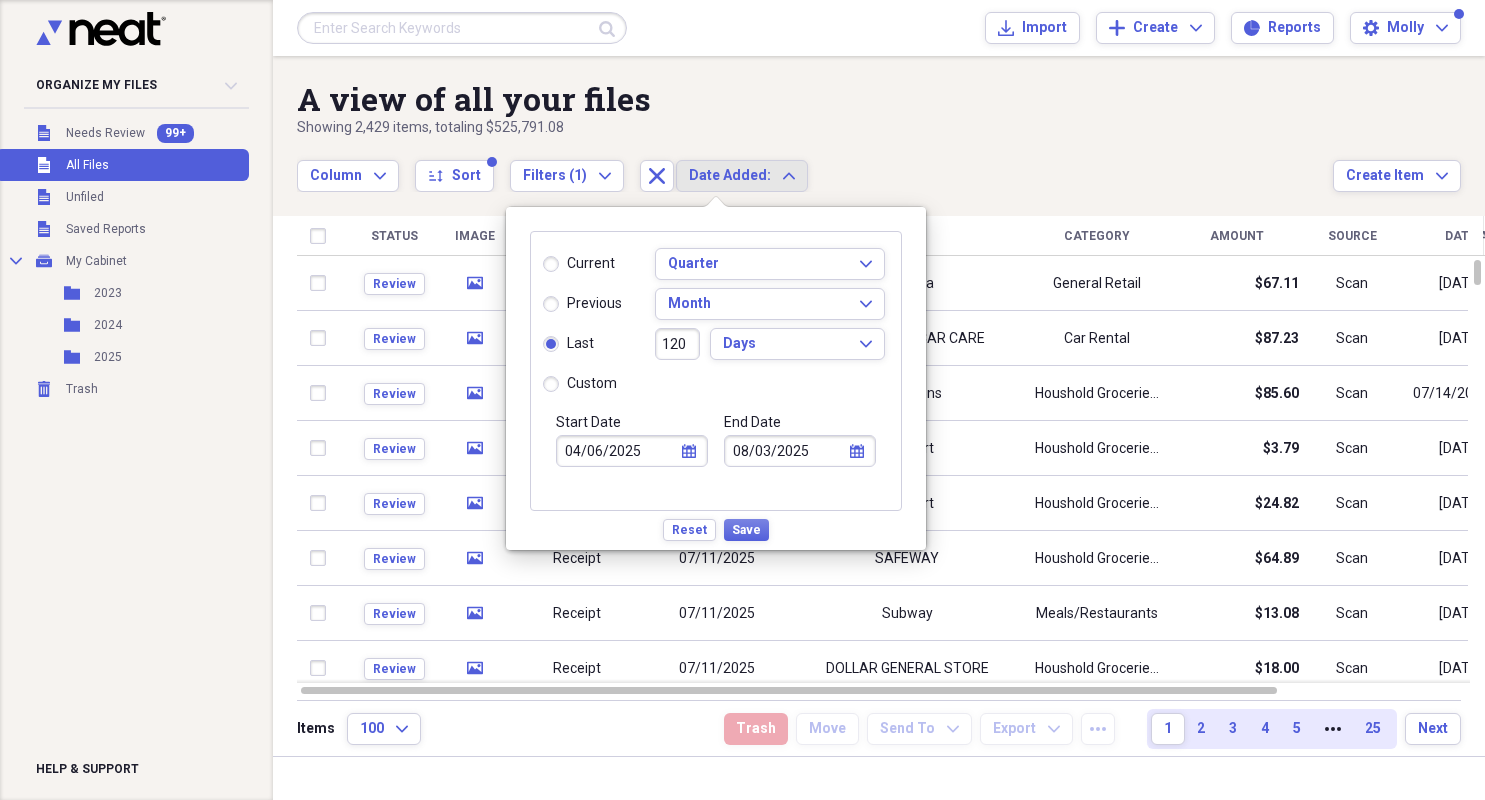 type on "12" 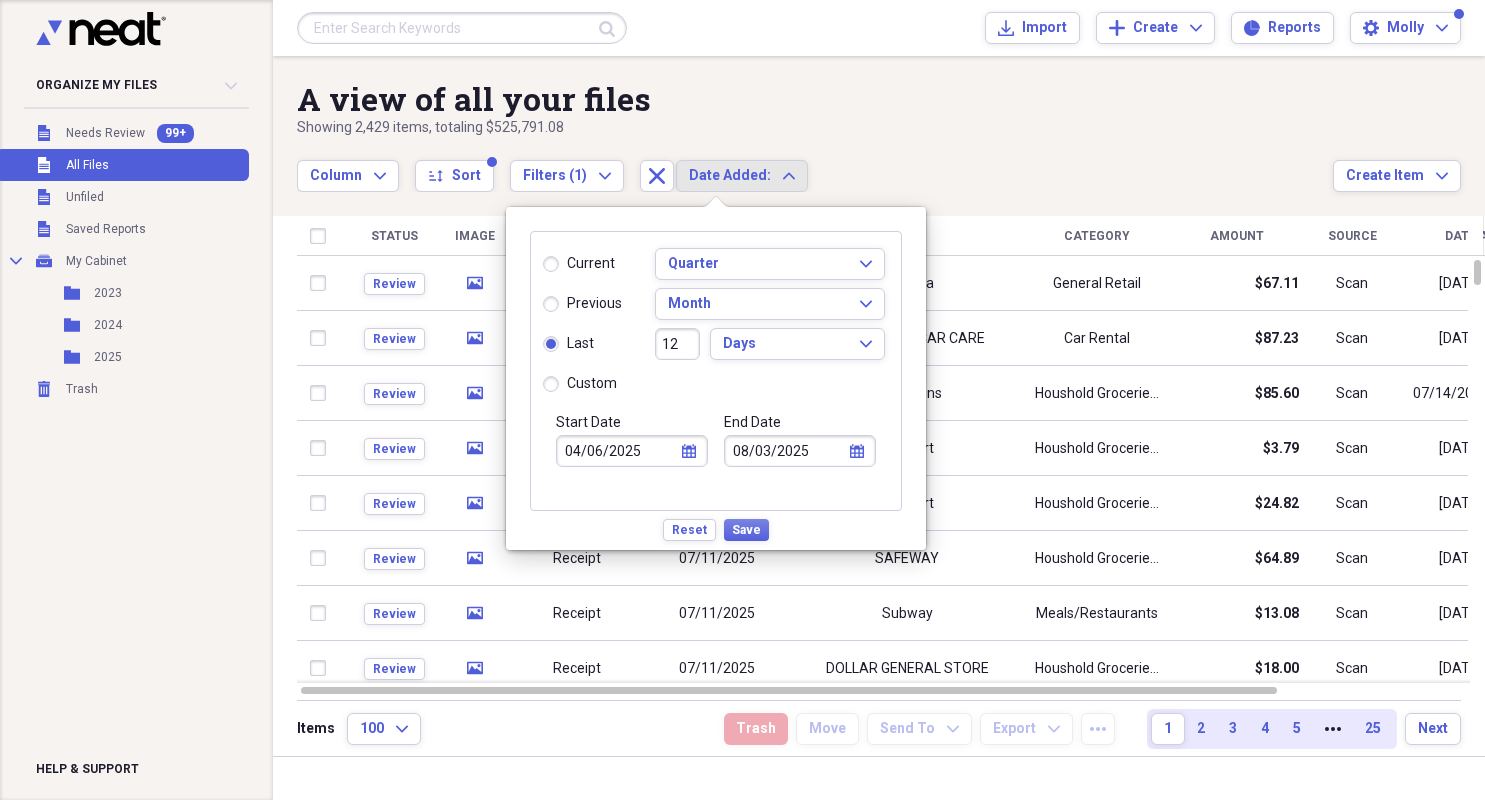 type on "07/23/2025" 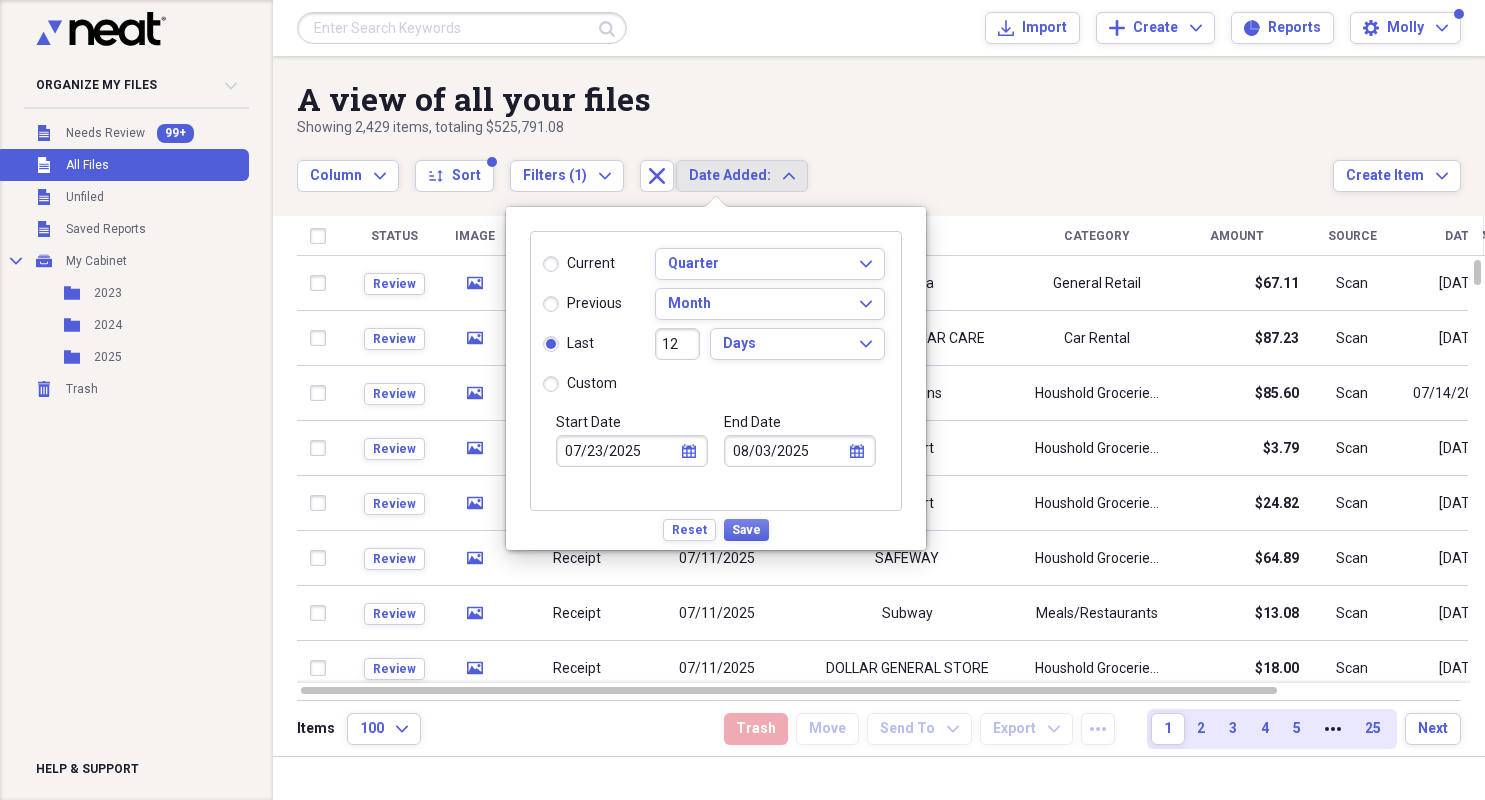 type on "1" 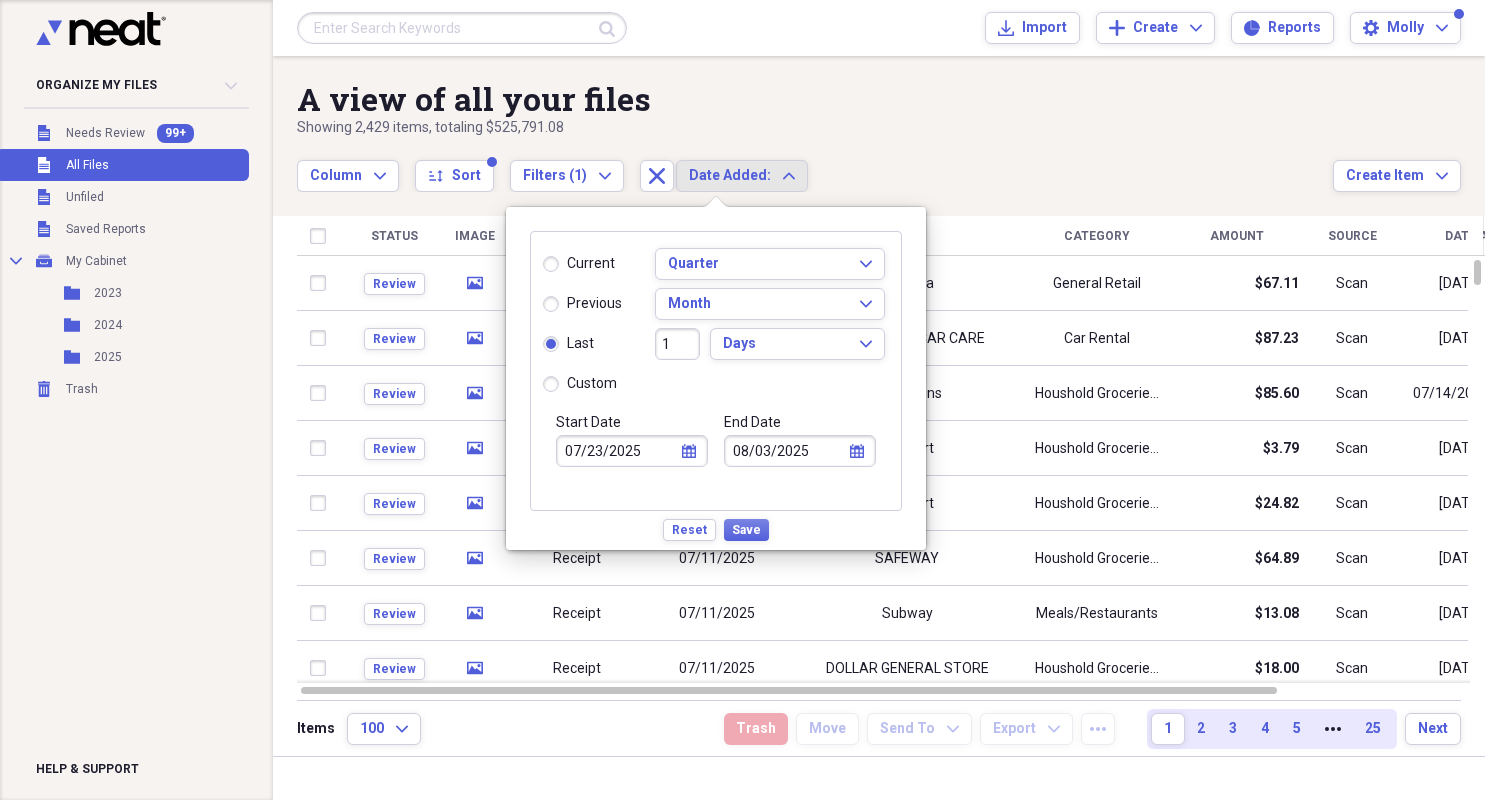 type on "08/03/2025" 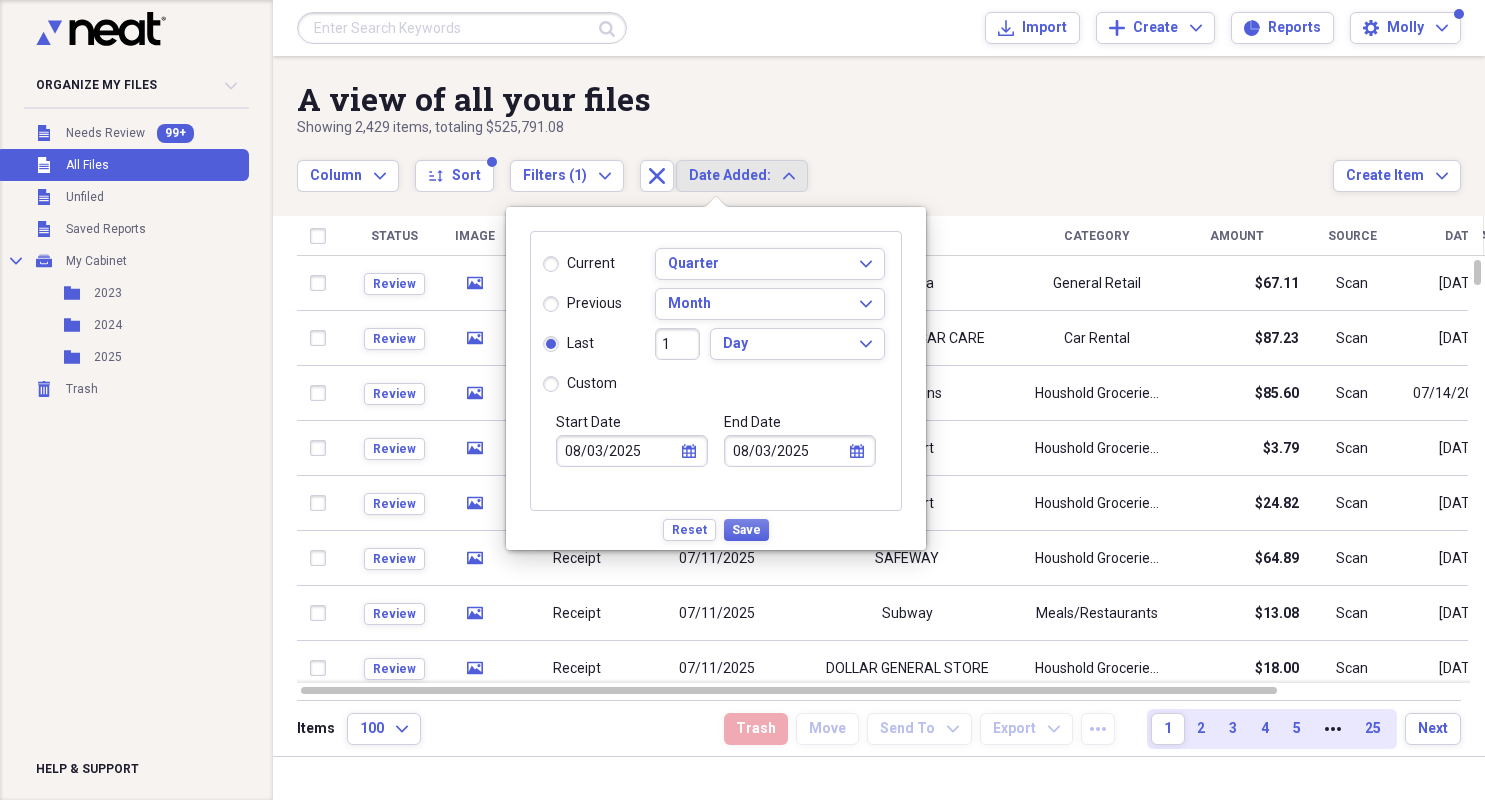 type on "10" 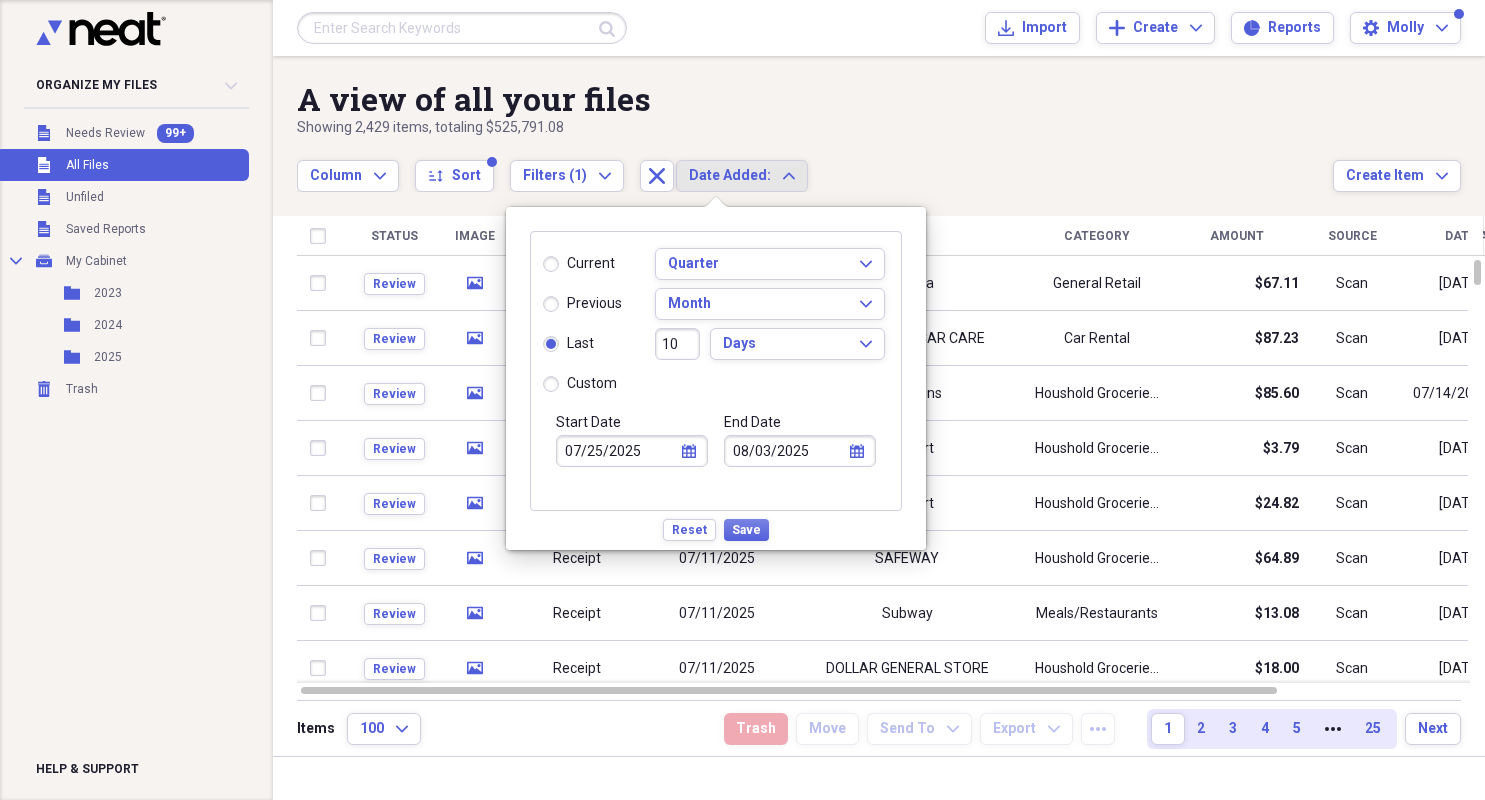 type on "100" 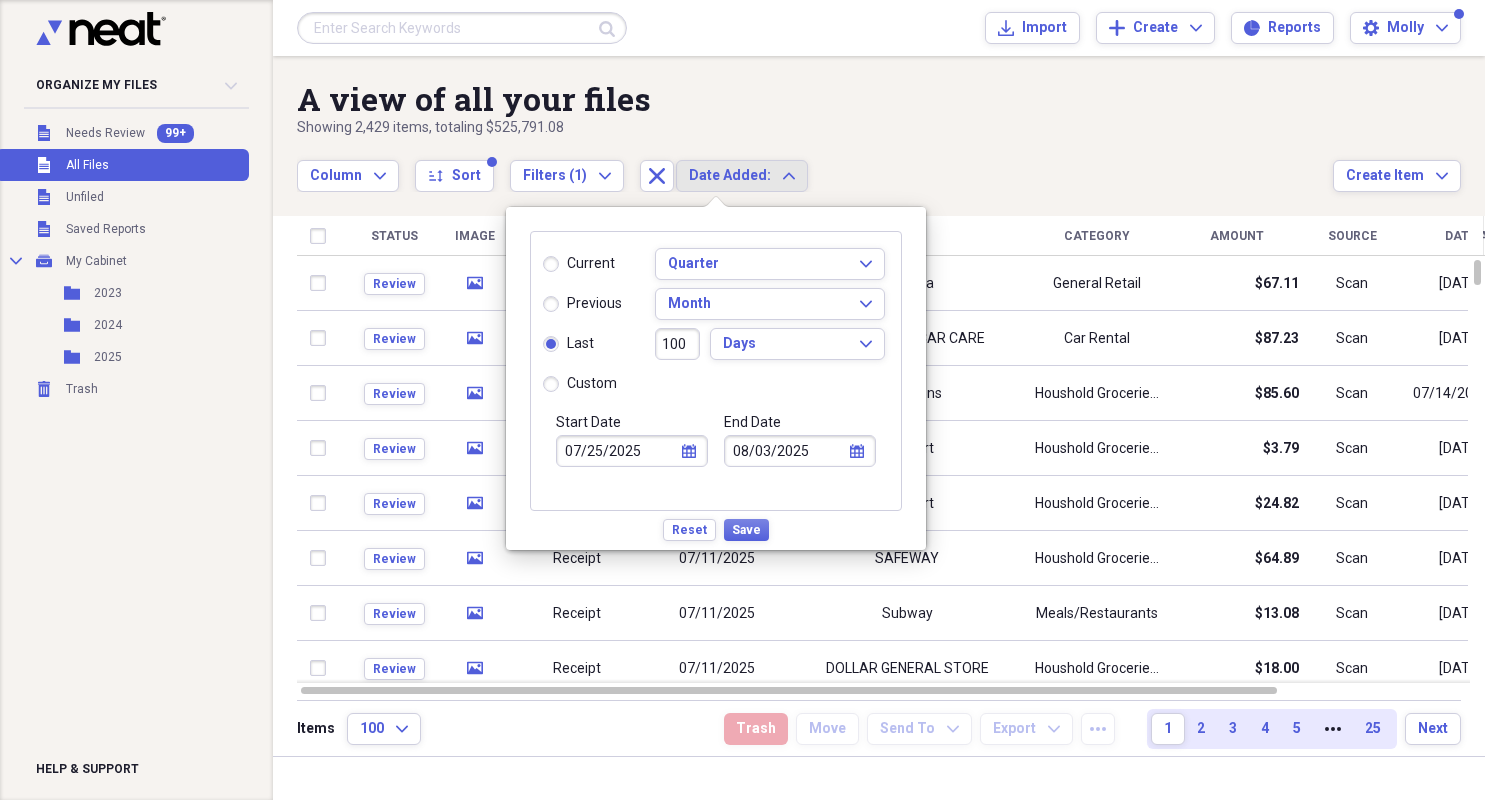 type on "04/26/2025" 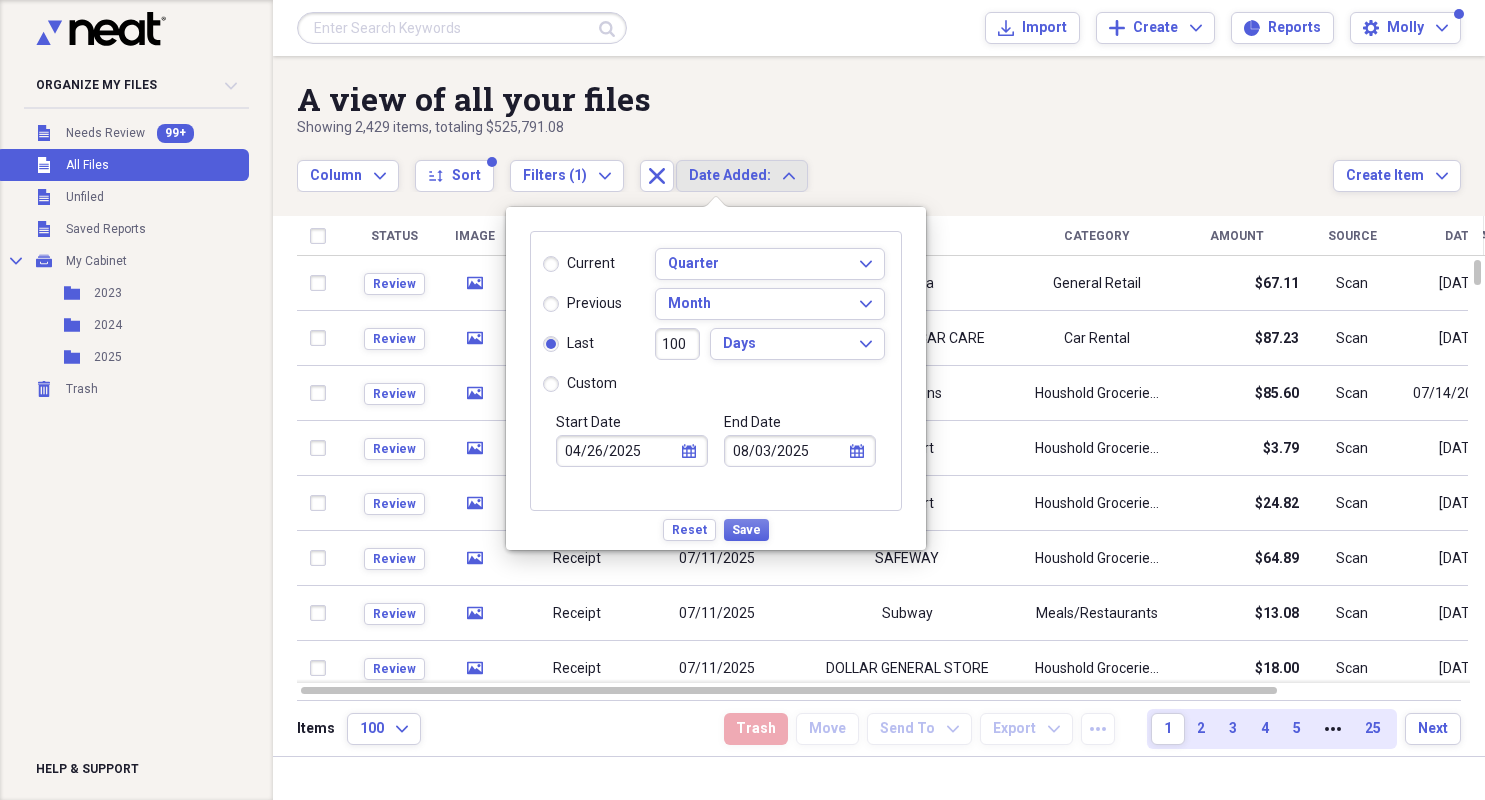 type on "10" 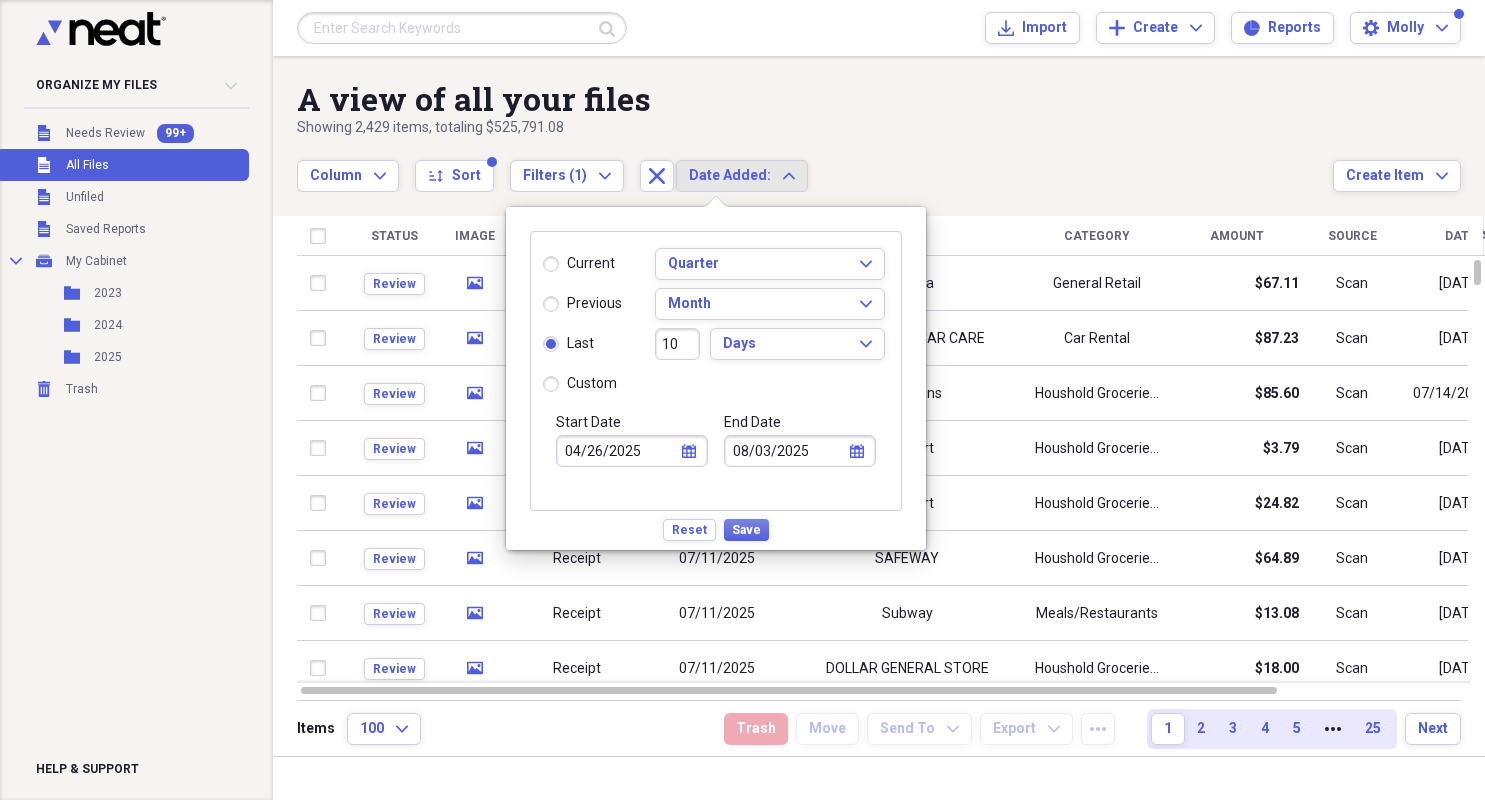 type on "07/25/2025" 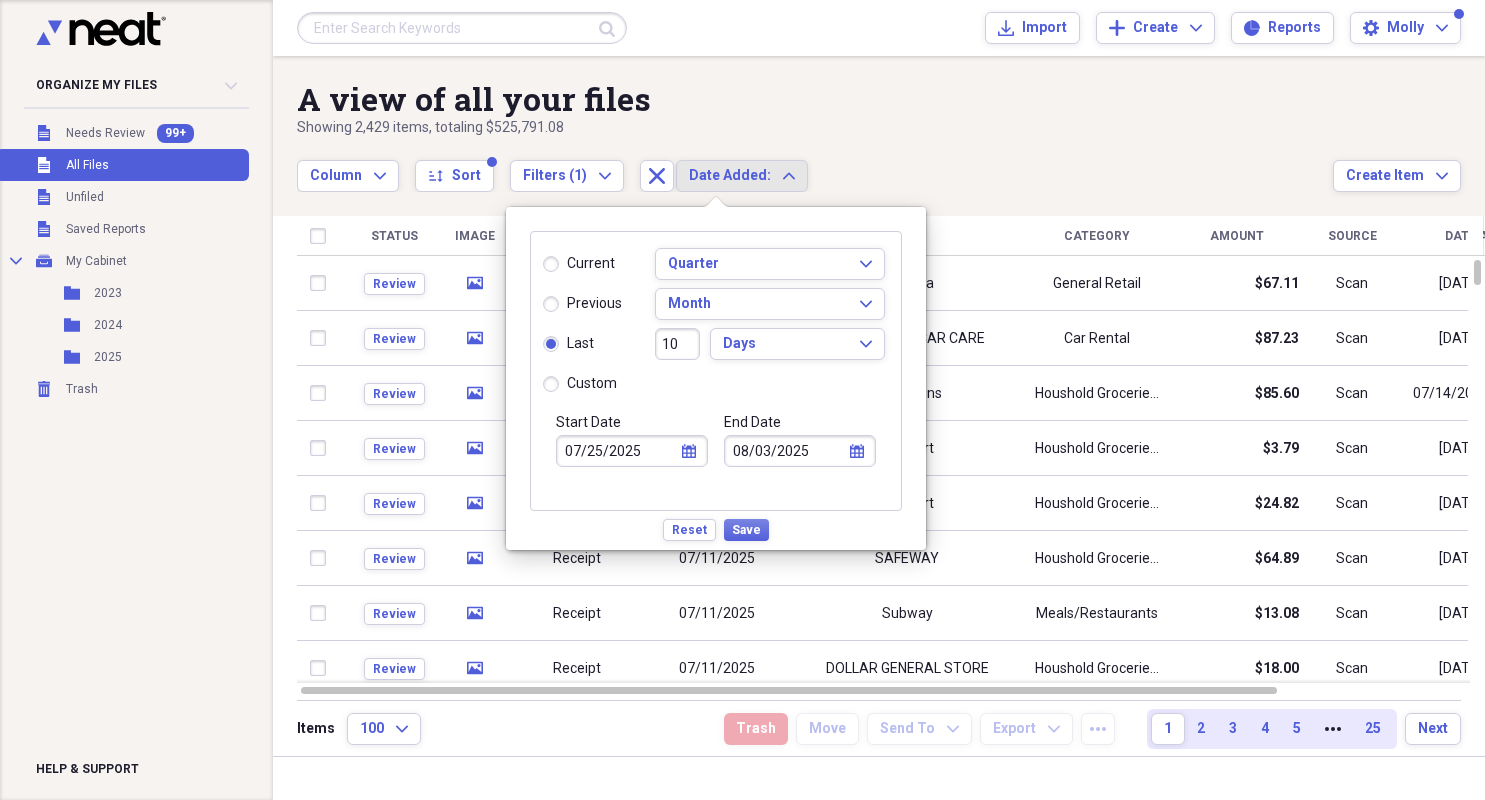 type on "1" 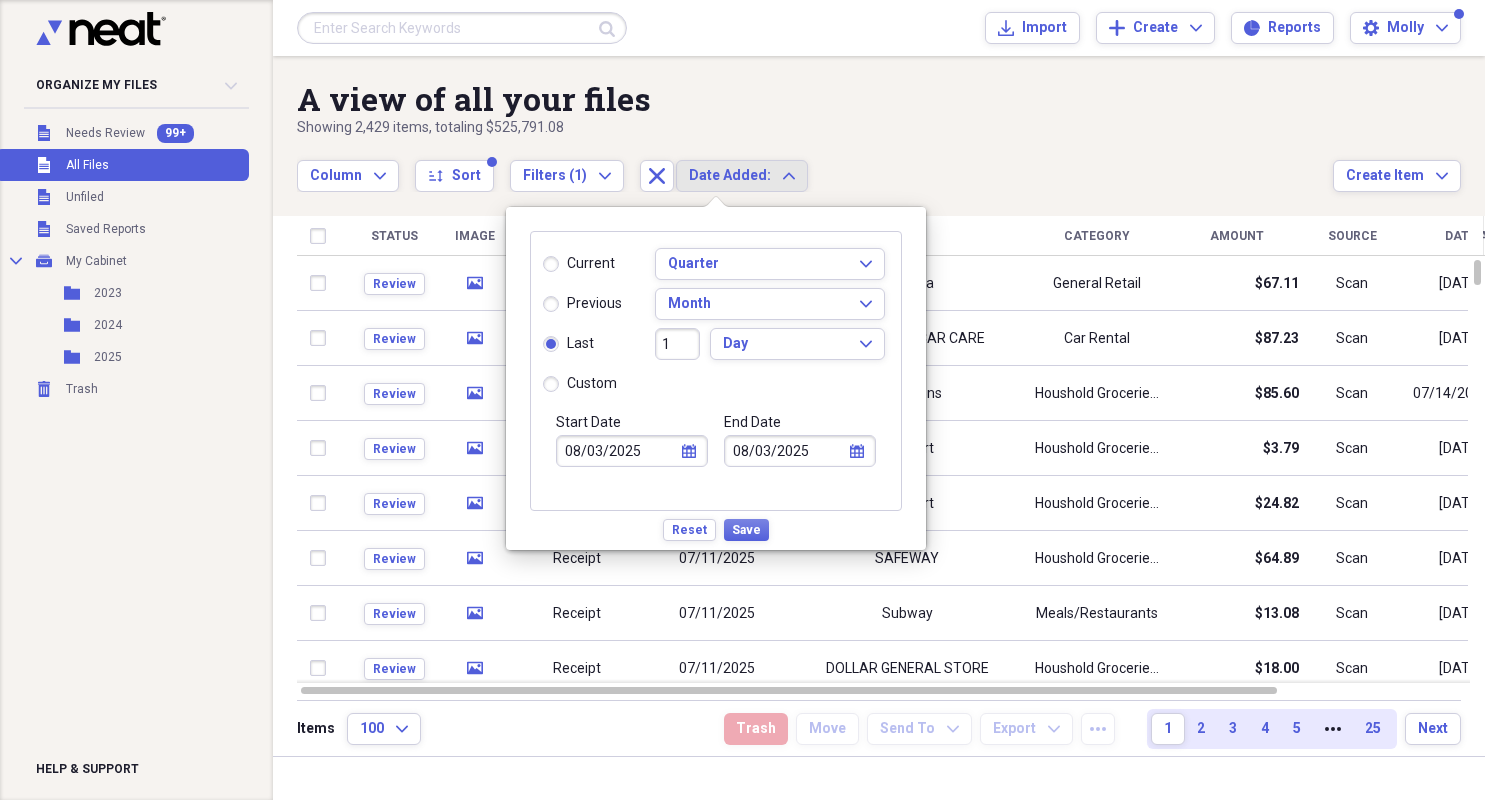 type 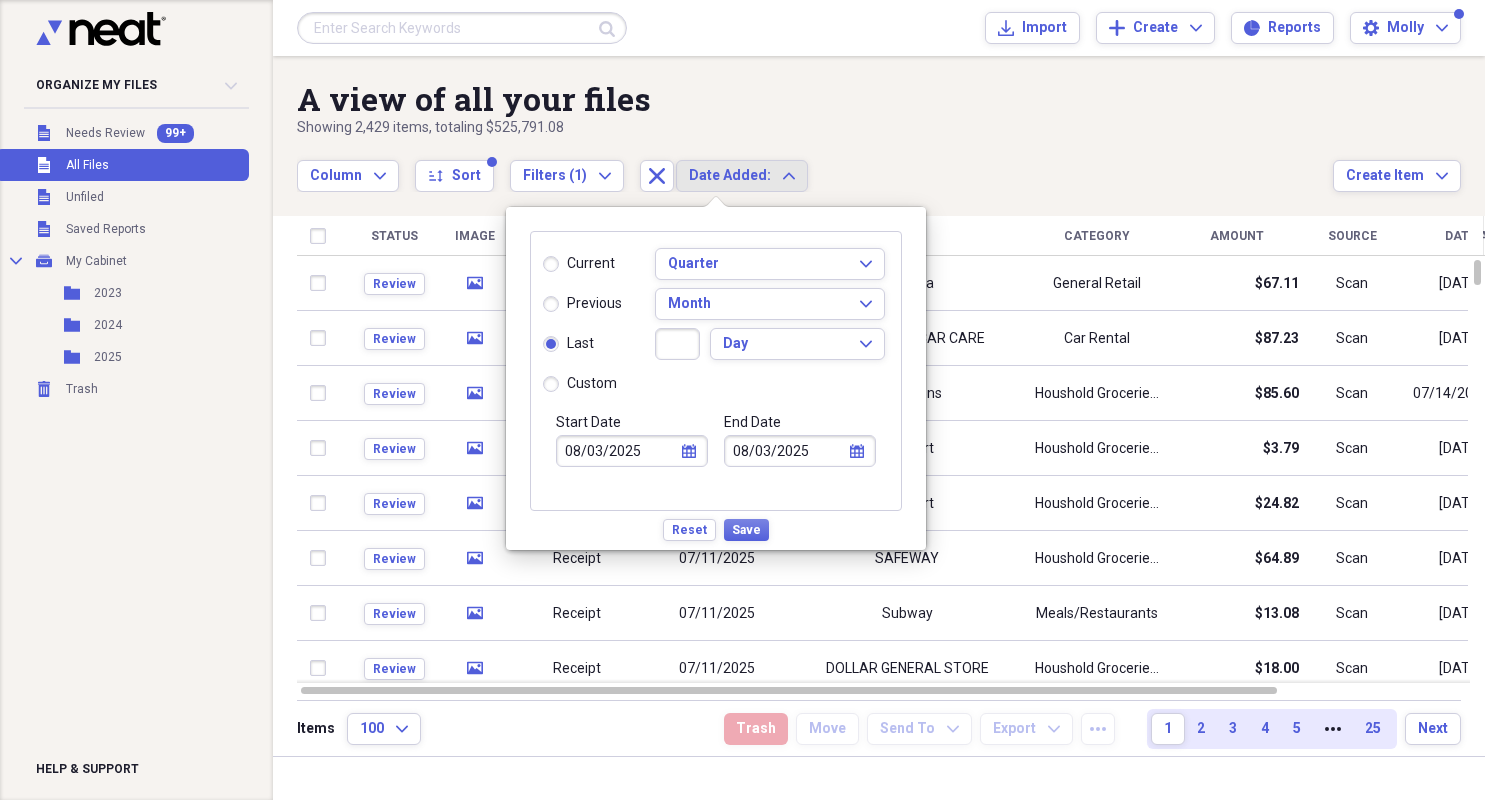 type 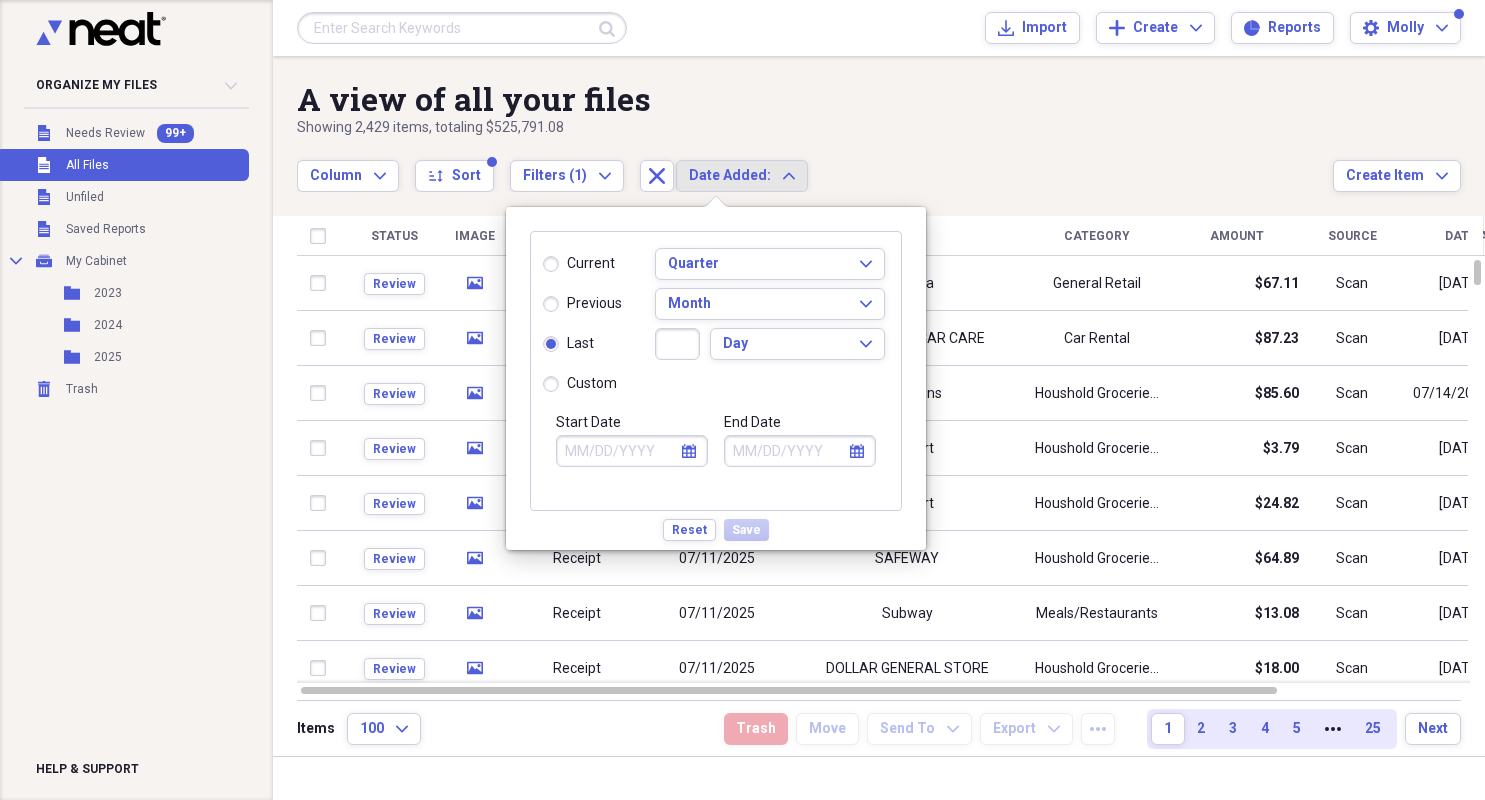 type on "9" 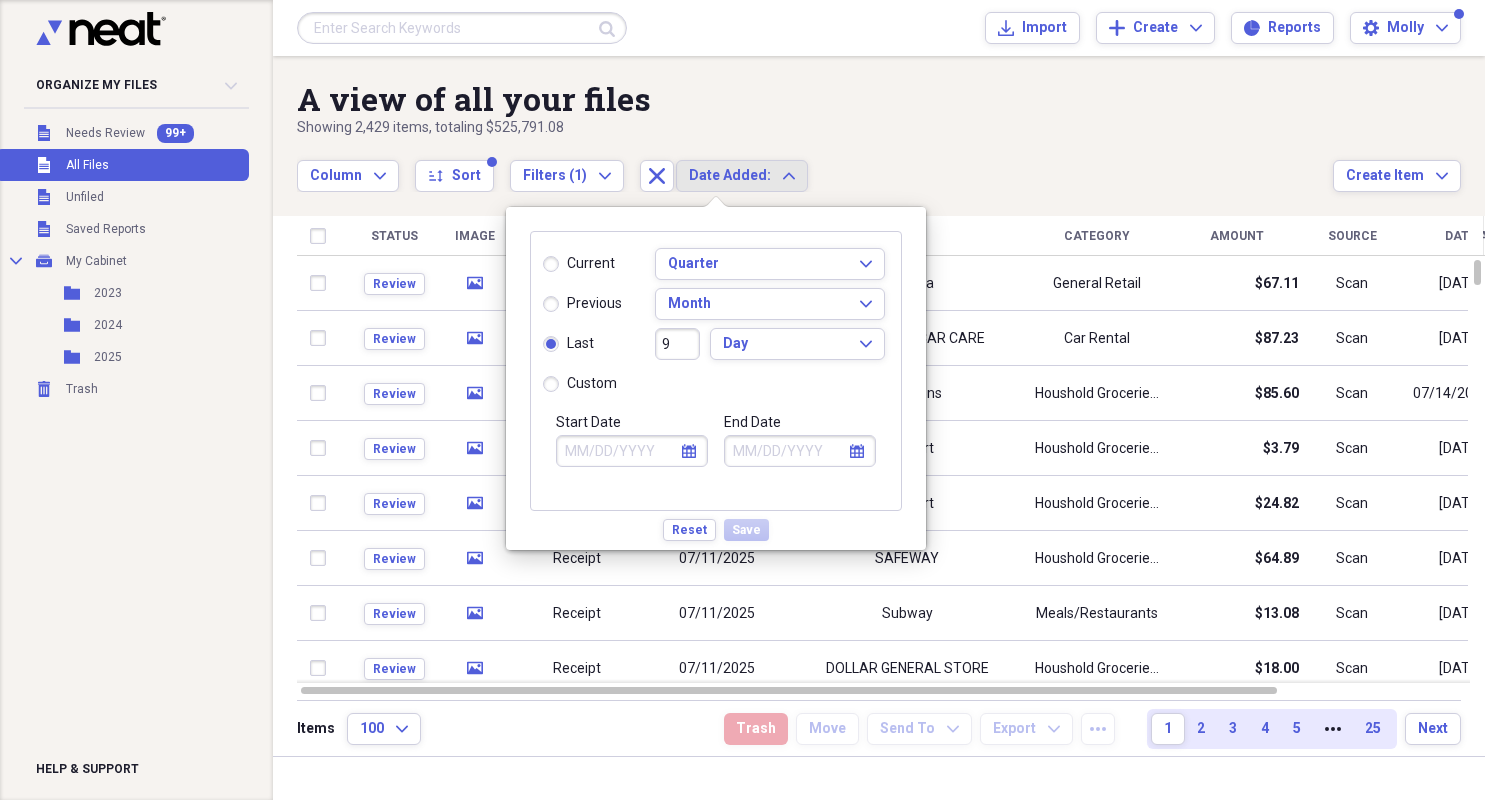 type on "07/26/2025" 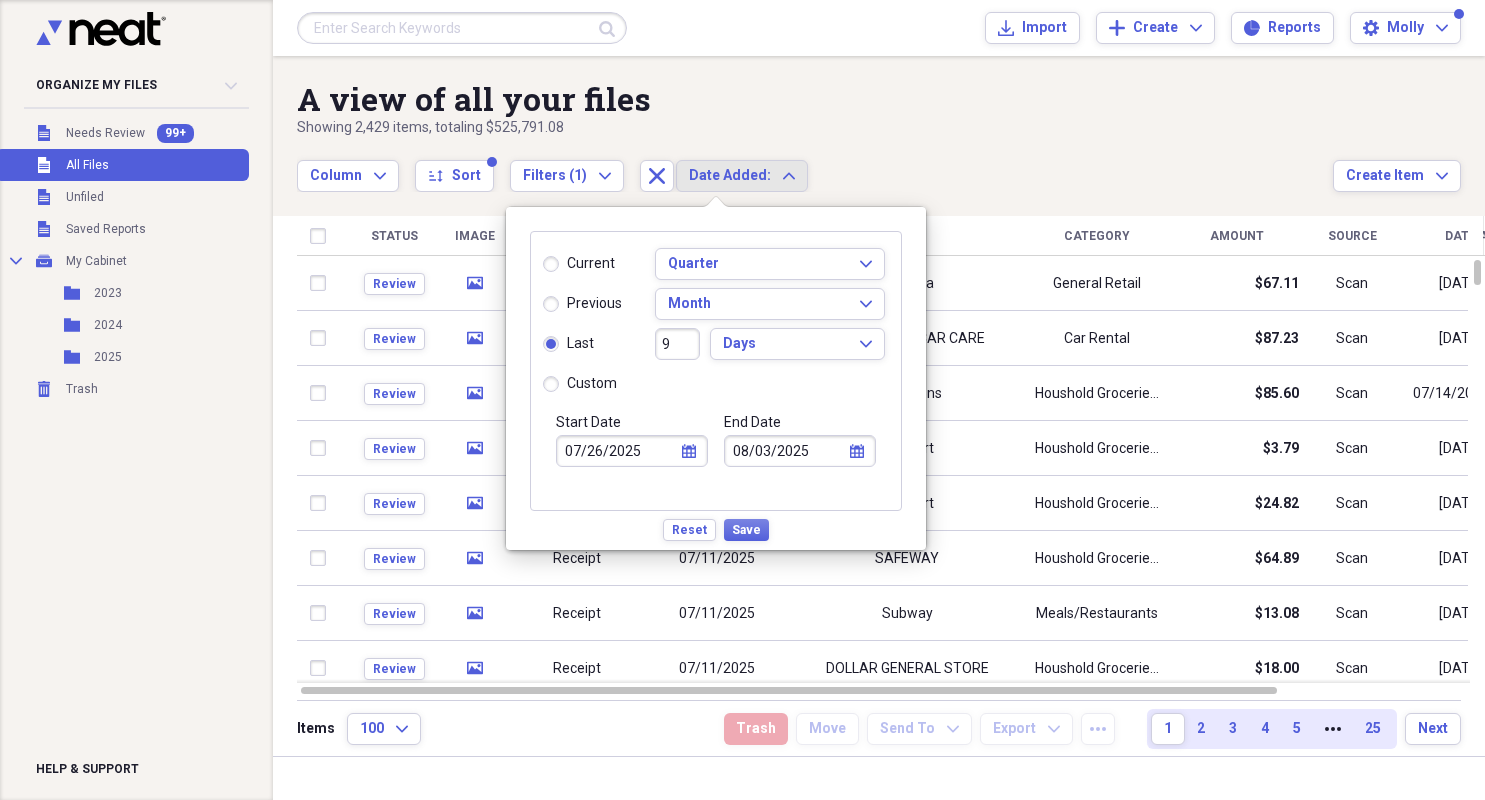 type on "90" 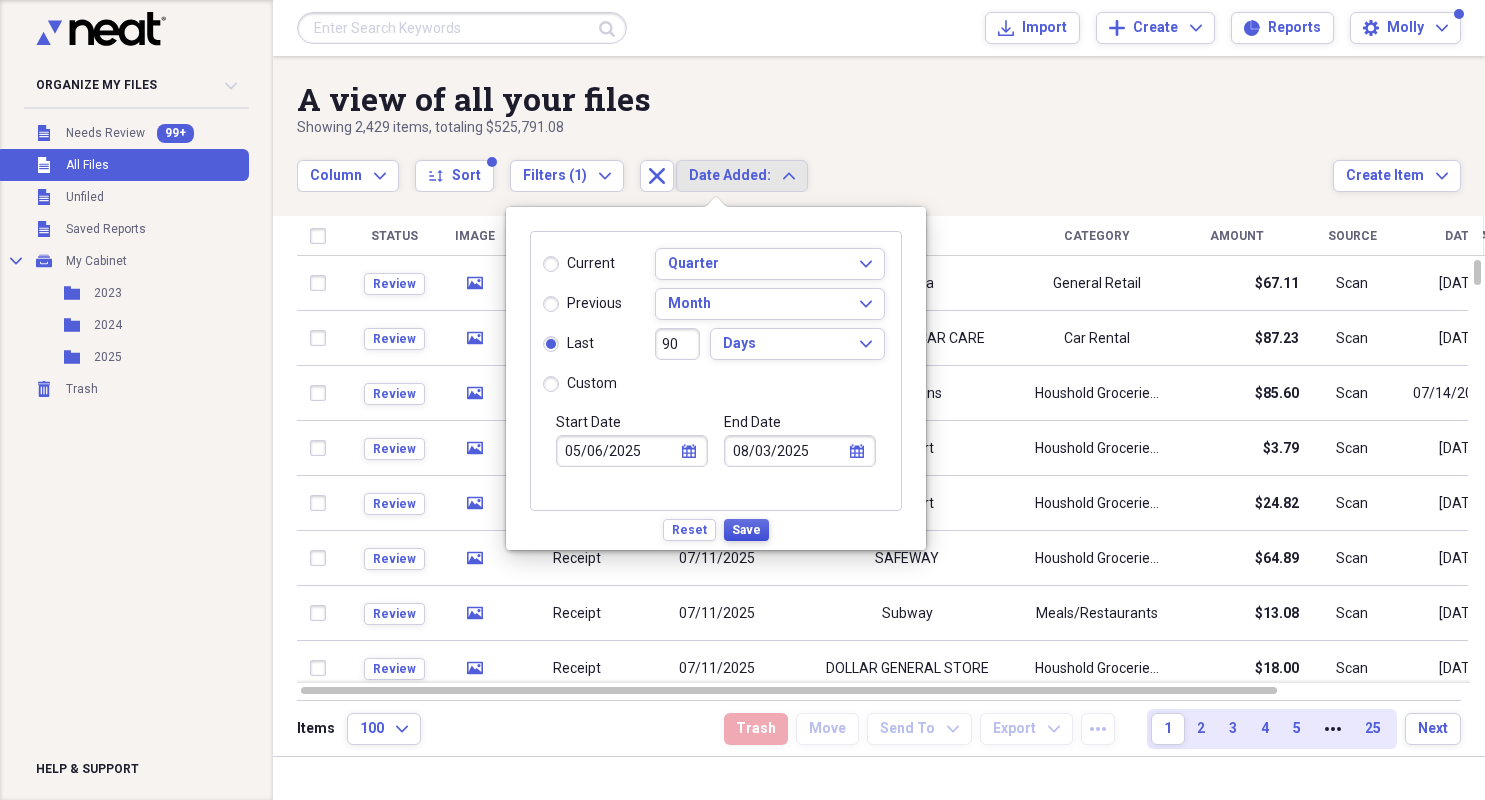 click on "Save" at bounding box center [746, 530] 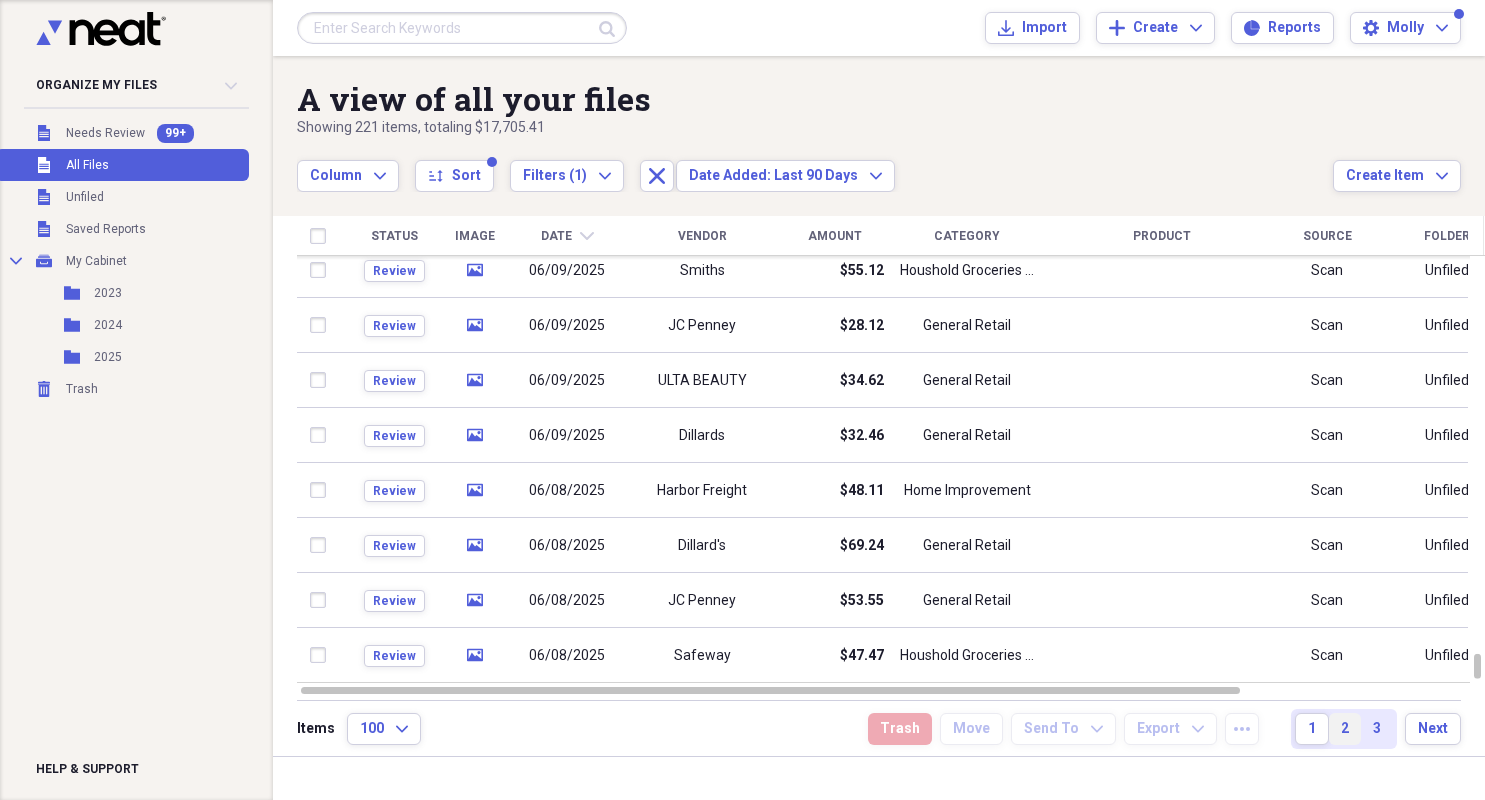 click on "2" at bounding box center (1345, 729) 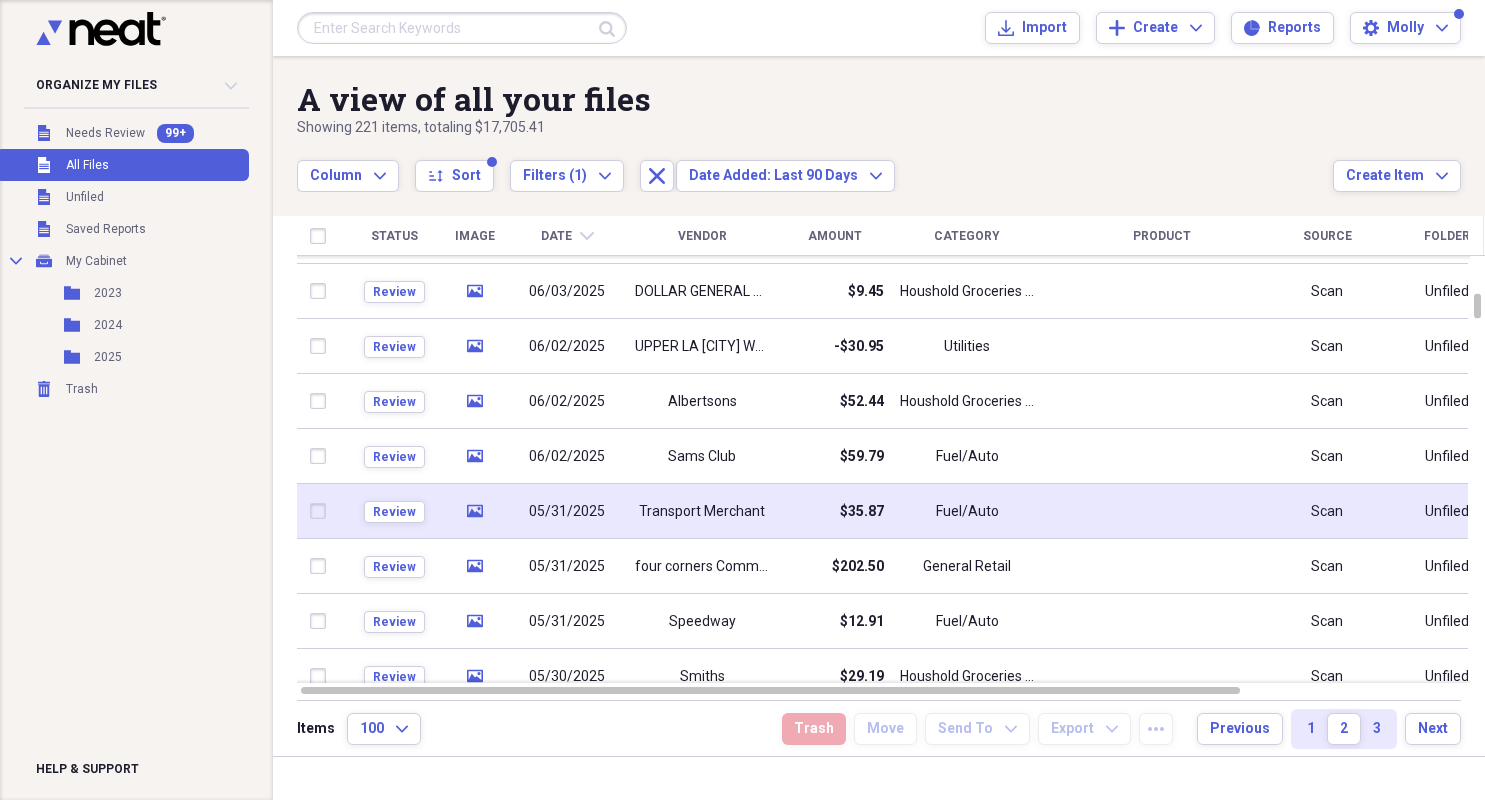 click on "Transport Merchant" at bounding box center (702, 512) 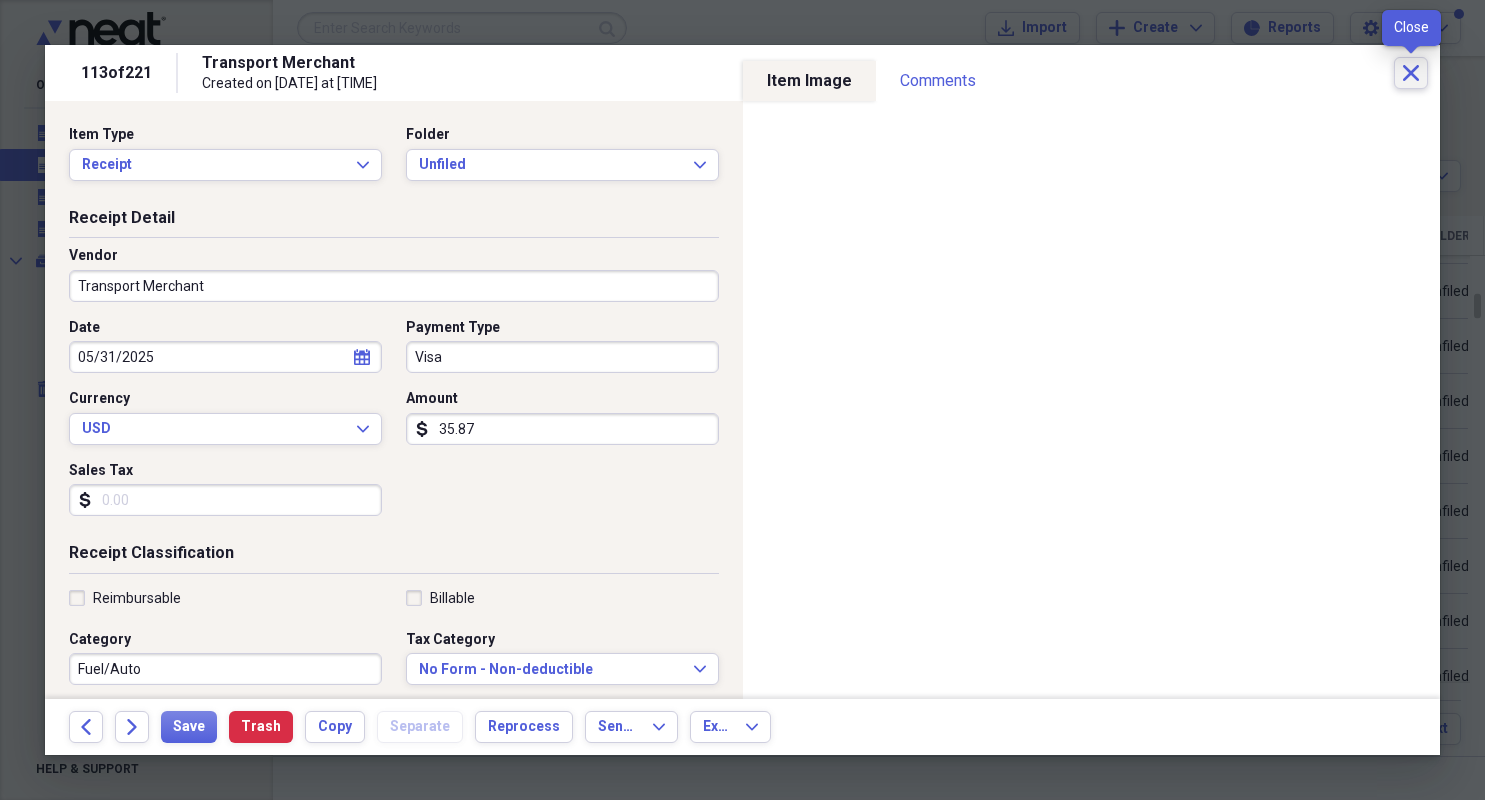 click 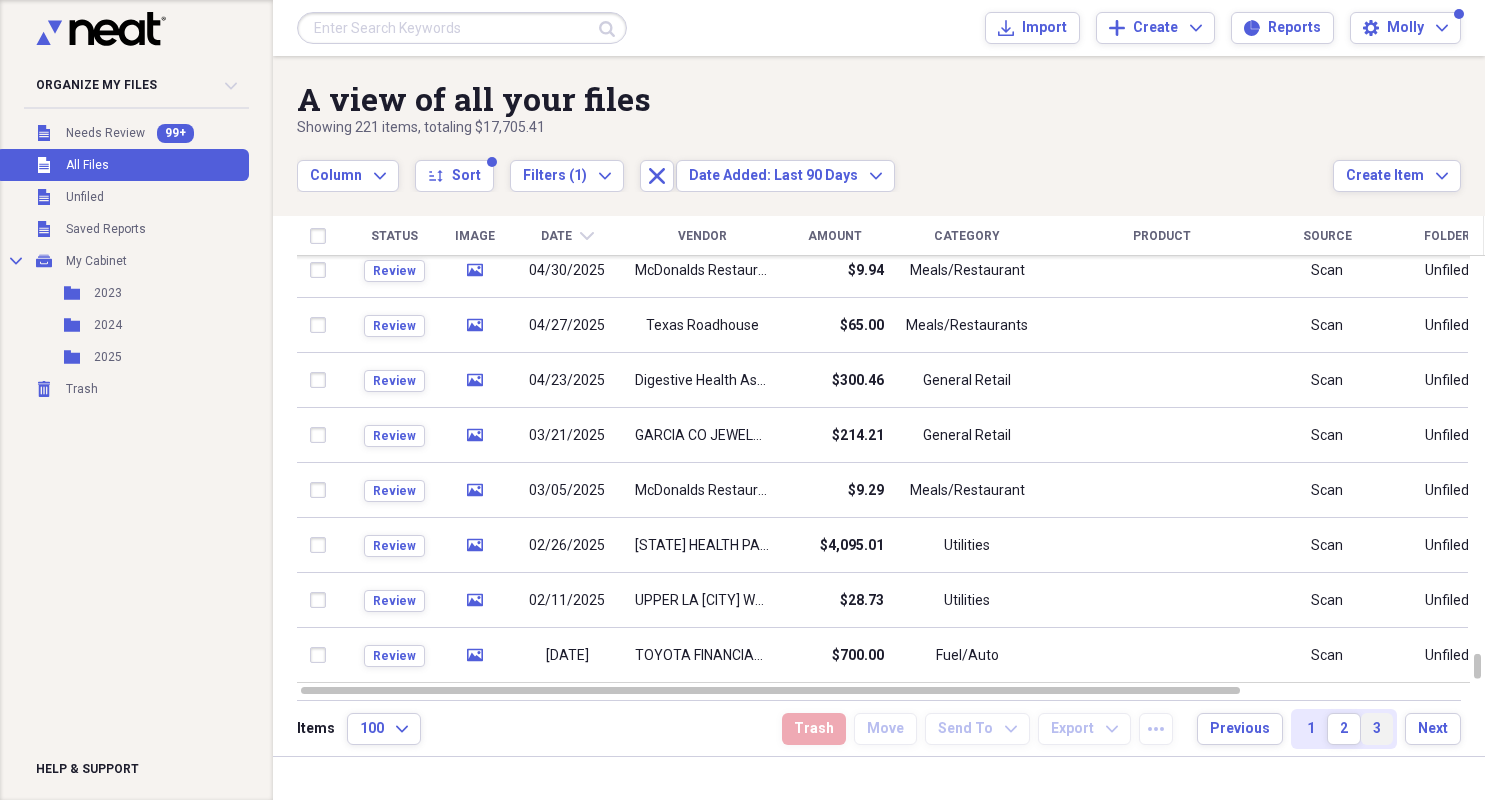 click on "3" at bounding box center (1377, 729) 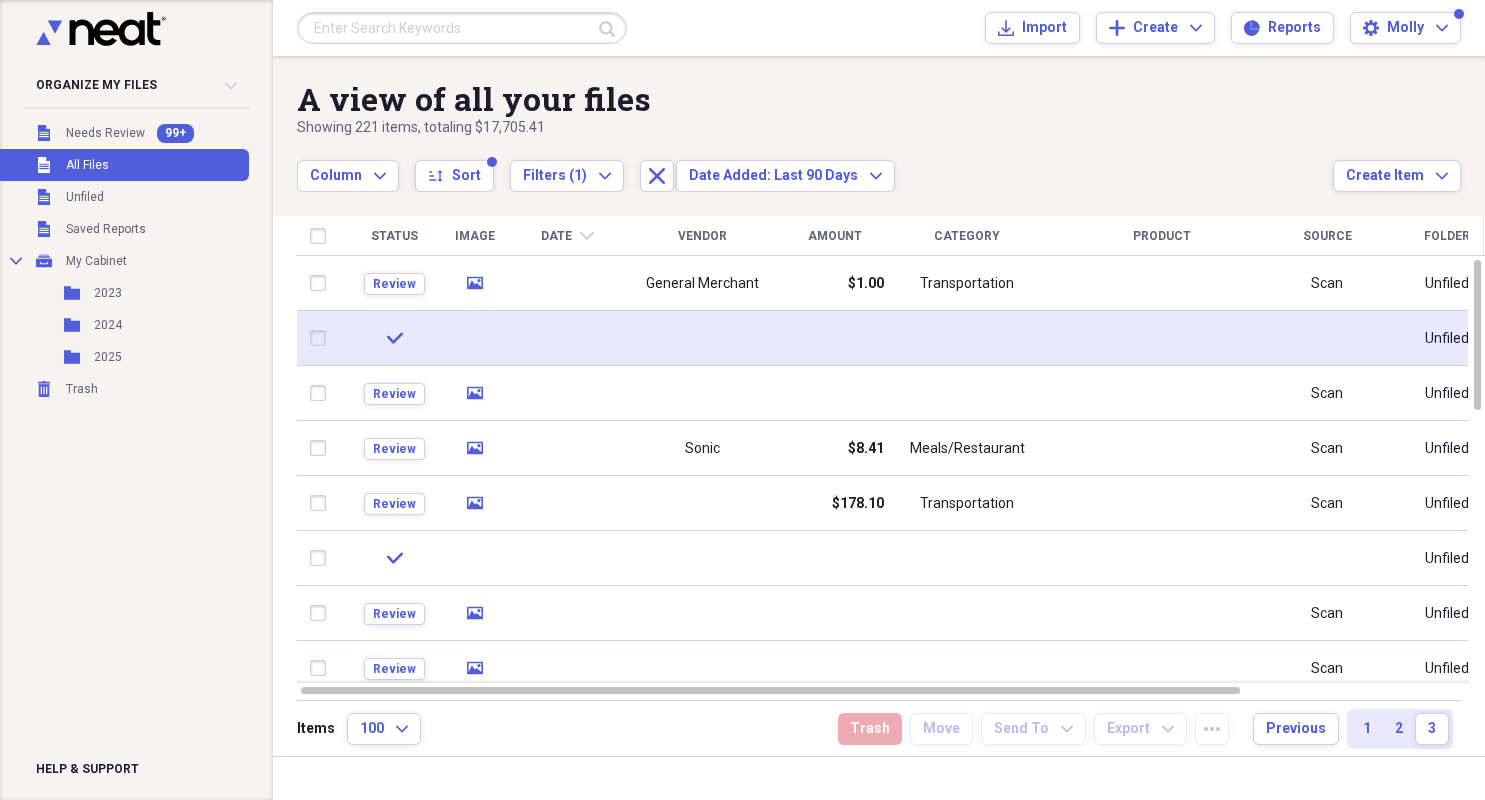 click at bounding box center [834, 338] 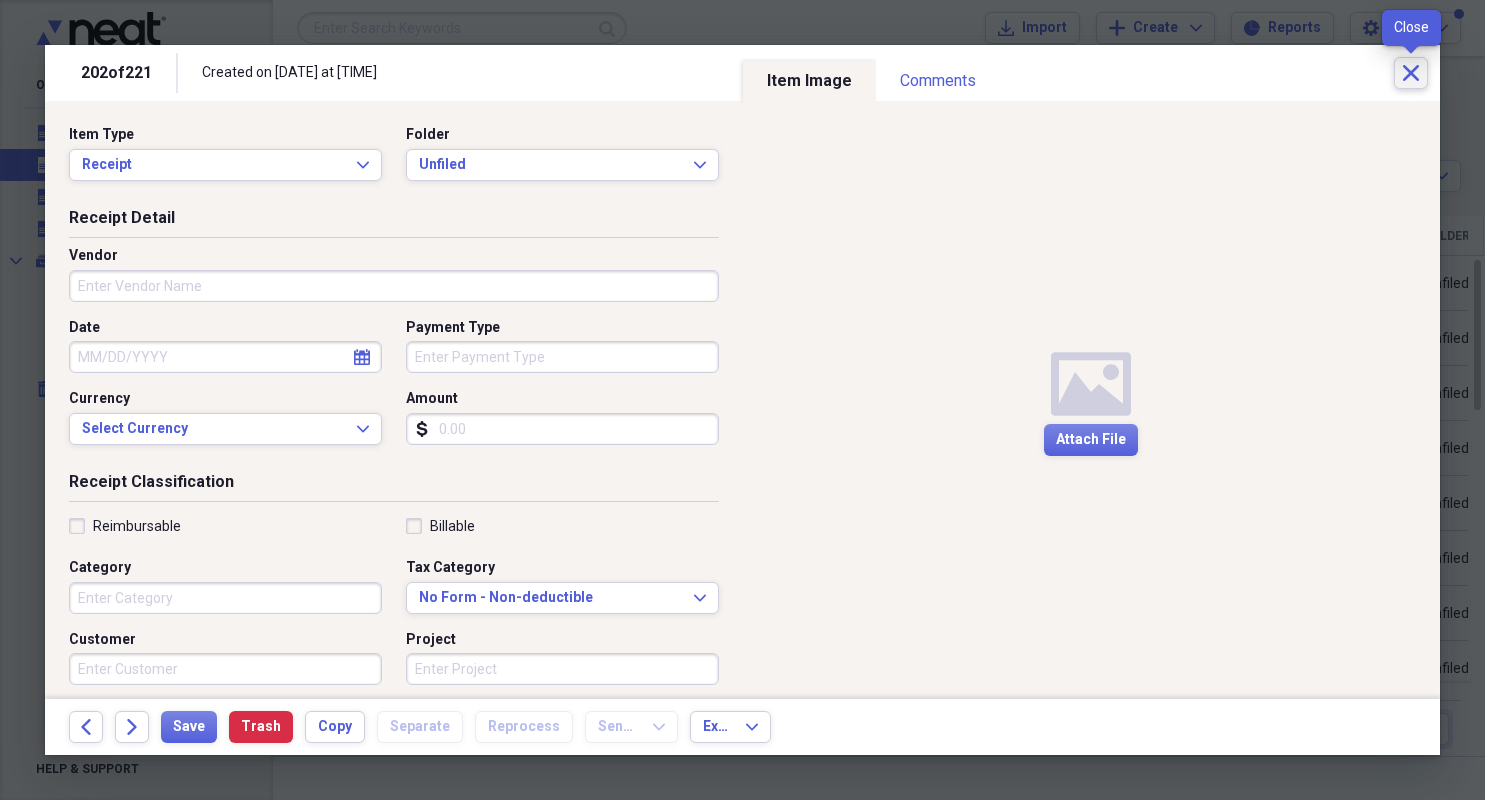 click on "Close" 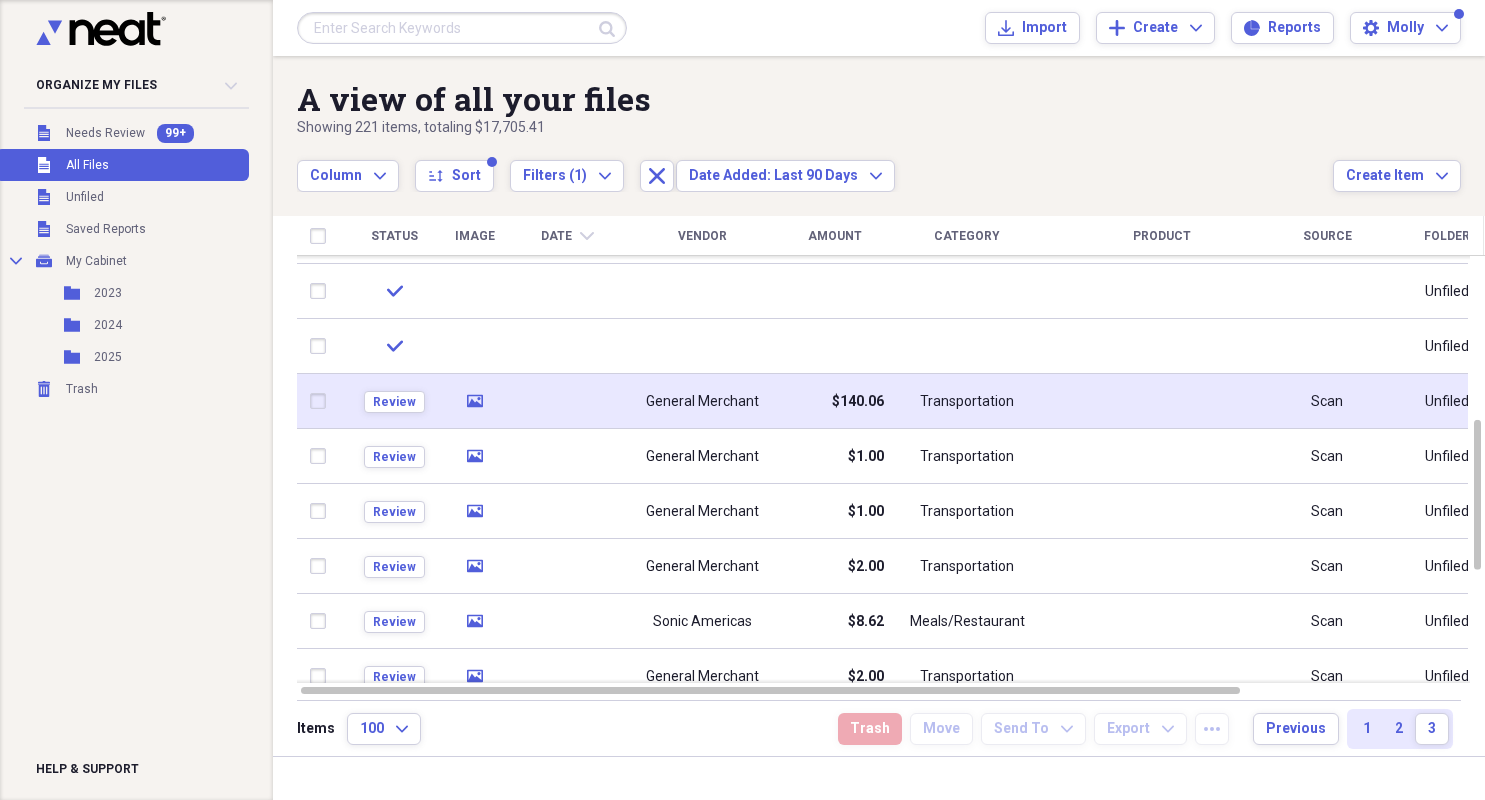 click on "General Merchant" at bounding box center (702, 402) 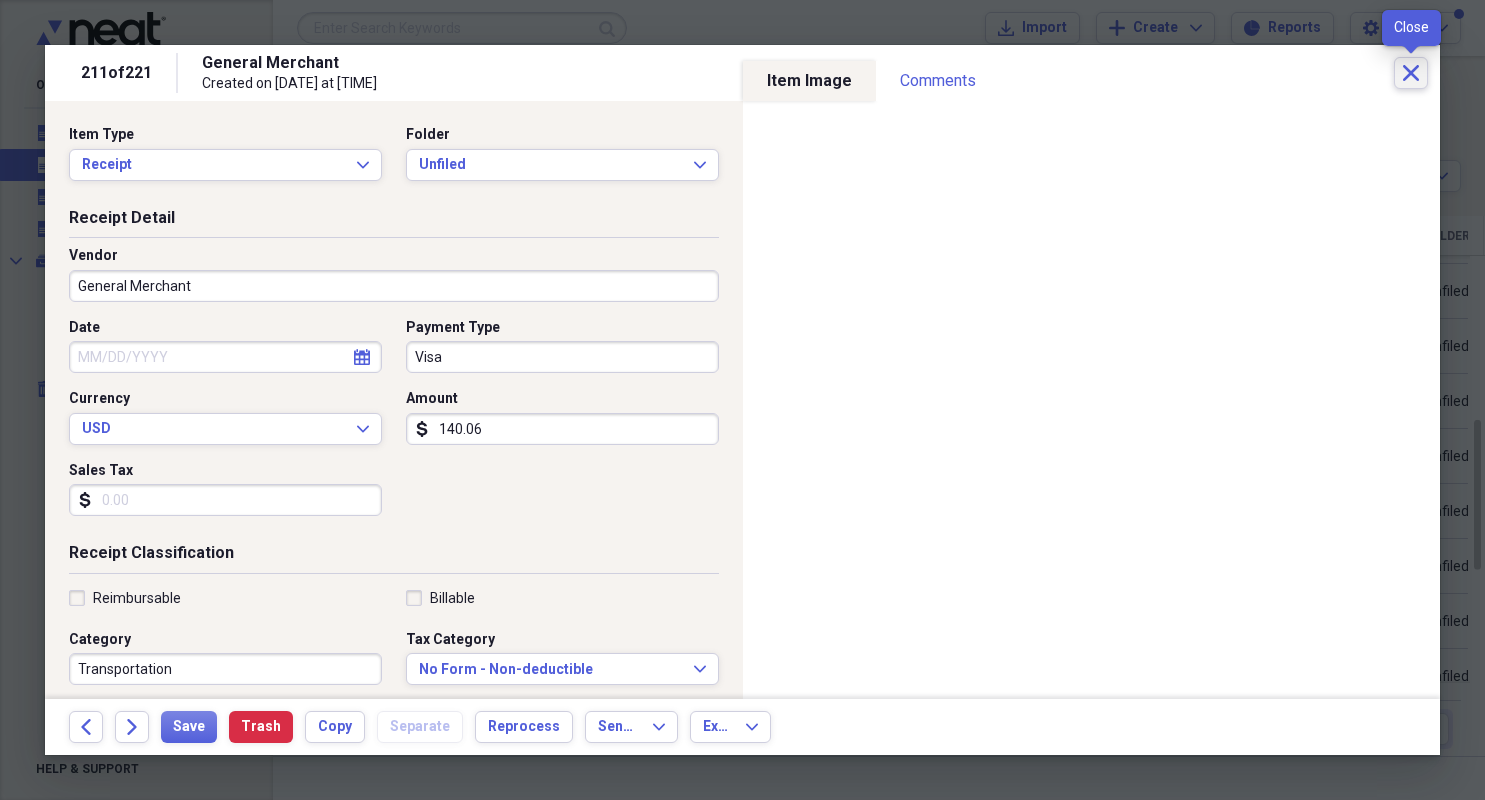 click 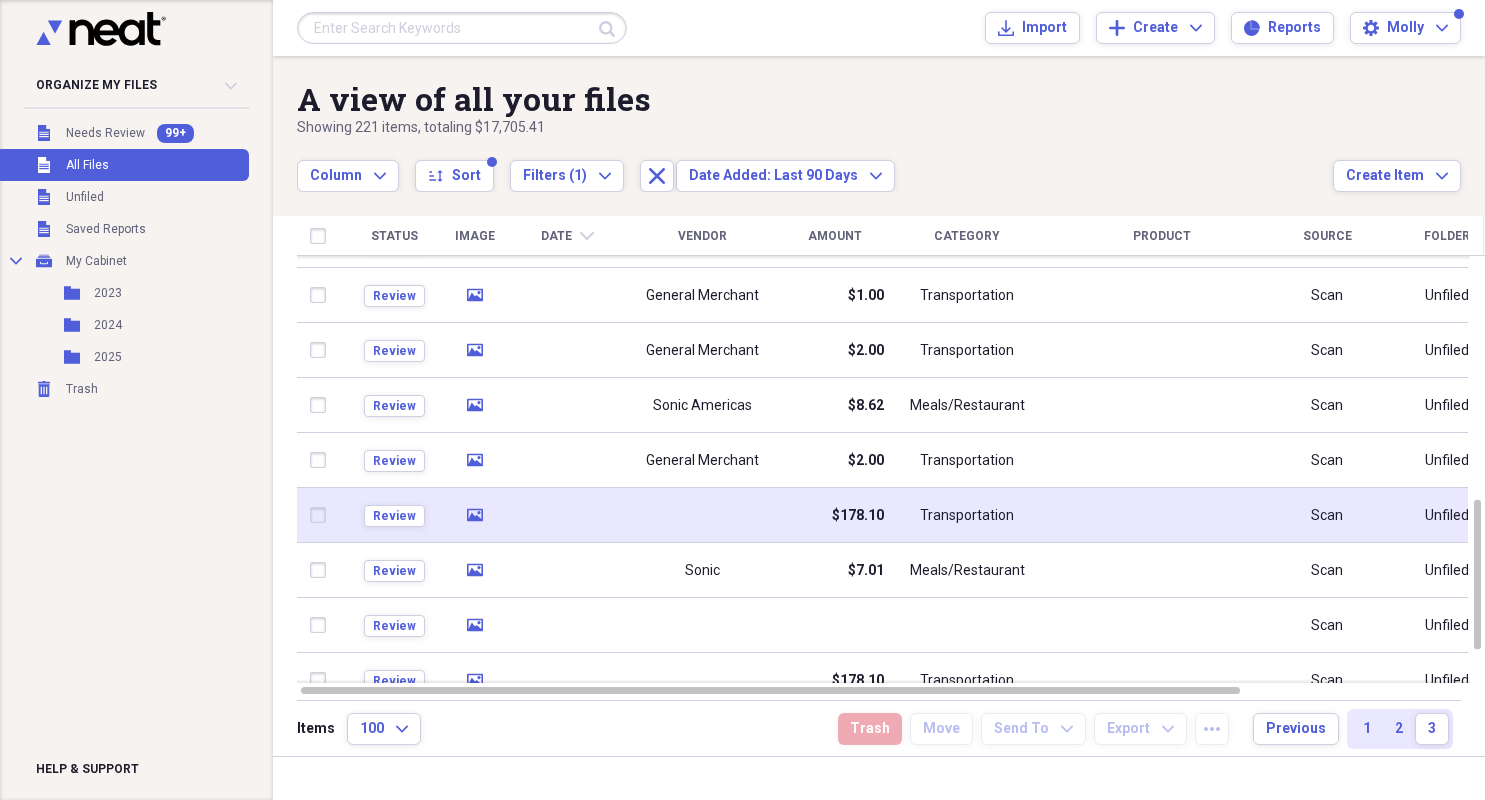 click at bounding box center (702, 515) 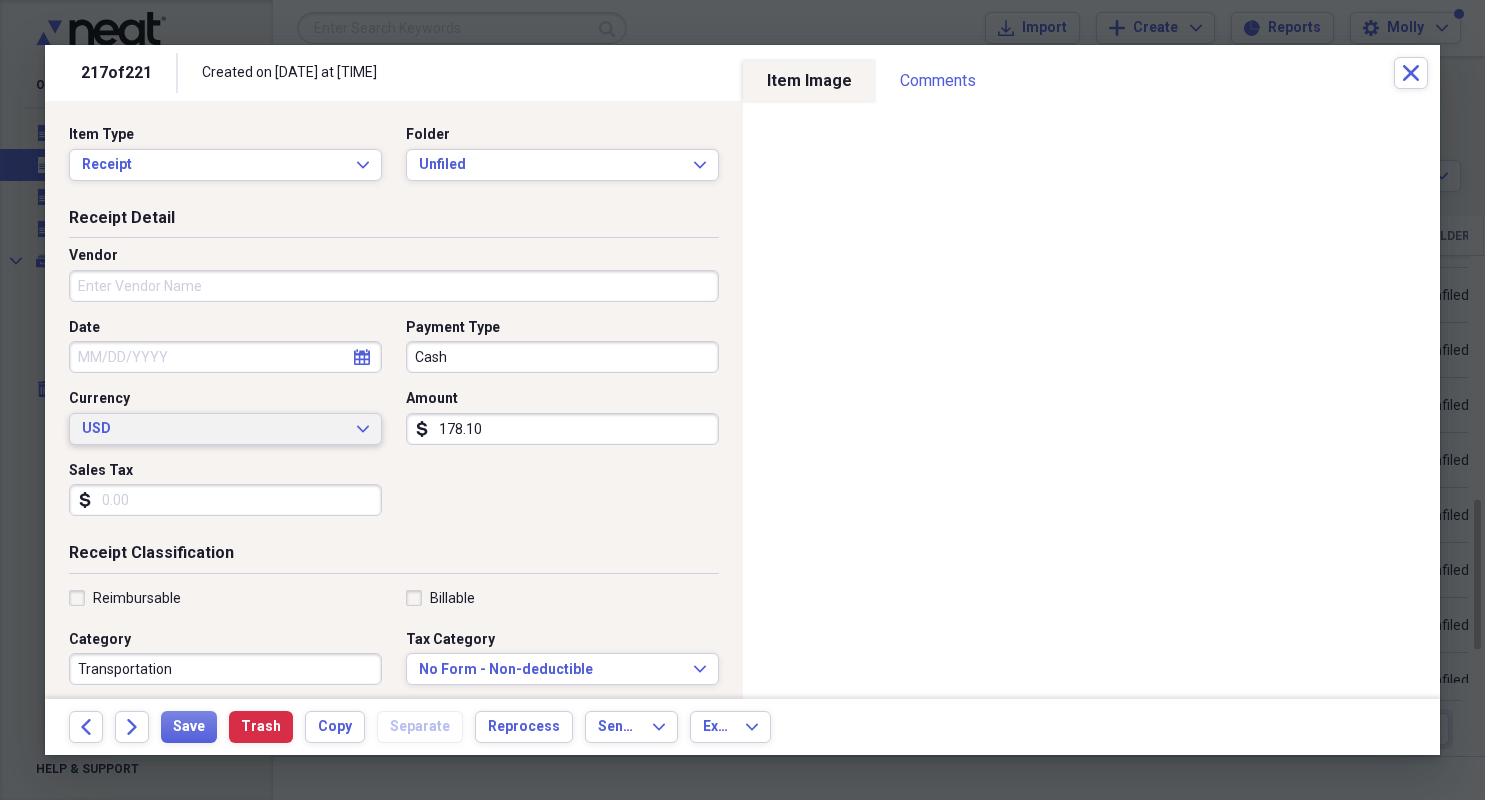drag, startPoint x: 501, startPoint y: 428, endPoint x: 280, endPoint y: 417, distance: 221.27359 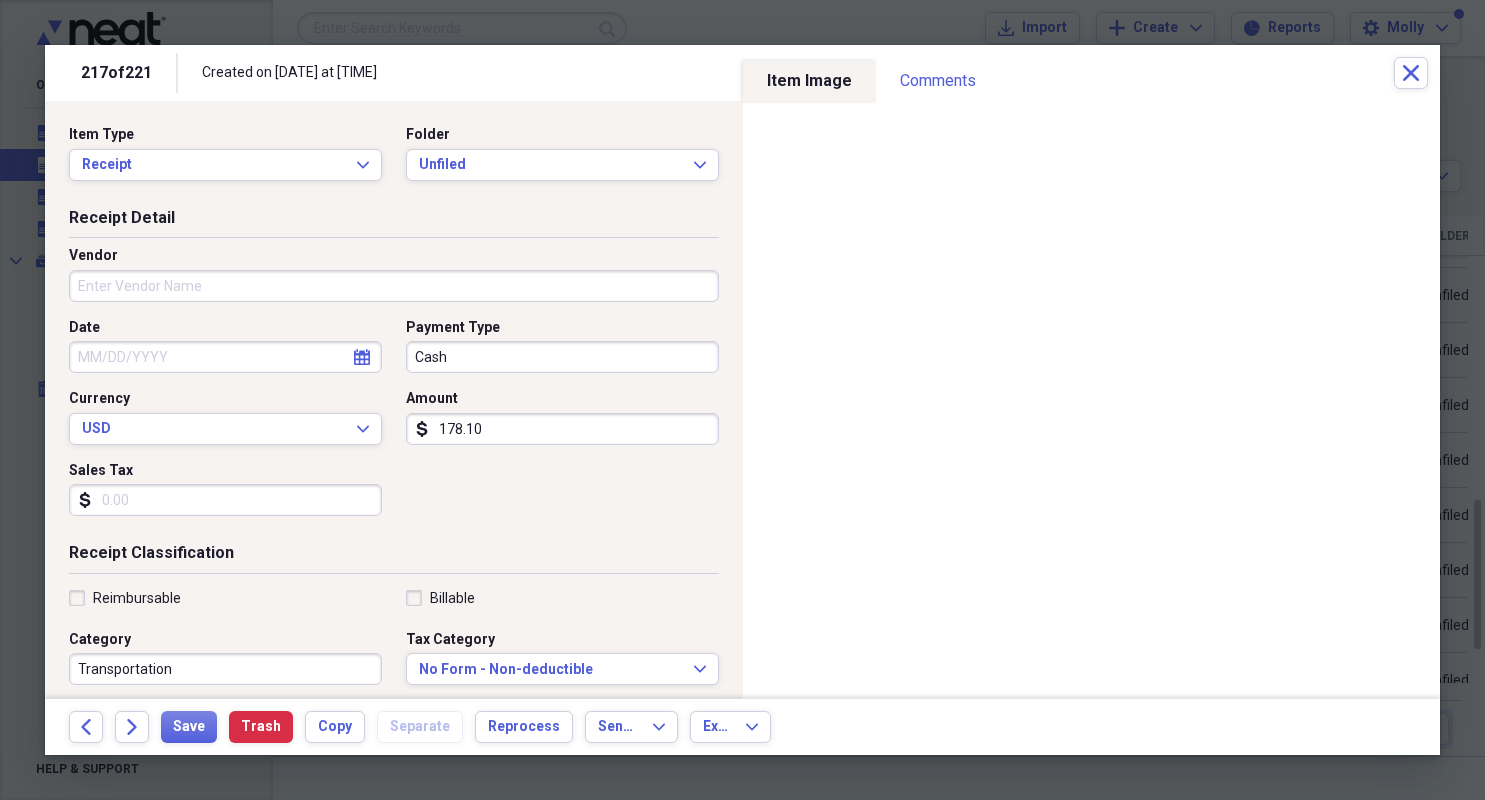 drag, startPoint x: 484, startPoint y: 433, endPoint x: 391, endPoint y: 425, distance: 93.34345 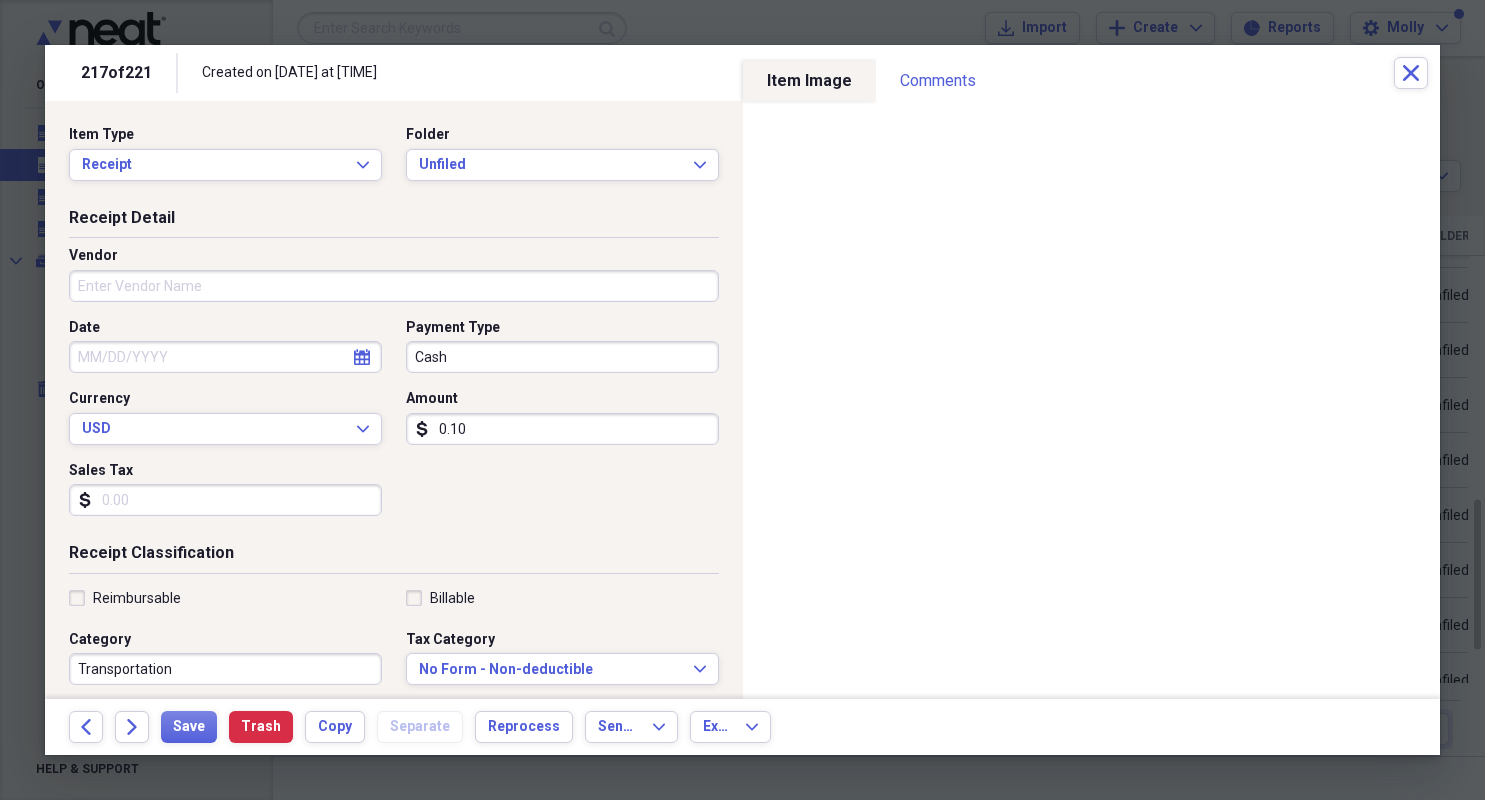 type on "1.00" 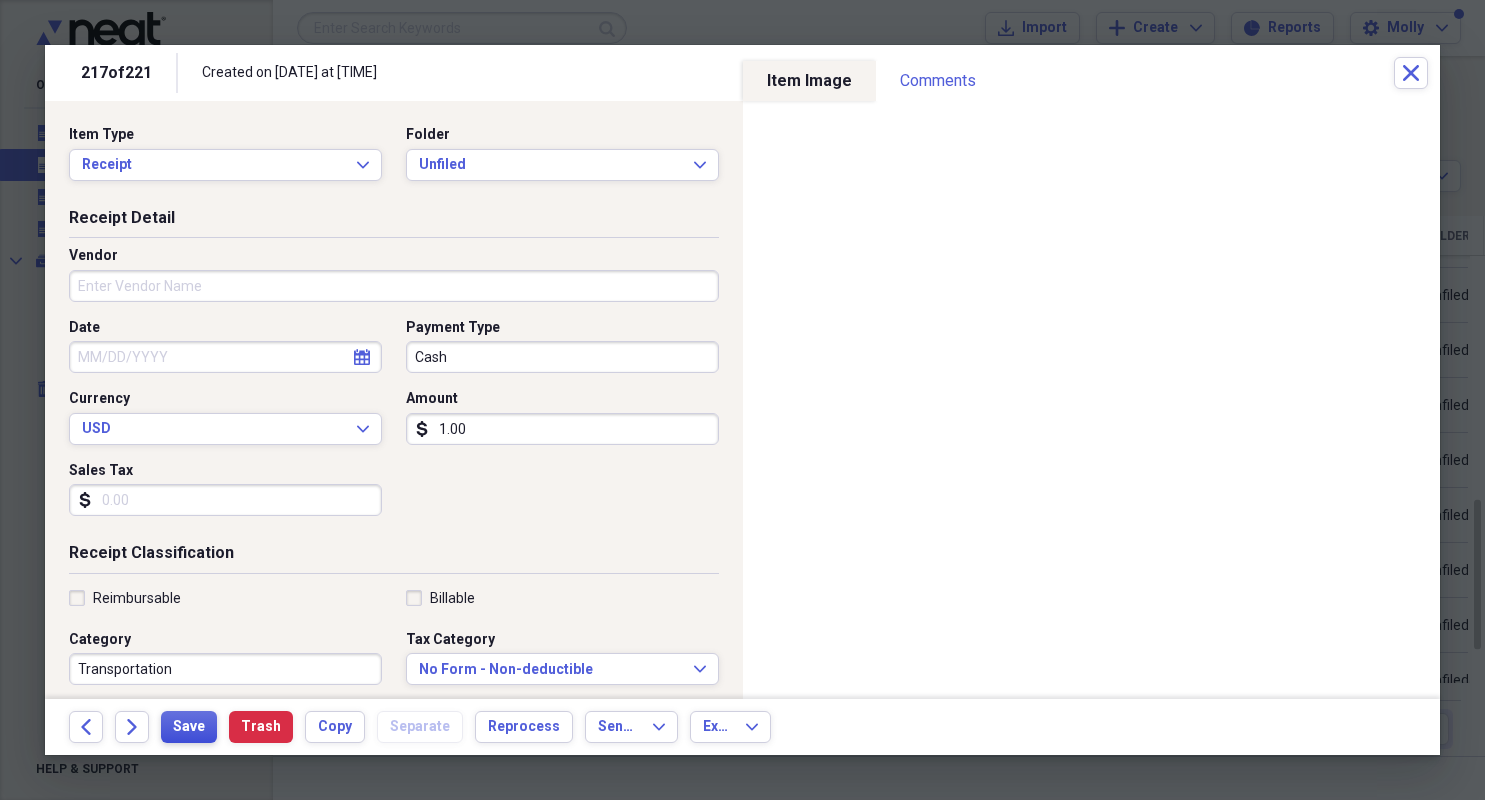 click on "Save" at bounding box center (189, 727) 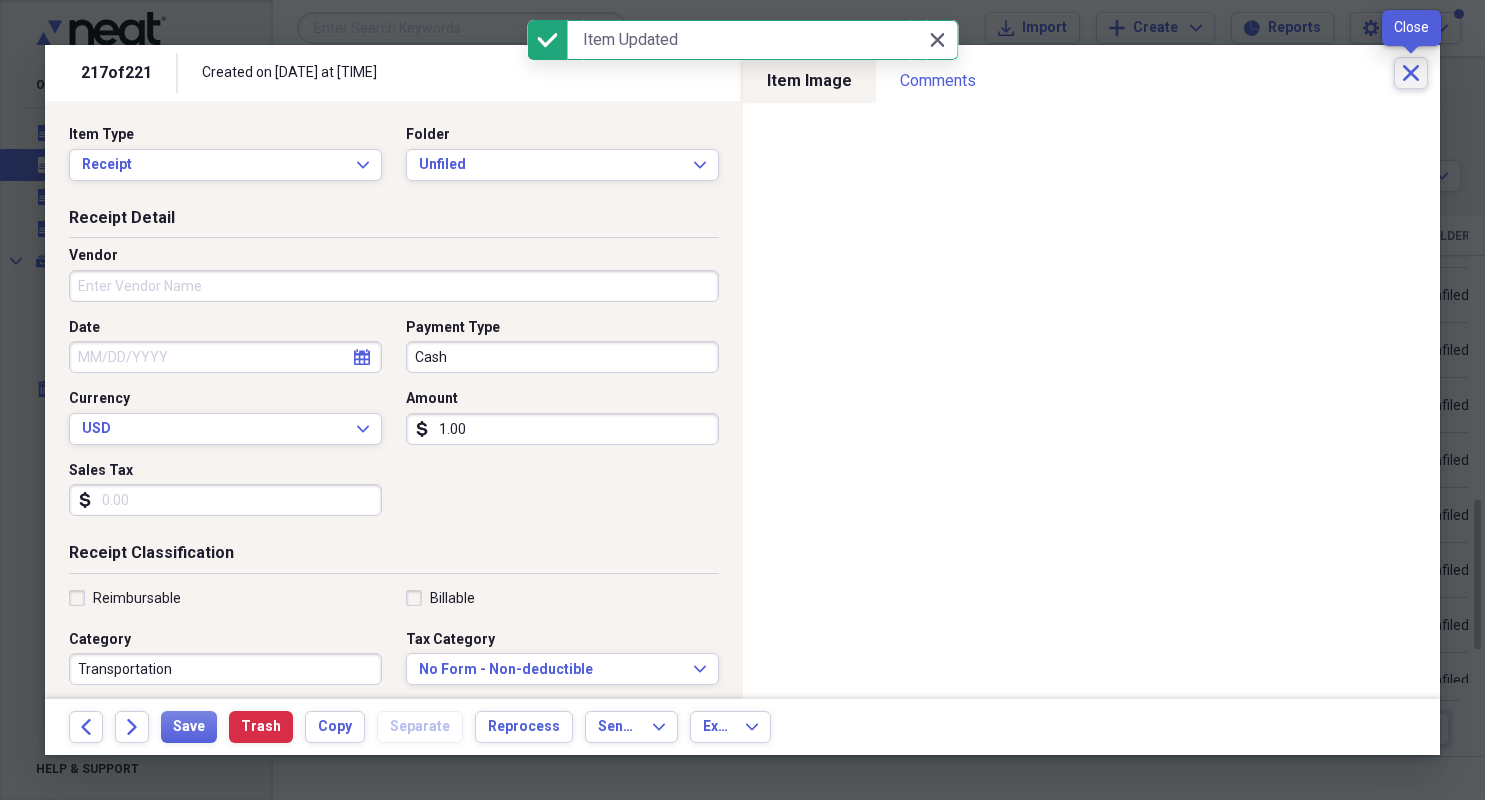 click on "Close" 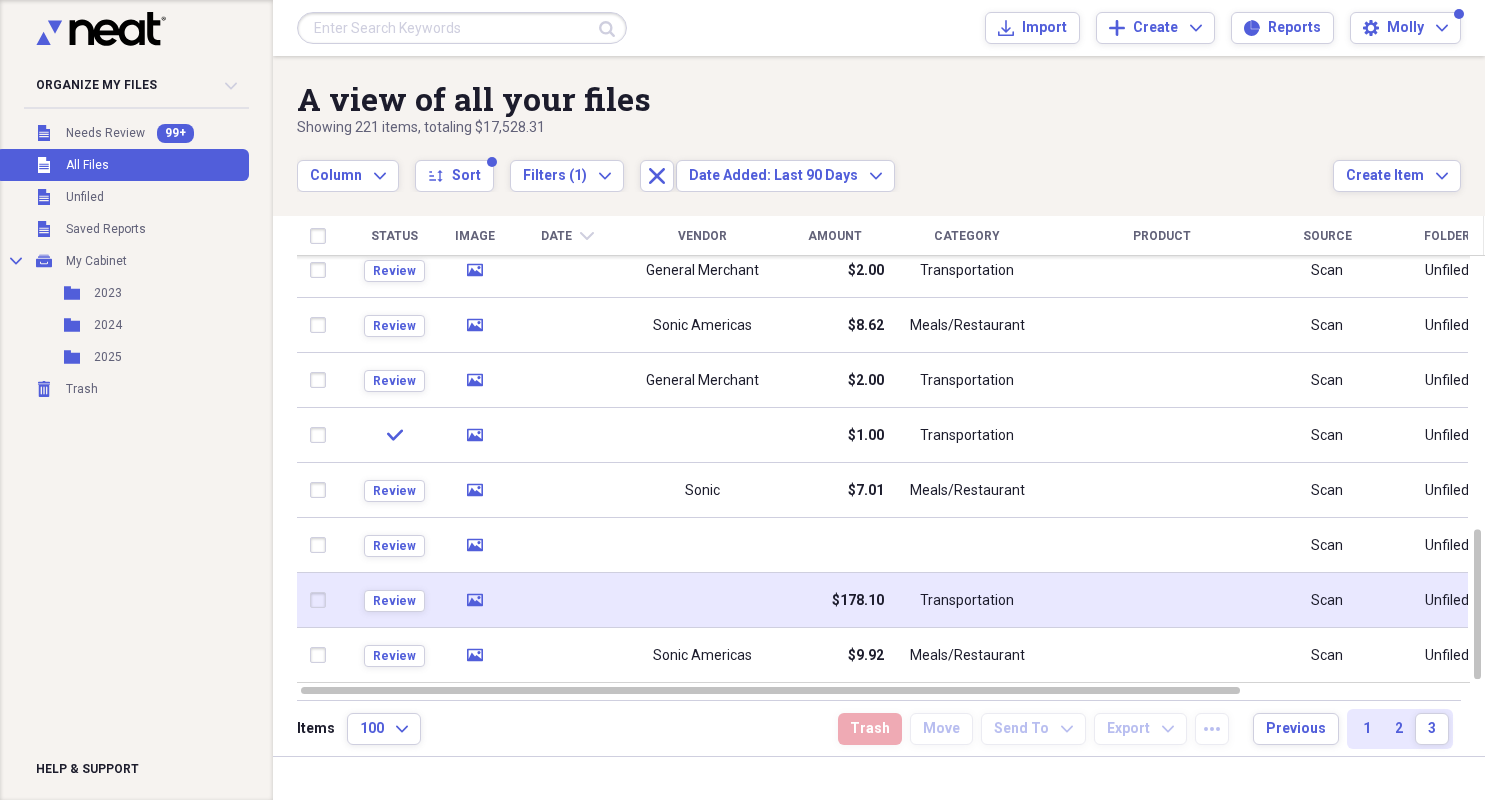 click on "$178.10" at bounding box center [834, 600] 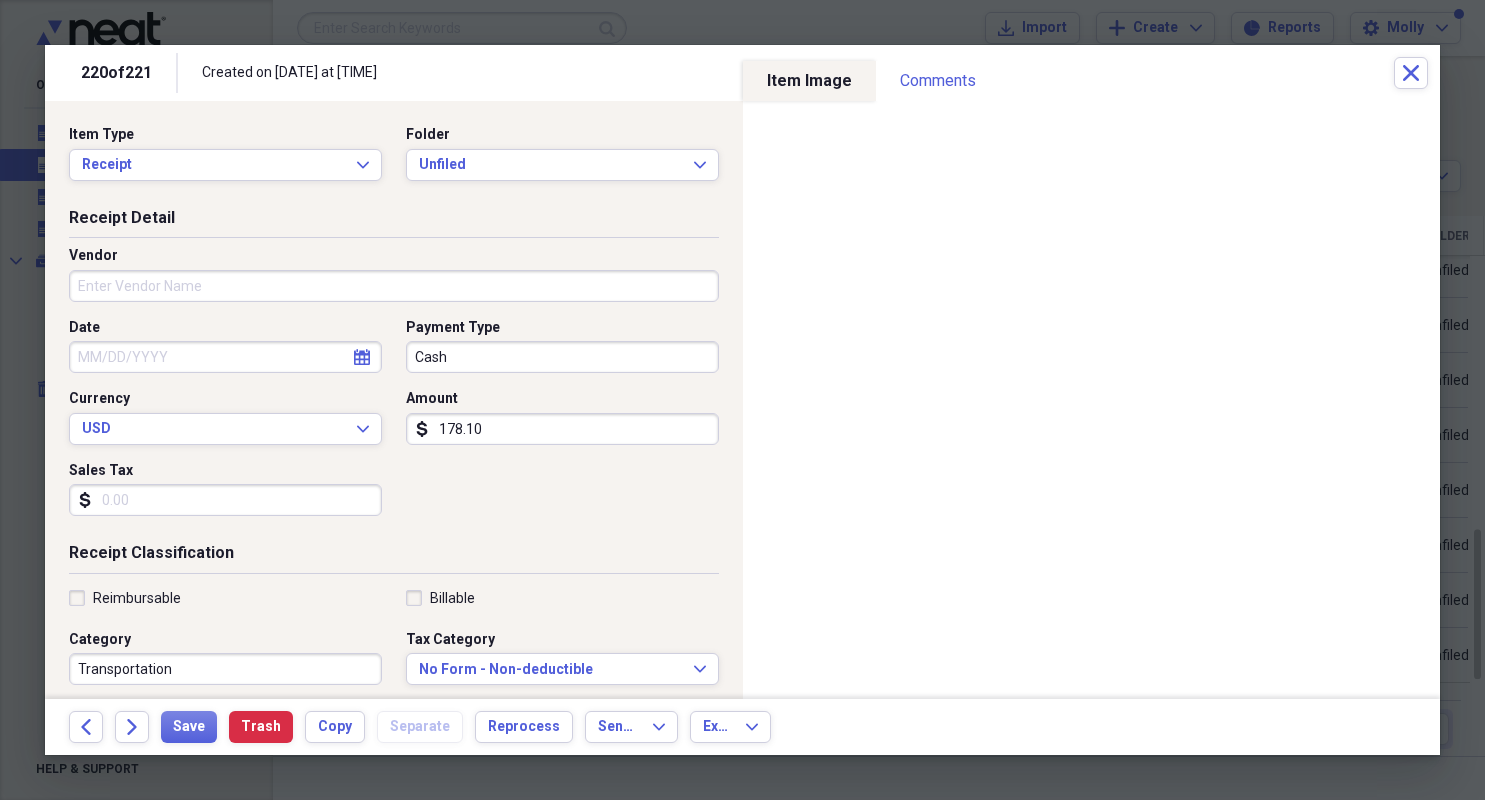 drag, startPoint x: 505, startPoint y: 427, endPoint x: 347, endPoint y: 402, distance: 159.96562 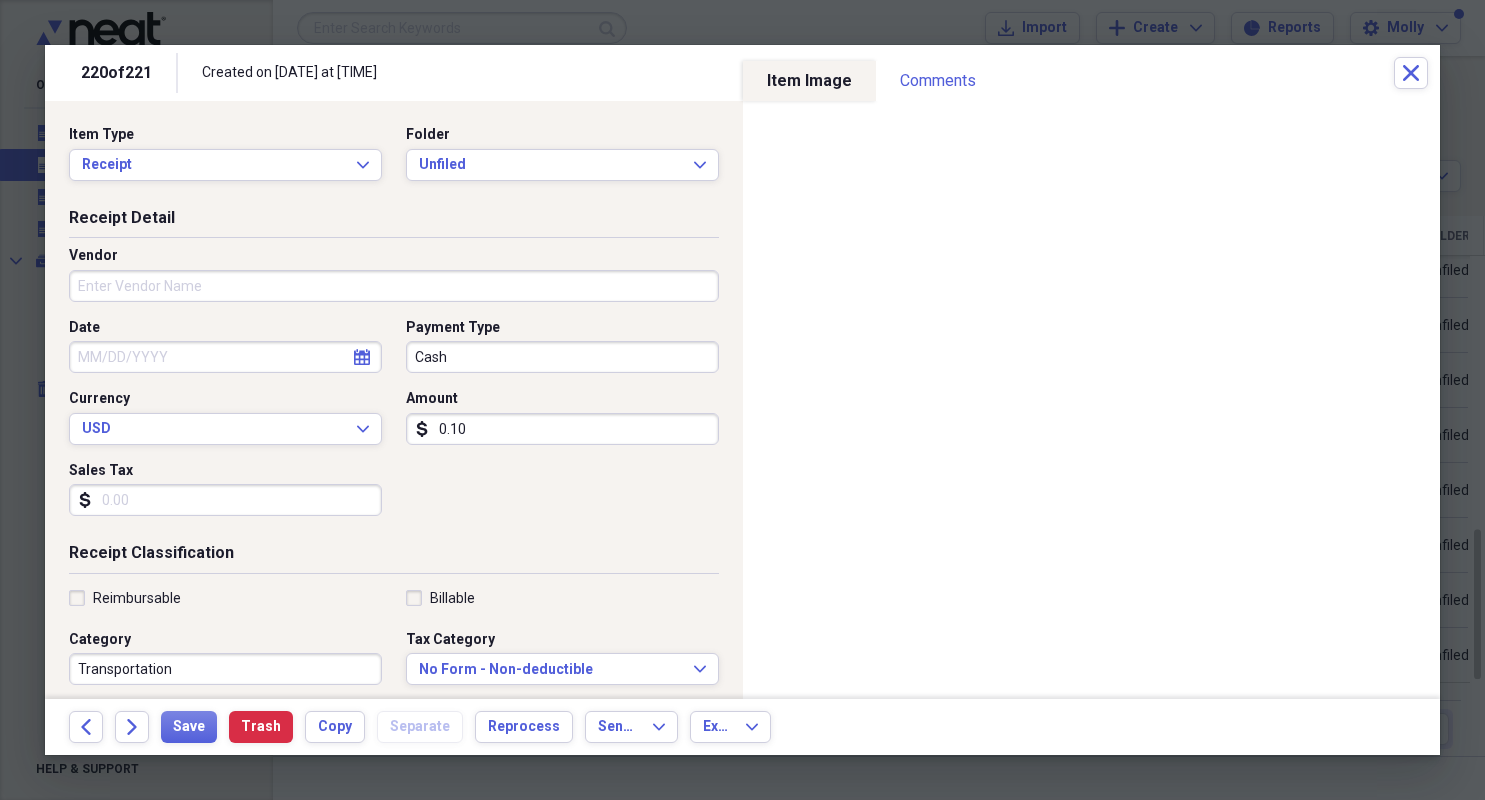 type on "1.00" 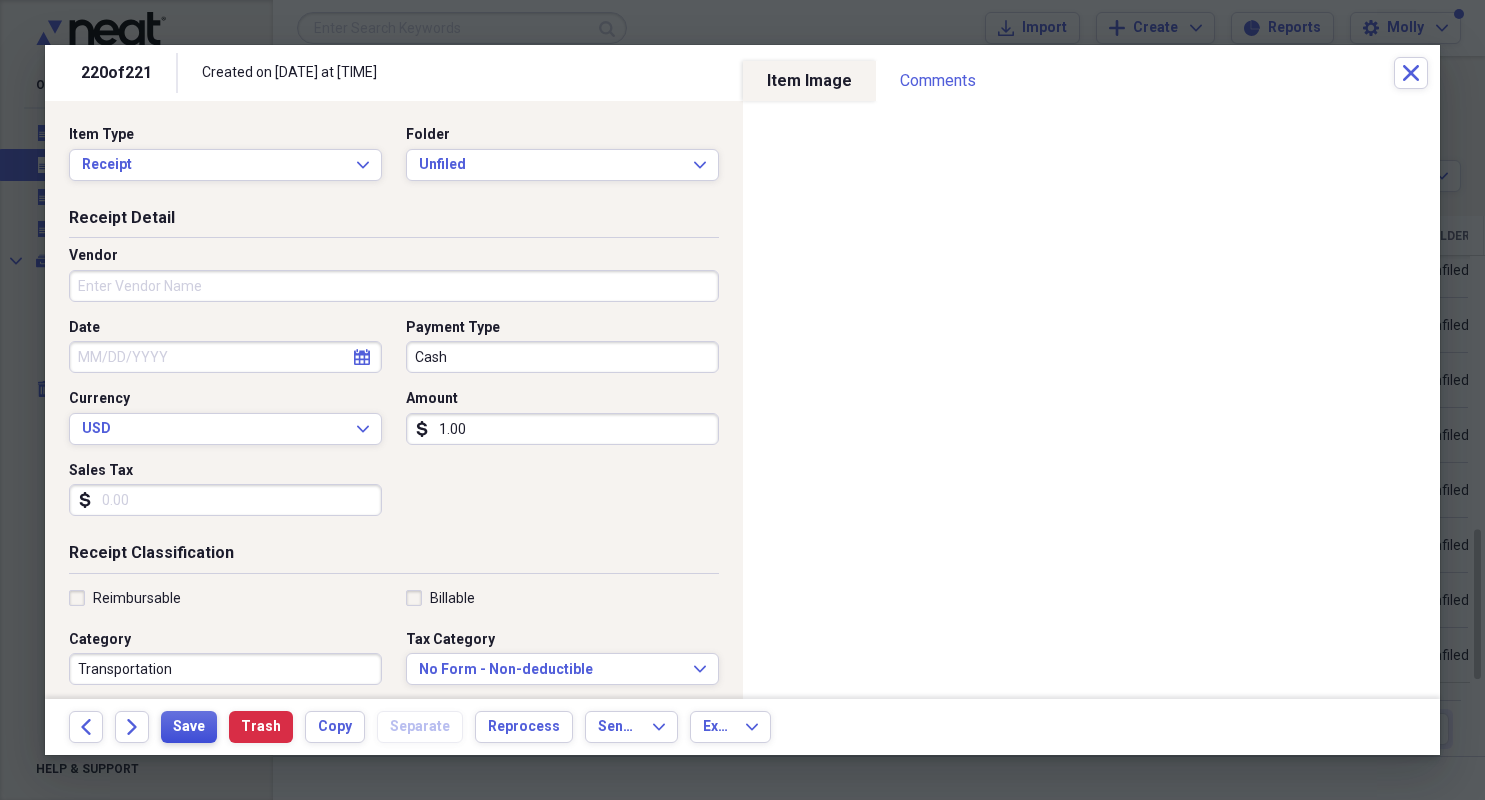 drag, startPoint x: 191, startPoint y: 737, endPoint x: 203, endPoint y: 733, distance: 12.649111 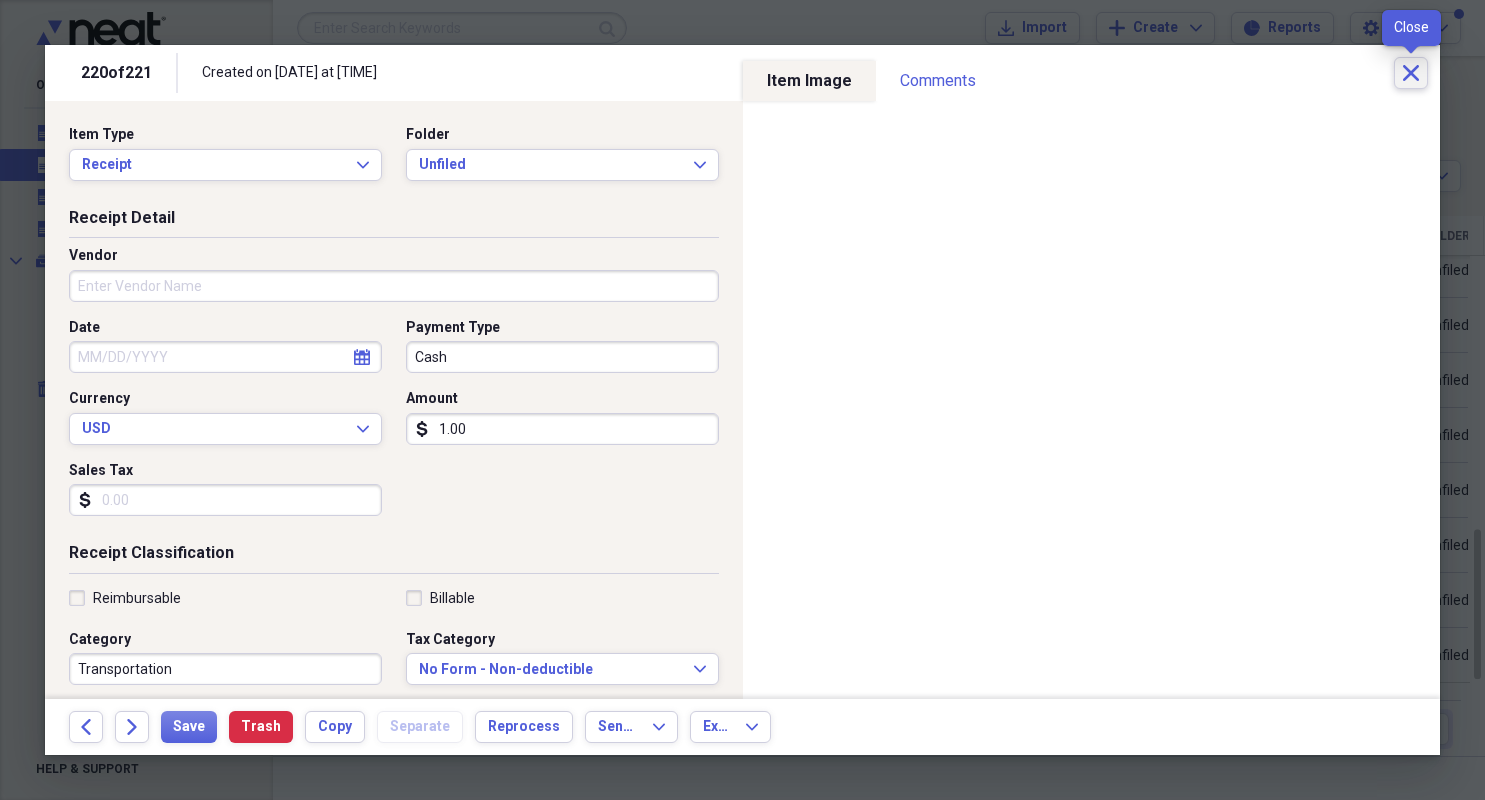 click on "Close" 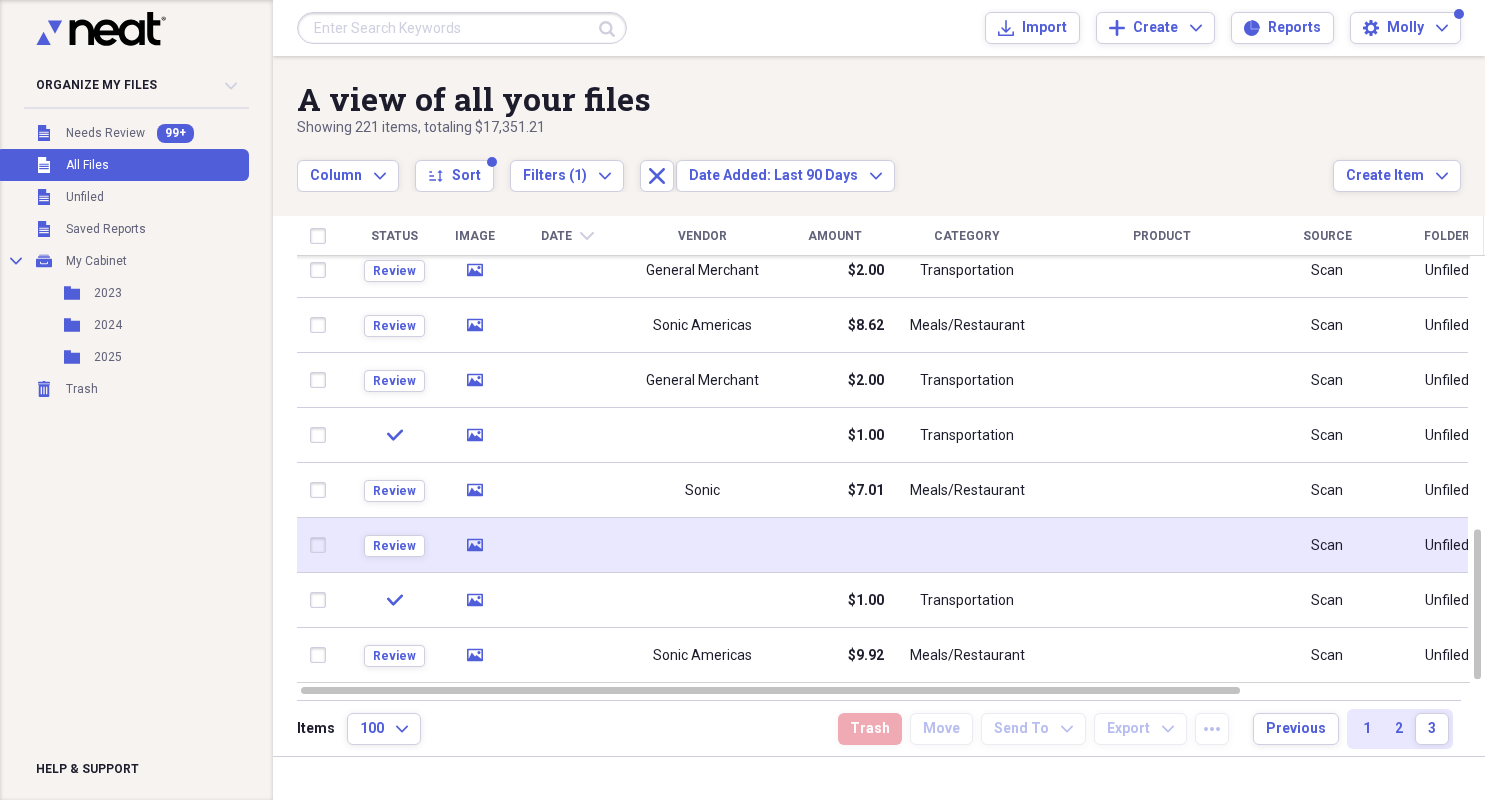 click at bounding box center [702, 545] 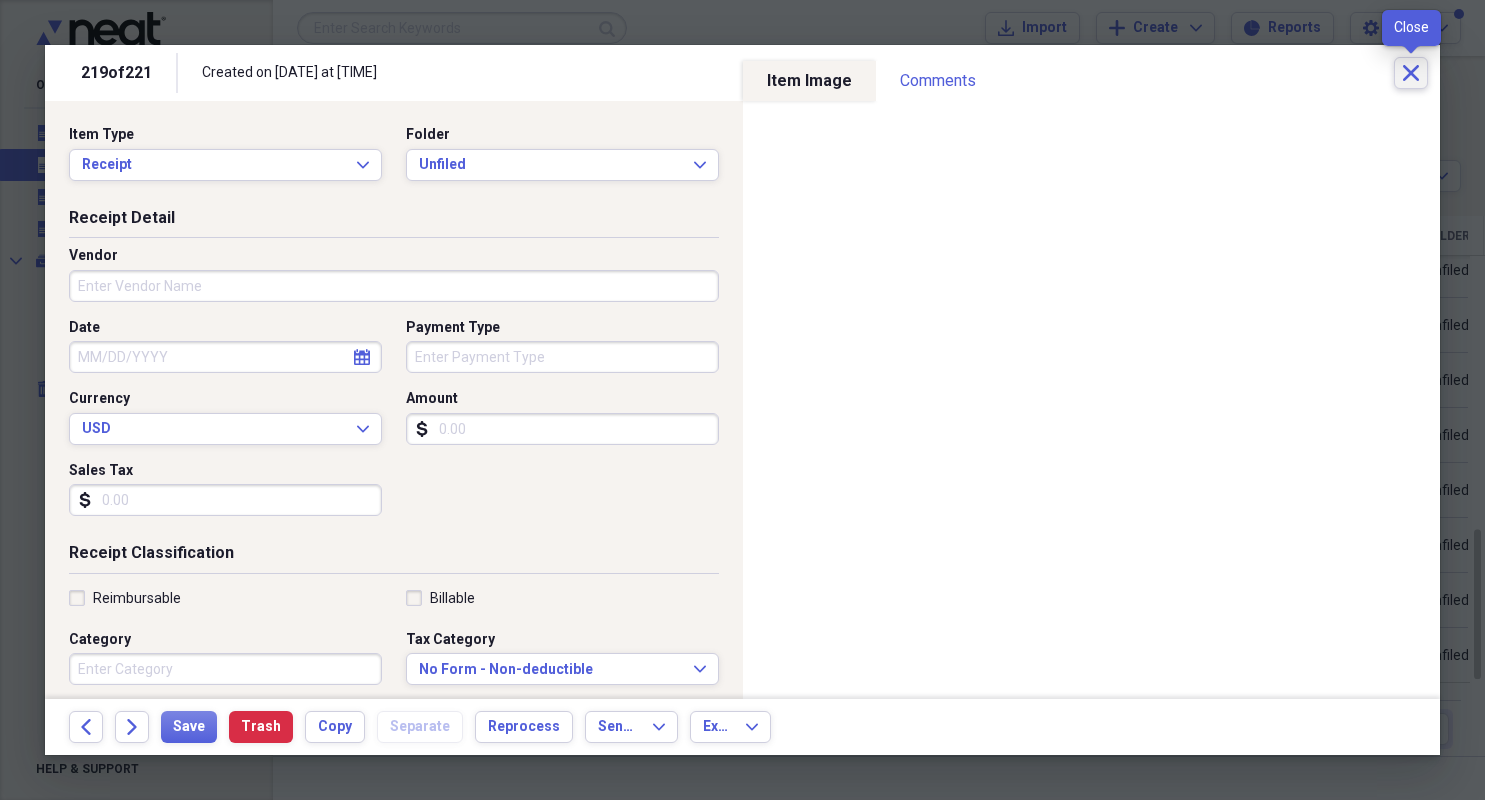click on "Close" 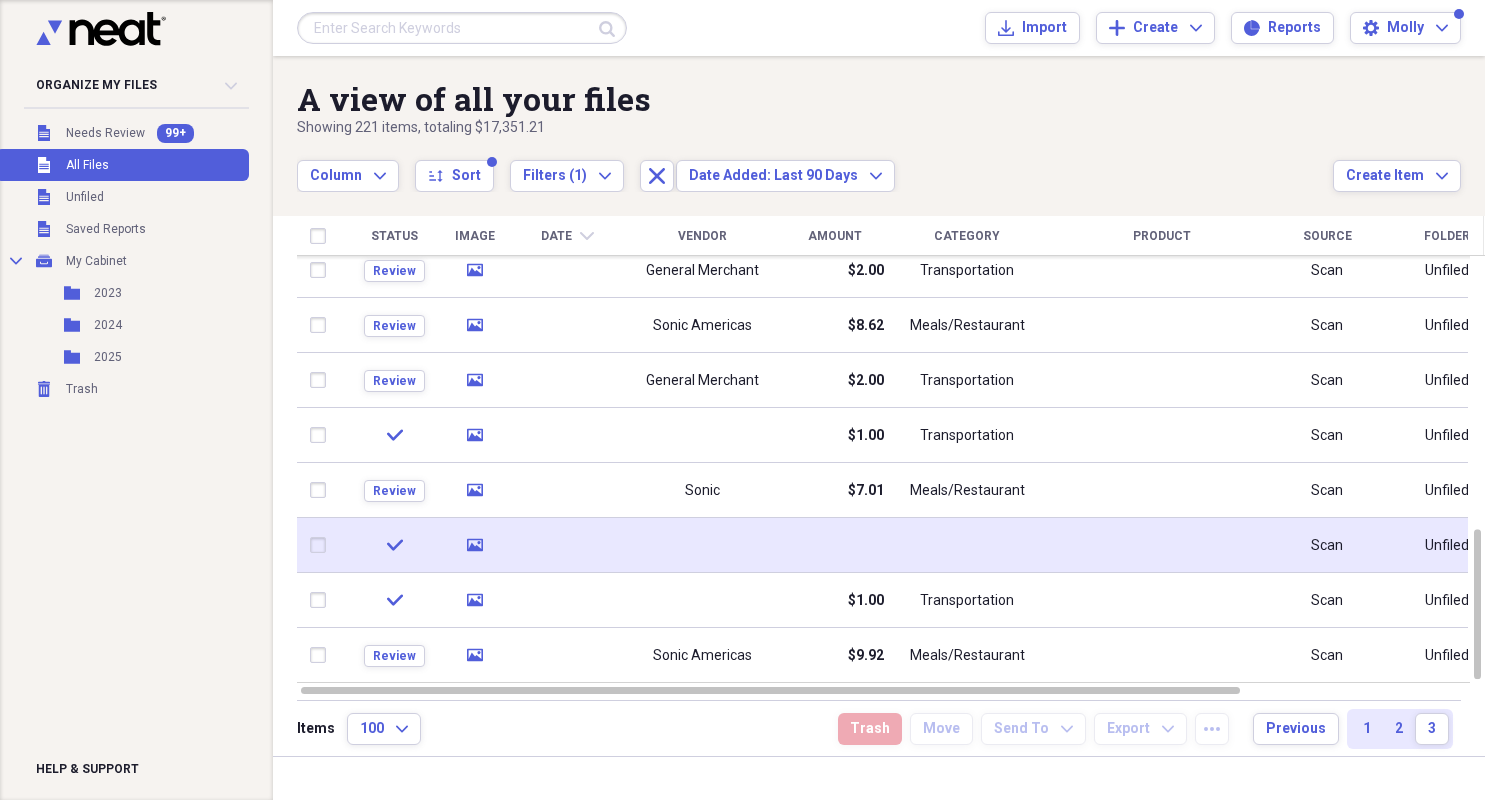 click at bounding box center (322, 545) 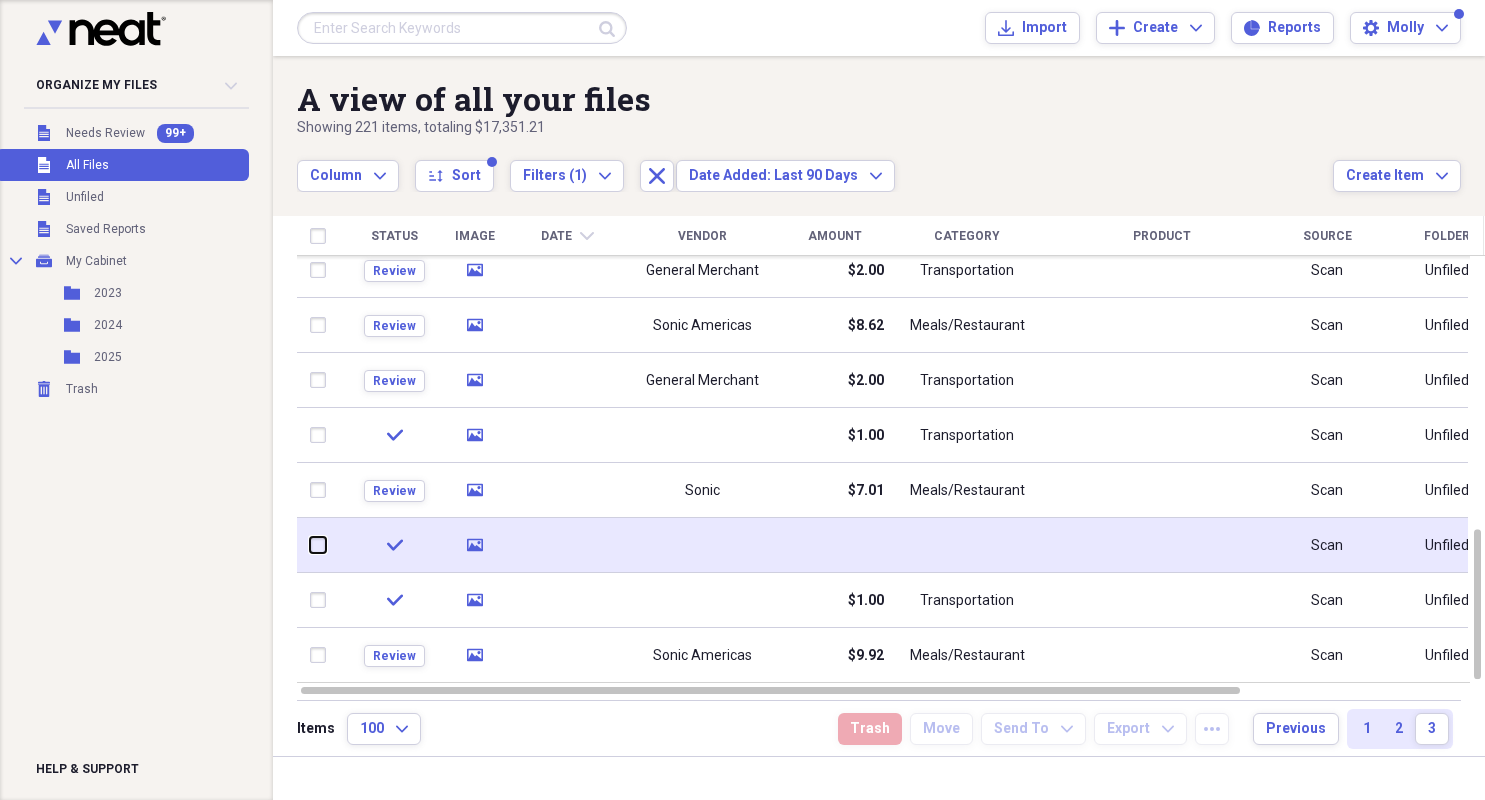 click at bounding box center (310, 545) 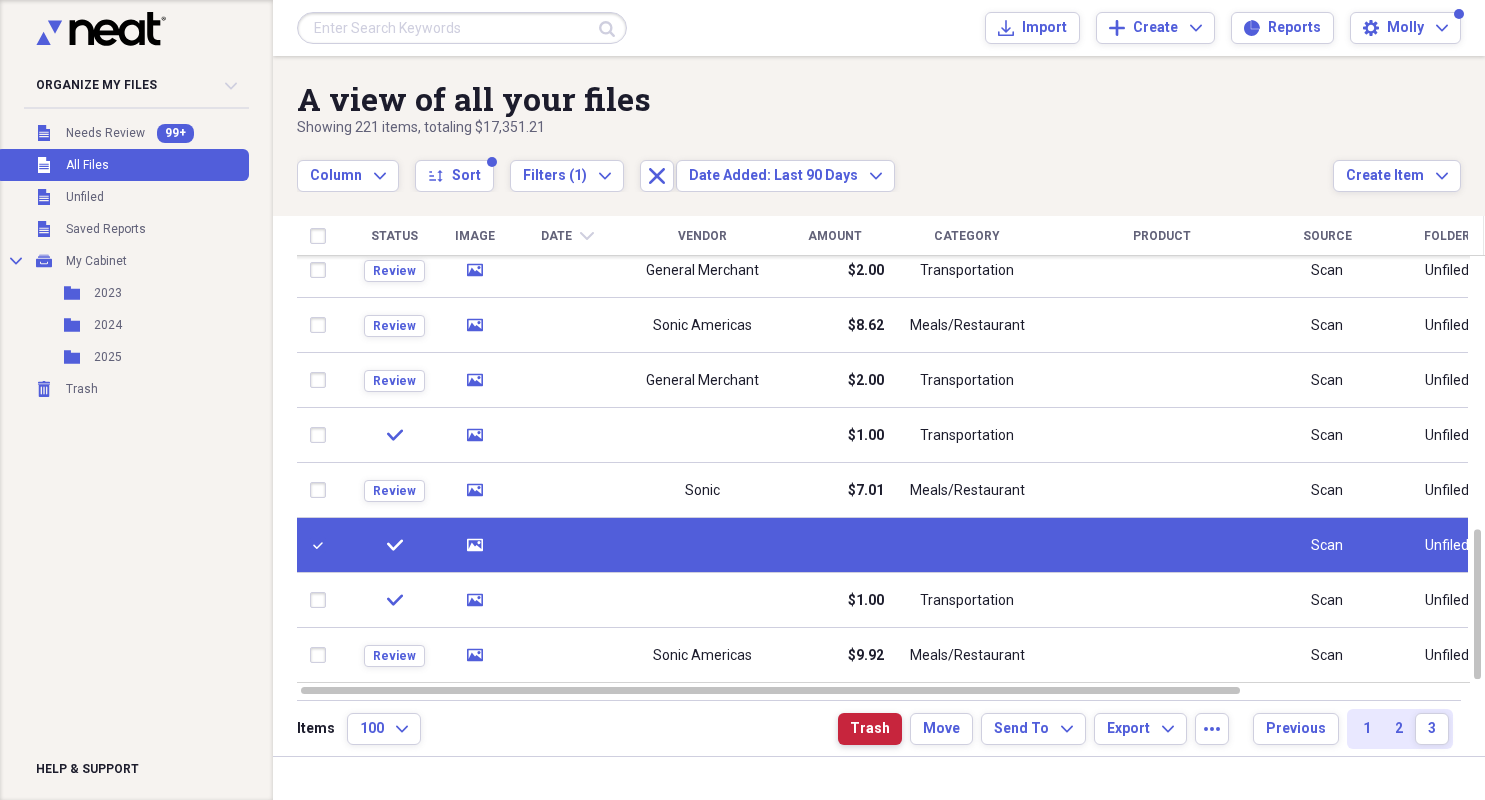 click on "Trash" at bounding box center [870, 729] 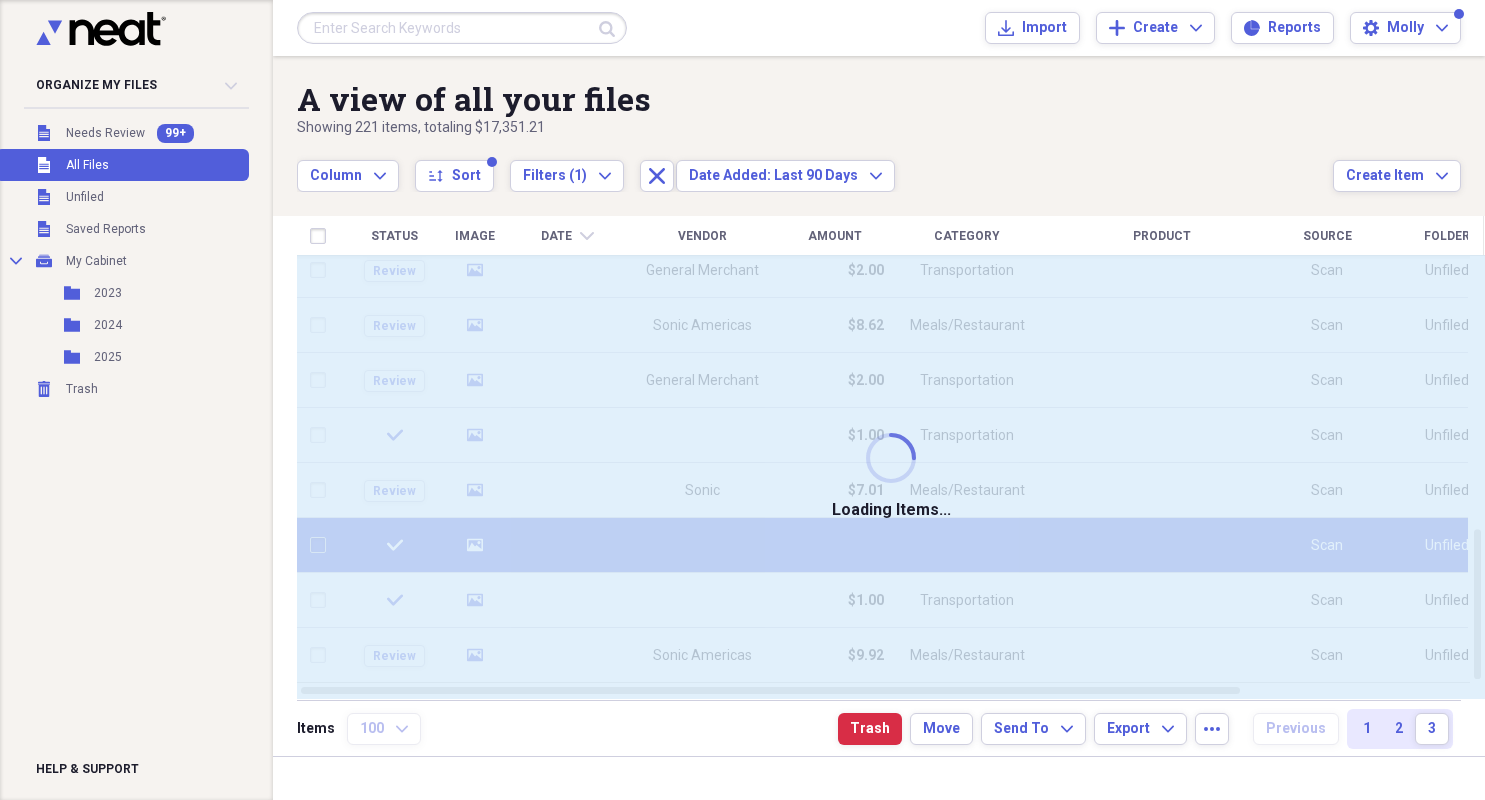 checkbox on "false" 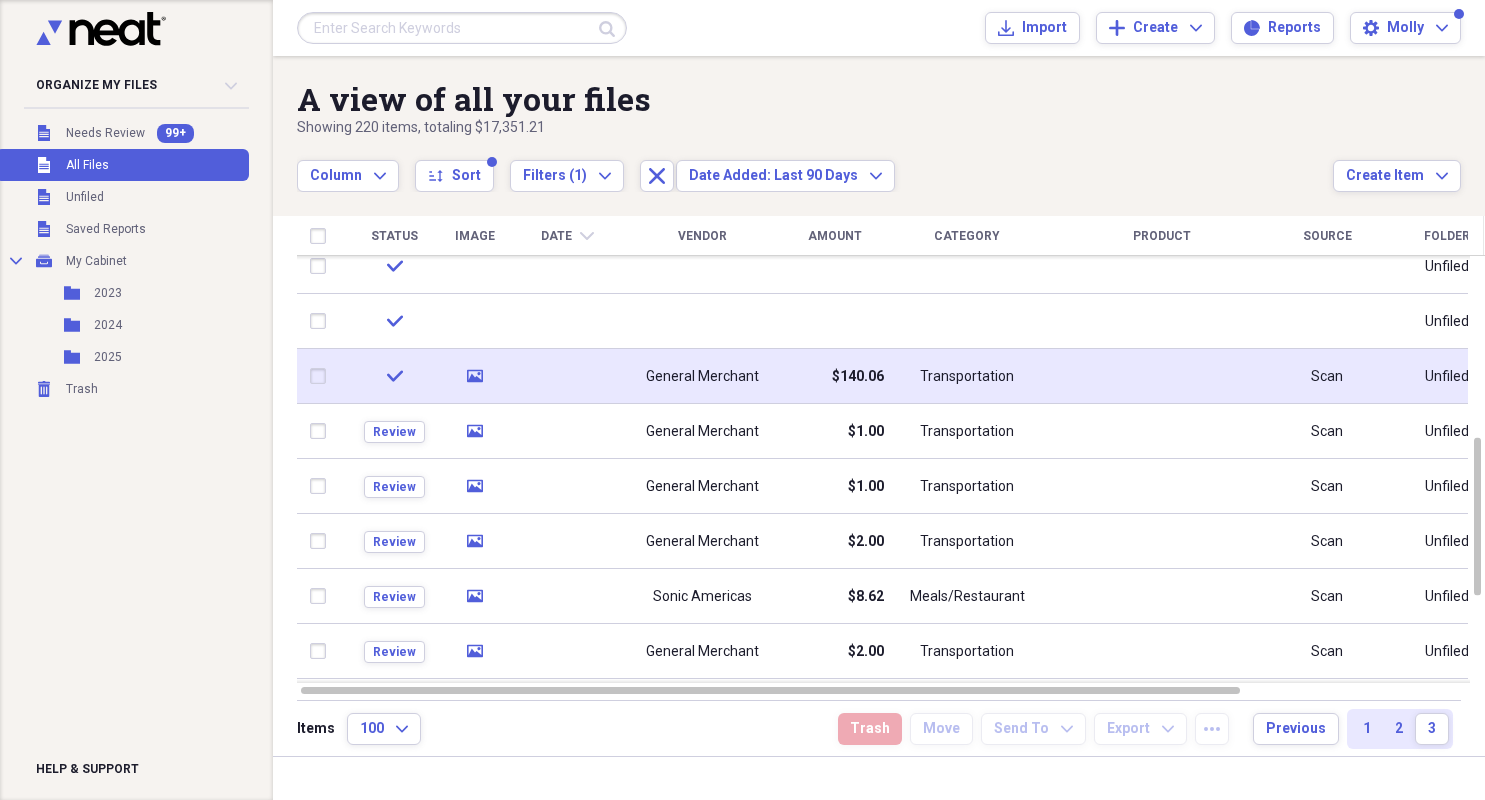 click on "General Merchant" at bounding box center (702, 377) 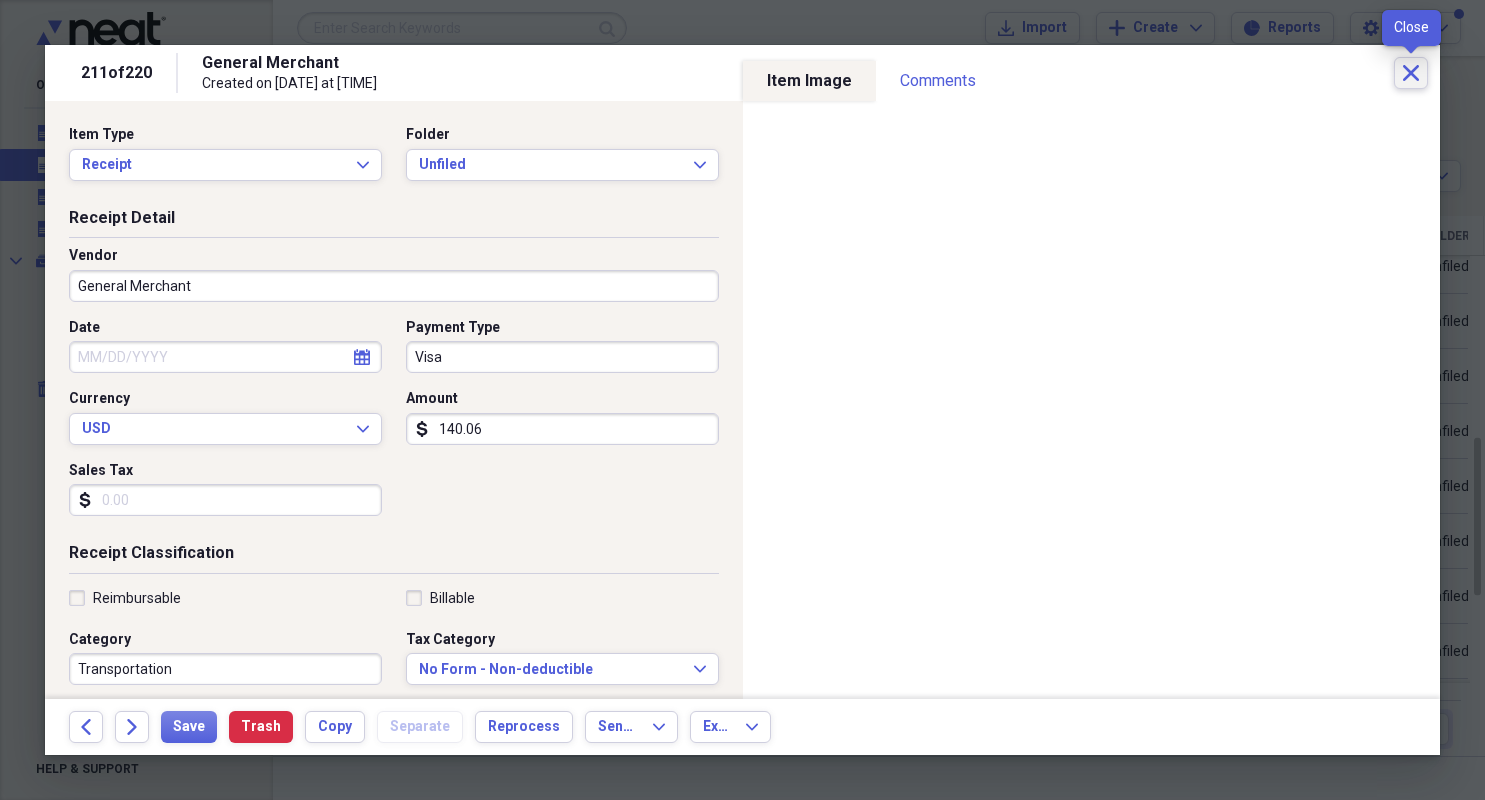 click on "Close" at bounding box center [1411, 73] 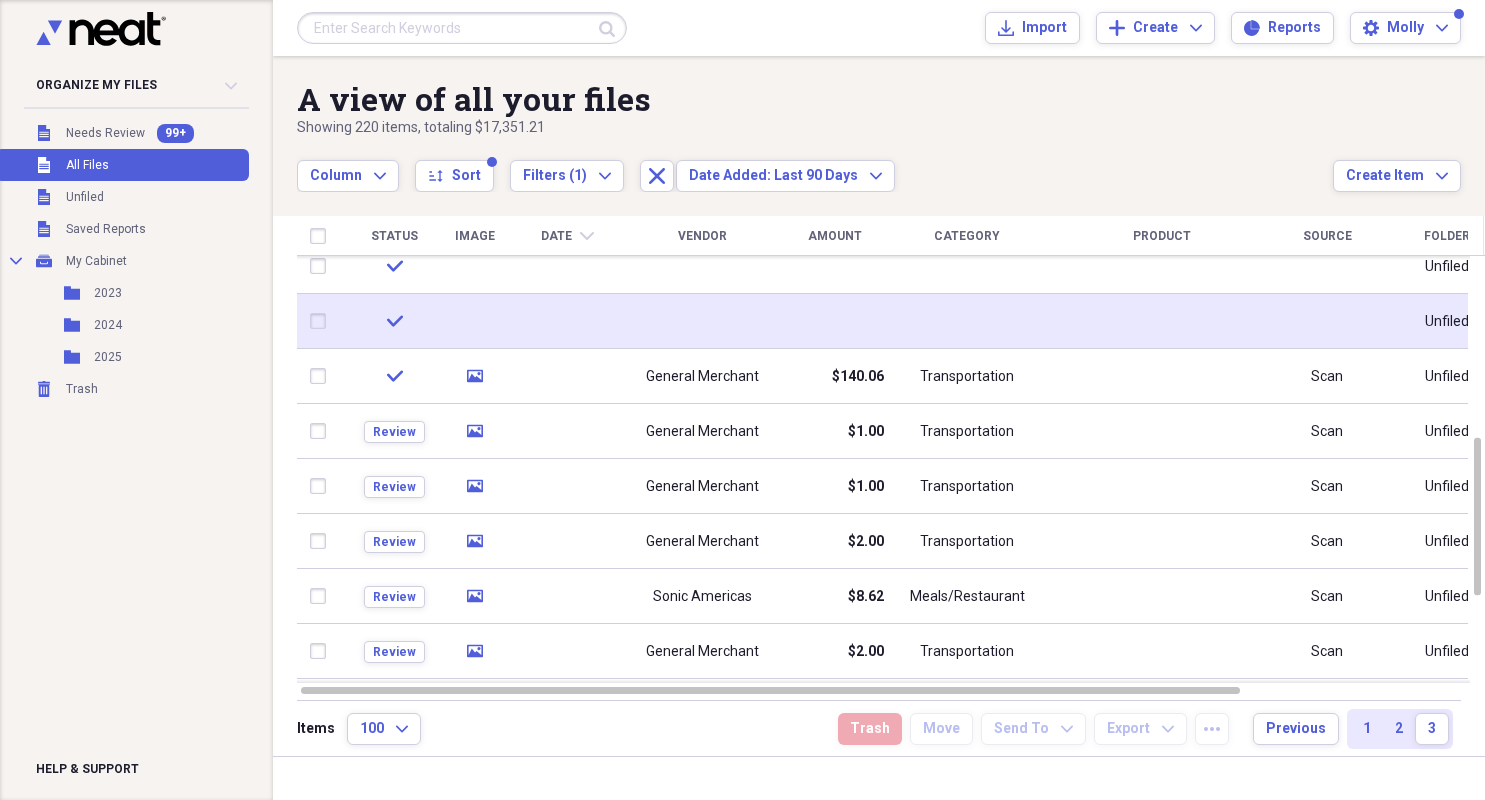 click at bounding box center (702, 321) 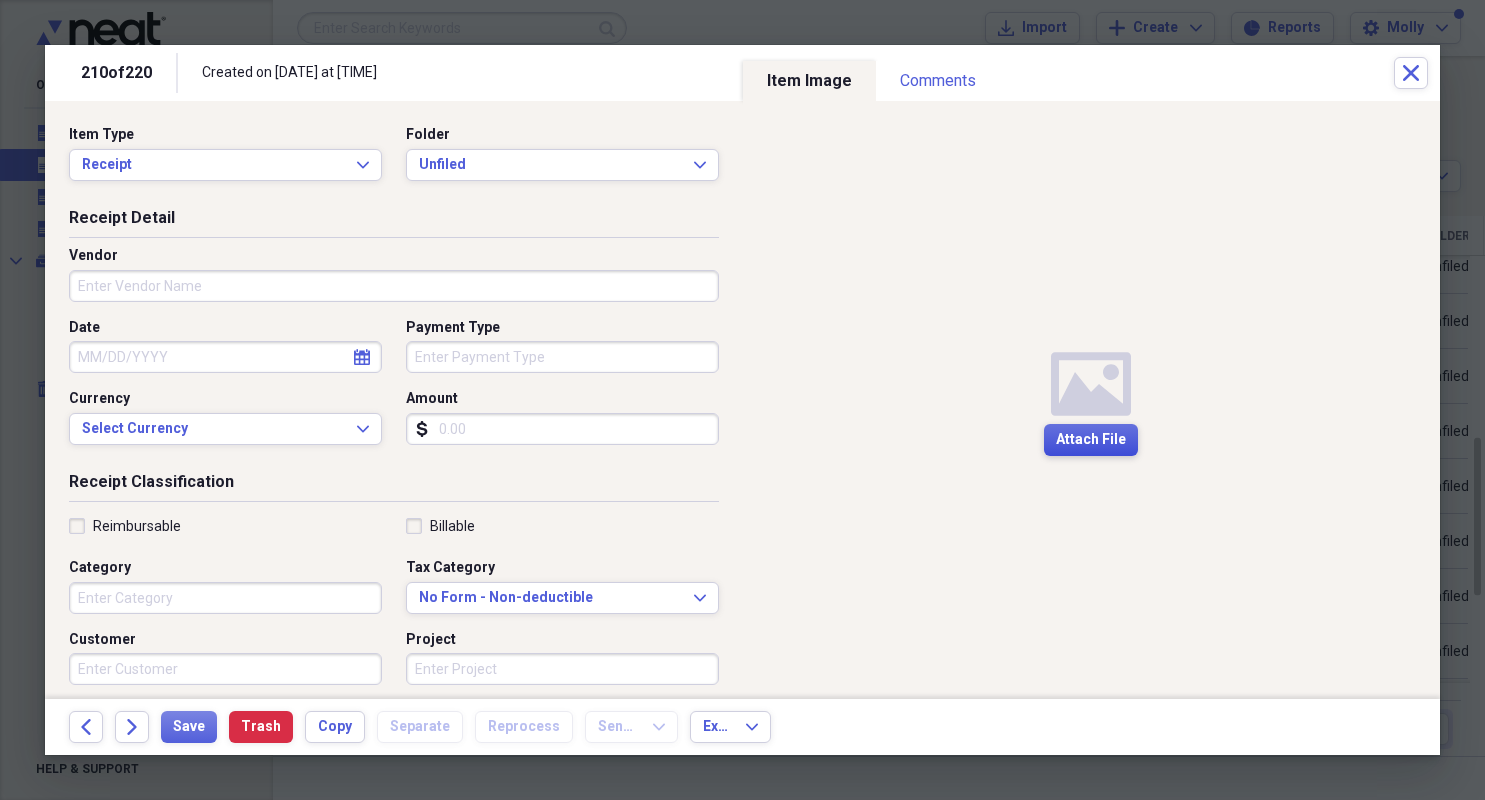 drag, startPoint x: 1081, startPoint y: 398, endPoint x: 1089, endPoint y: 452, distance: 54.589375 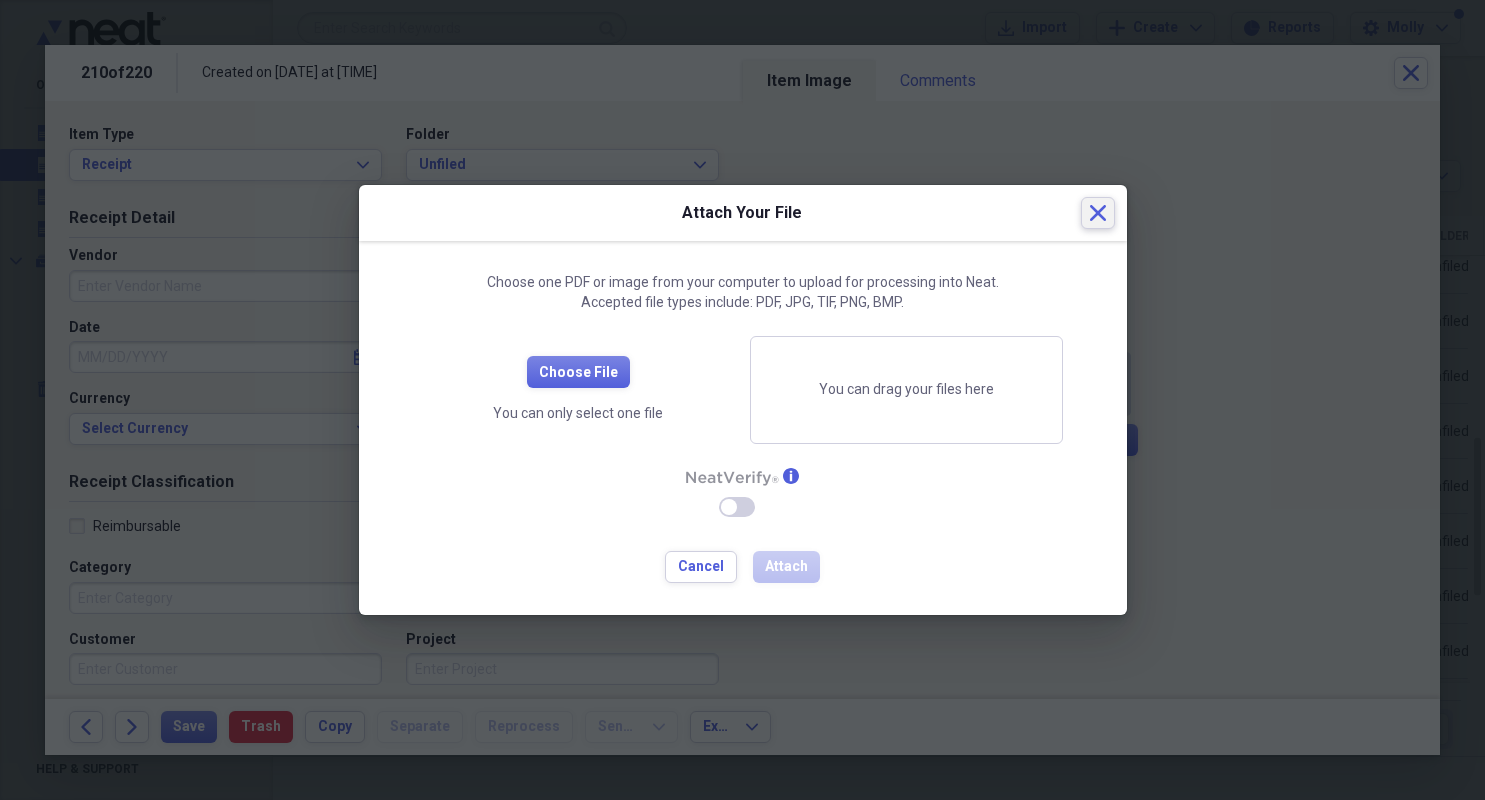 click on "Close" 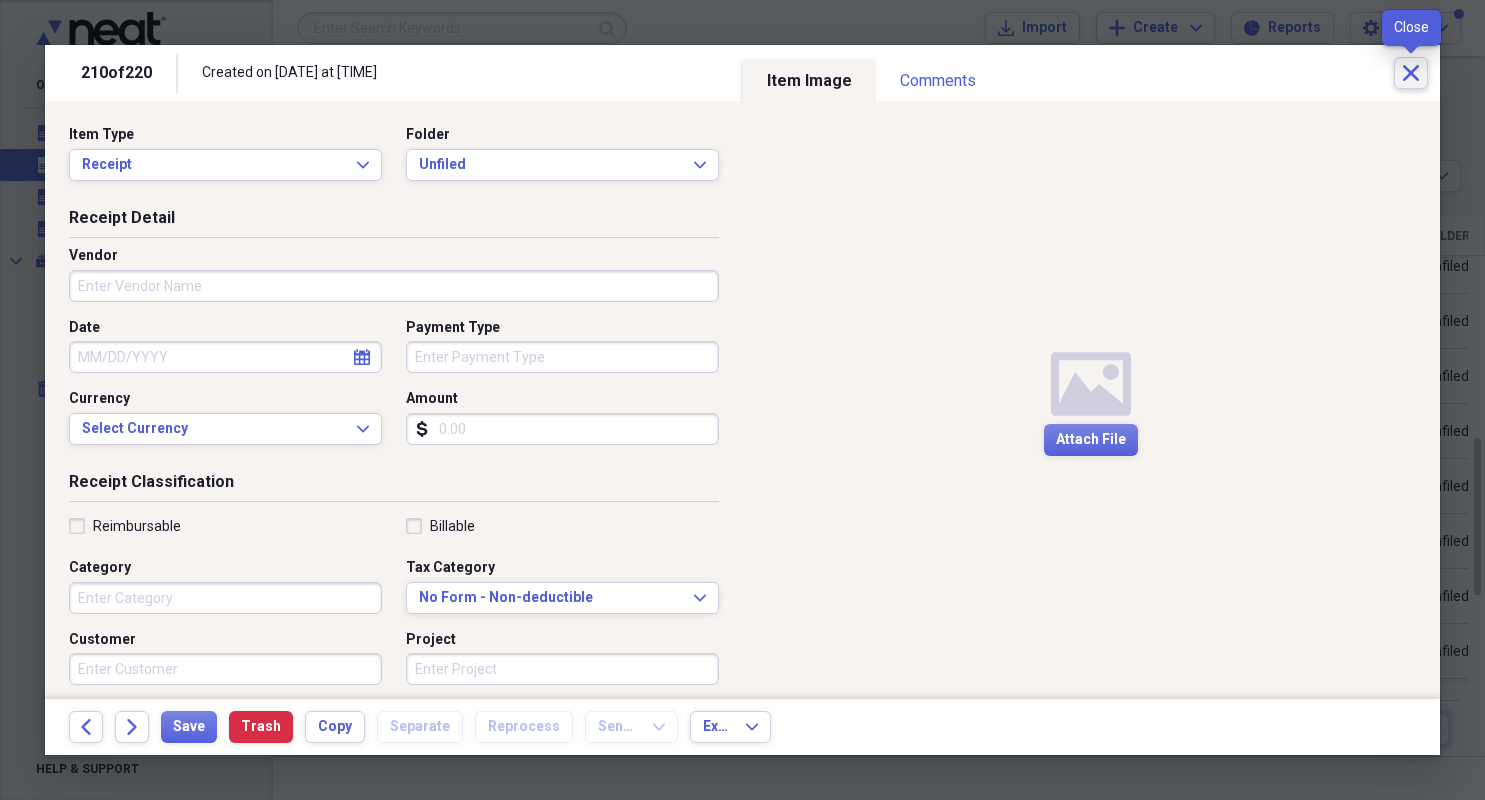 click on "Close" 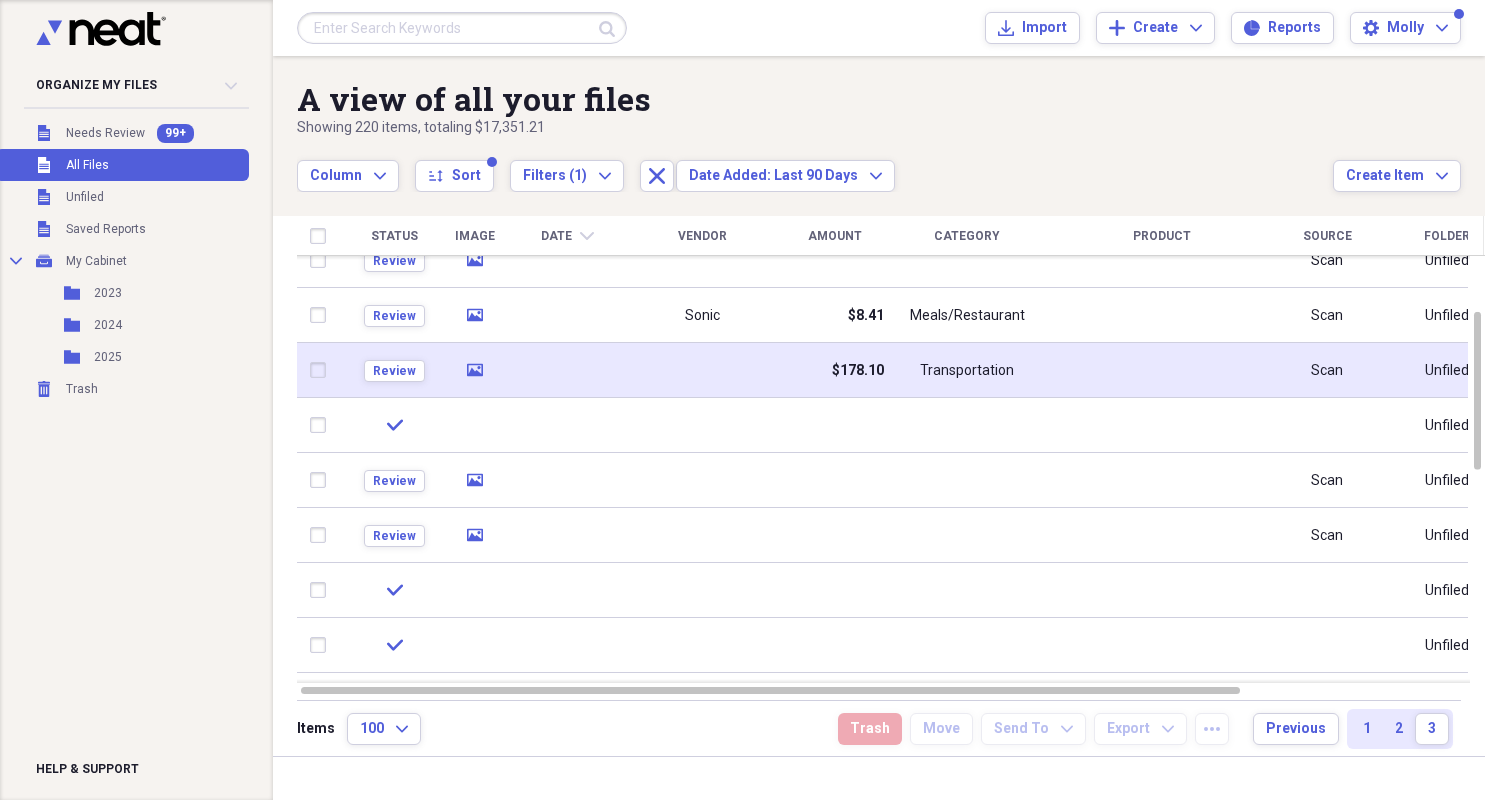 click on "$178.10" at bounding box center [858, 371] 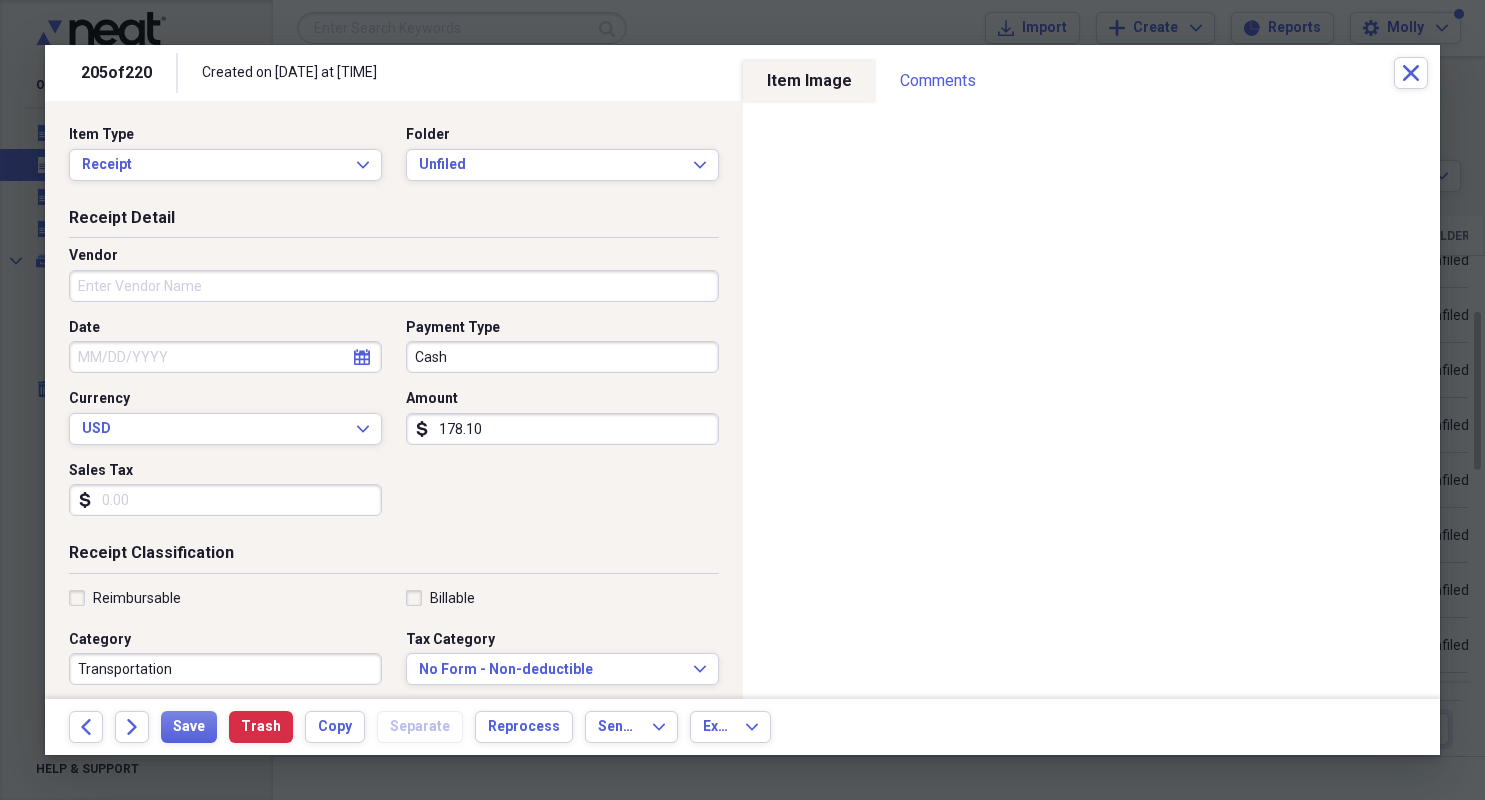 drag, startPoint x: 521, startPoint y: 428, endPoint x: 540, endPoint y: 455, distance: 33.01515 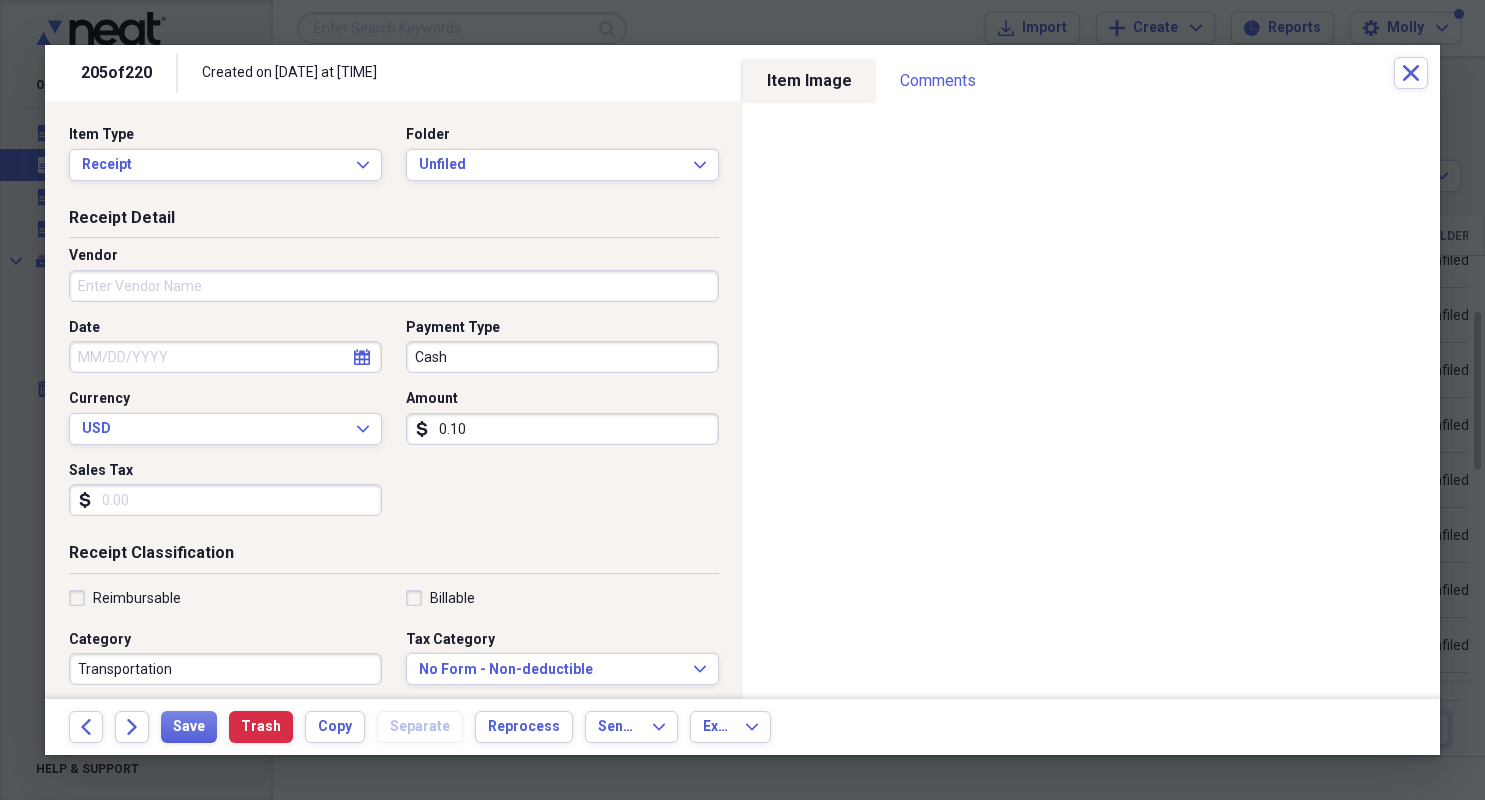 type on "1.00" 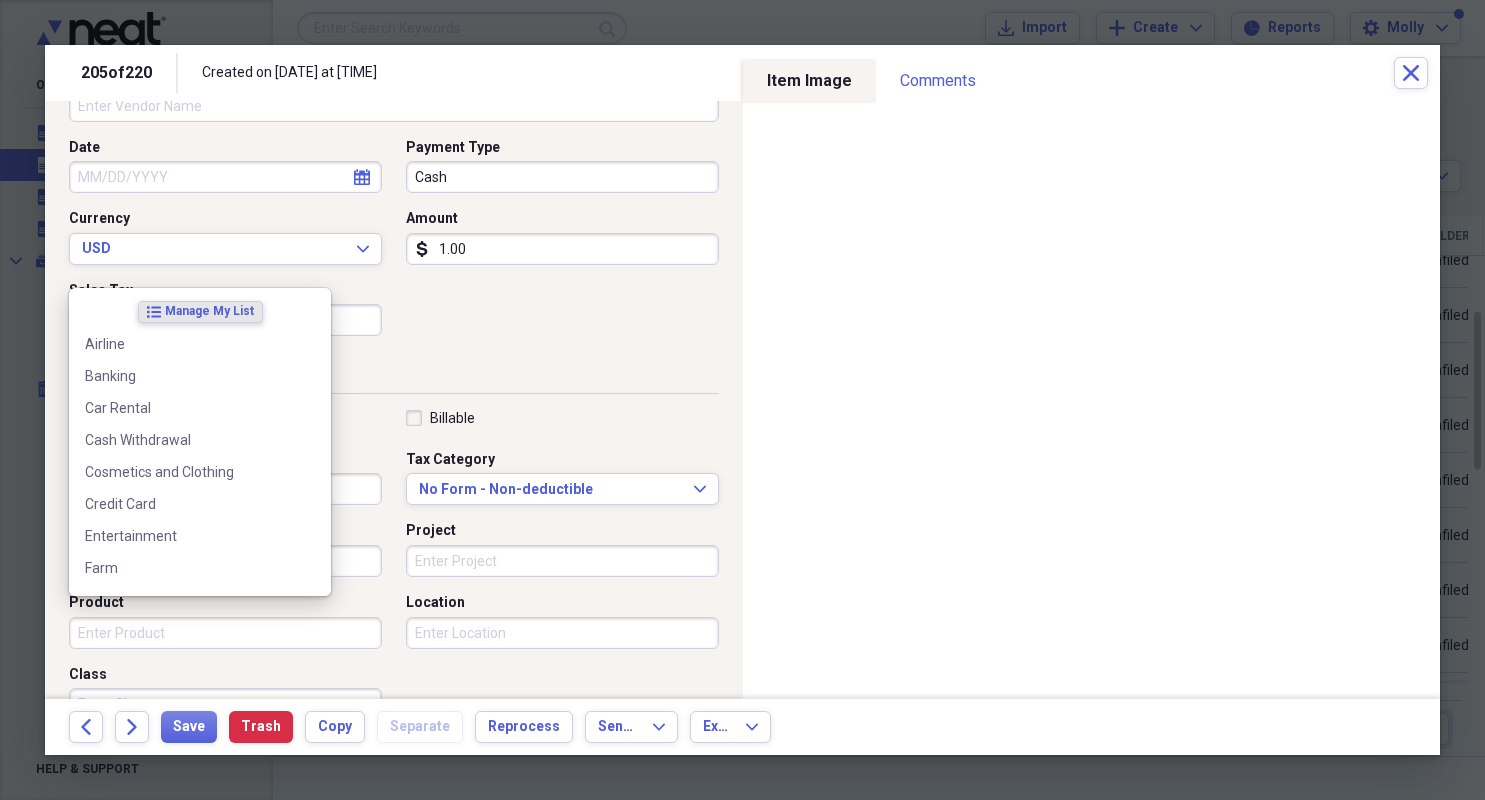 scroll, scrollTop: 423, scrollLeft: 0, axis: vertical 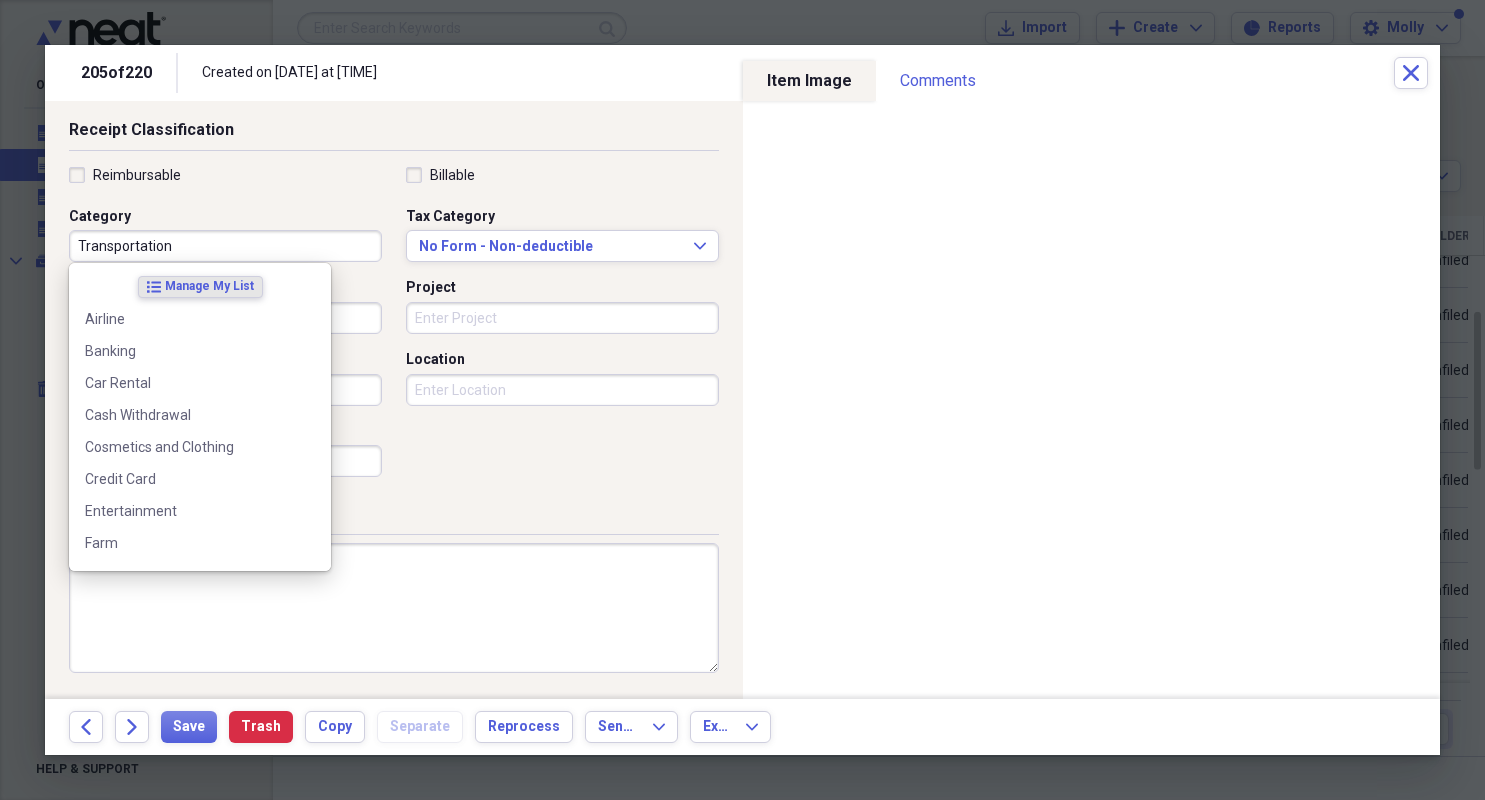 drag, startPoint x: 195, startPoint y: 671, endPoint x: 426, endPoint y: 730, distance: 238.4156 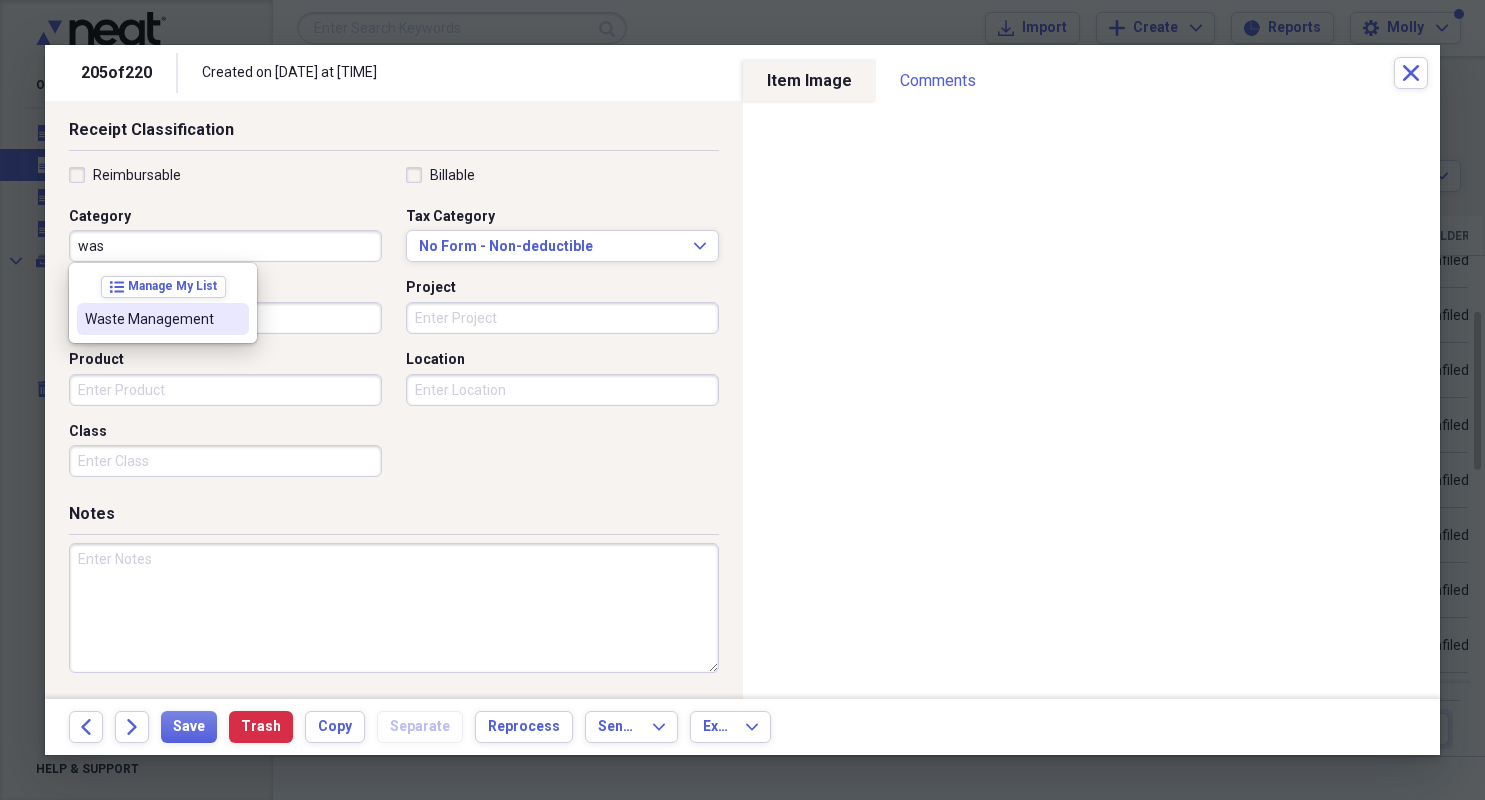 click on "Waste Management" at bounding box center (151, 319) 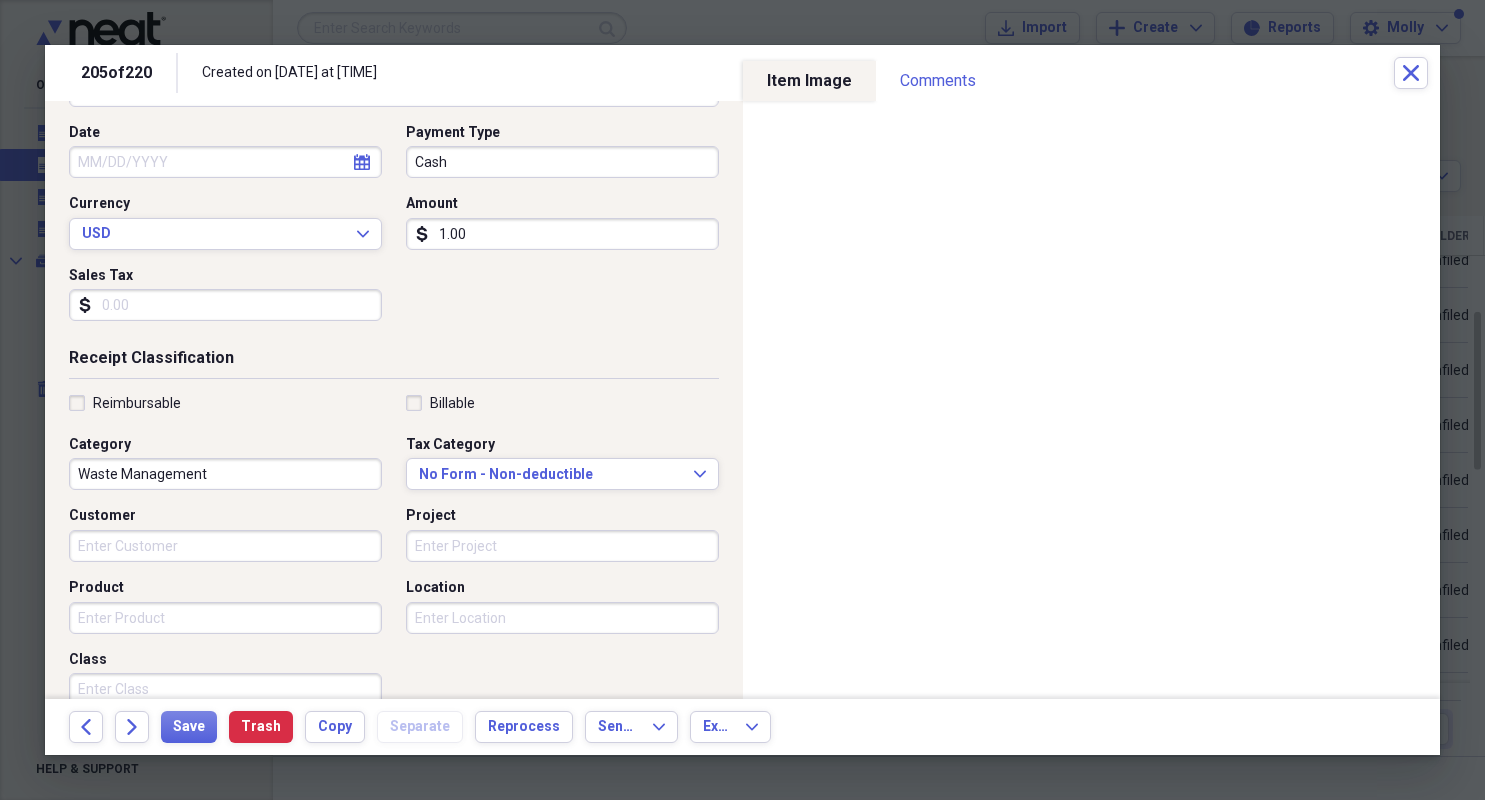 scroll, scrollTop: 0, scrollLeft: 0, axis: both 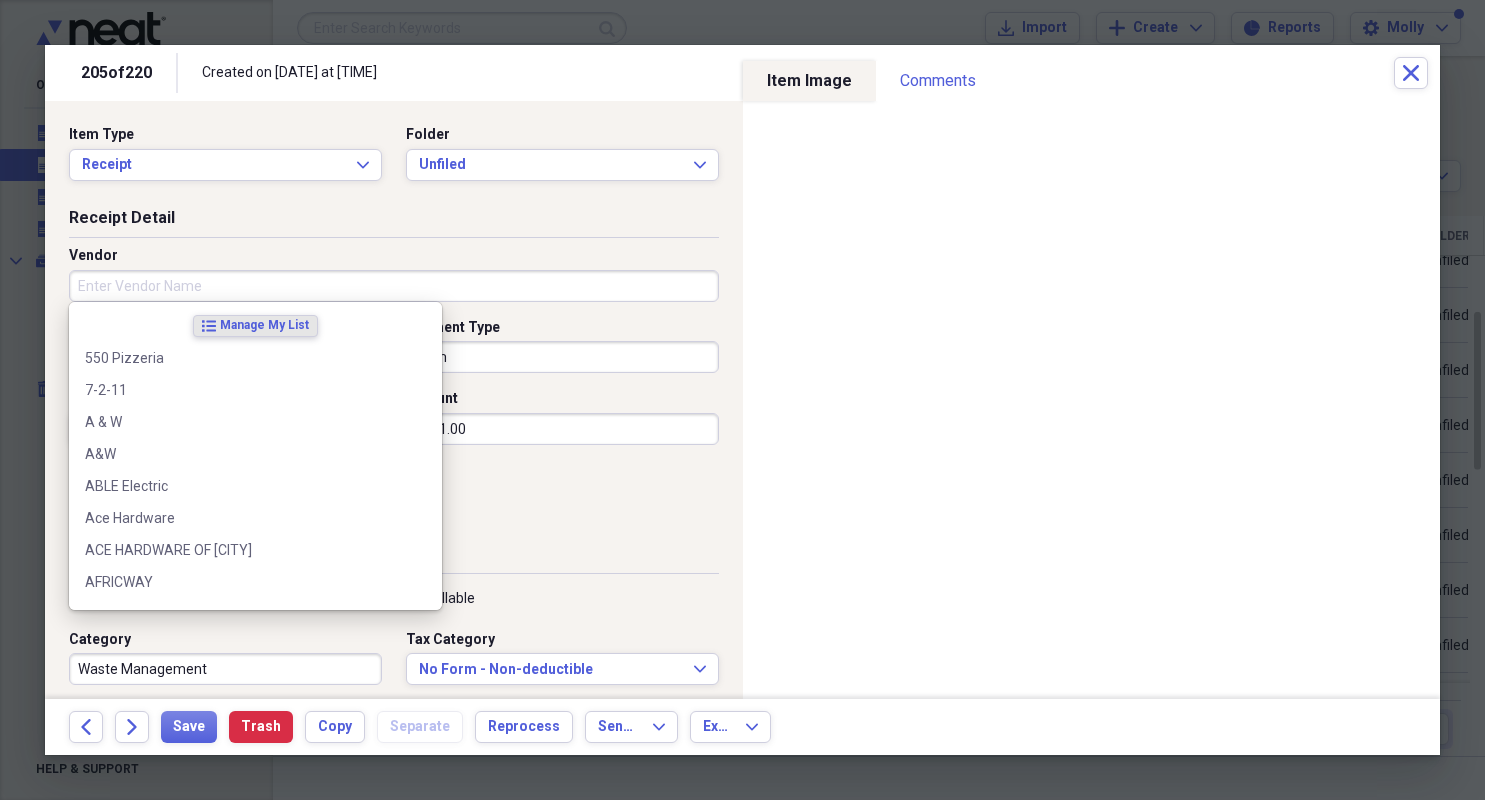 click on "Vendor" at bounding box center [394, 286] 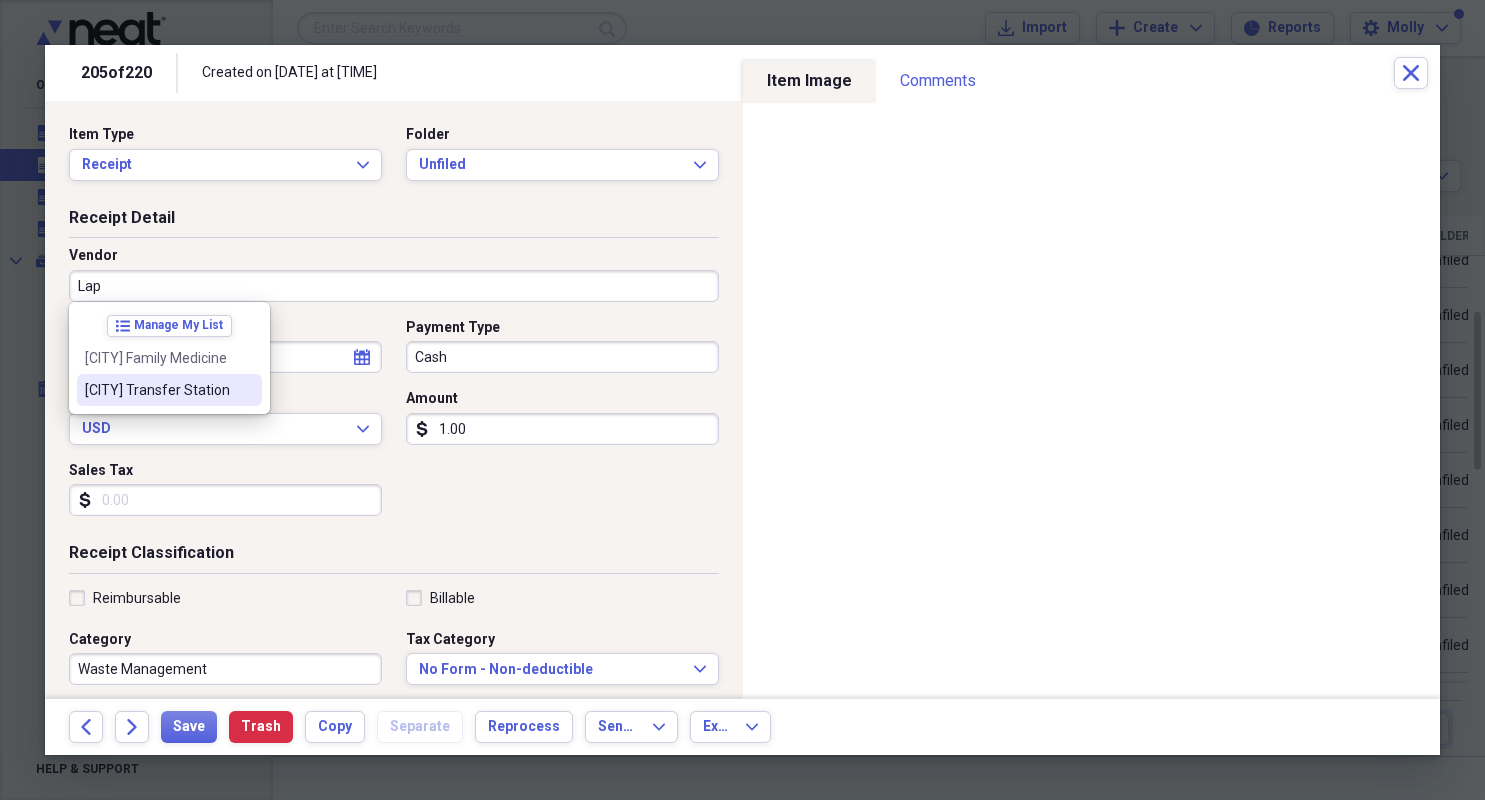 click on "[CITY] Transfer Station" at bounding box center [157, 390] 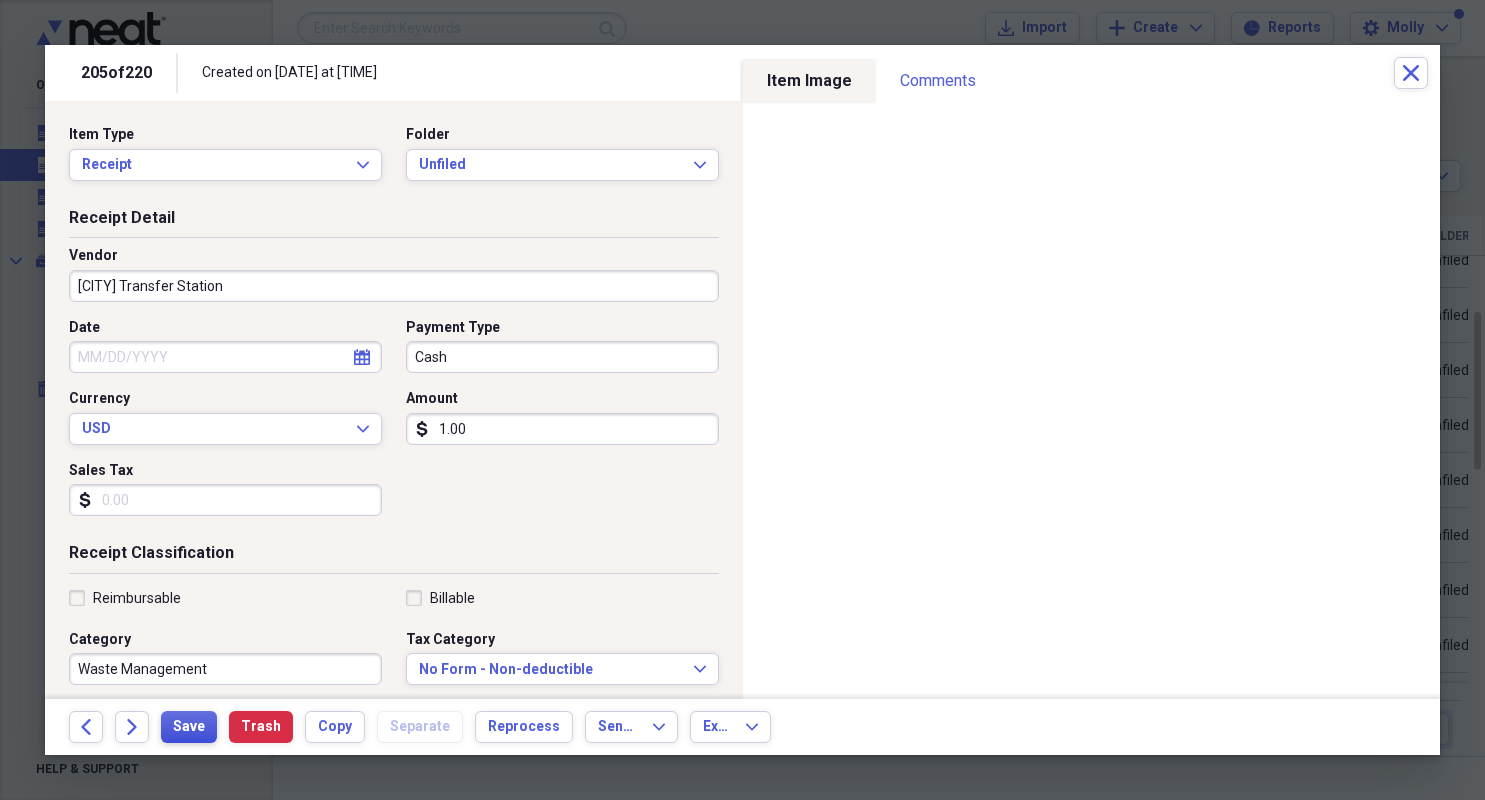 drag, startPoint x: 185, startPoint y: 723, endPoint x: 192, endPoint y: 705, distance: 19.313208 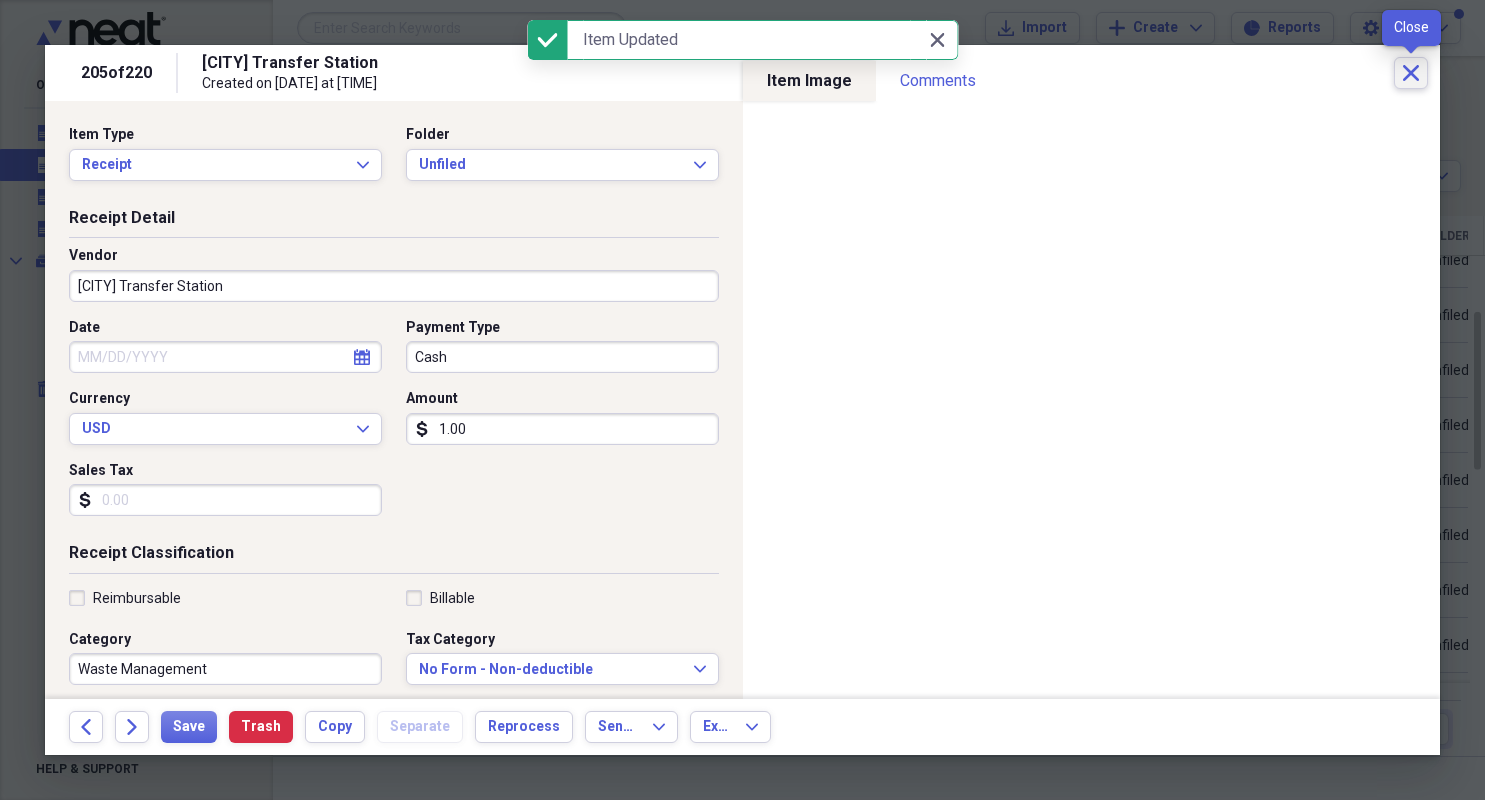 click on "Close" at bounding box center (1411, 73) 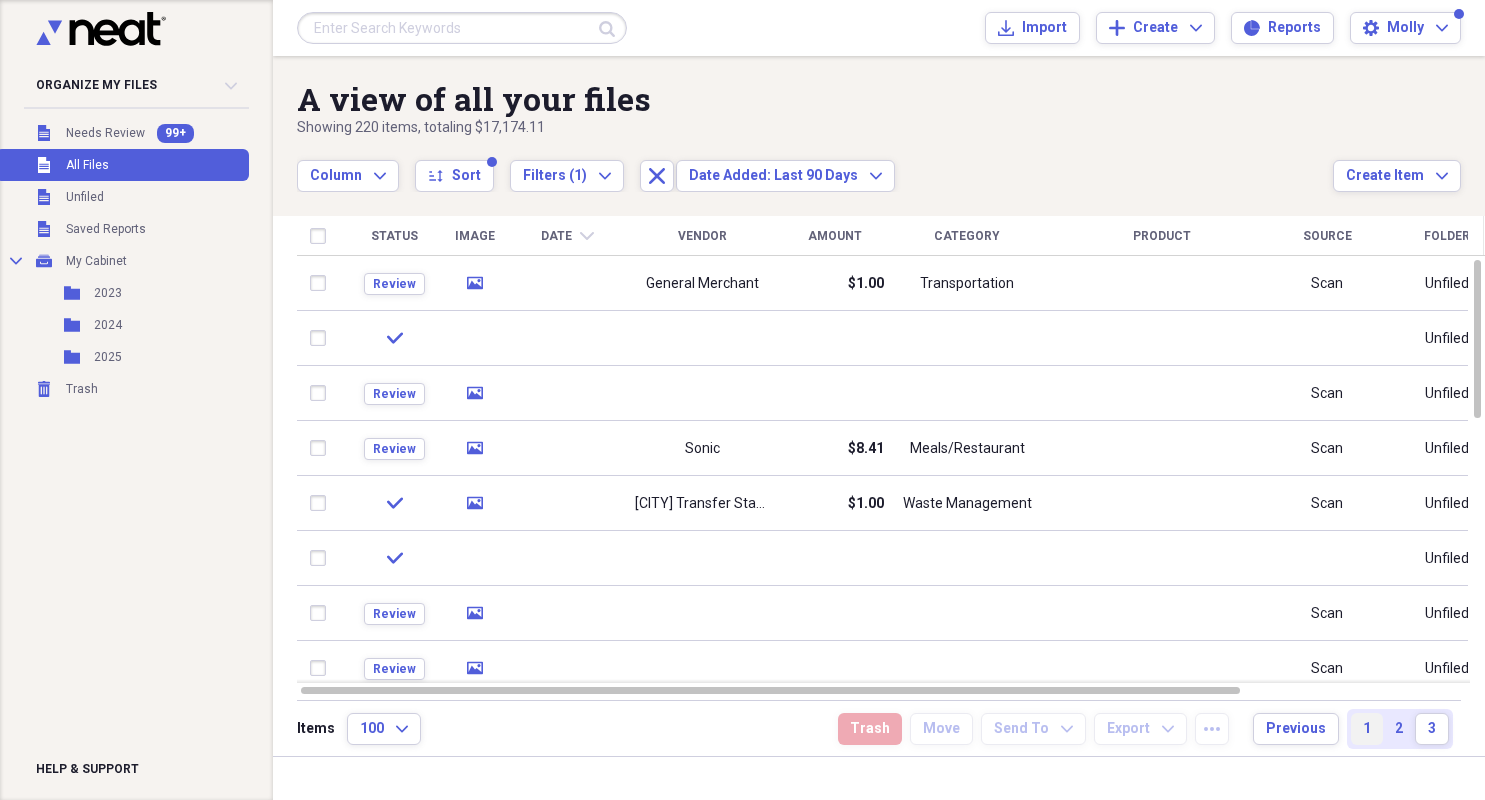 click on "1" at bounding box center [1367, 729] 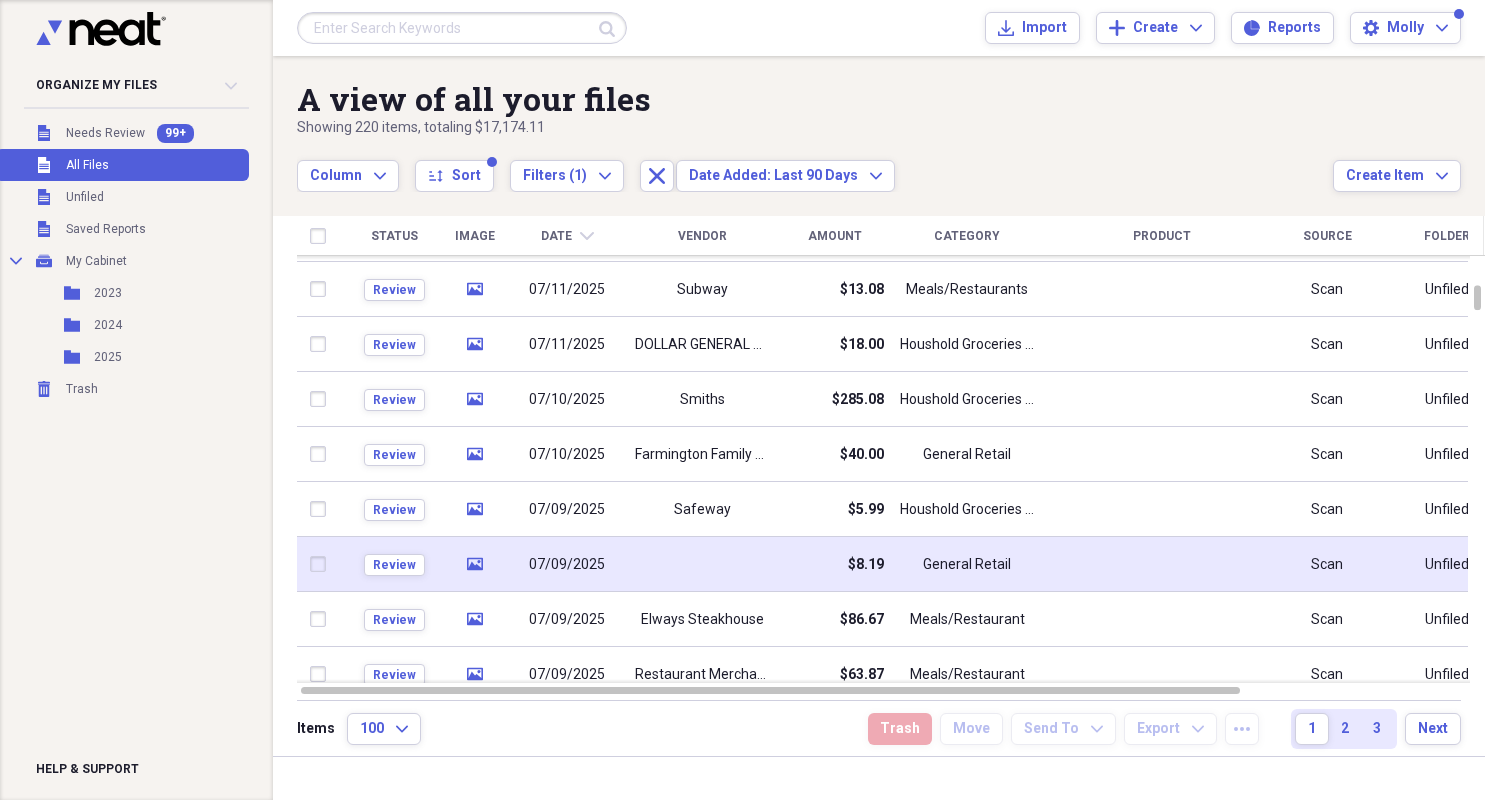 click at bounding box center (702, 564) 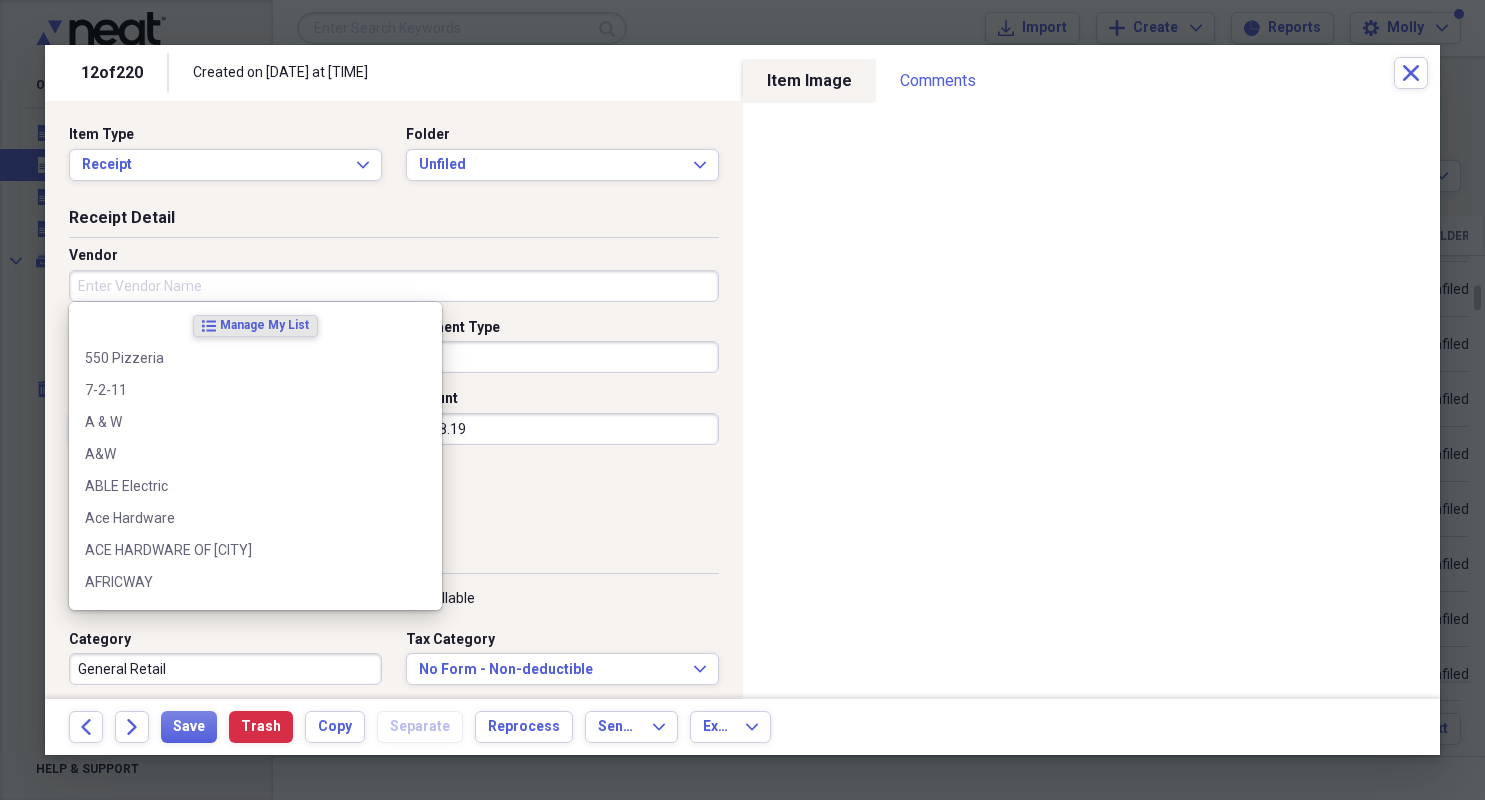 click on "Vendor" at bounding box center [394, 286] 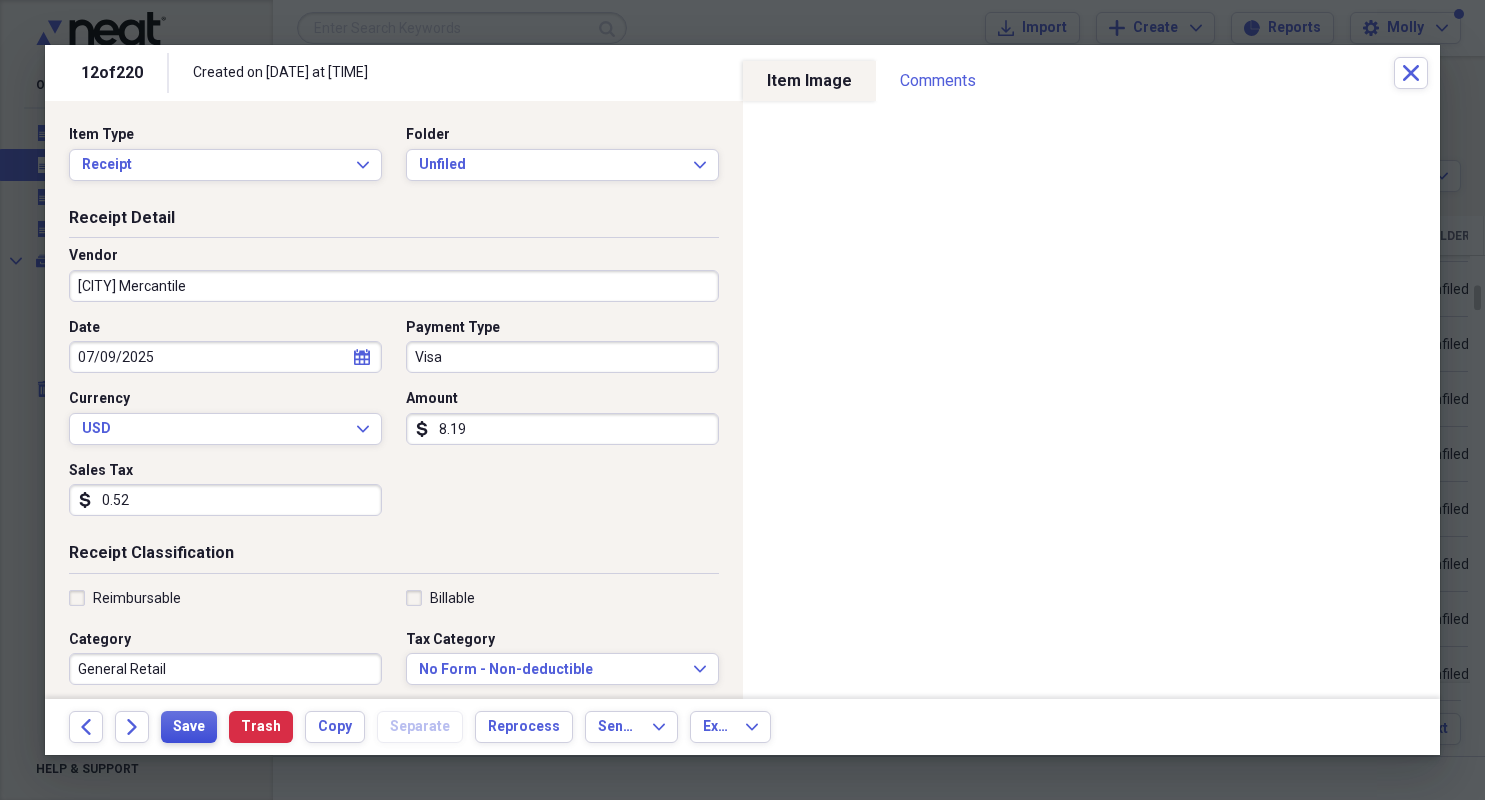 type on "[CITY] Mercantile" 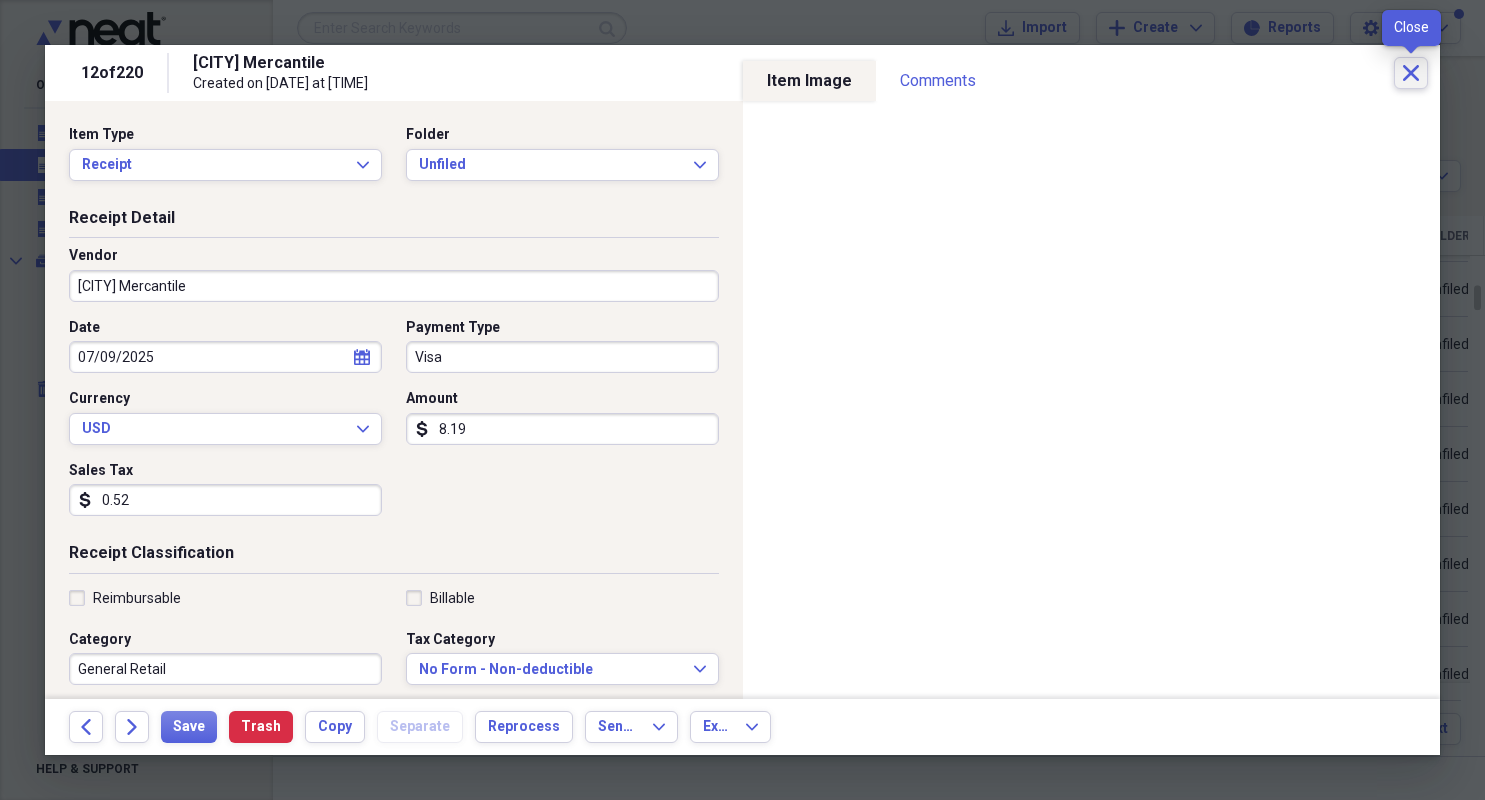 click on "Close" 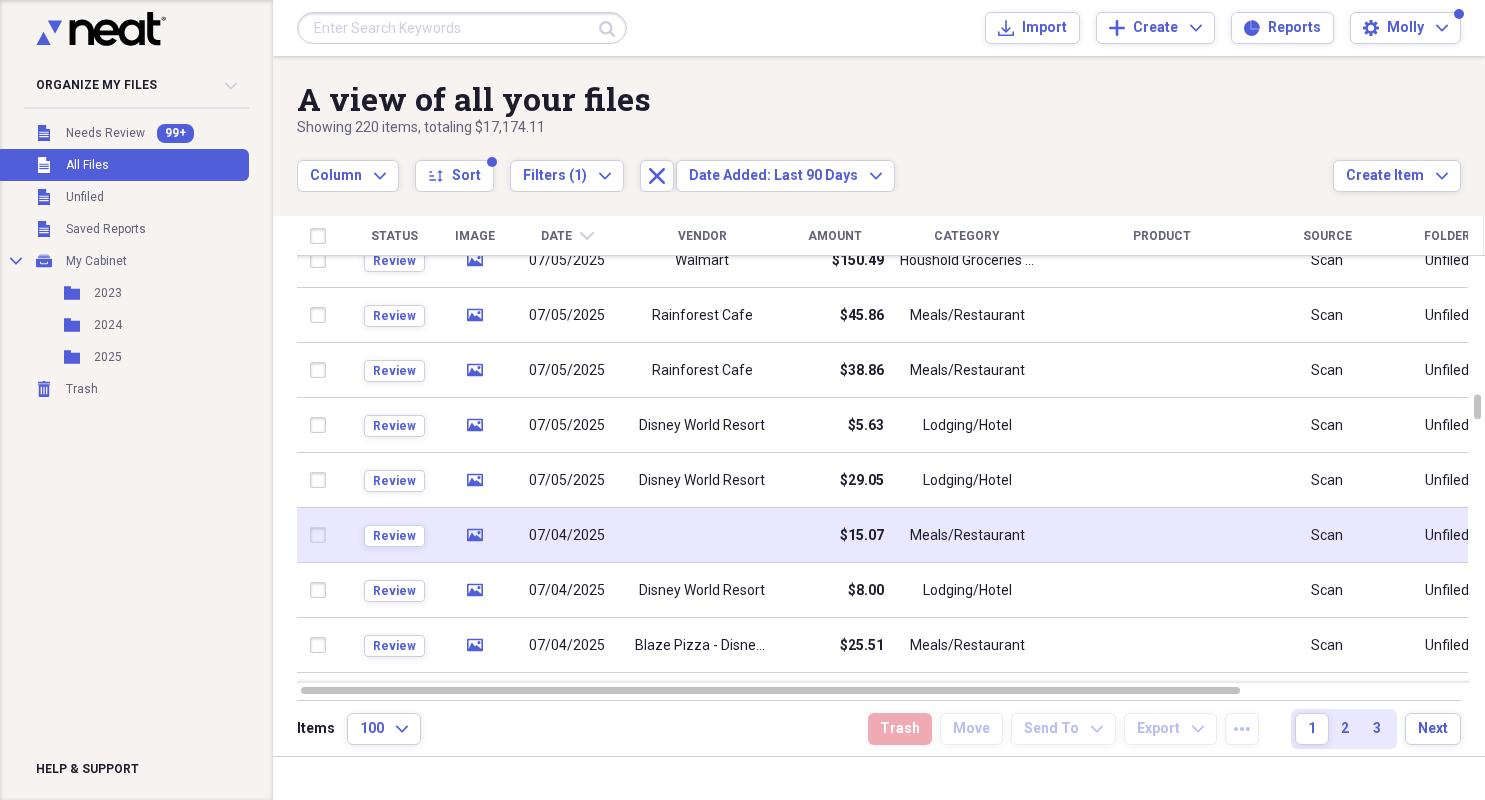 click at bounding box center [702, 535] 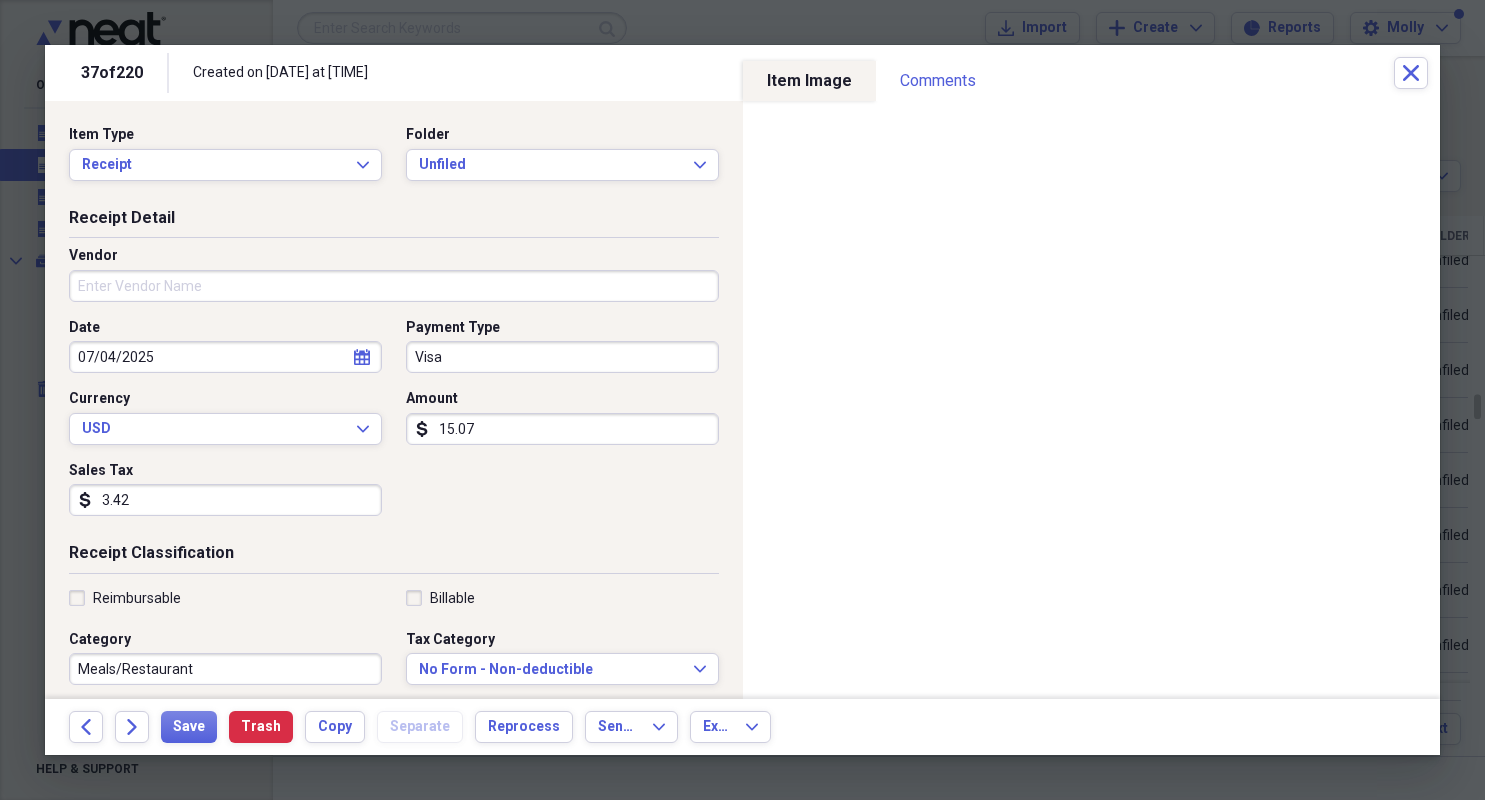 click on "Vendor" at bounding box center (394, 286) 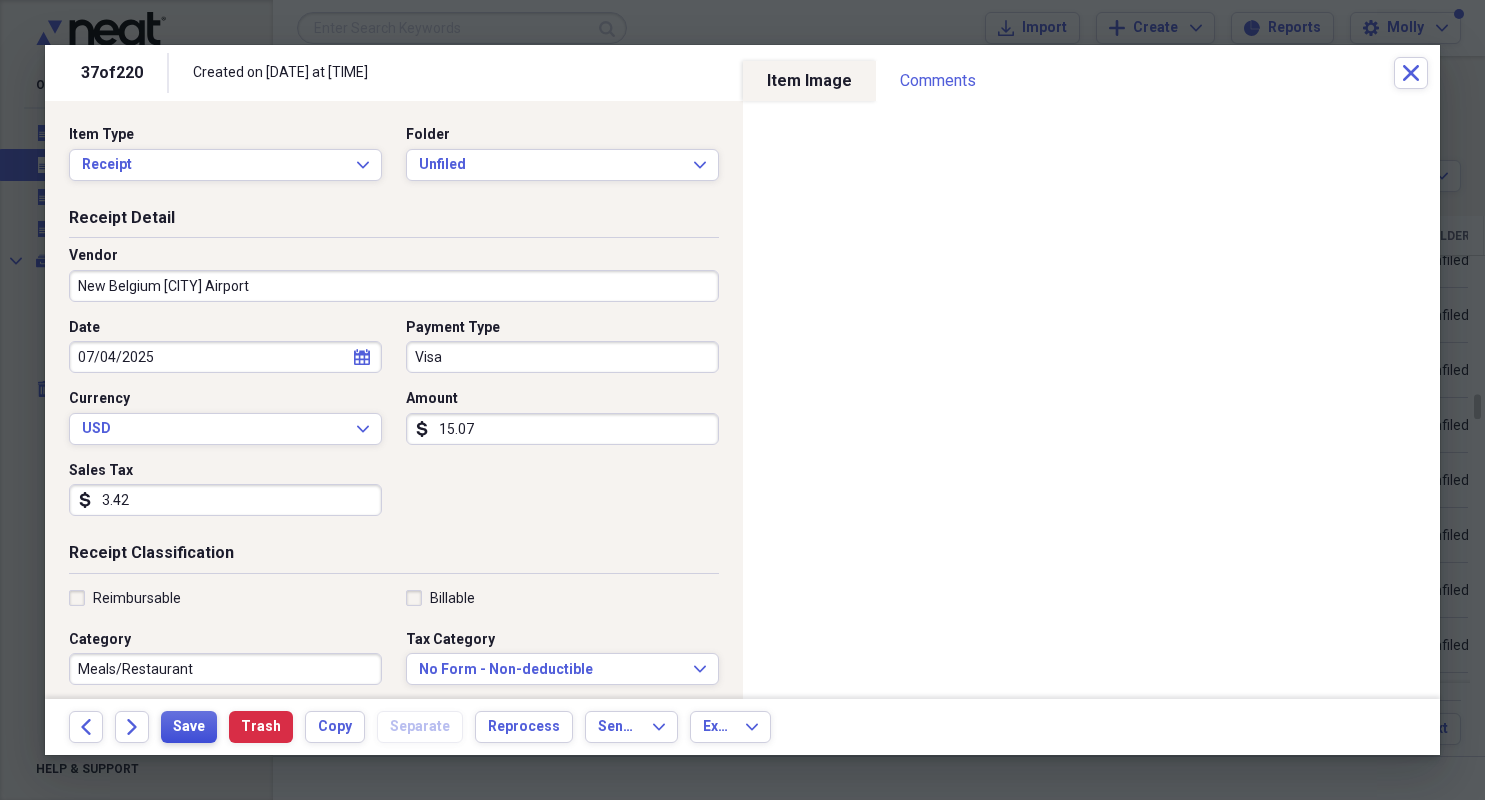 type on "New Belgium [CITY] Airport" 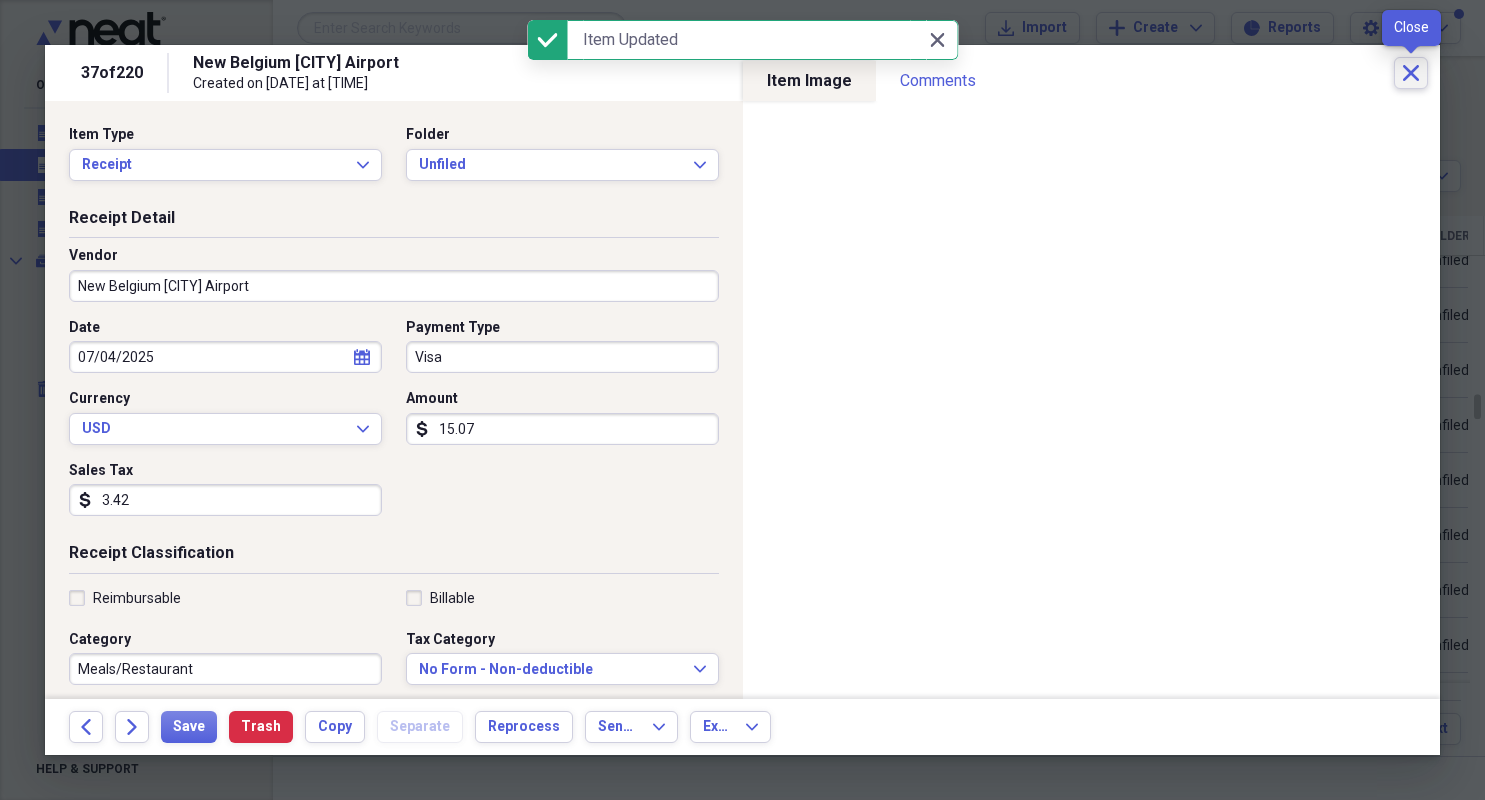 click 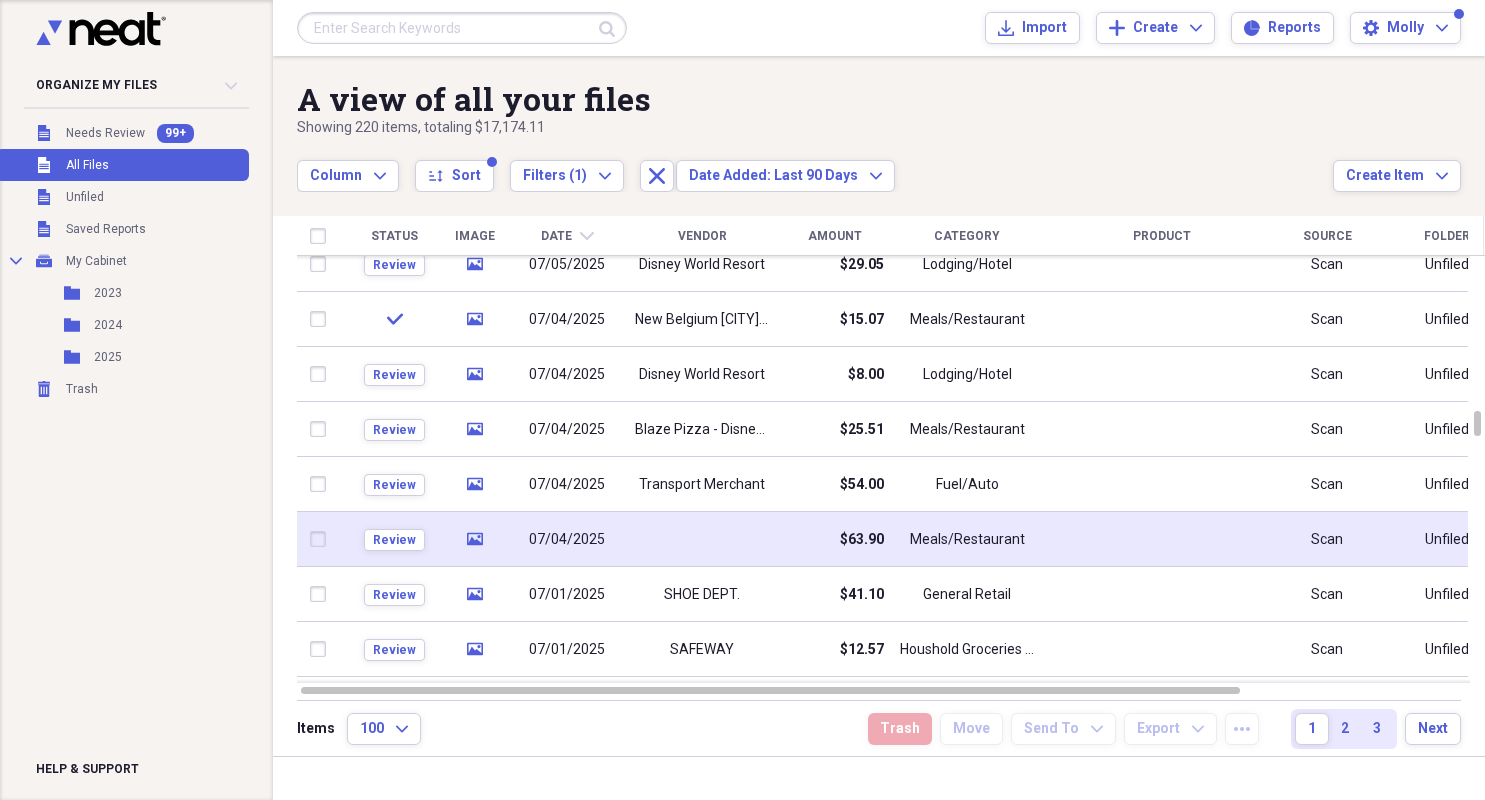 click at bounding box center [702, 539] 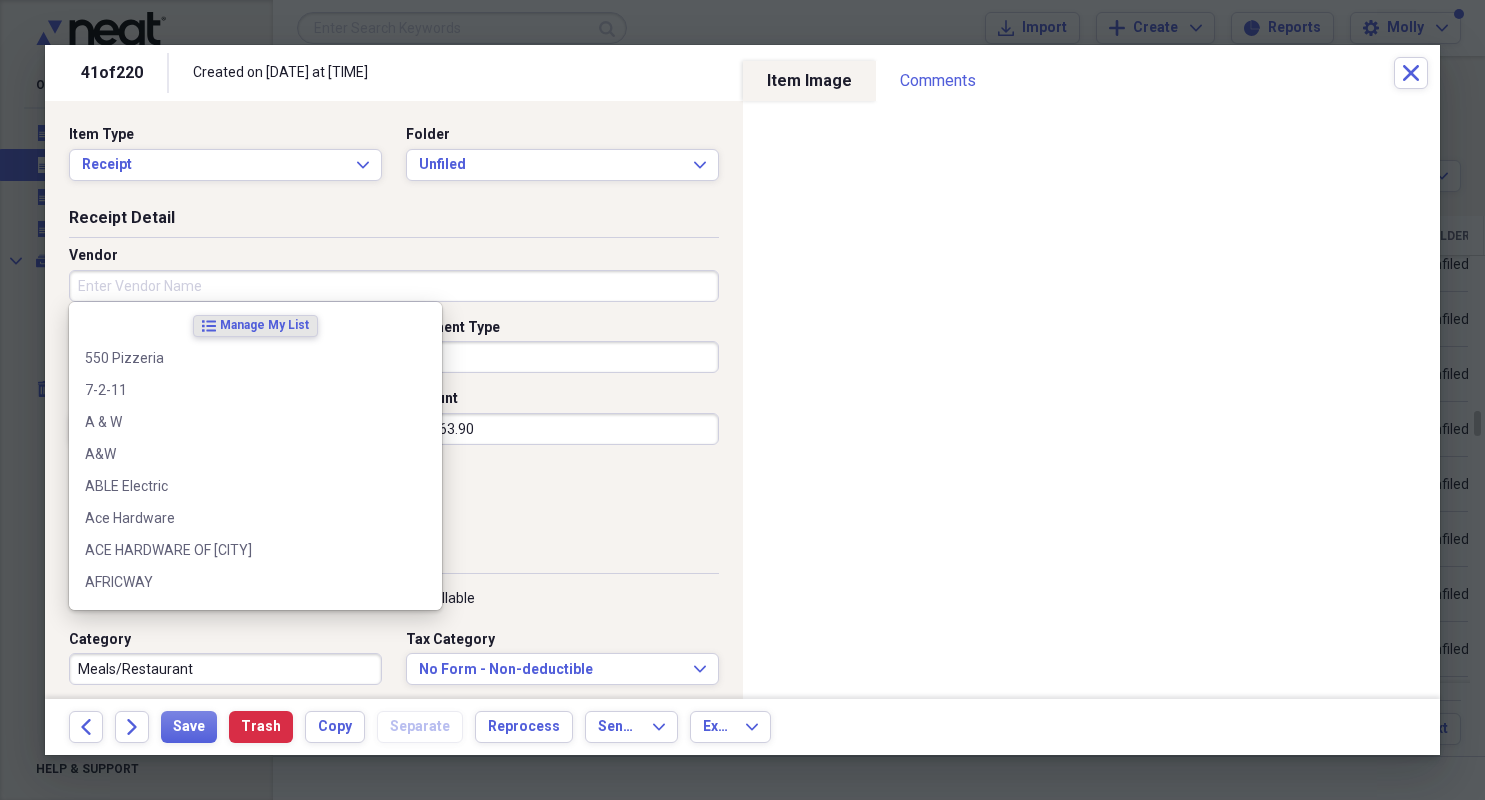 click on "Vendor" at bounding box center (394, 286) 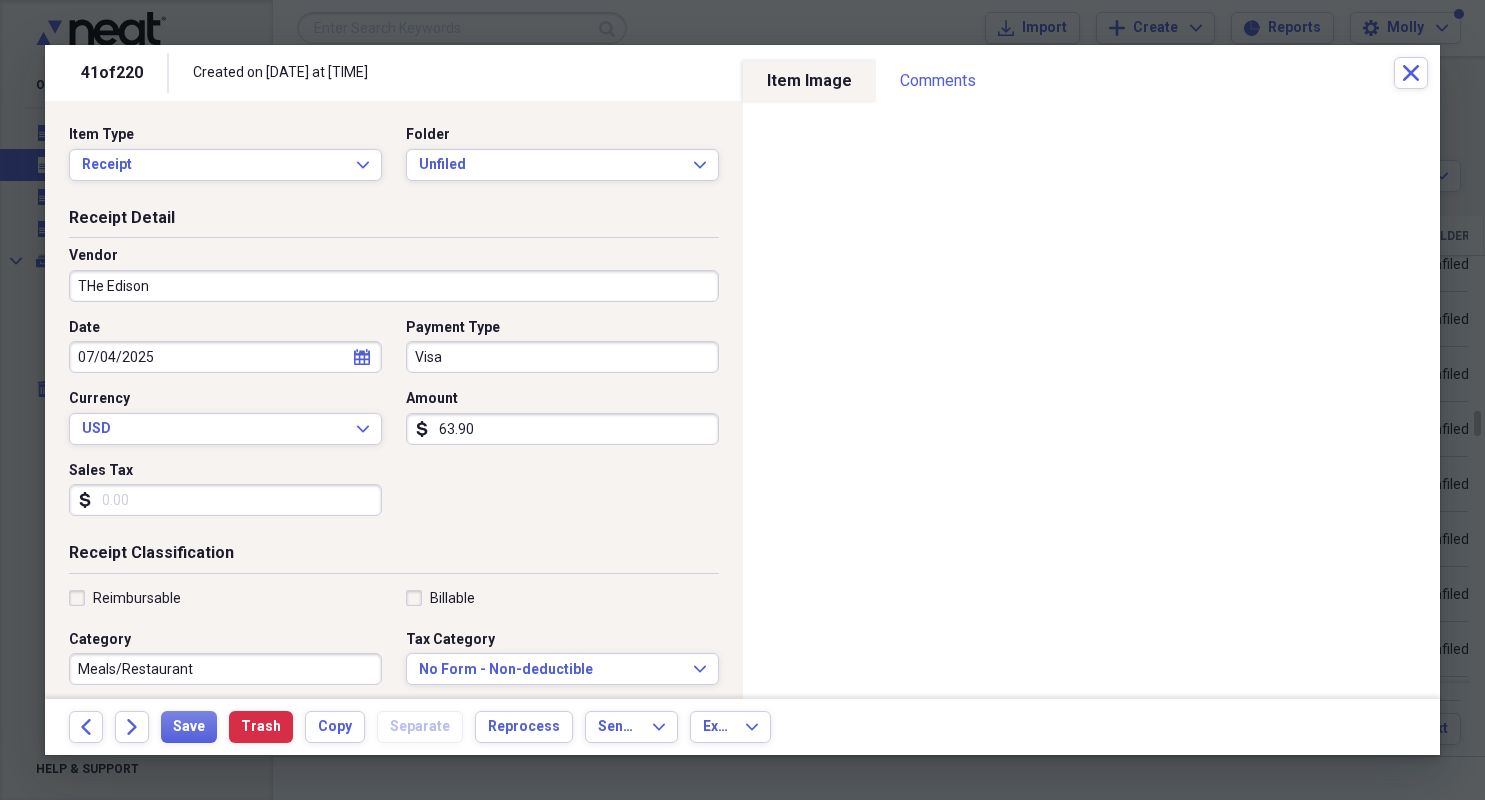 click on "THe Edison" at bounding box center (394, 286) 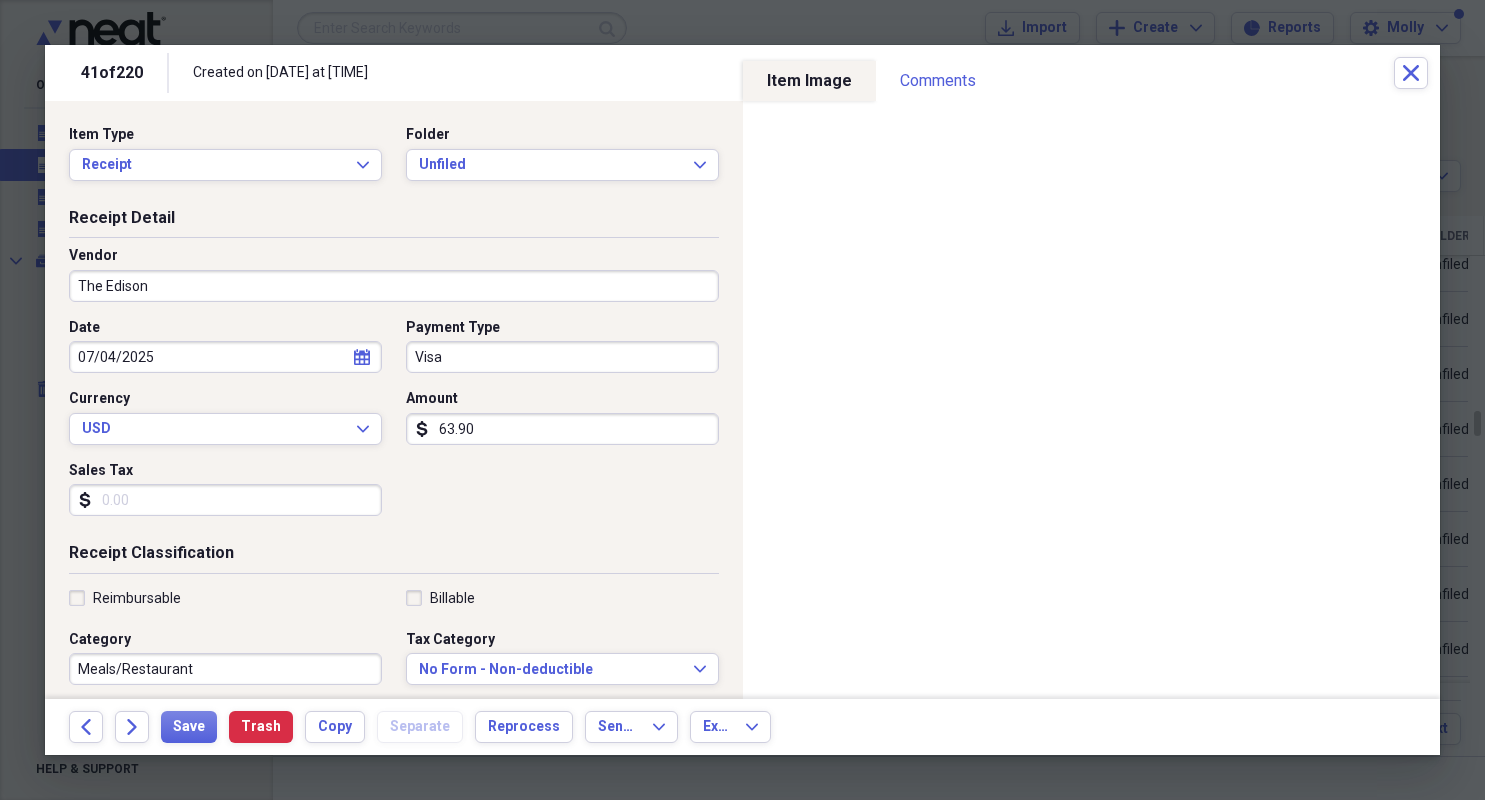 type on "The Edison" 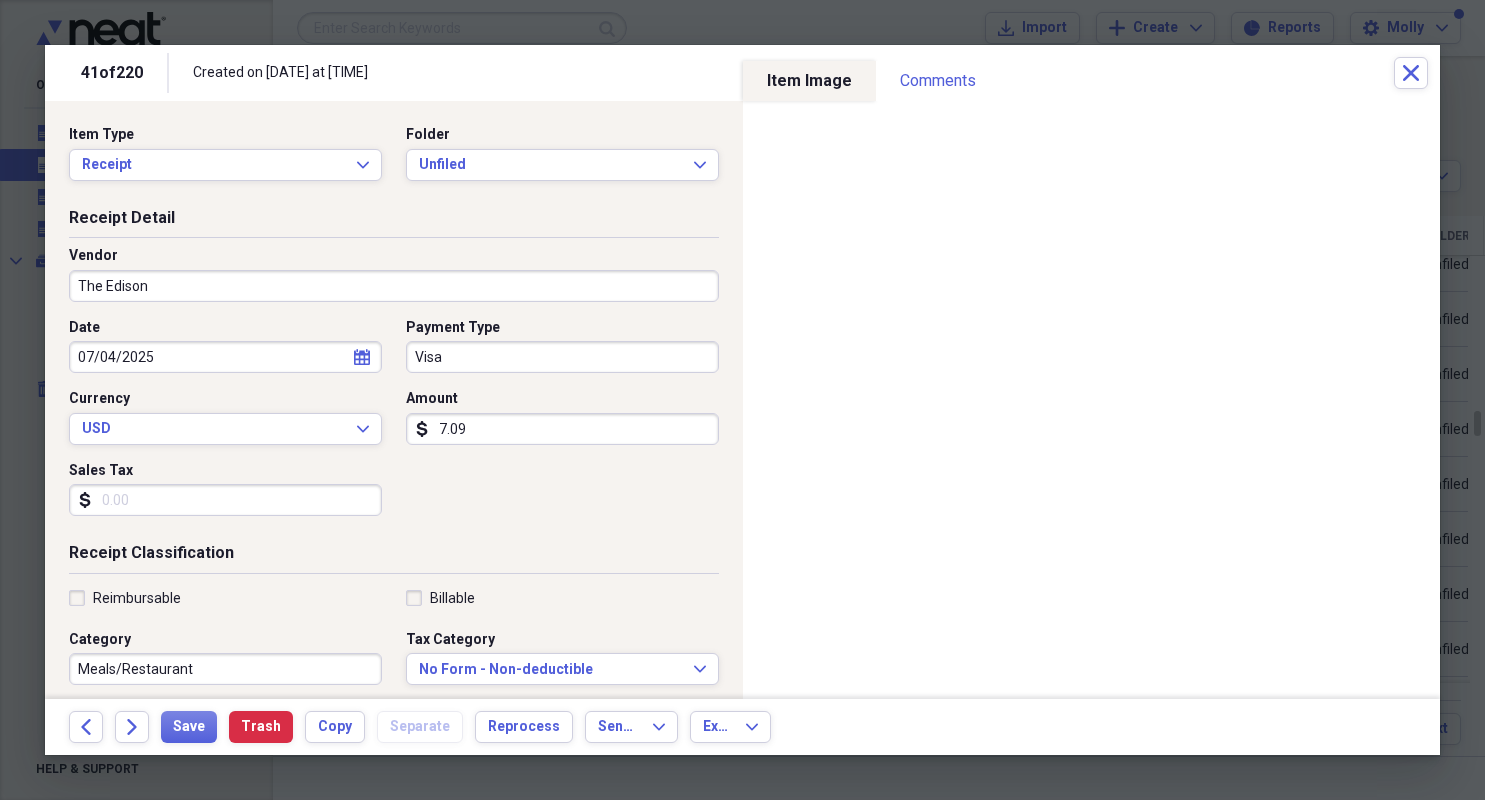 type on "70.90" 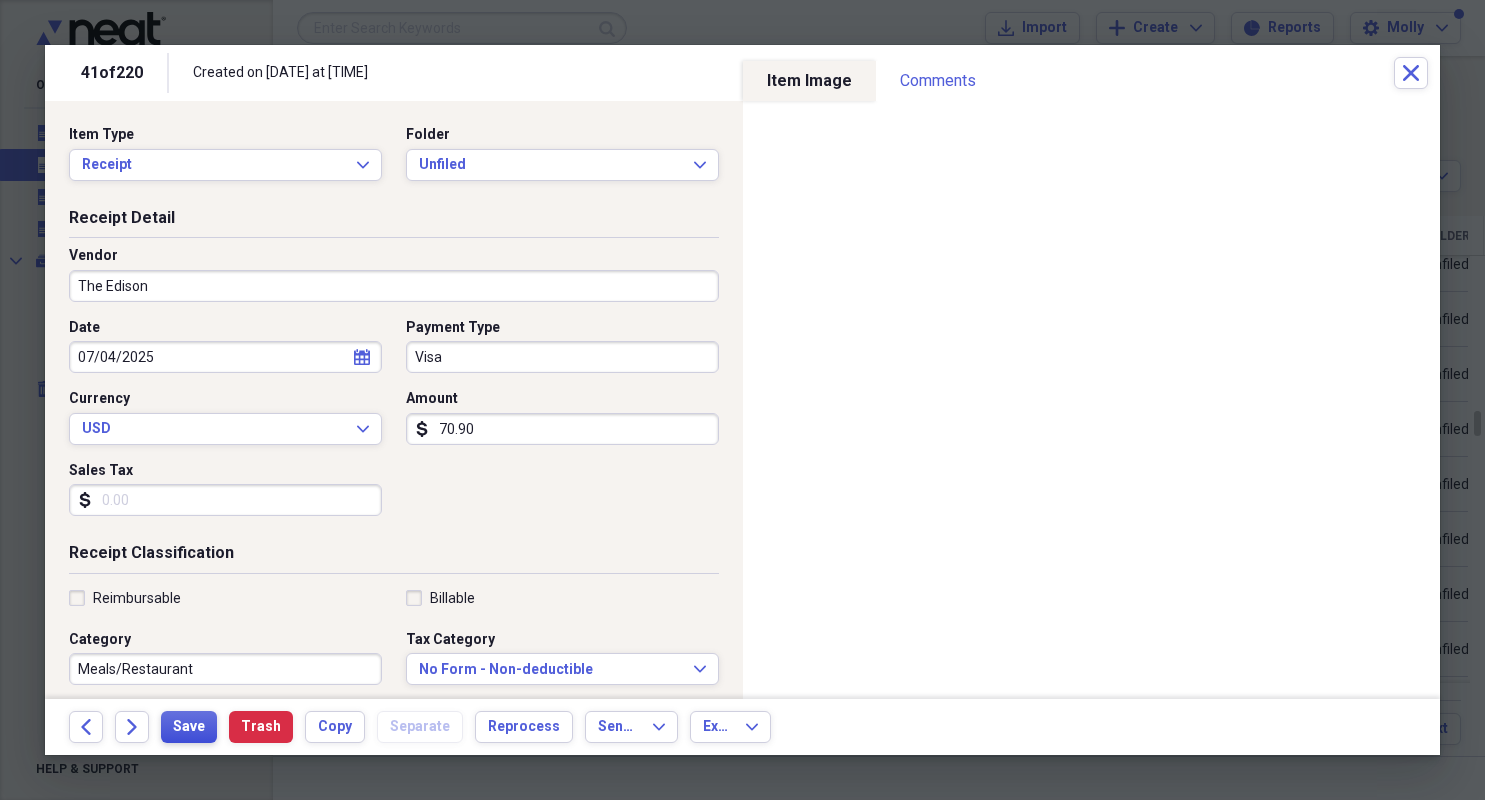 click on "Save" at bounding box center (189, 727) 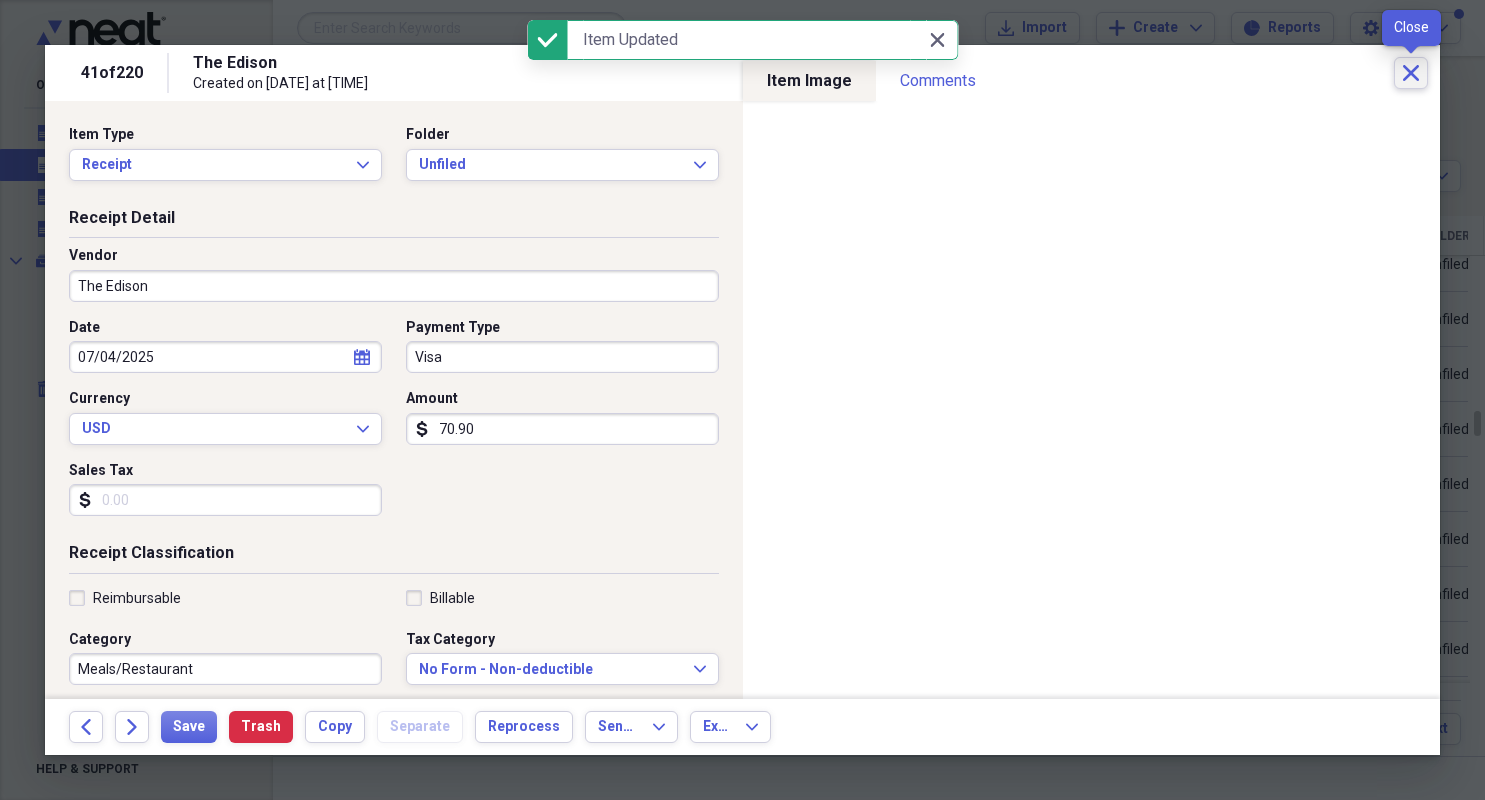 click on "Close" 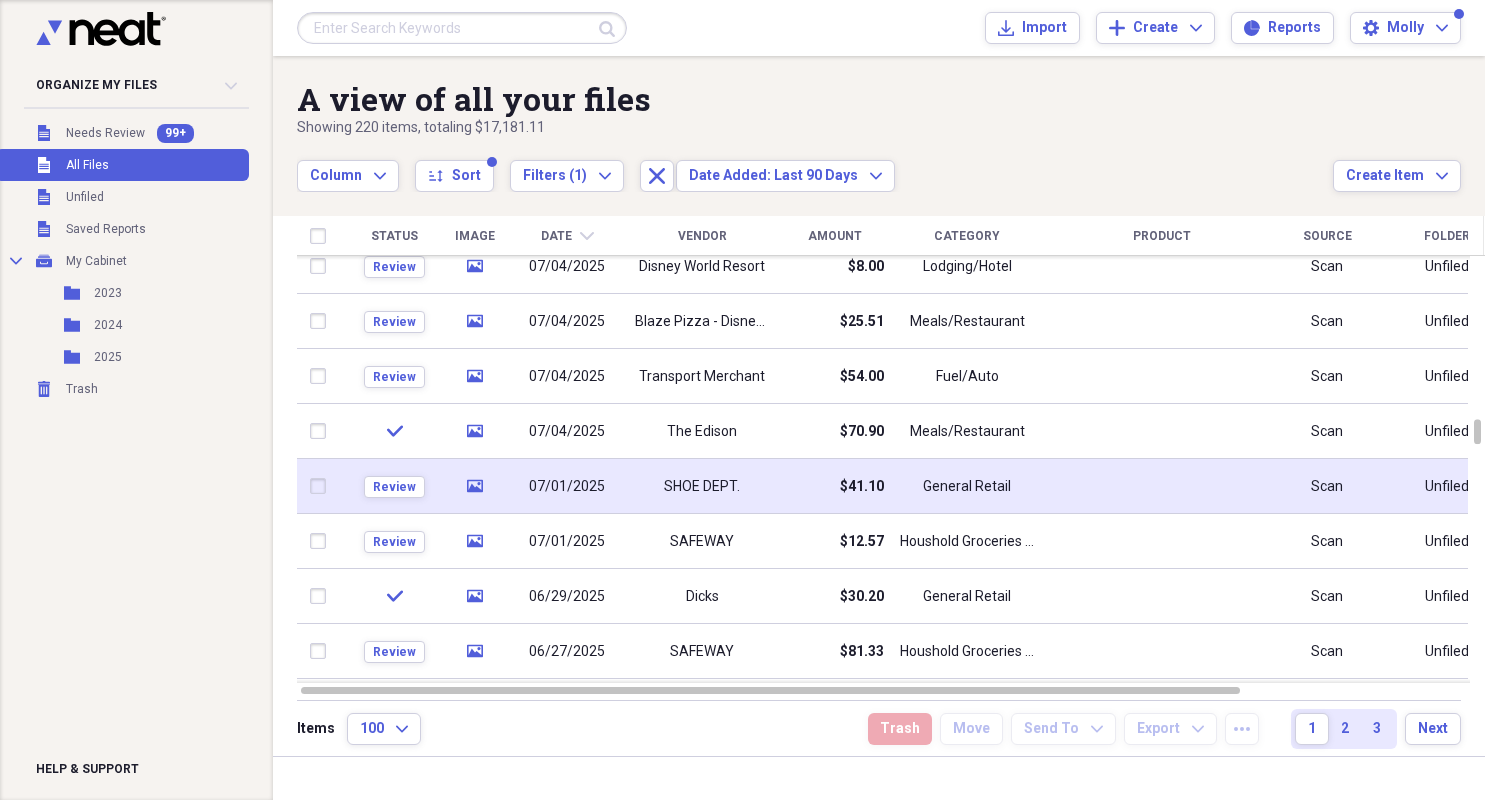 click on "SHOE DEPT." at bounding box center (702, 486) 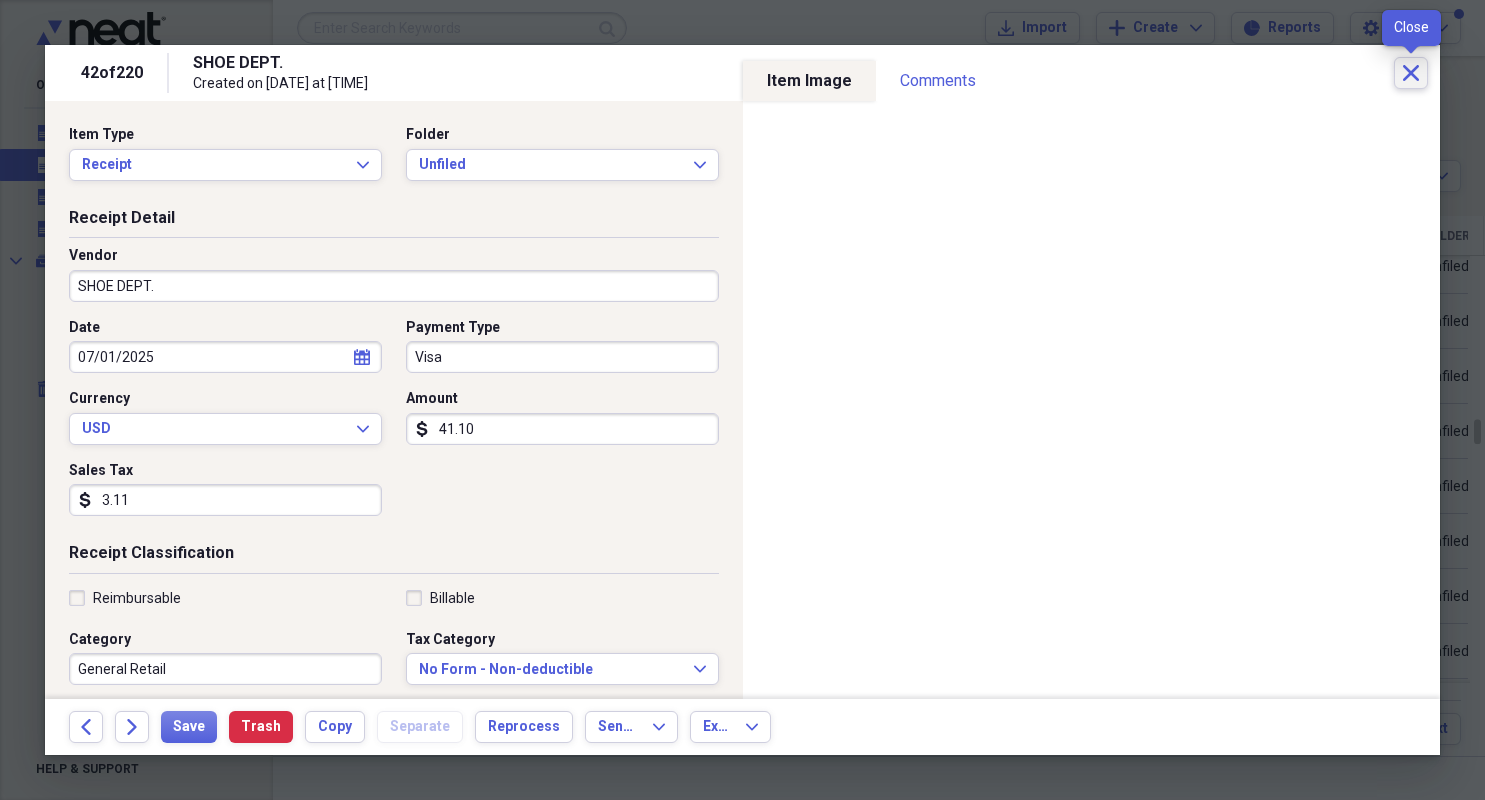 click on "Close" 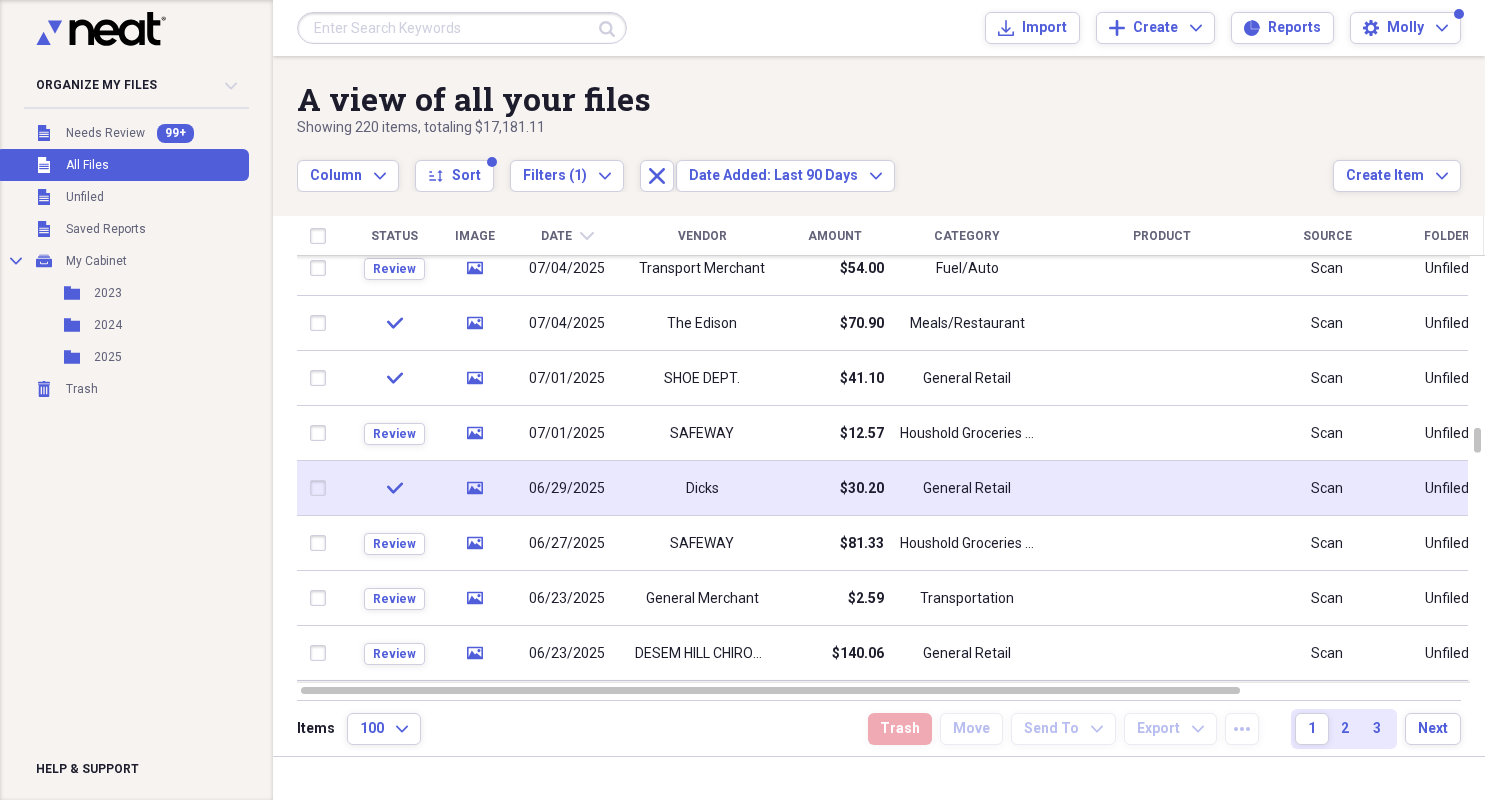 click on "Dicks" at bounding box center (702, 489) 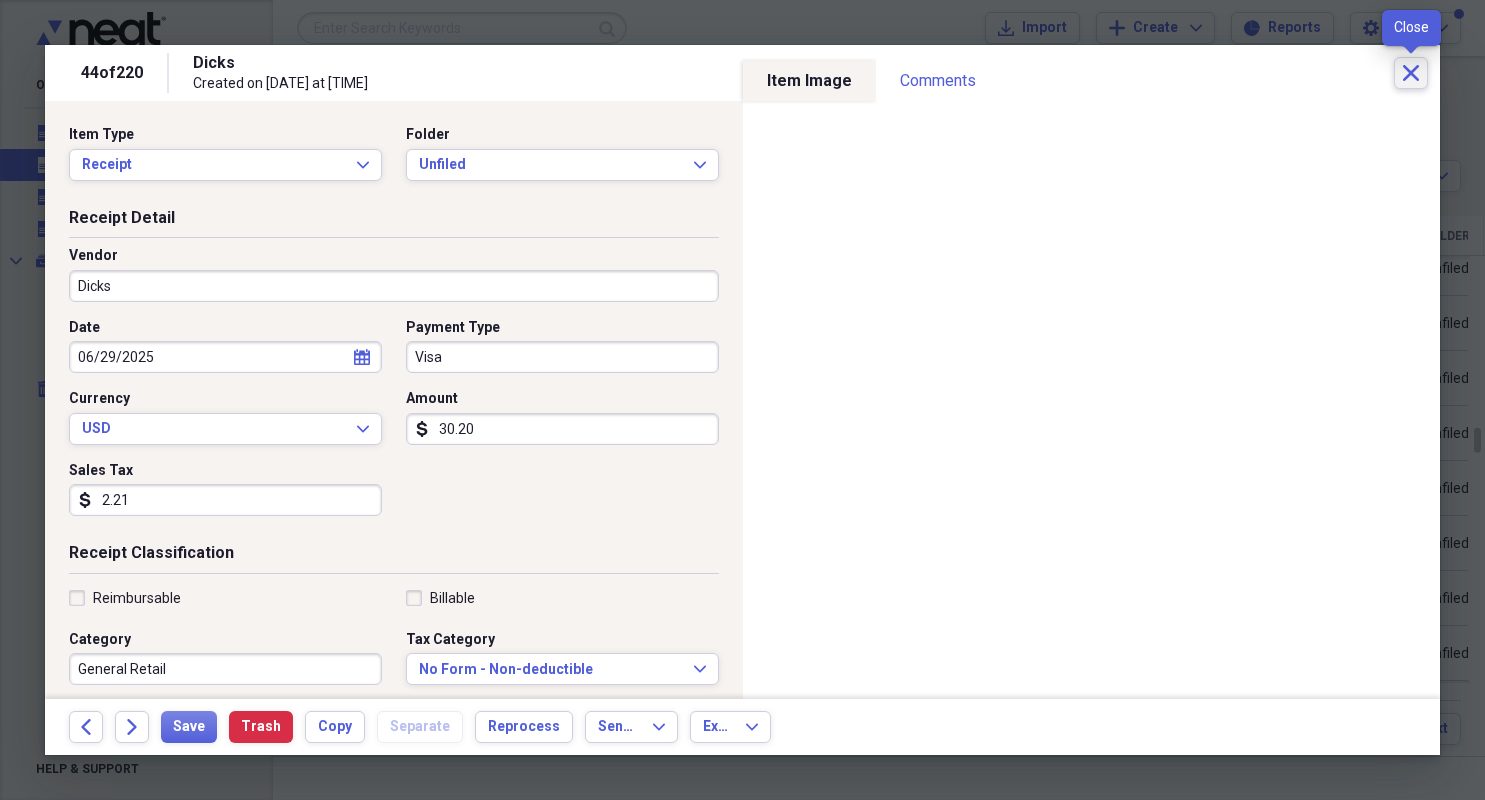 click on "Close" 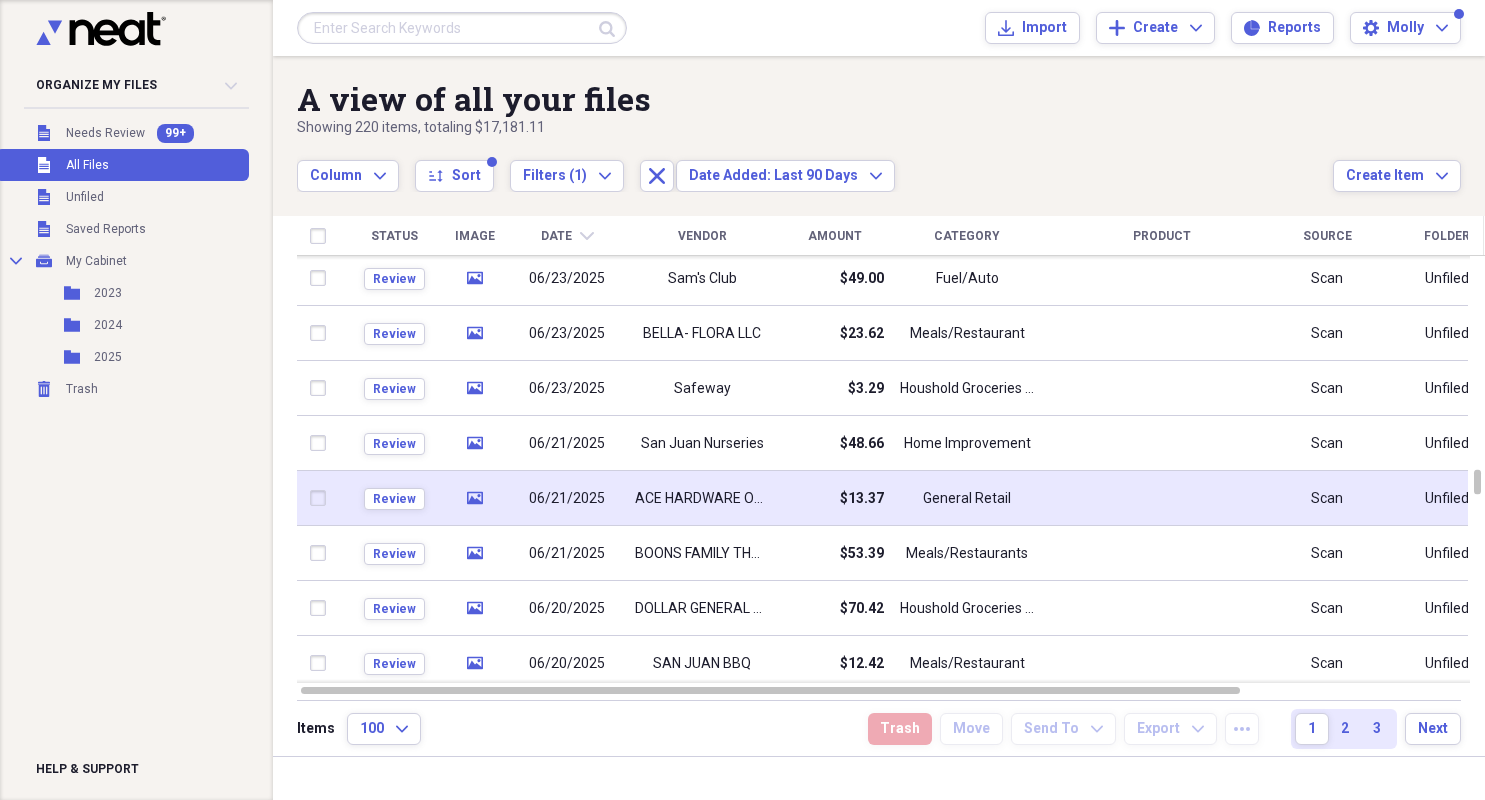click on "ACE HARDWARE OF [CITY]" at bounding box center [702, 498] 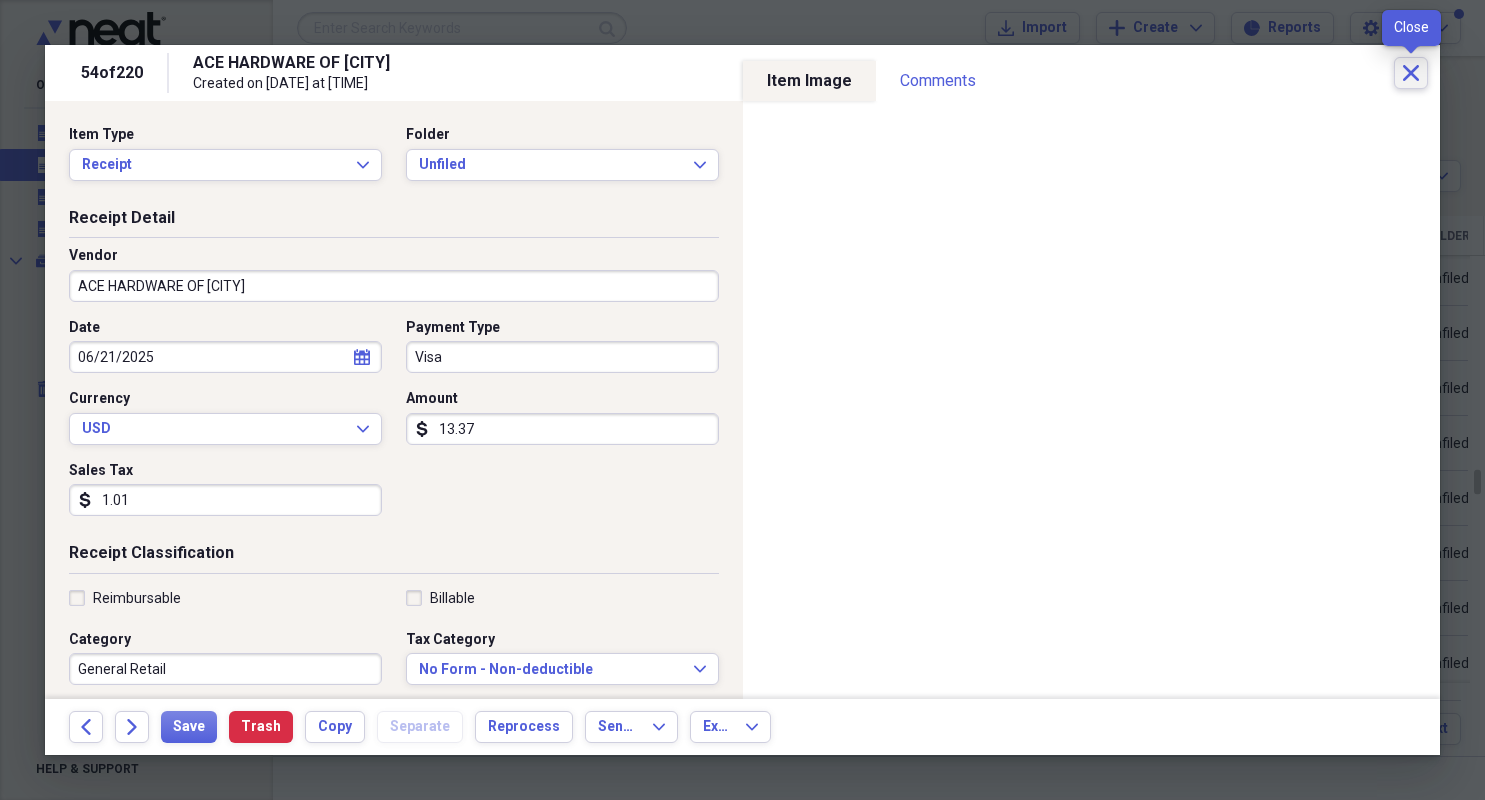 click 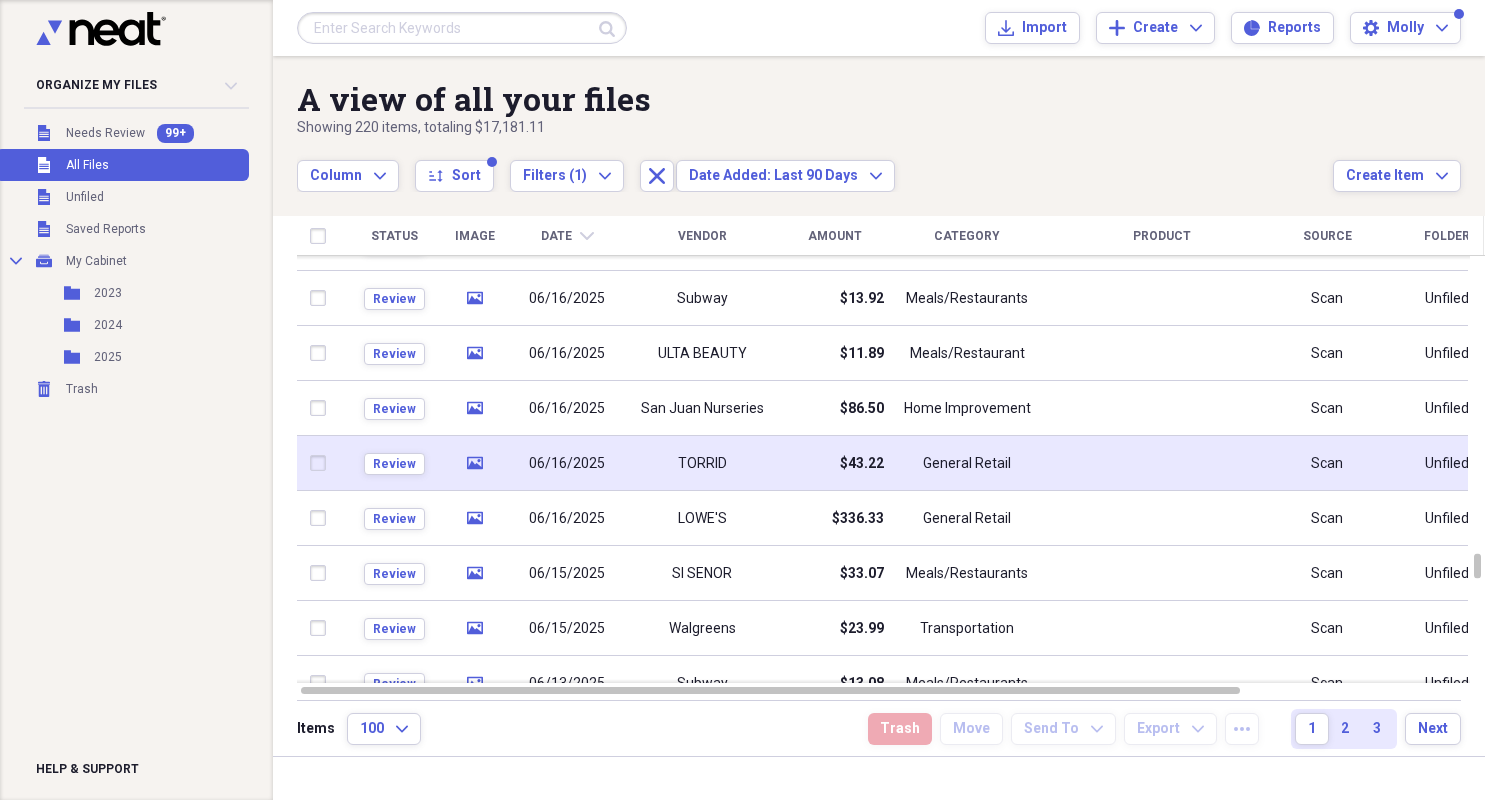 click on "TORRID" at bounding box center [702, 463] 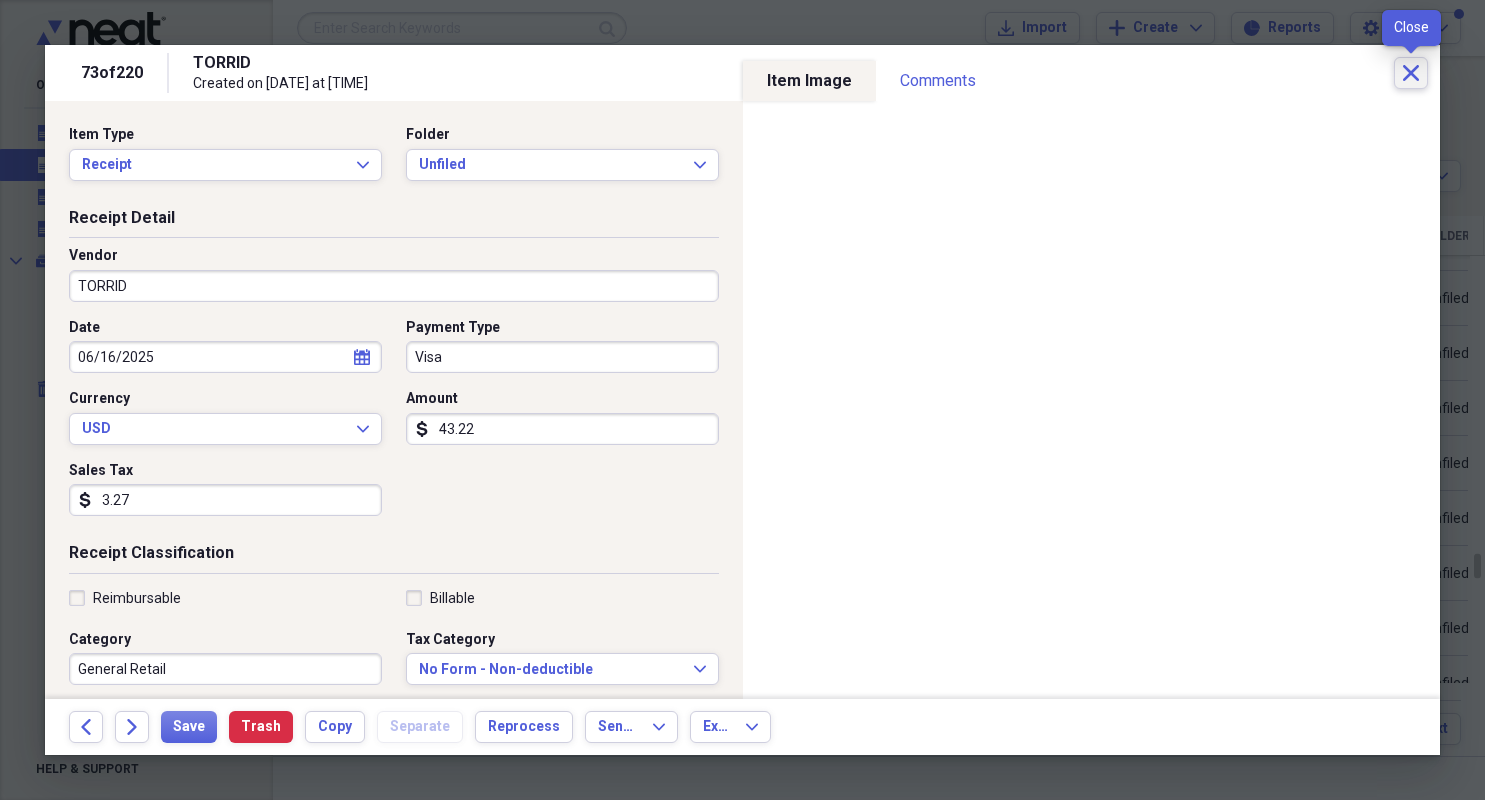 click on "Close" 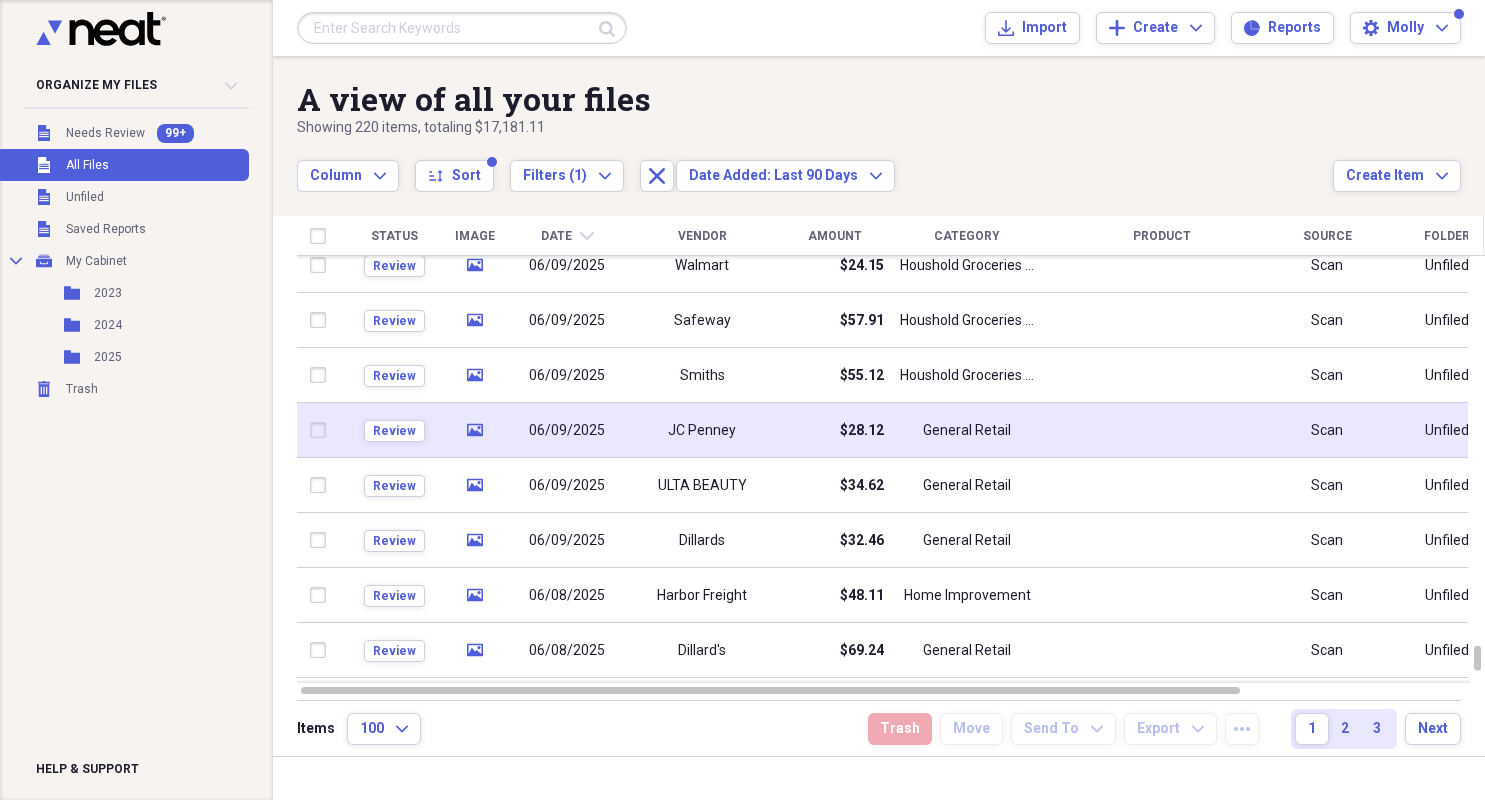 click on "$28.12" at bounding box center (834, 430) 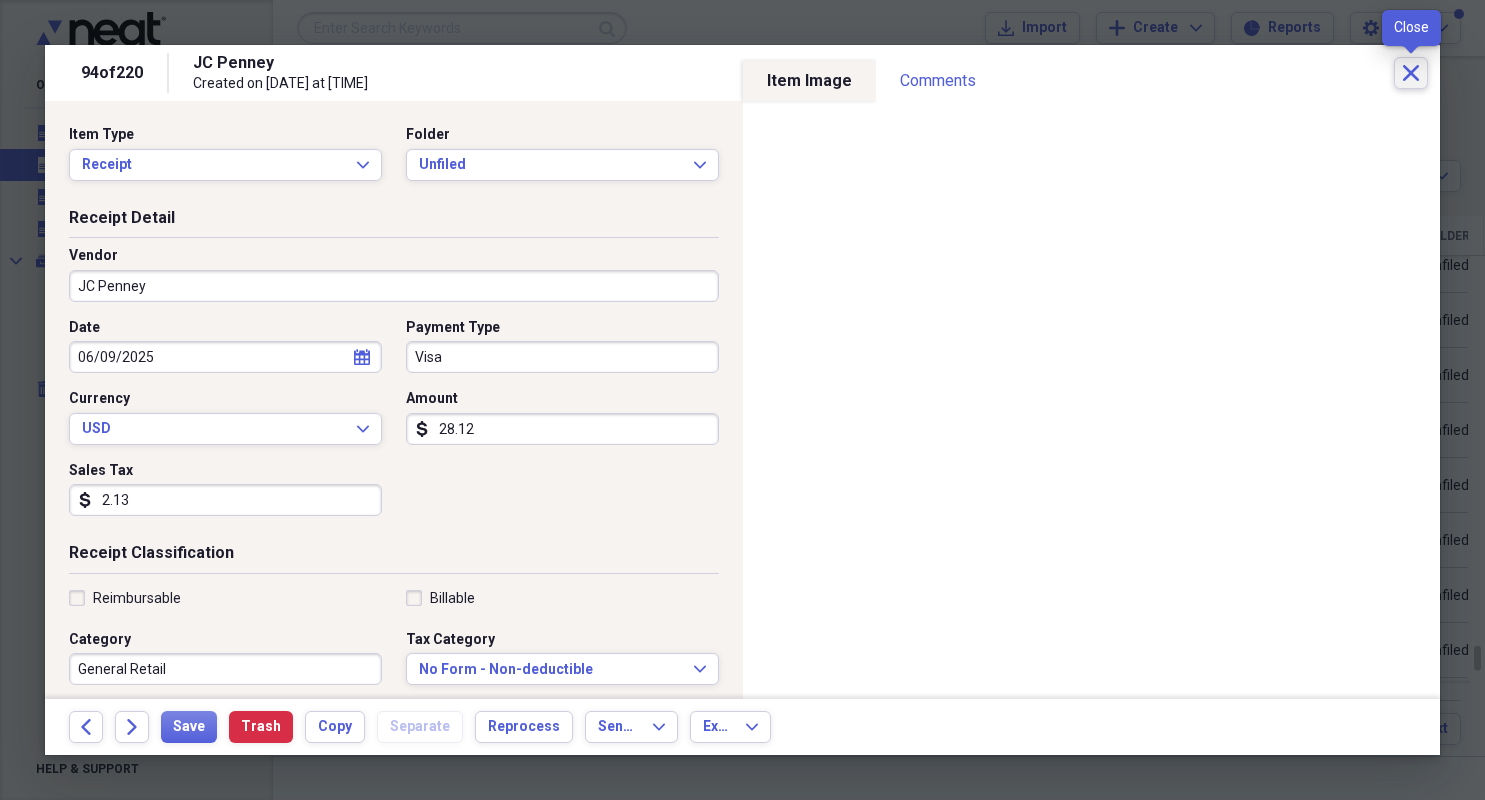click on "Close" at bounding box center [1411, 73] 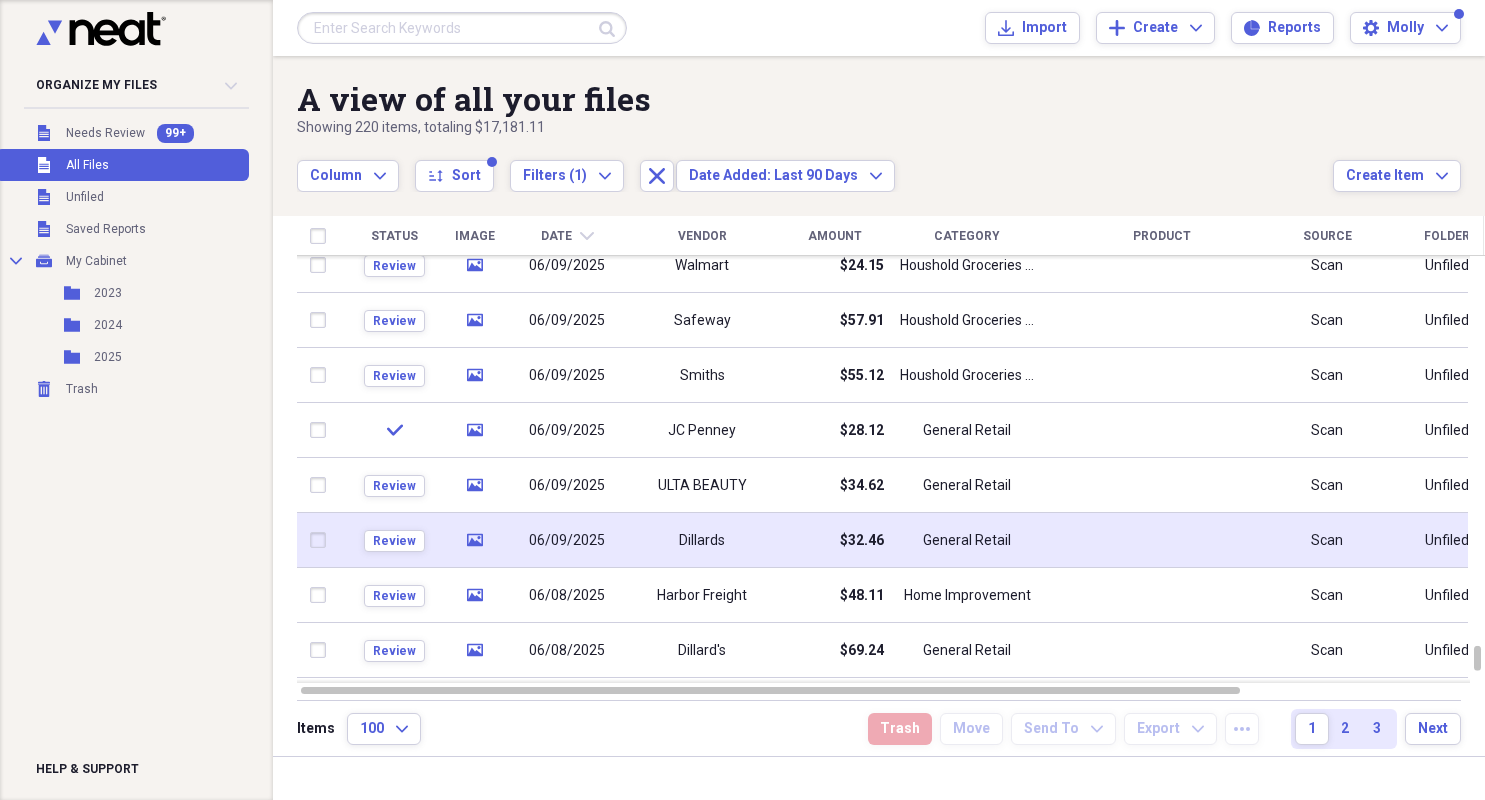 click on "Dillards" at bounding box center [702, 541] 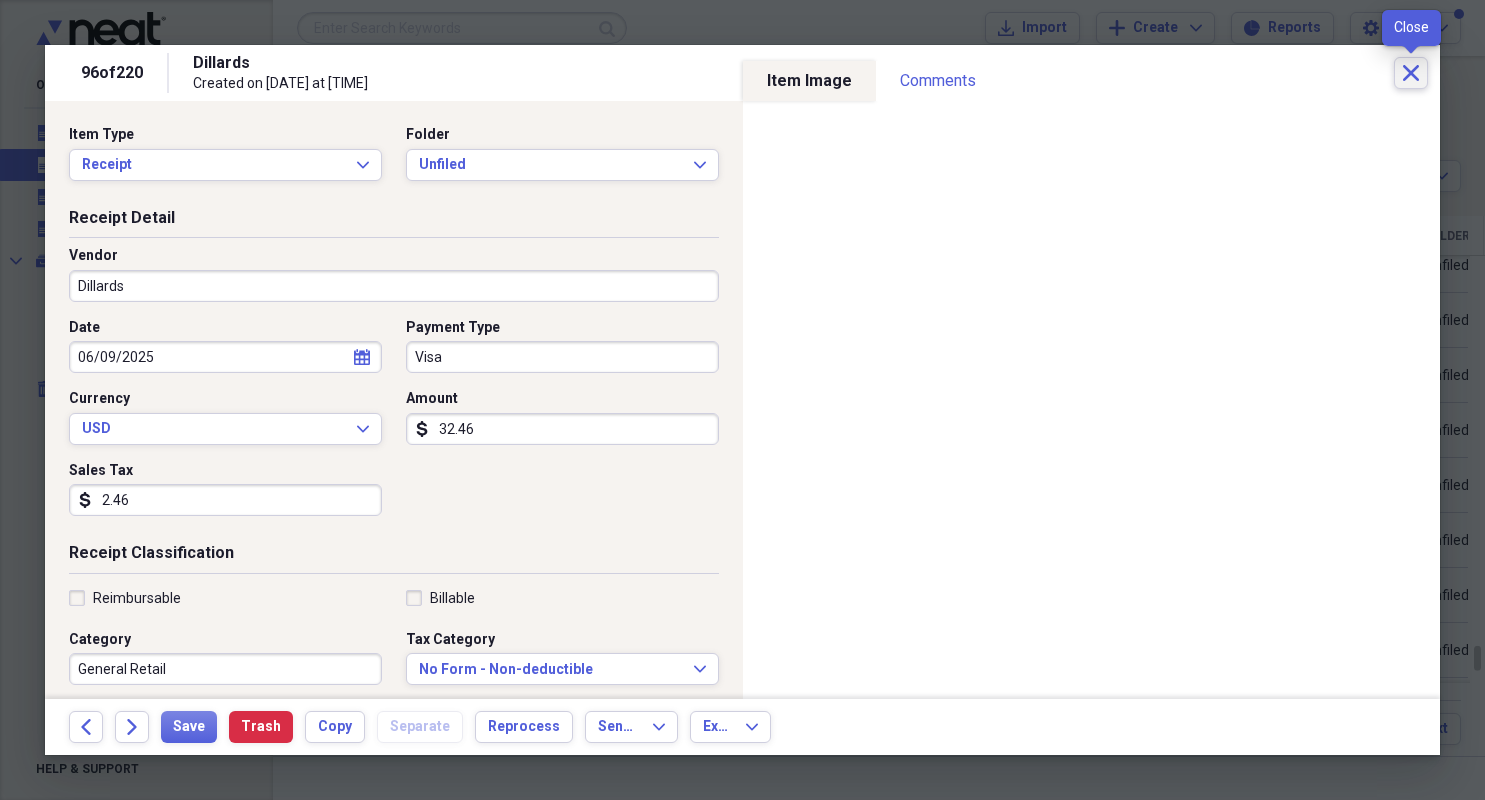 click 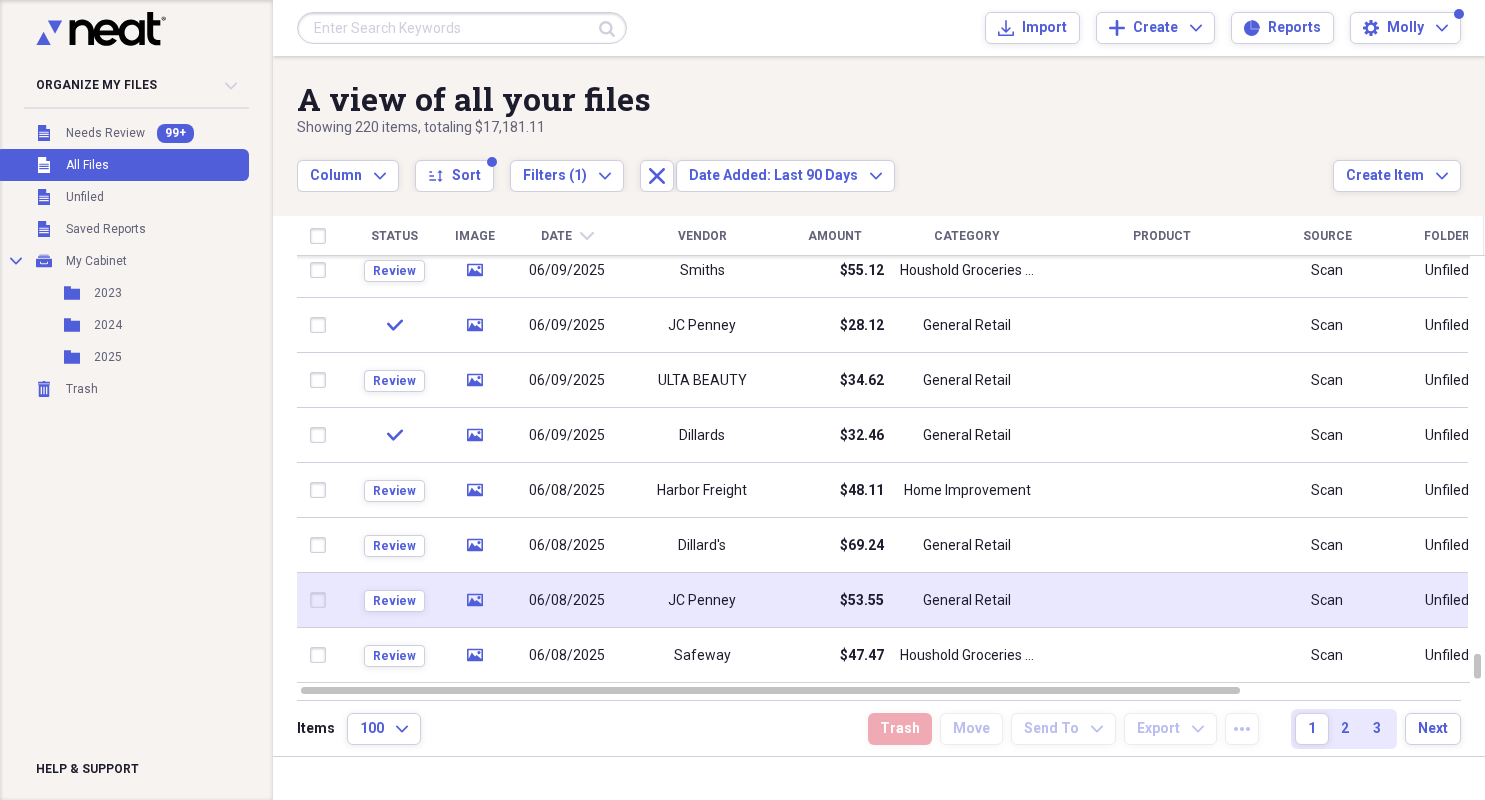 click on "JC Penney" at bounding box center (702, 600) 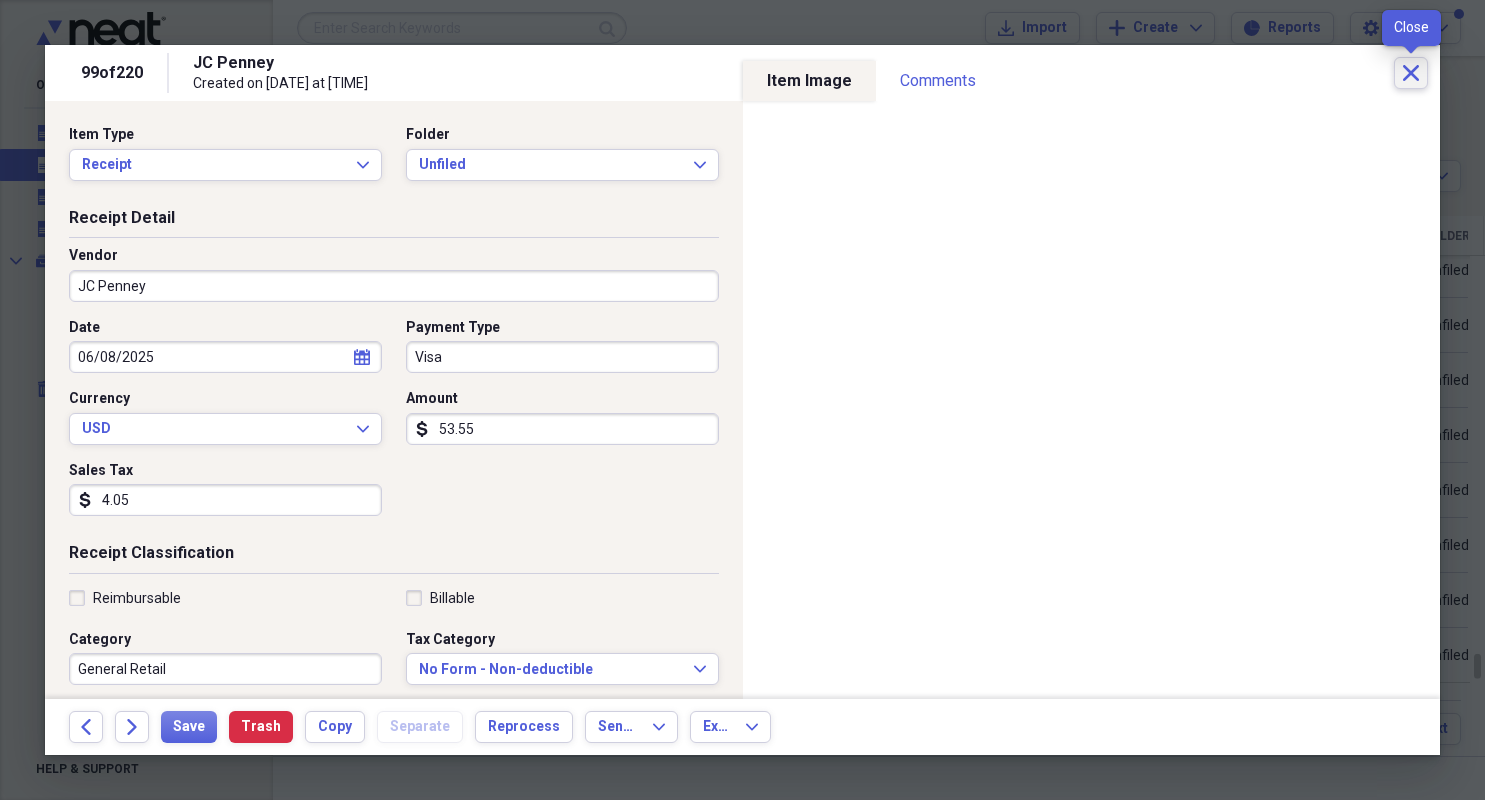 click 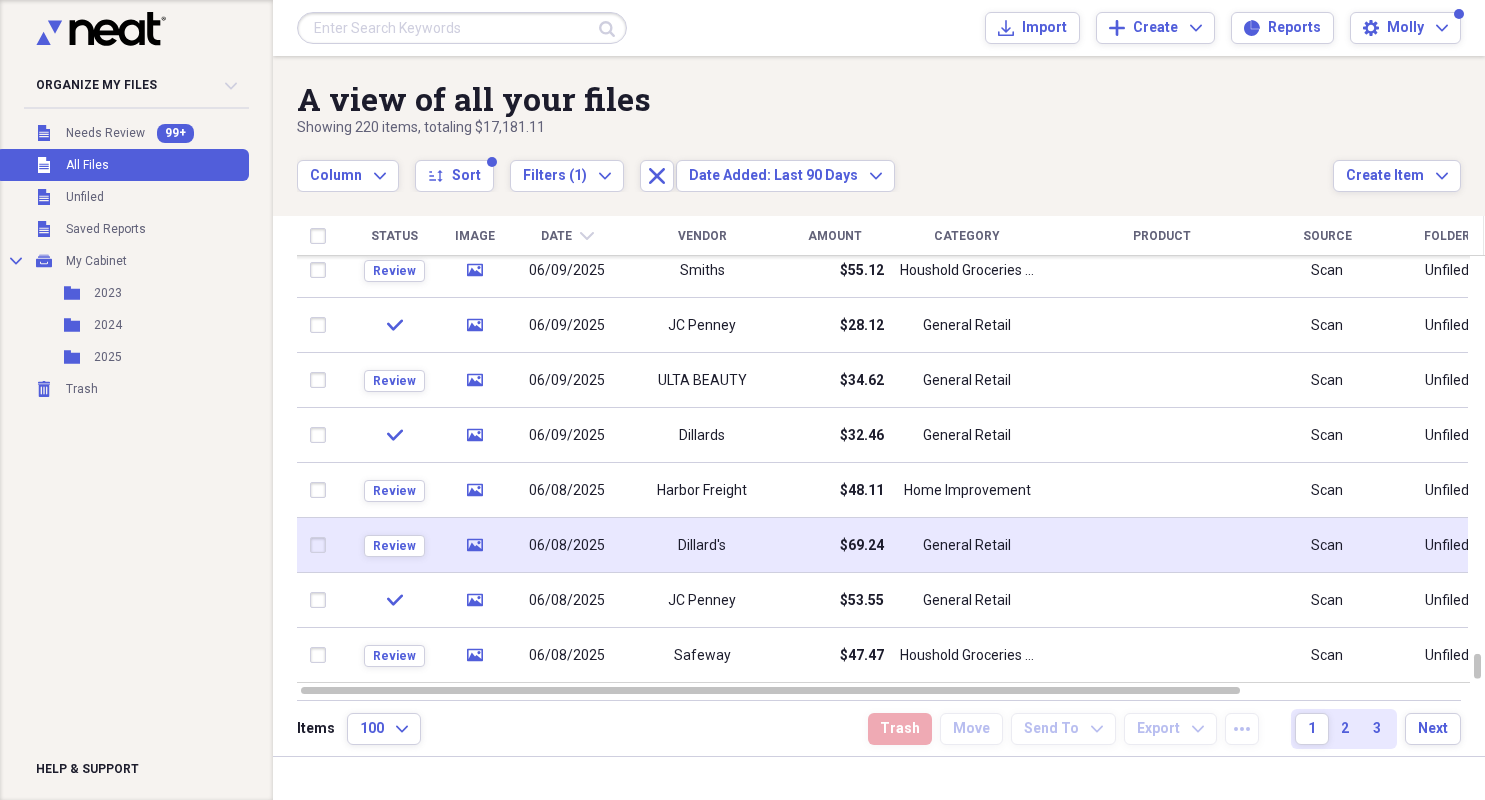 click on "$69.24" at bounding box center (834, 545) 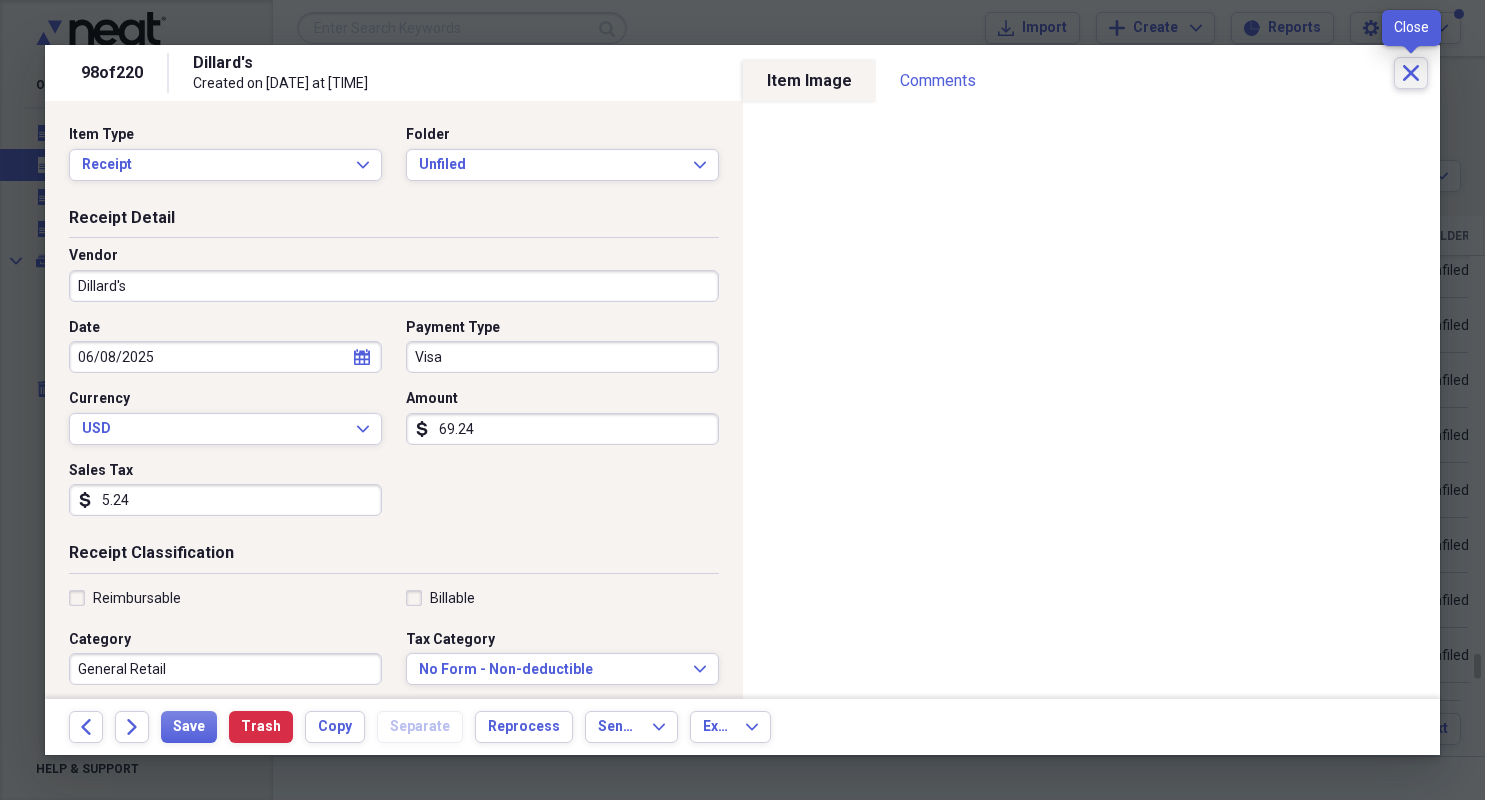 click on "Close" 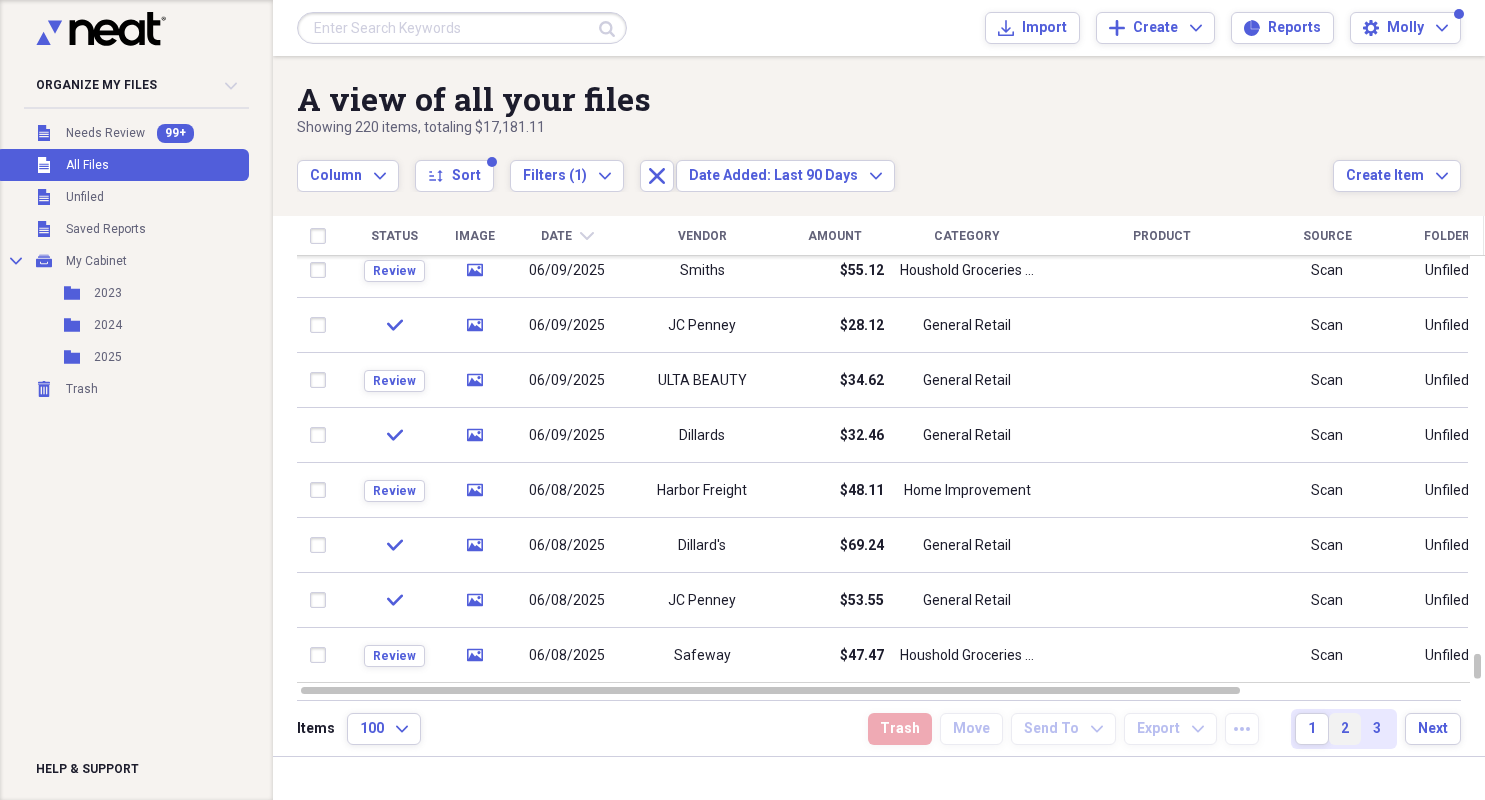 click on "2" at bounding box center (1345, 729) 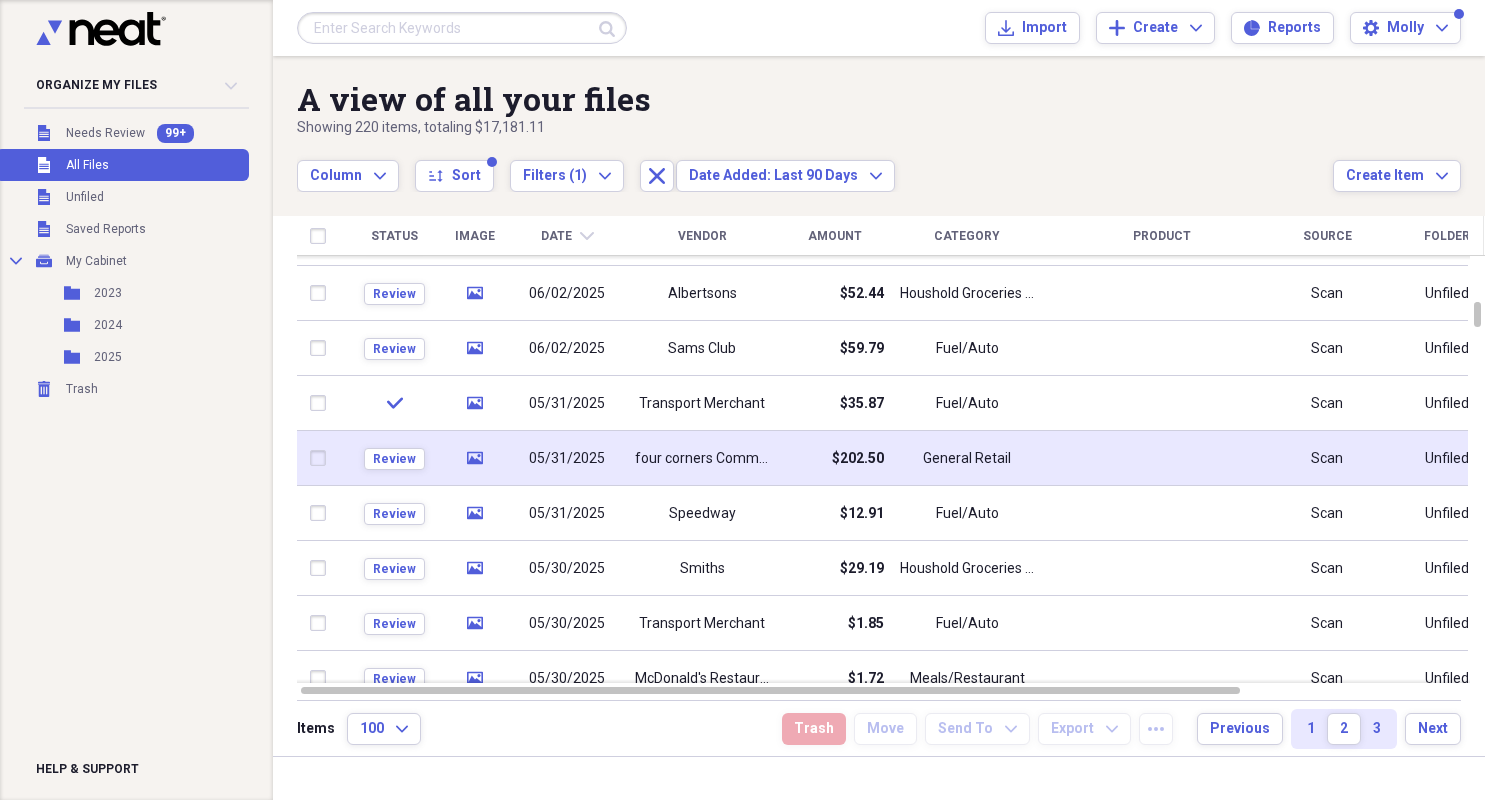 click on "four corners Community Bank" at bounding box center (702, 459) 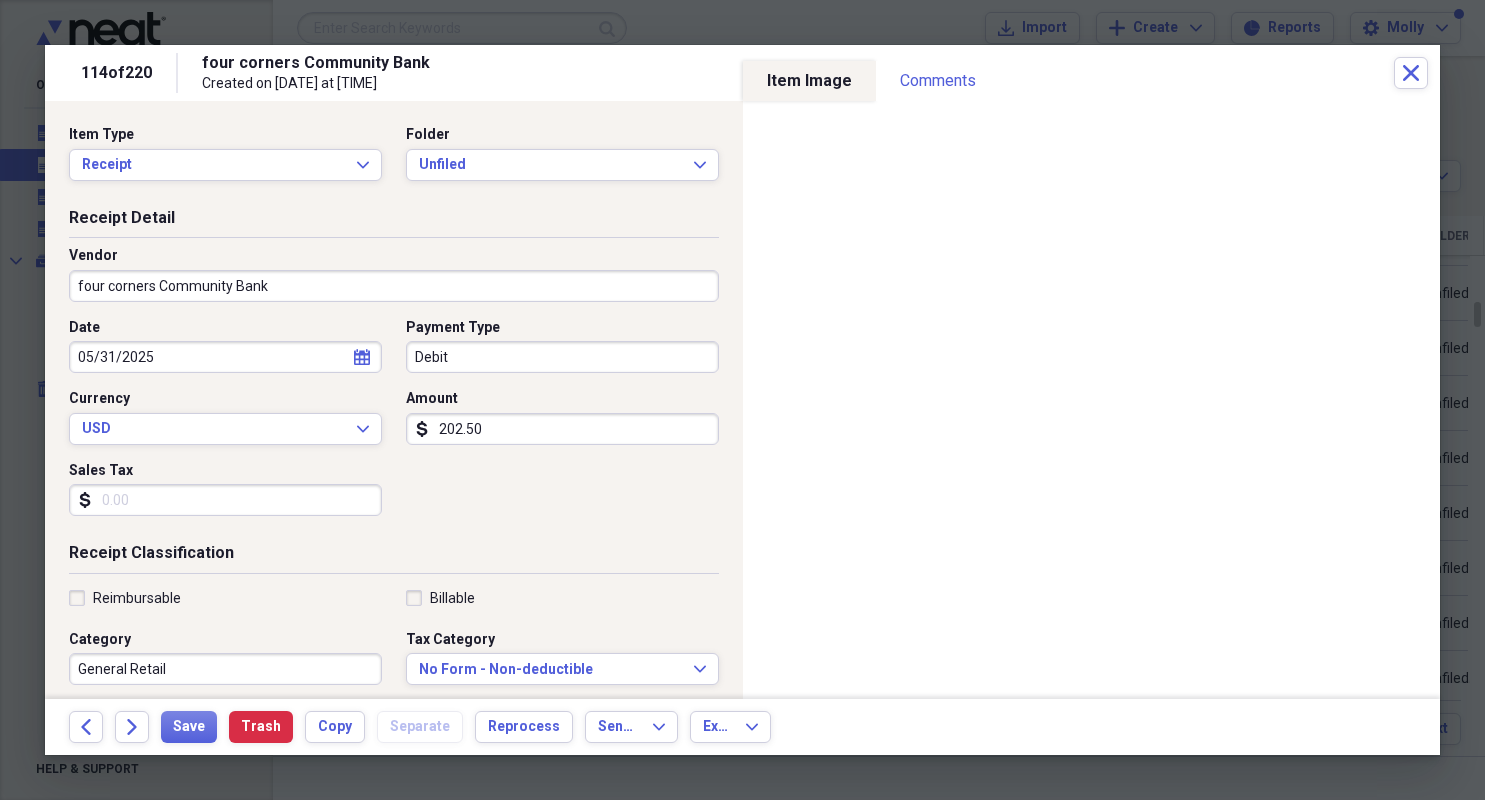 click on "114 of 220 [STATE] Community Bank Created on [DATE] at [TIME] Close" at bounding box center [742, 73] 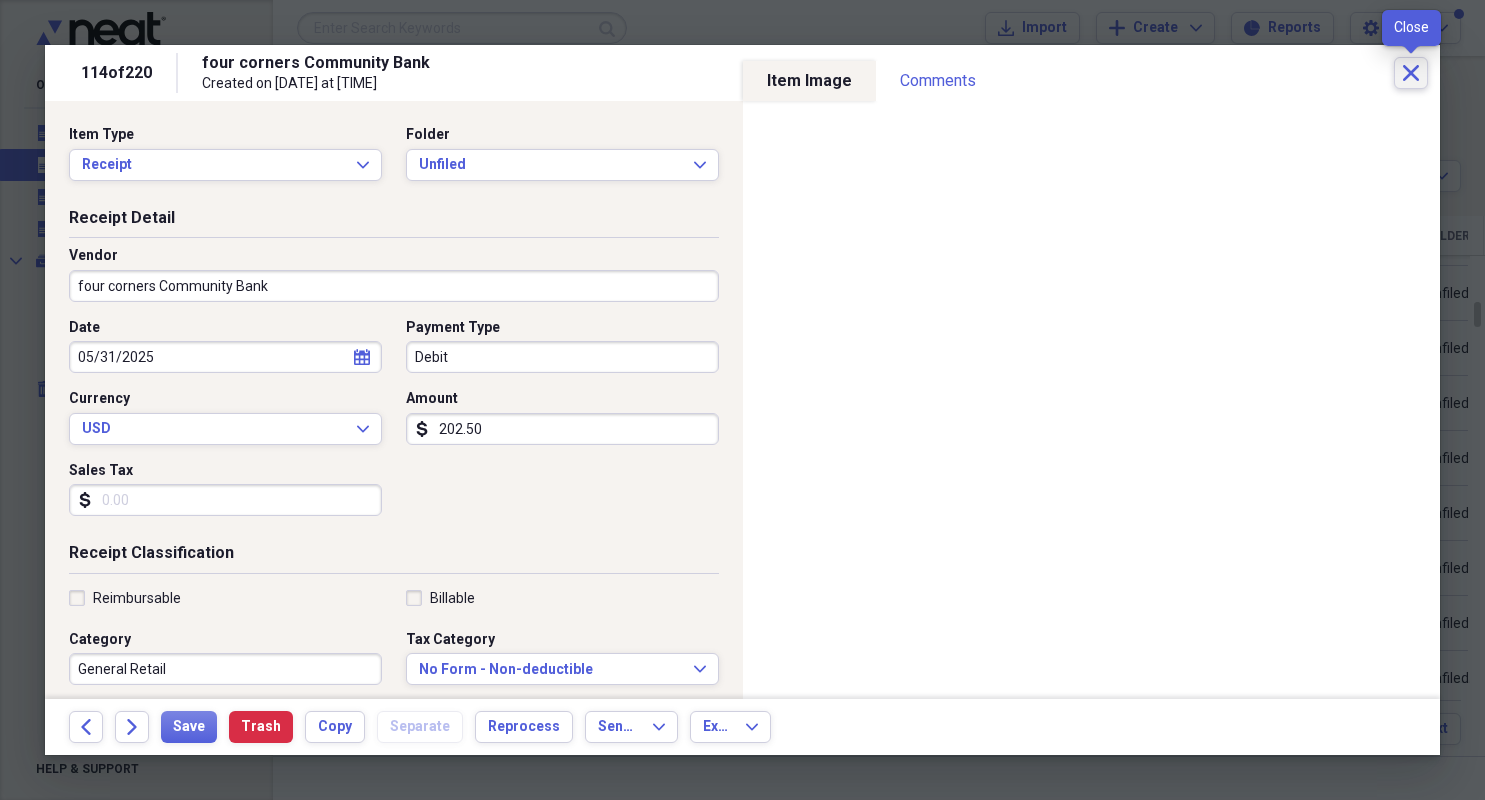 click 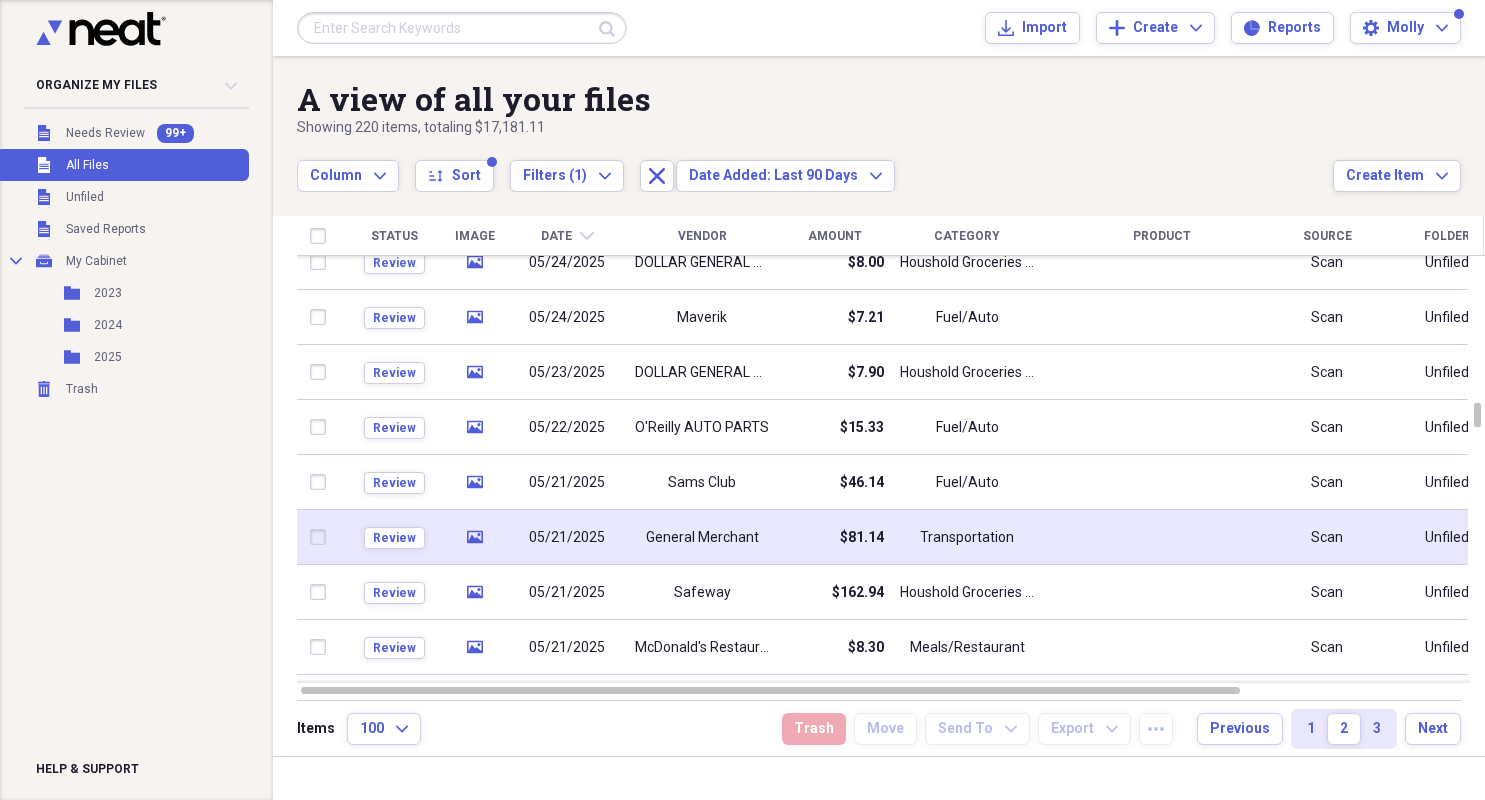 click on "General Merchant" at bounding box center (702, 538) 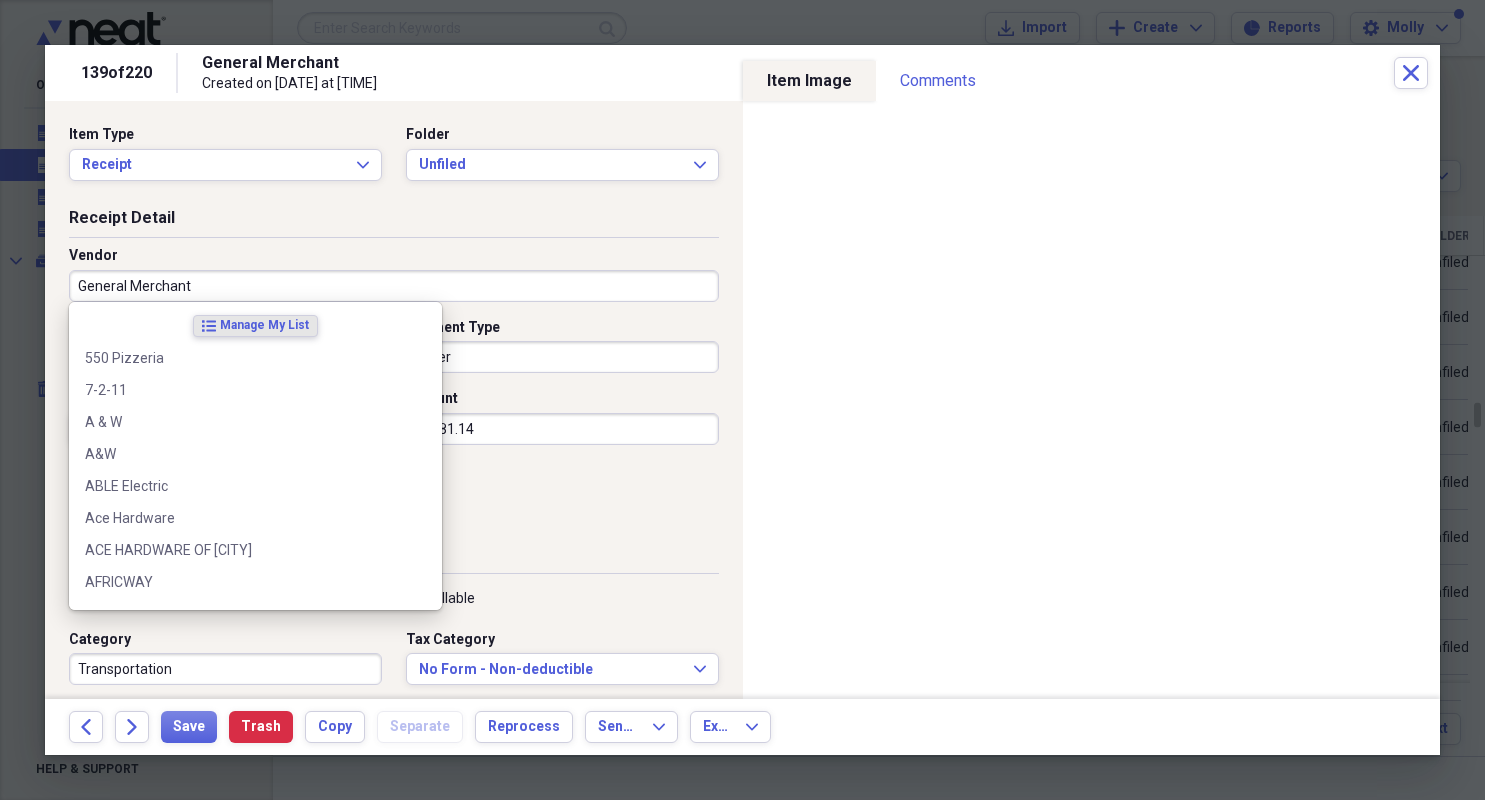 drag, startPoint x: 218, startPoint y: 280, endPoint x: 205, endPoint y: 279, distance: 13.038404 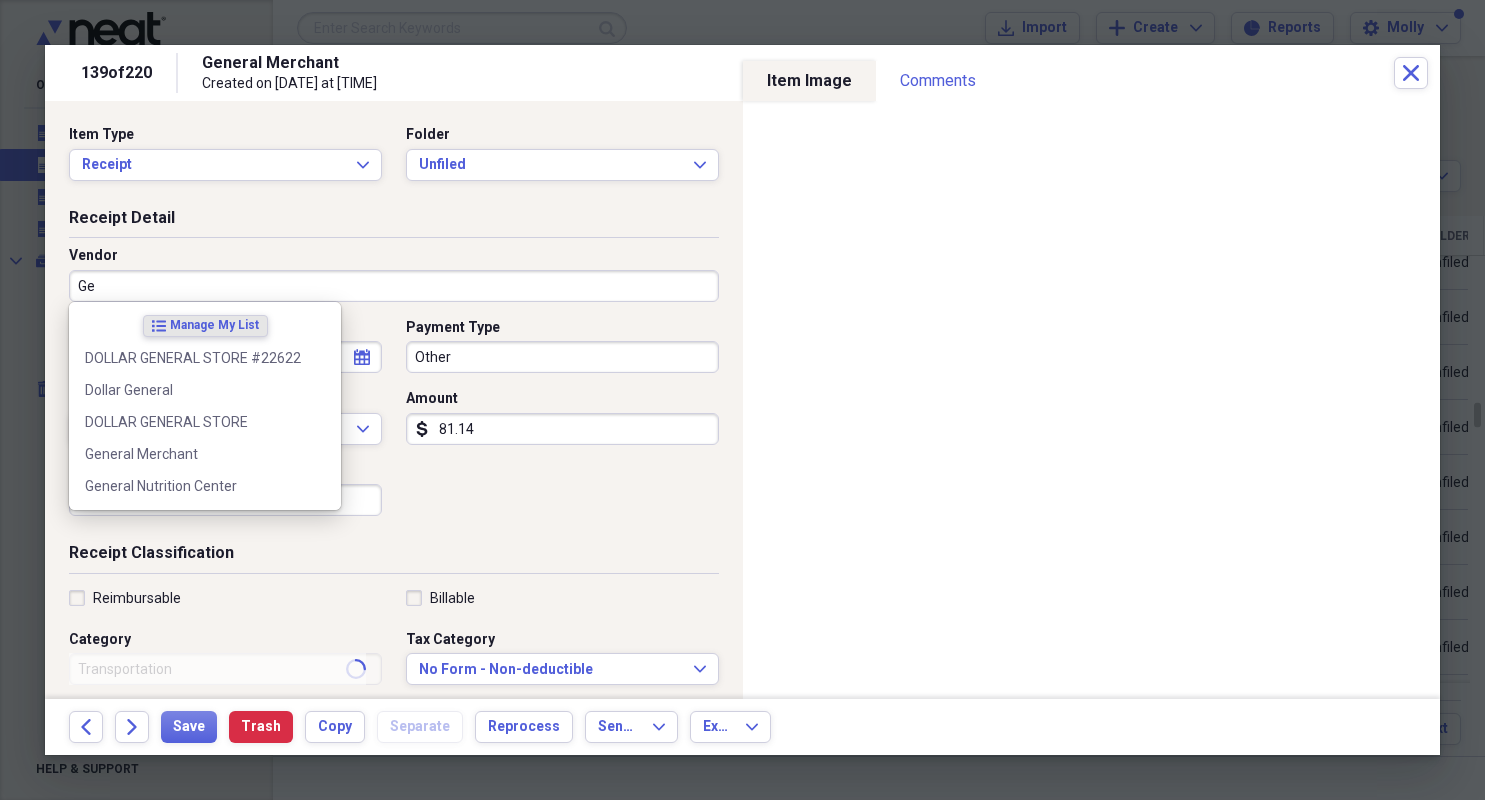 type on "G" 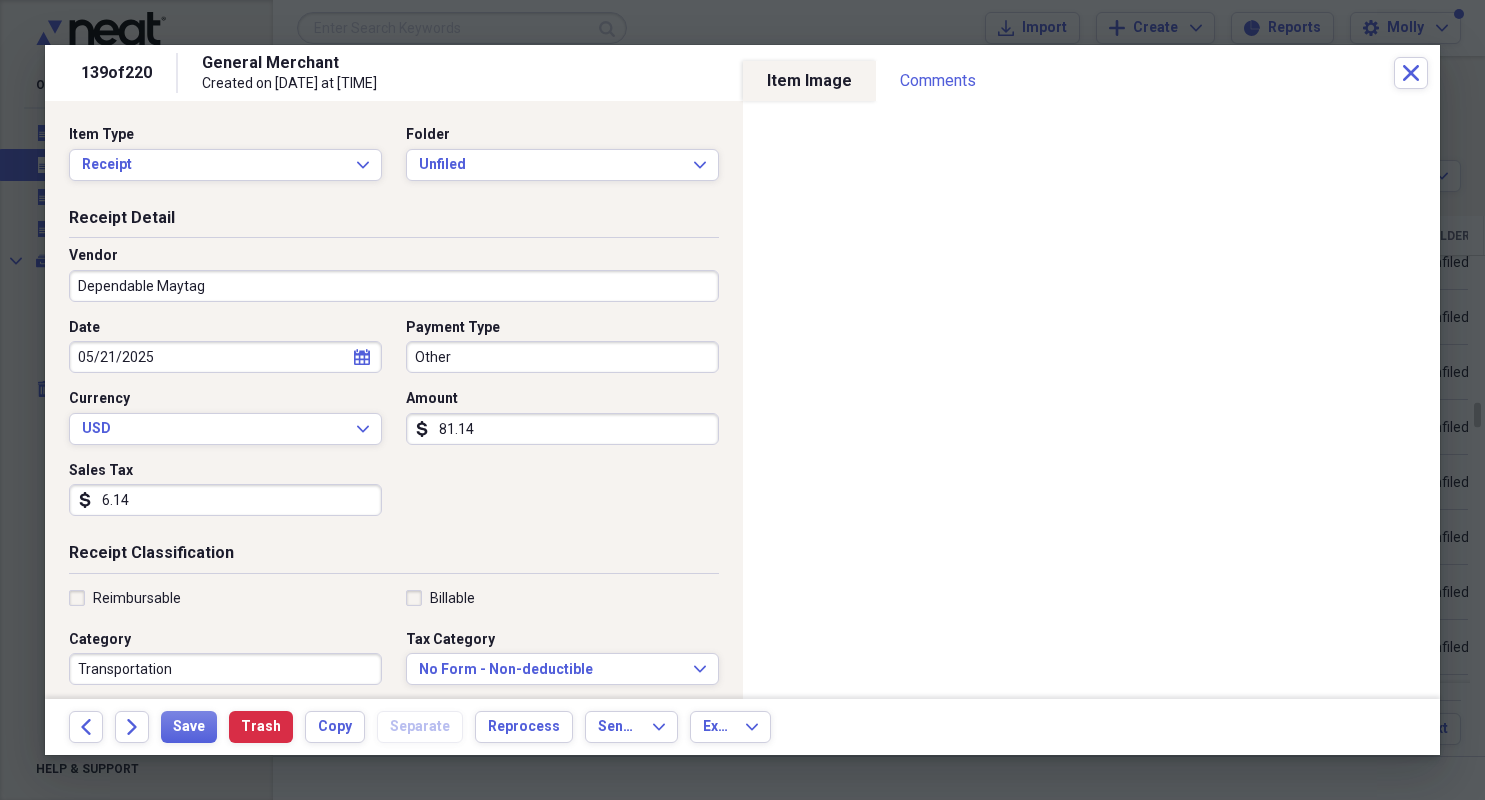 type on "Dependable Maytag" 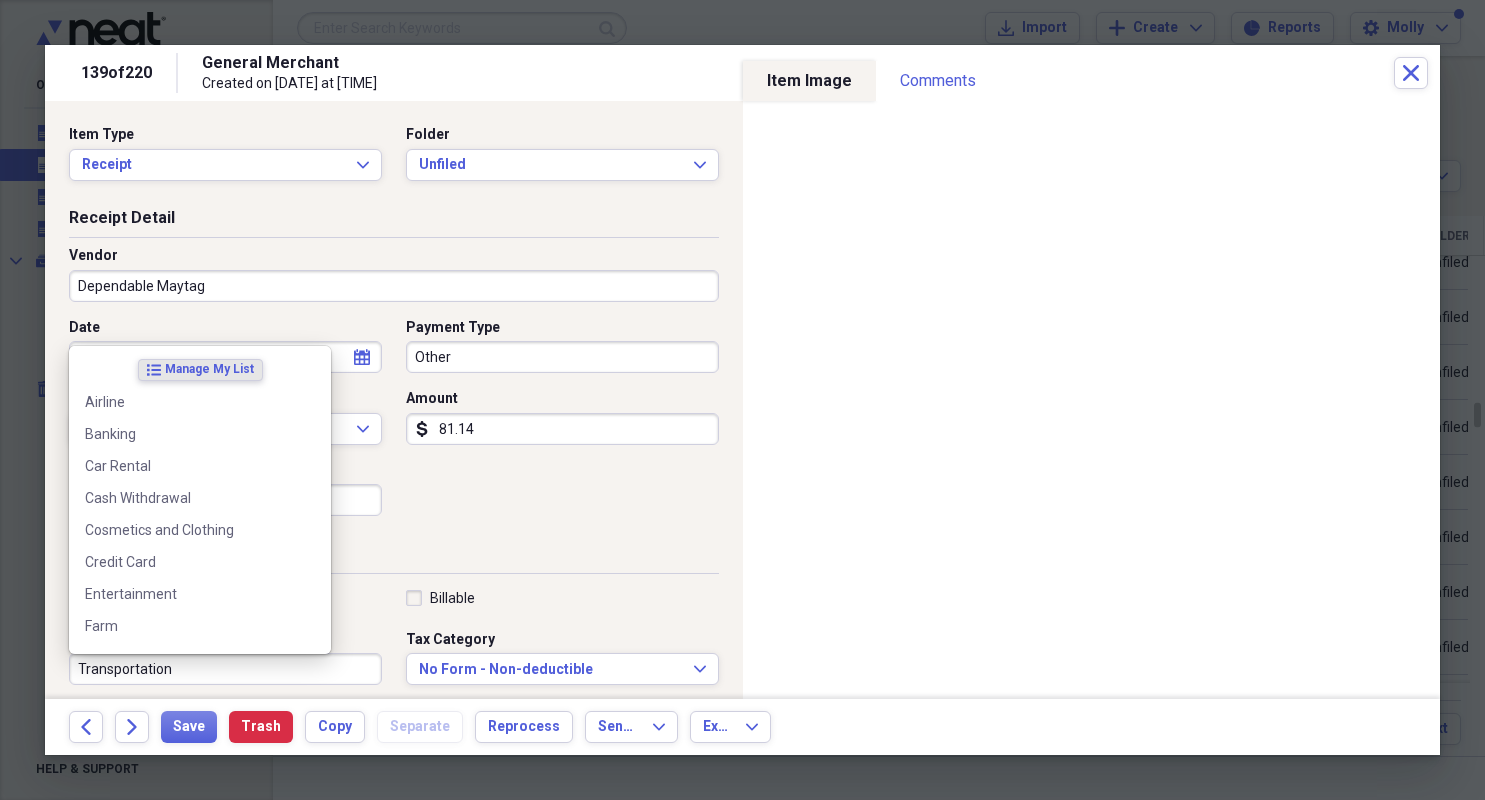 click on "Transportation" at bounding box center [225, 669] 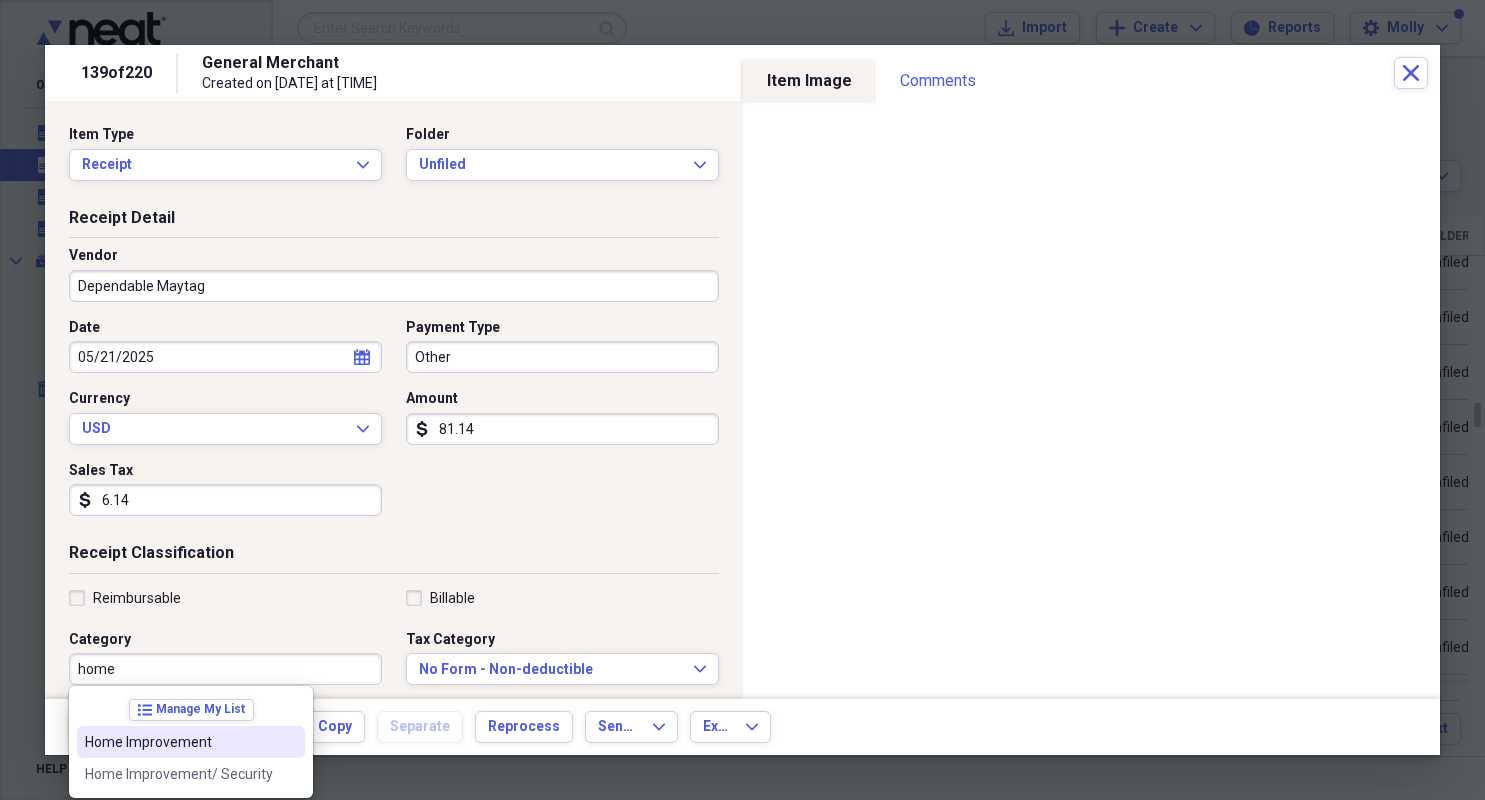click on "Home Improvement" at bounding box center [179, 742] 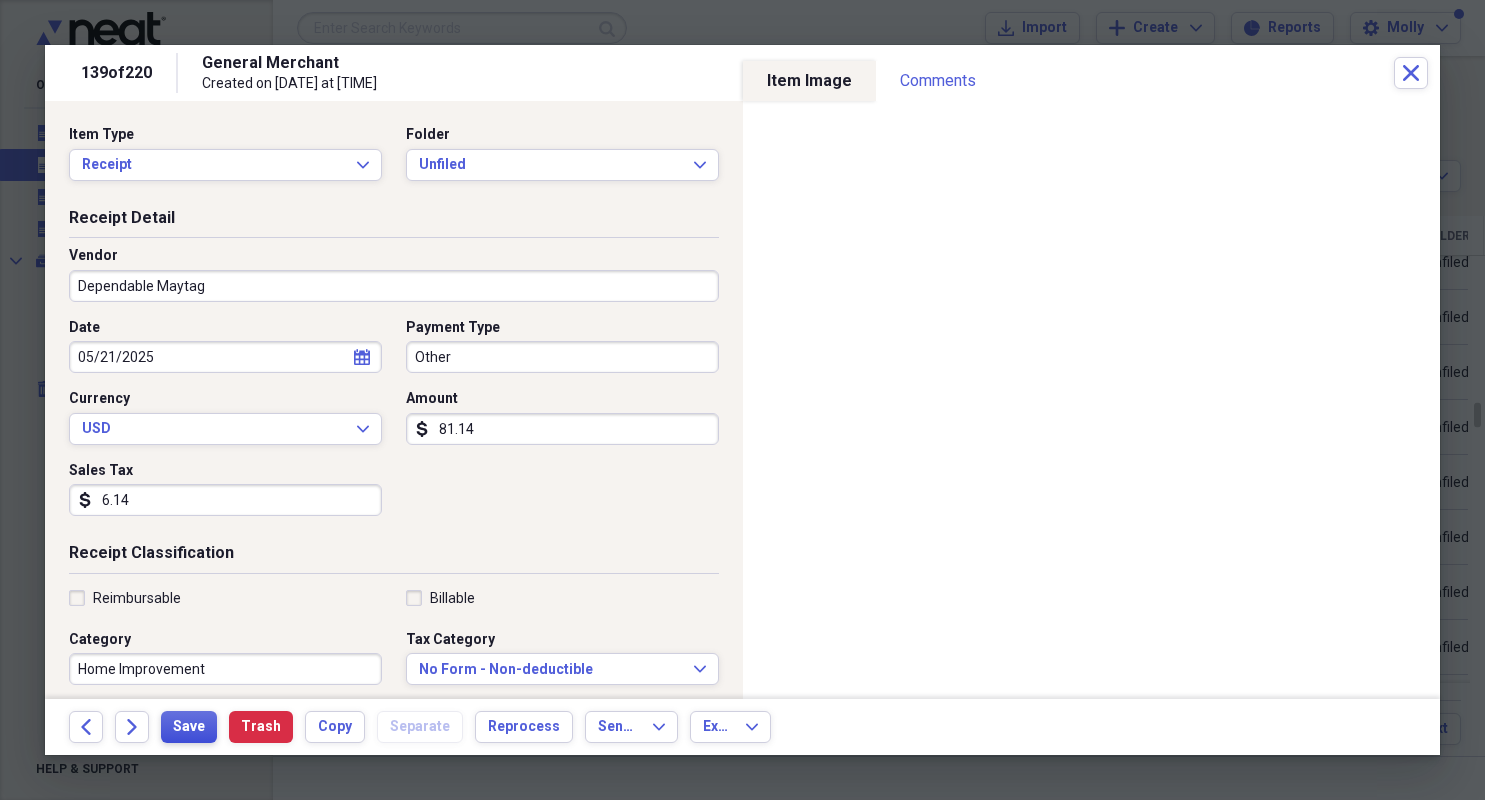click on "Save" at bounding box center (189, 727) 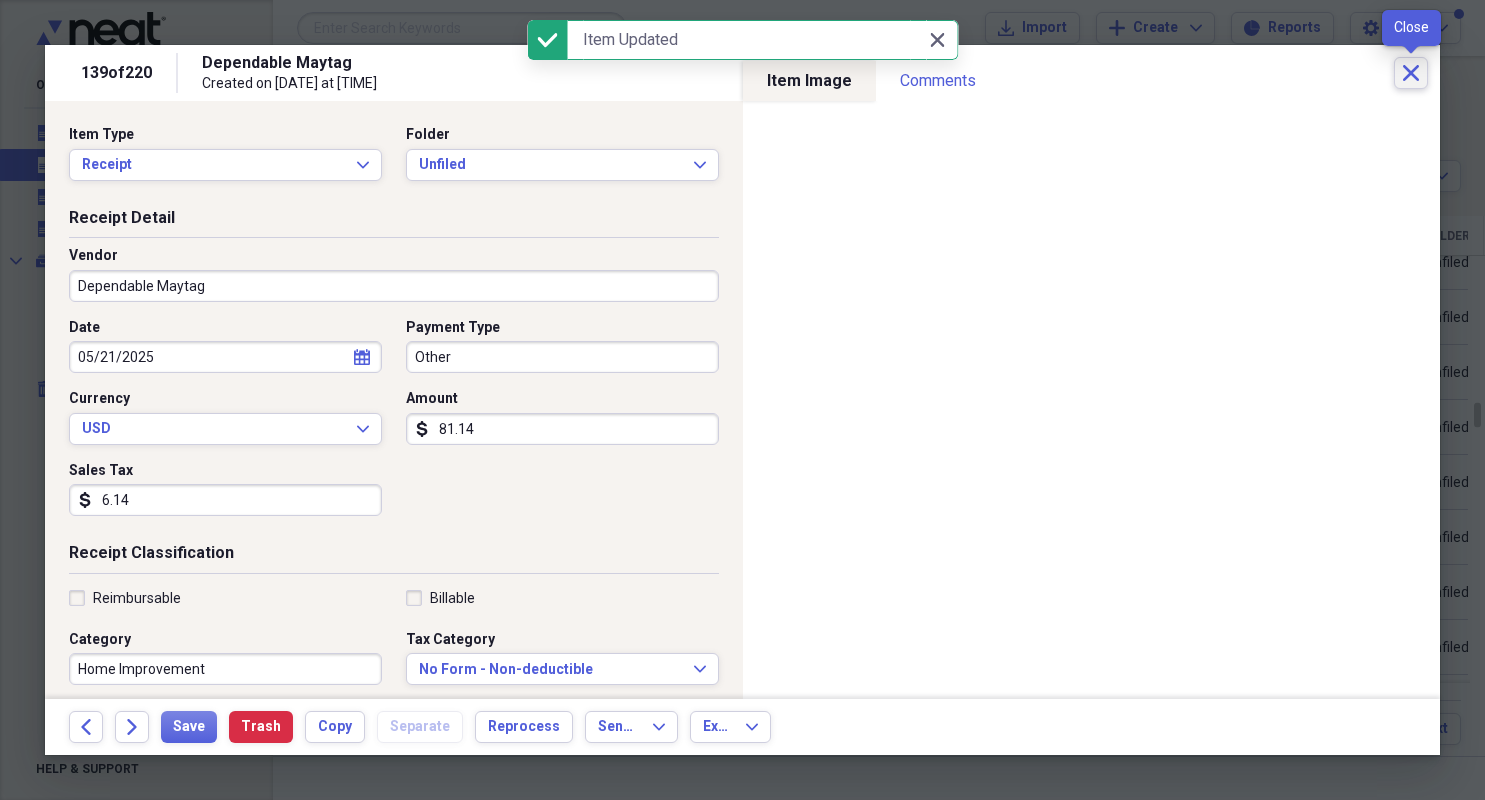 click on "Close" at bounding box center [1411, 73] 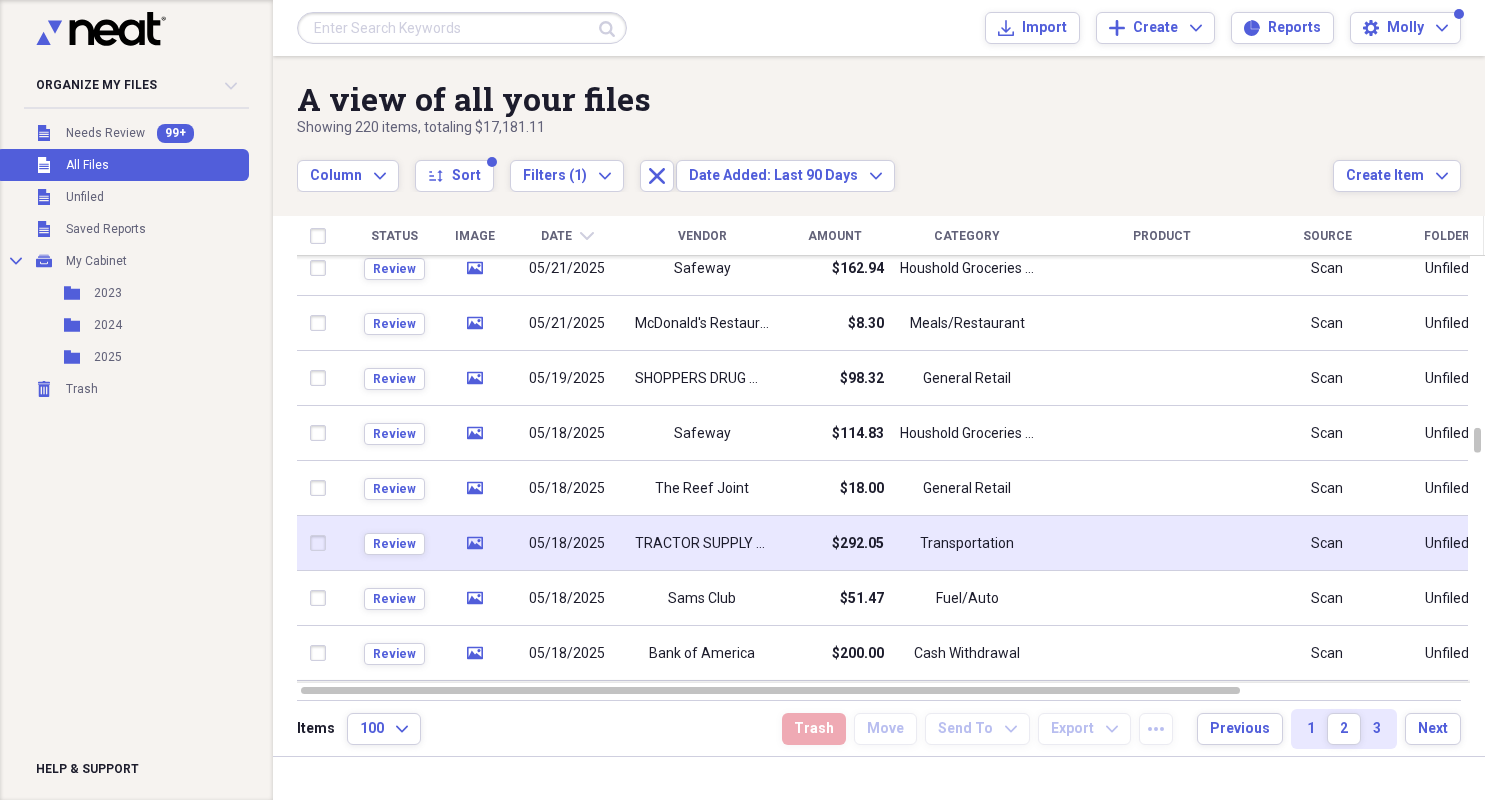 click on "TRACTOR SUPPLY Co" at bounding box center [702, 544] 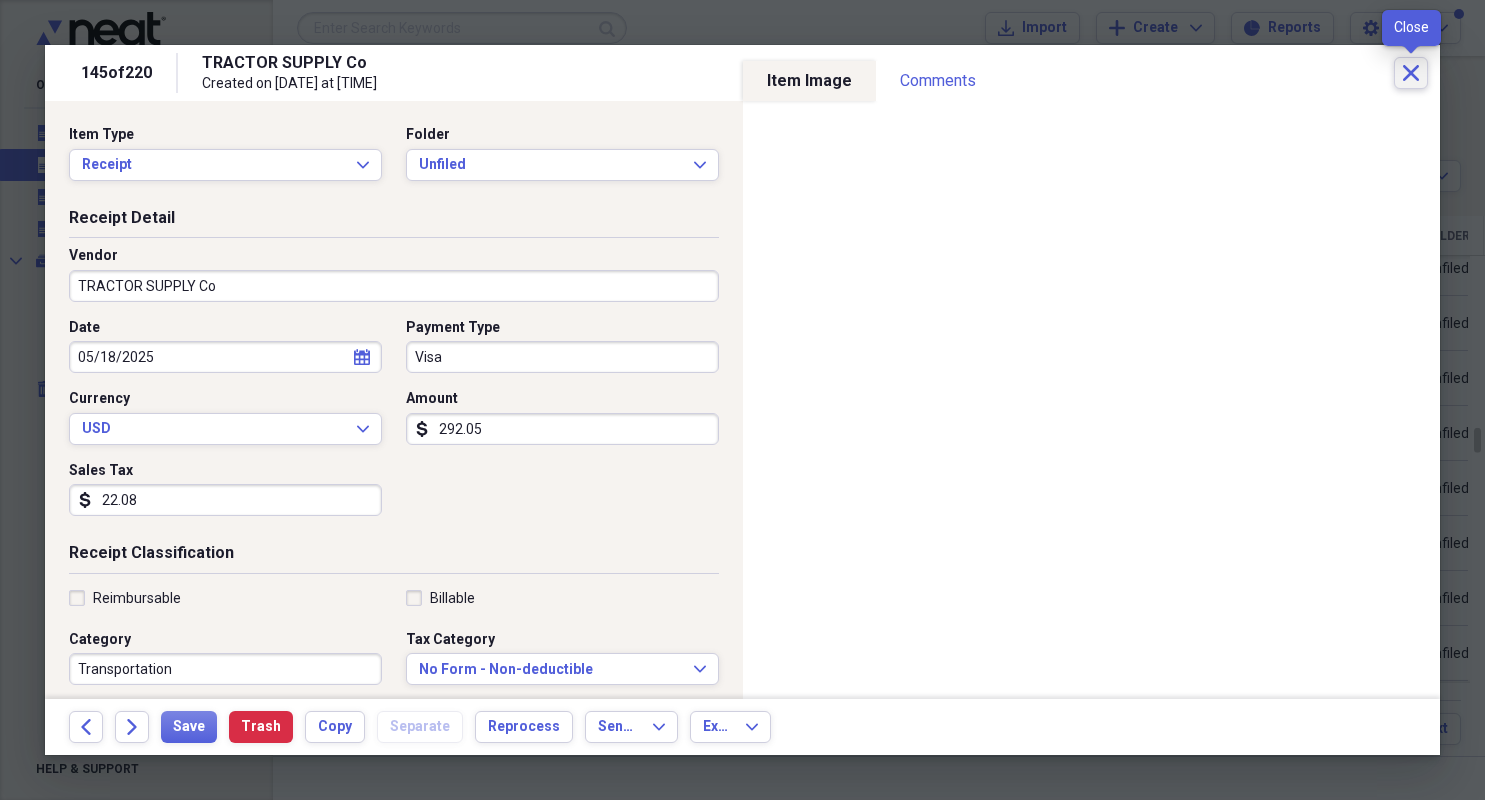 click on "Close" at bounding box center (1411, 73) 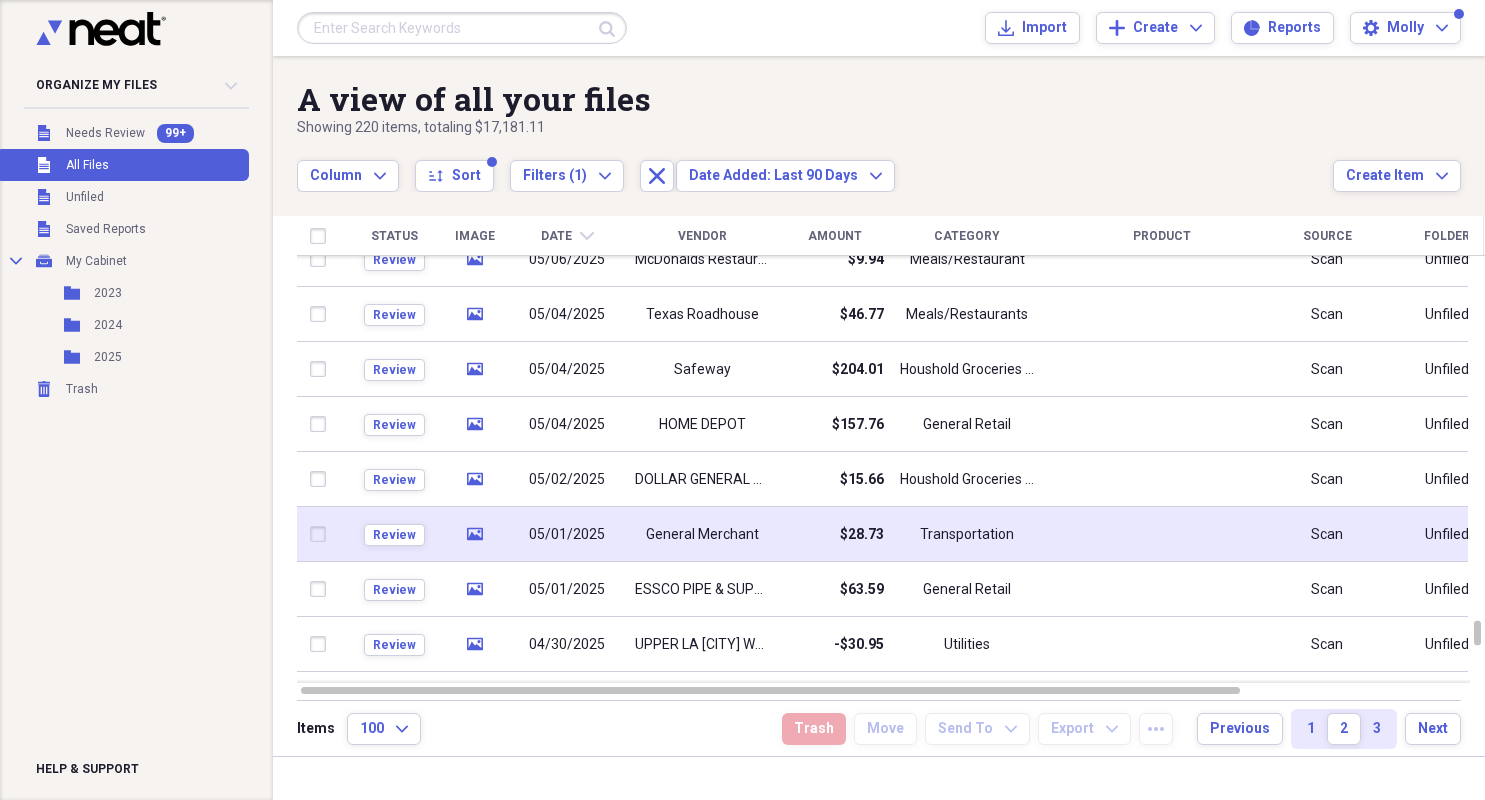 click on "$28.73" at bounding box center (834, 534) 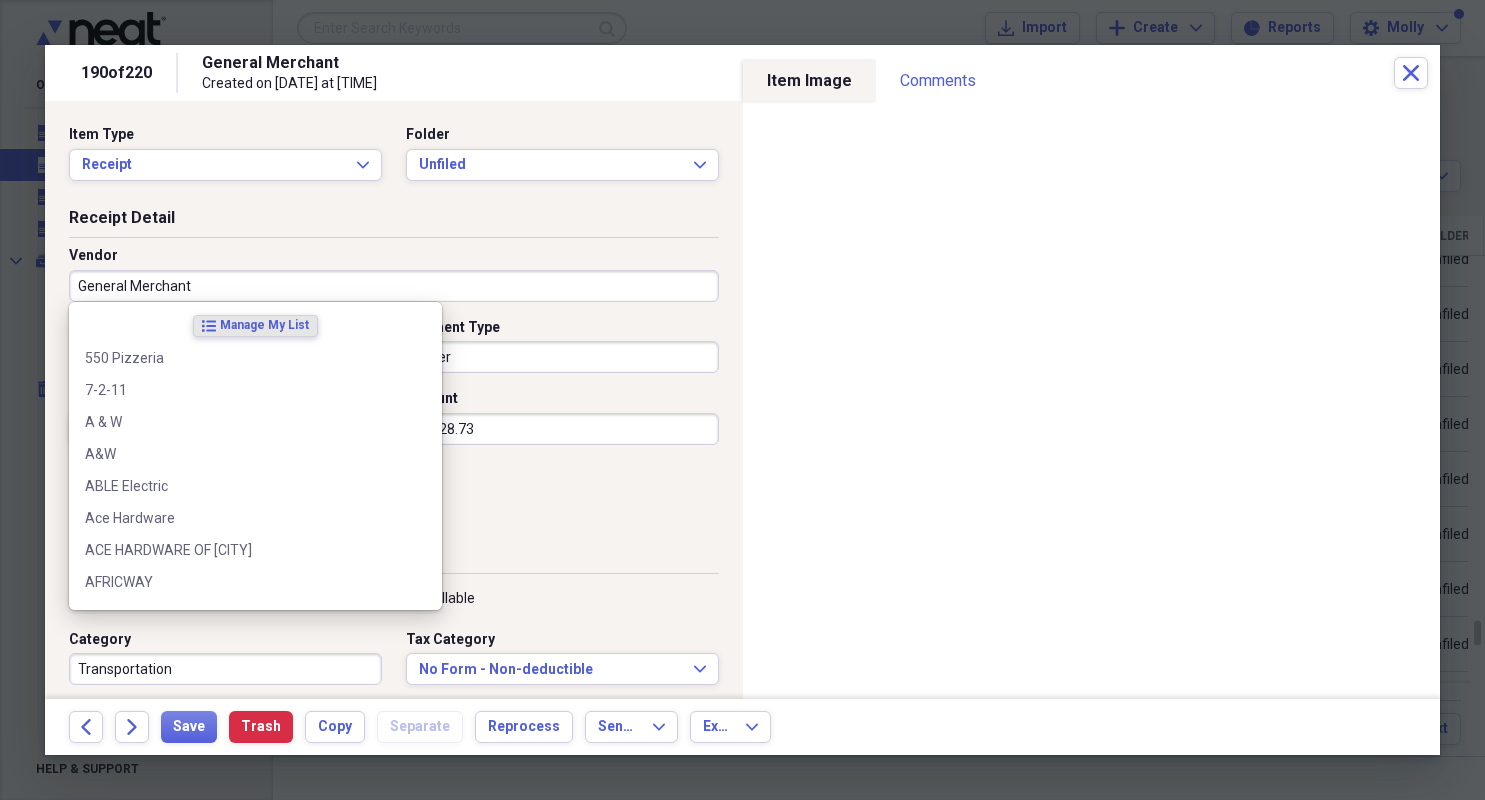 click on "General Merchant" at bounding box center (394, 286) 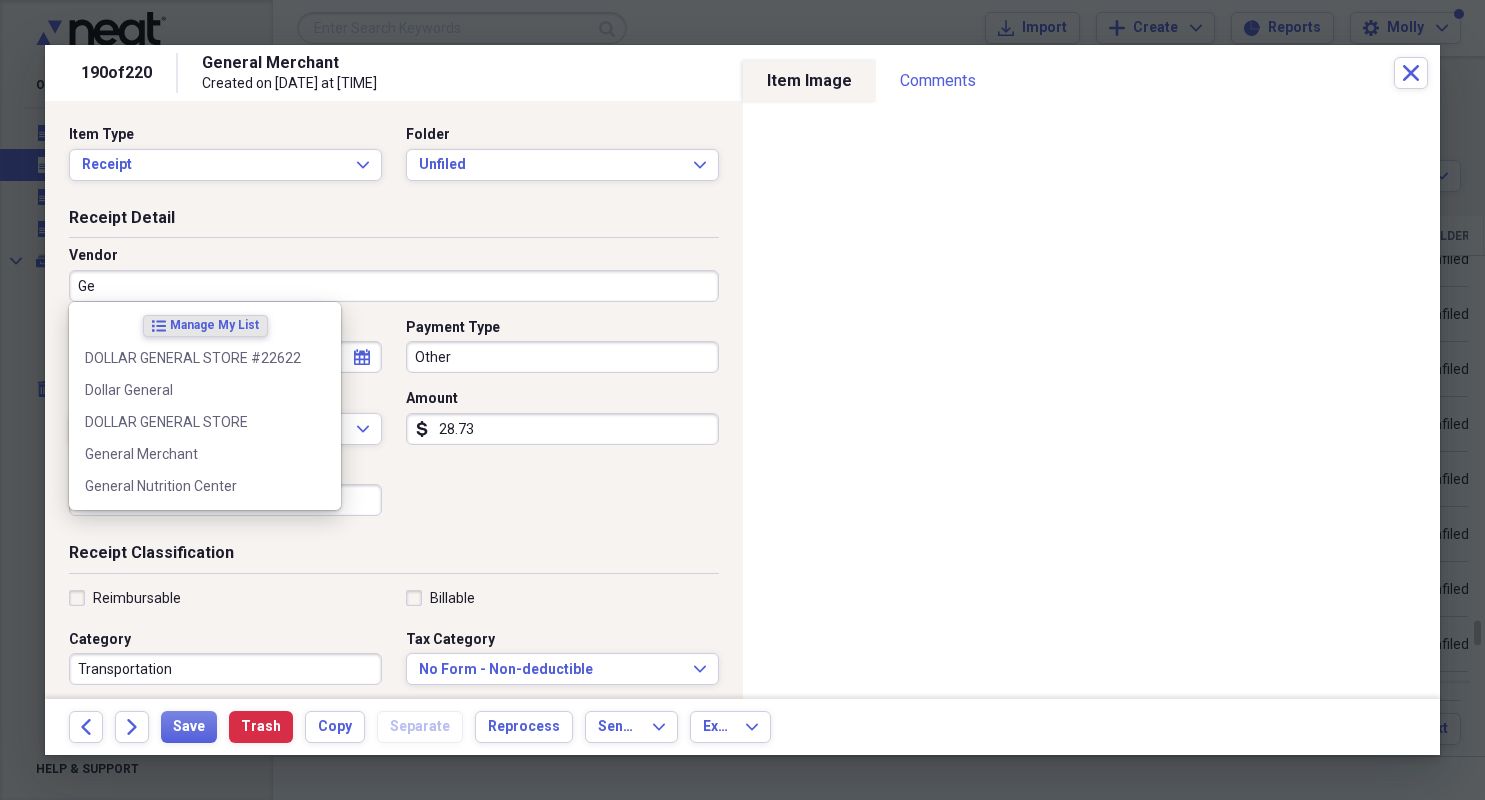 type on "G" 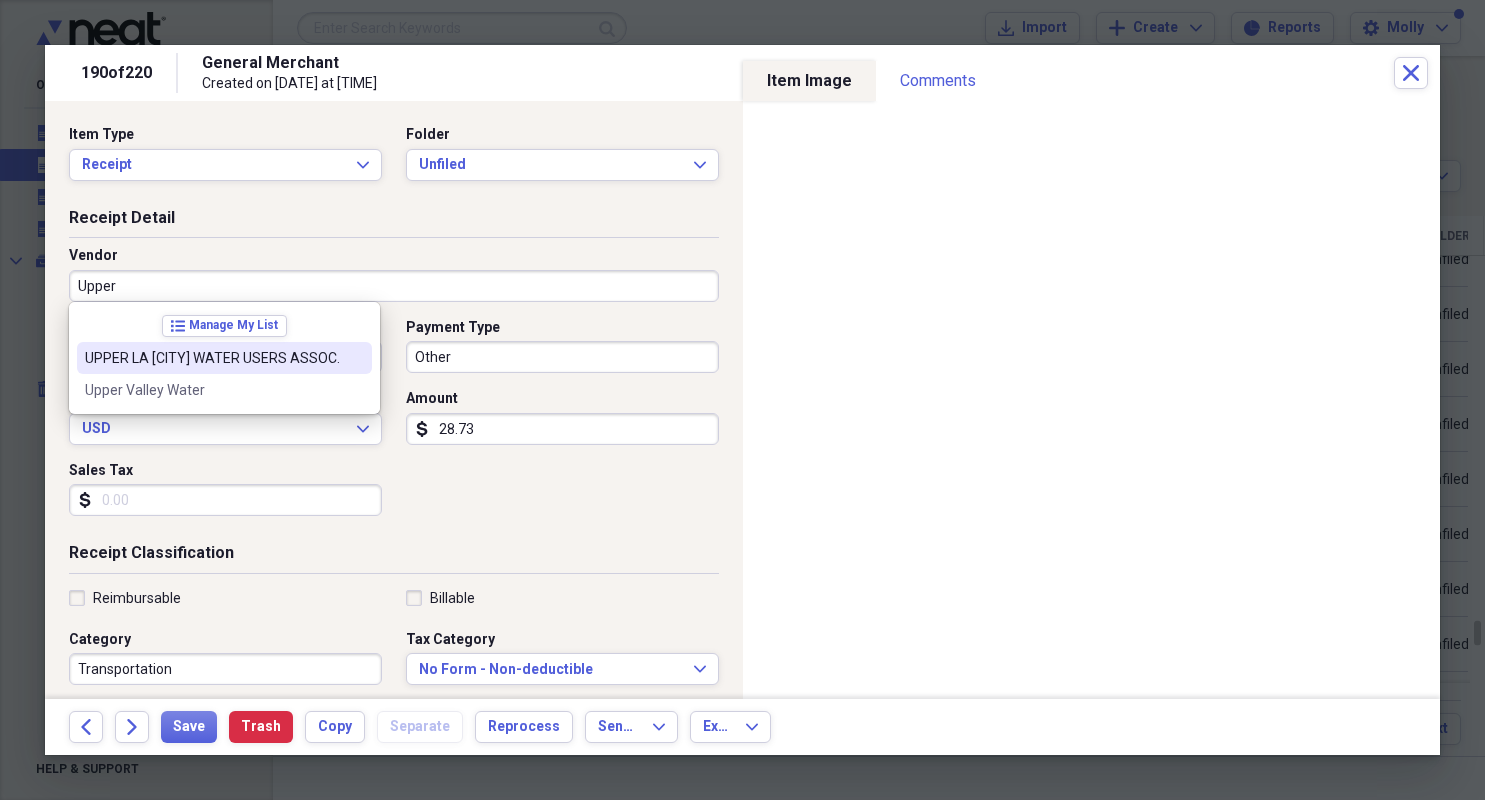 click on "UPPER LA [CITY] WATER USERS ASSOC." at bounding box center (212, 358) 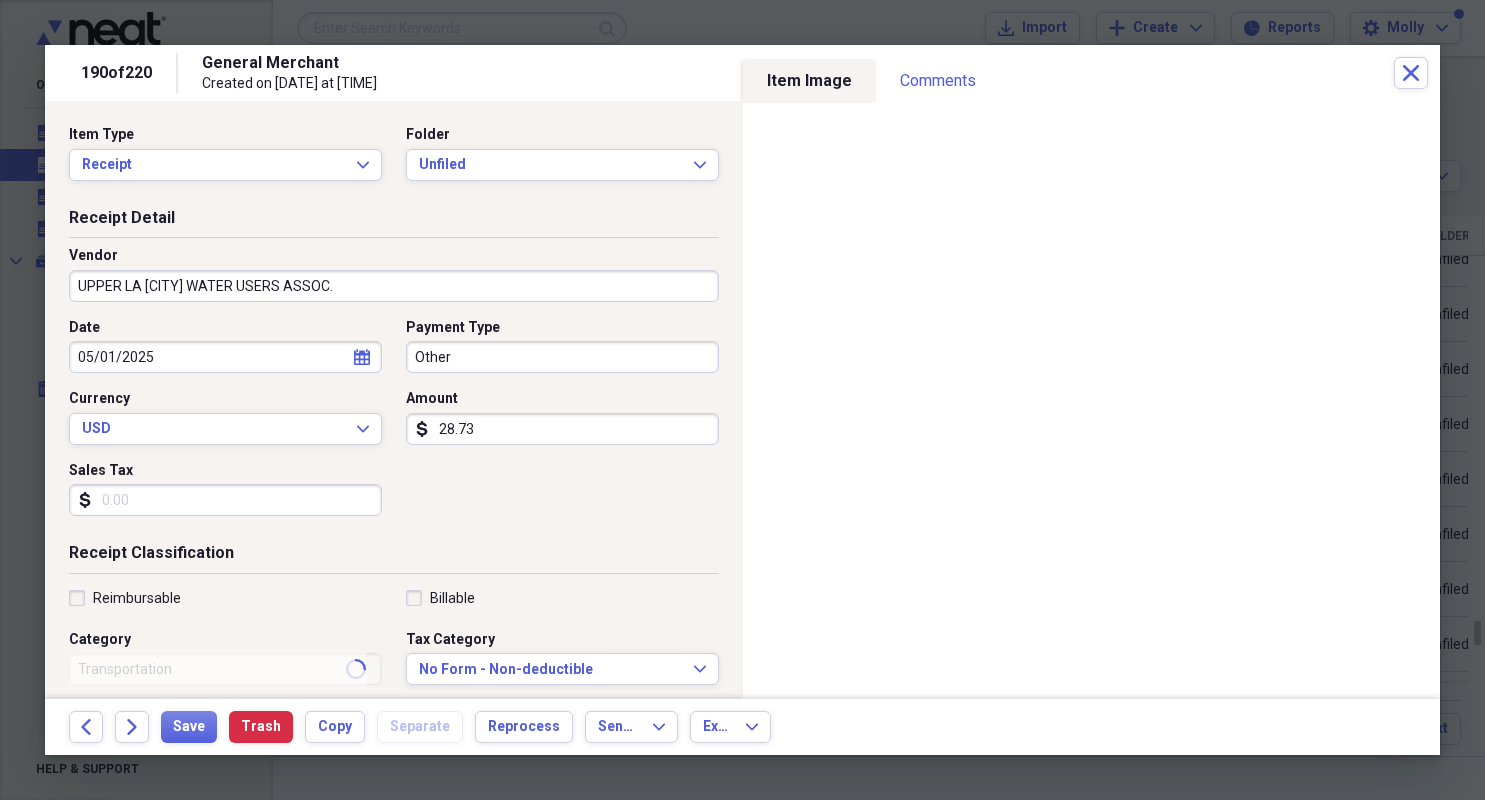 type on "Utilities" 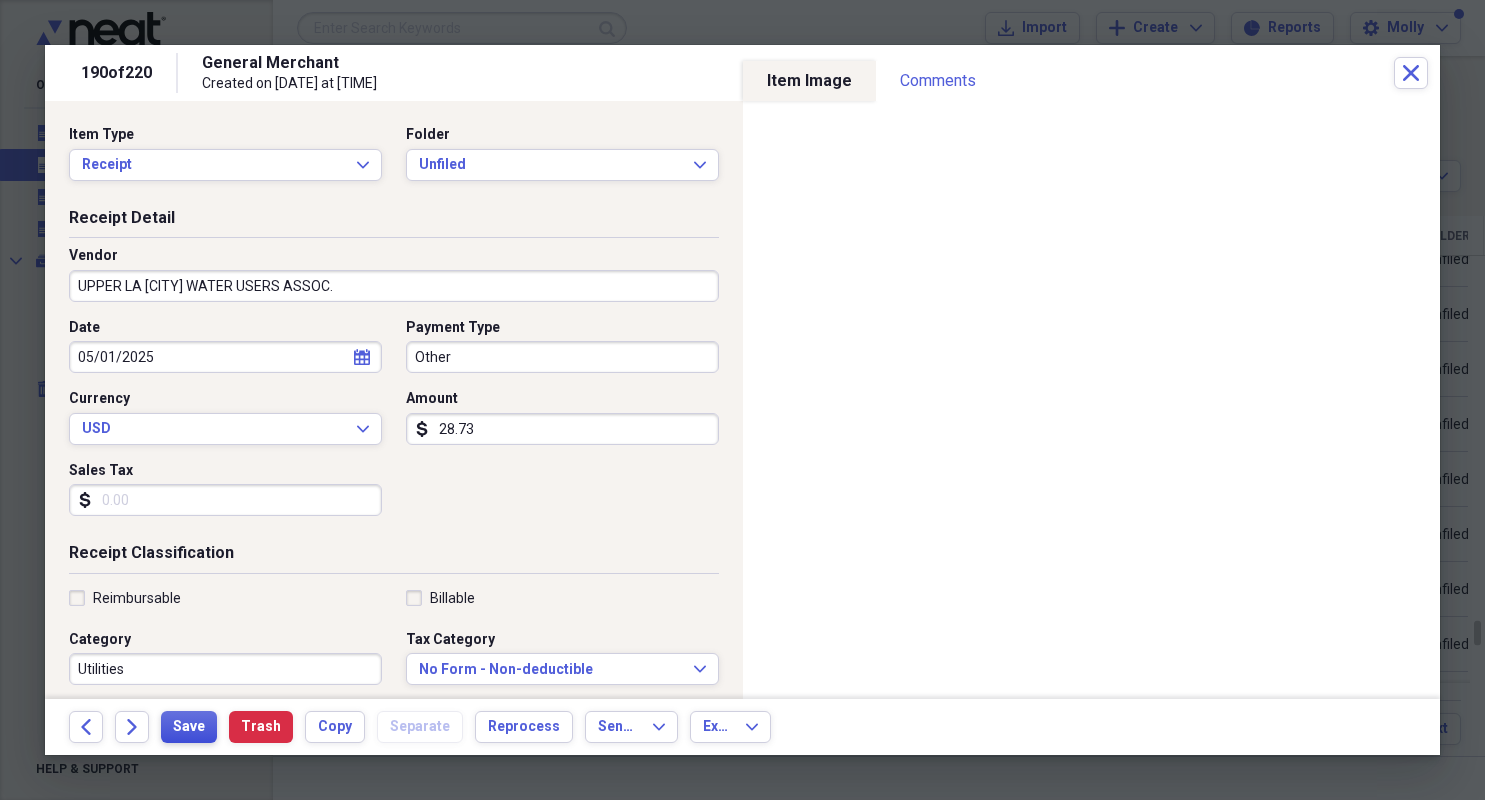 click on "Save" at bounding box center (189, 727) 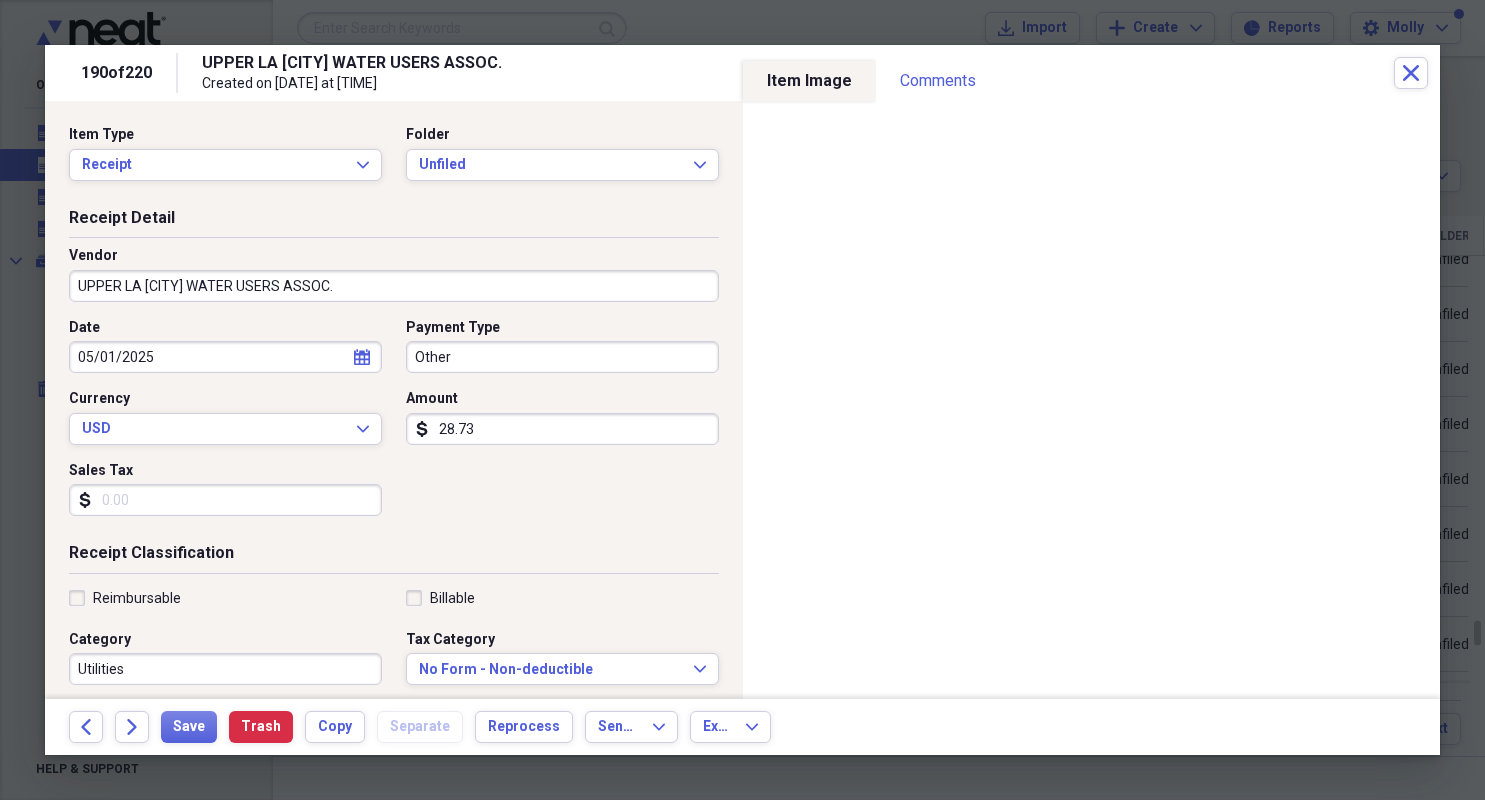 drag, startPoint x: 506, startPoint y: 434, endPoint x: 550, endPoint y: 441, distance: 44.553337 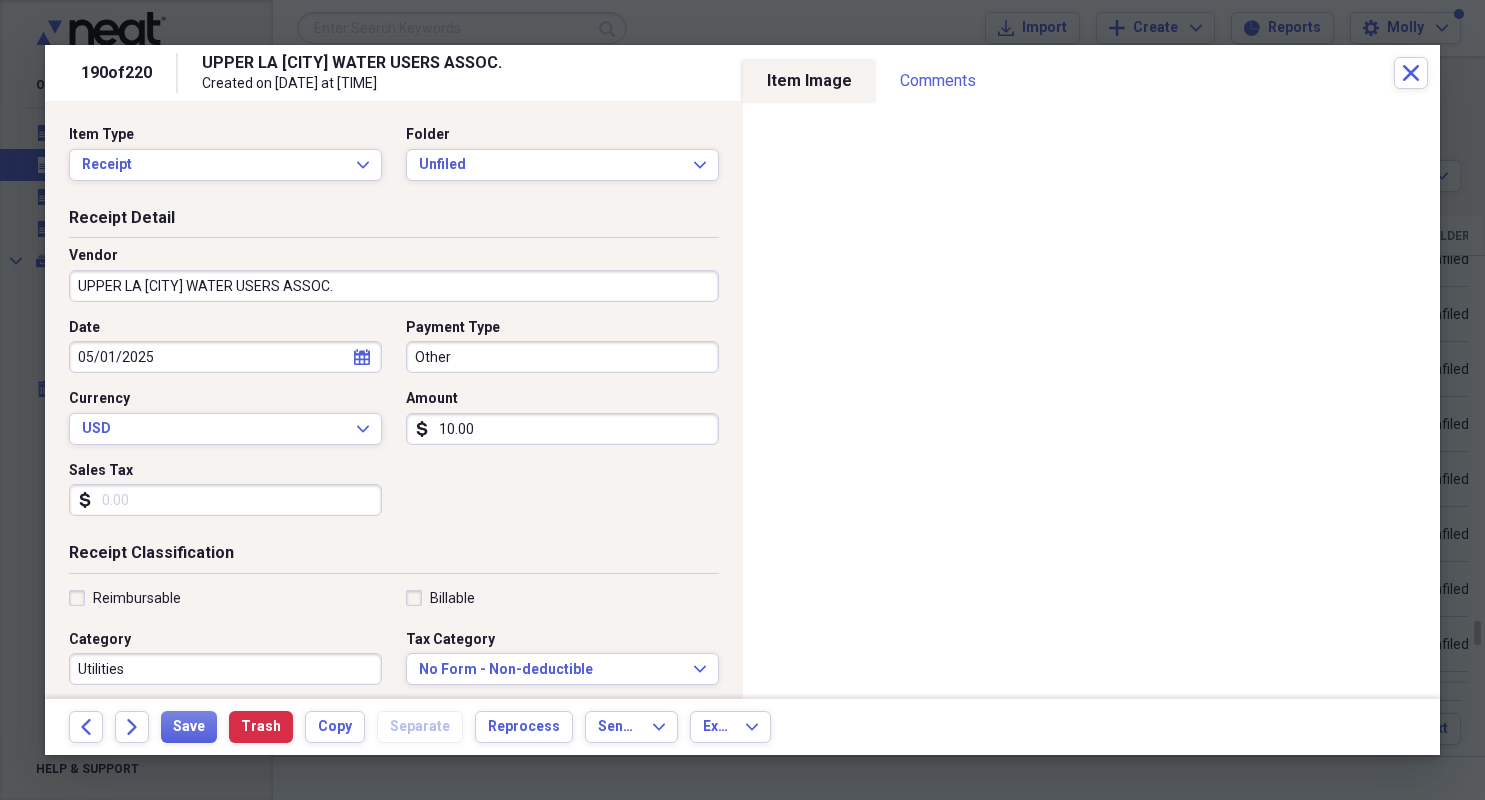type on "100.00" 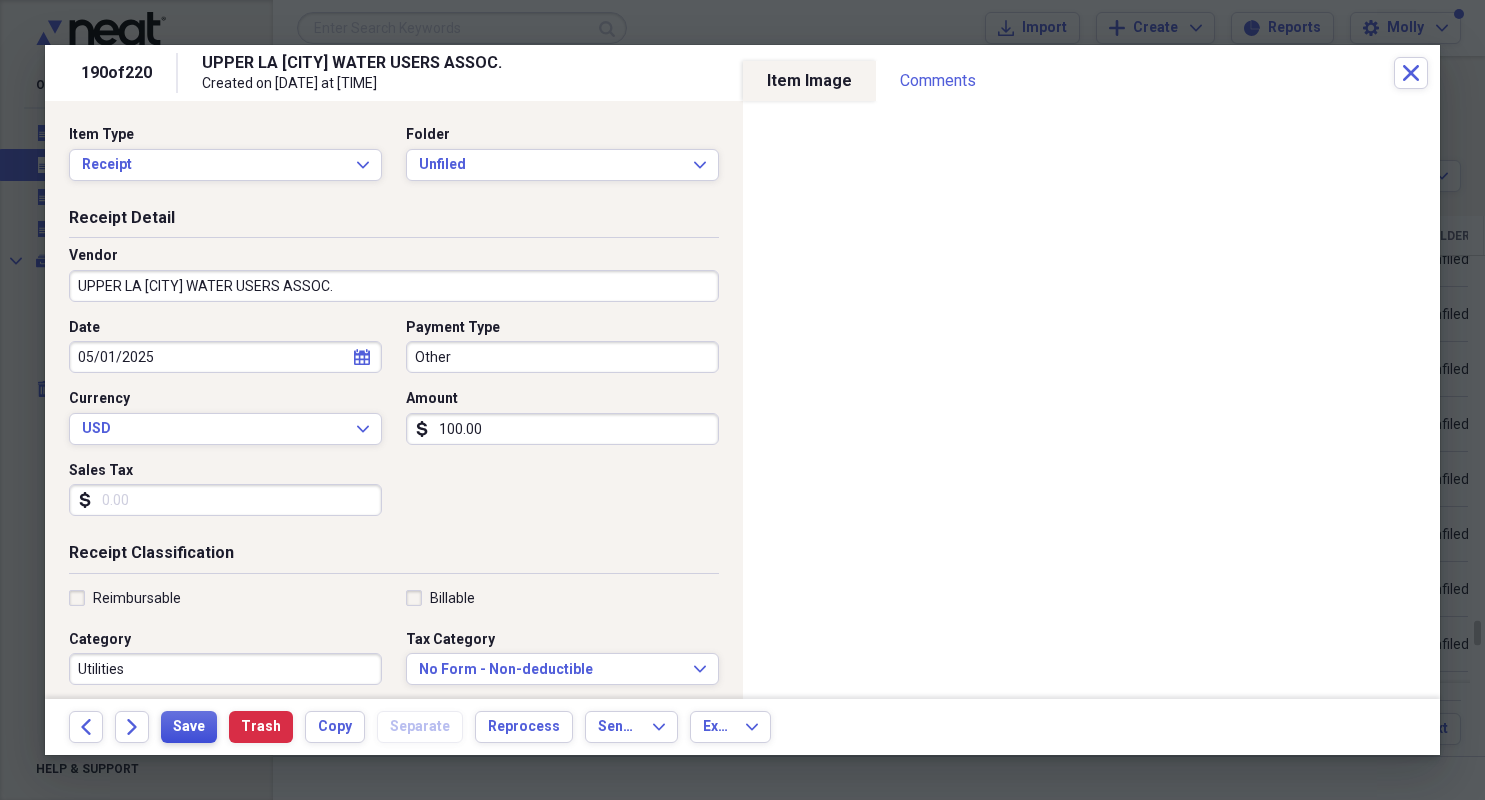 click on "Save" at bounding box center (189, 727) 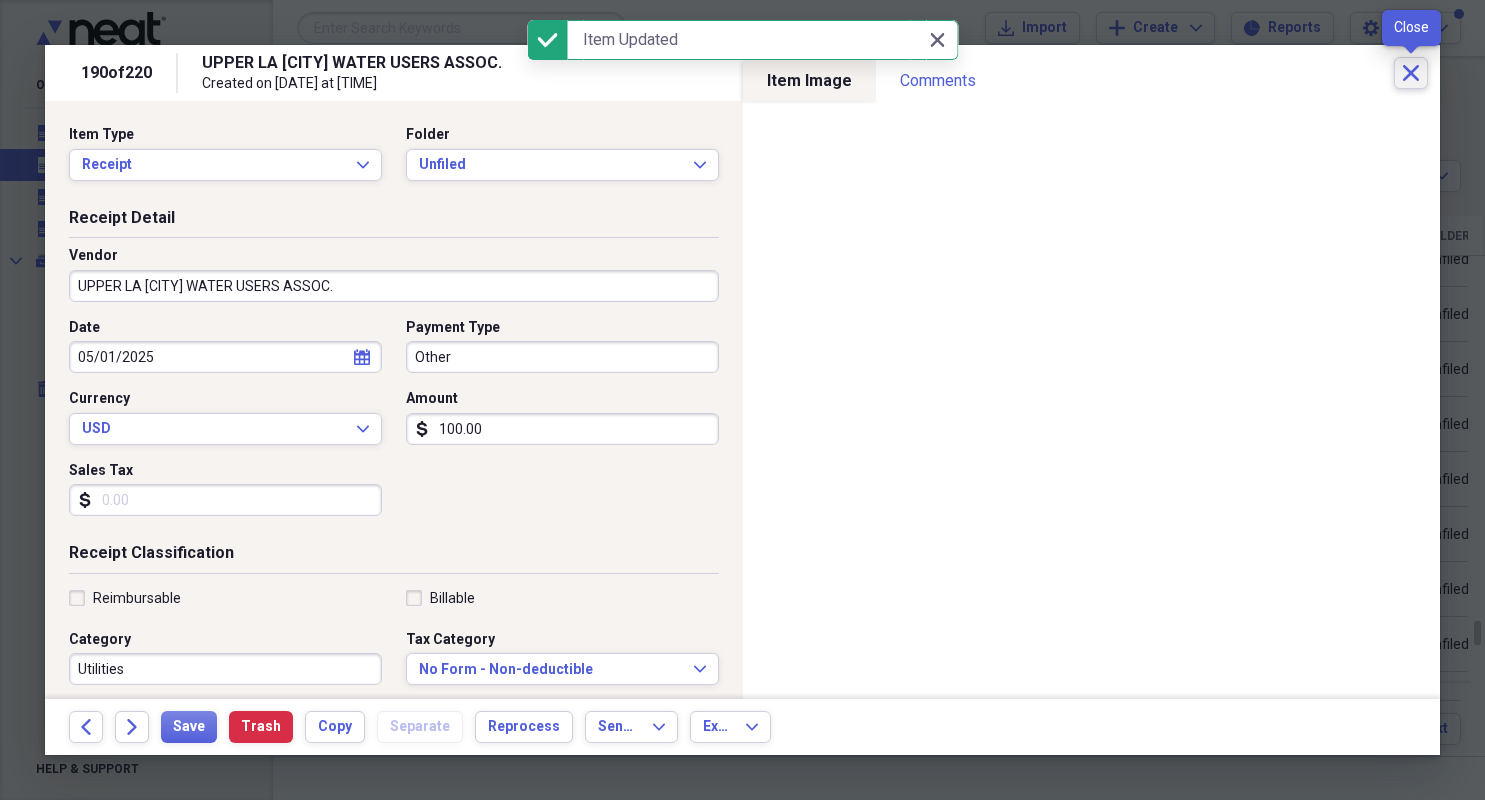click on "Close" at bounding box center (1411, 73) 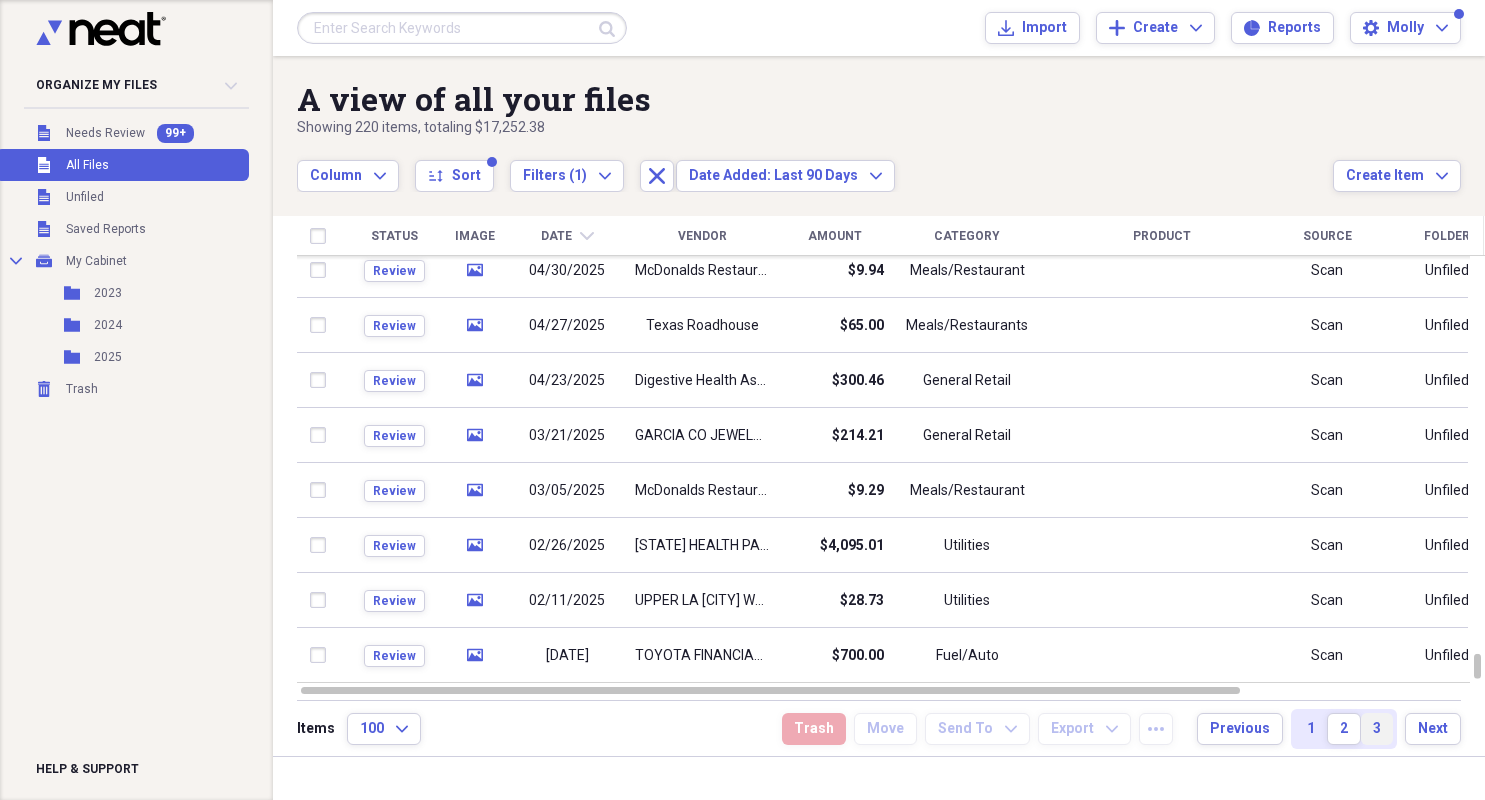 click on "3" at bounding box center [1377, 729] 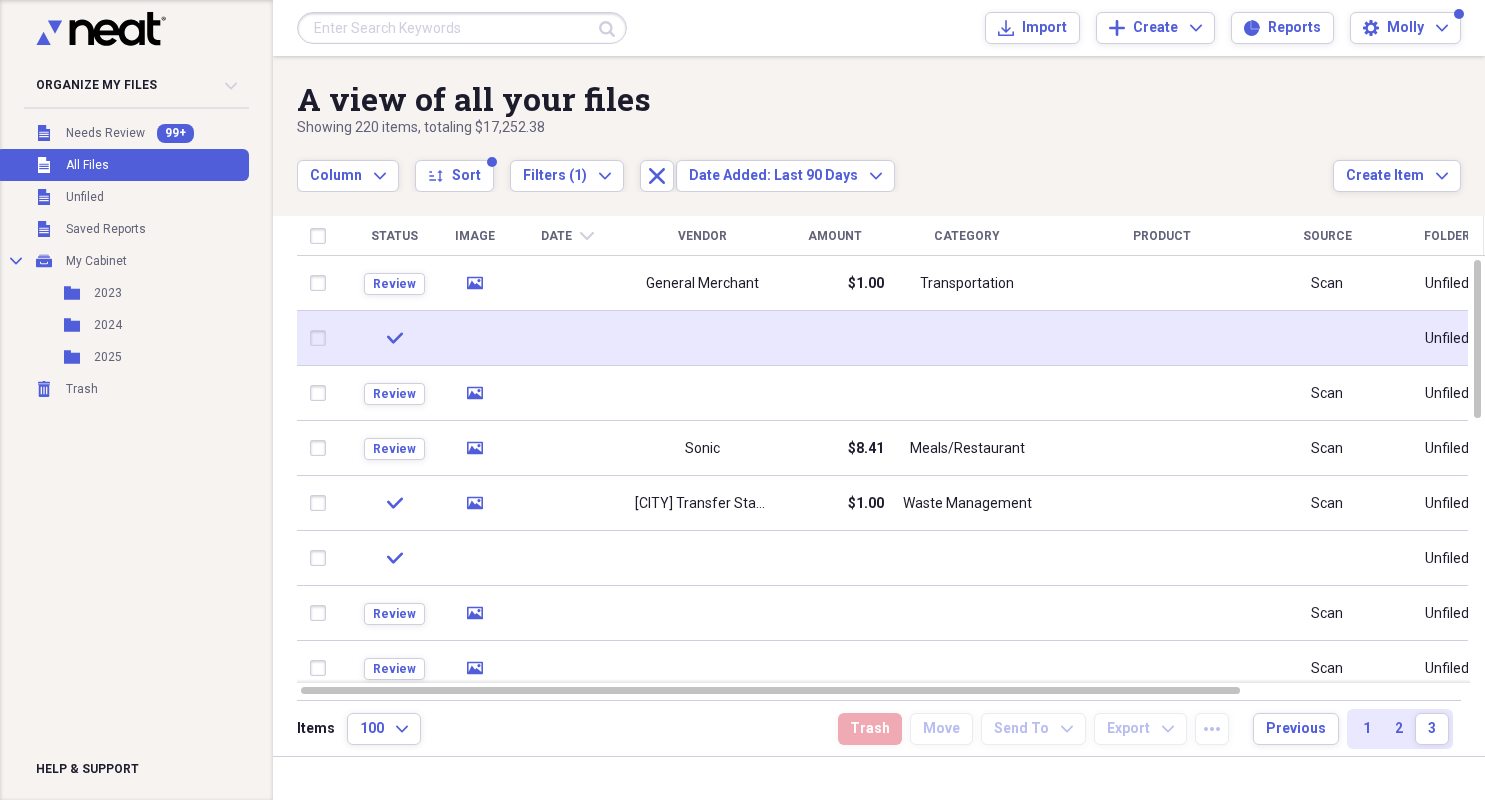 click at bounding box center (567, 338) 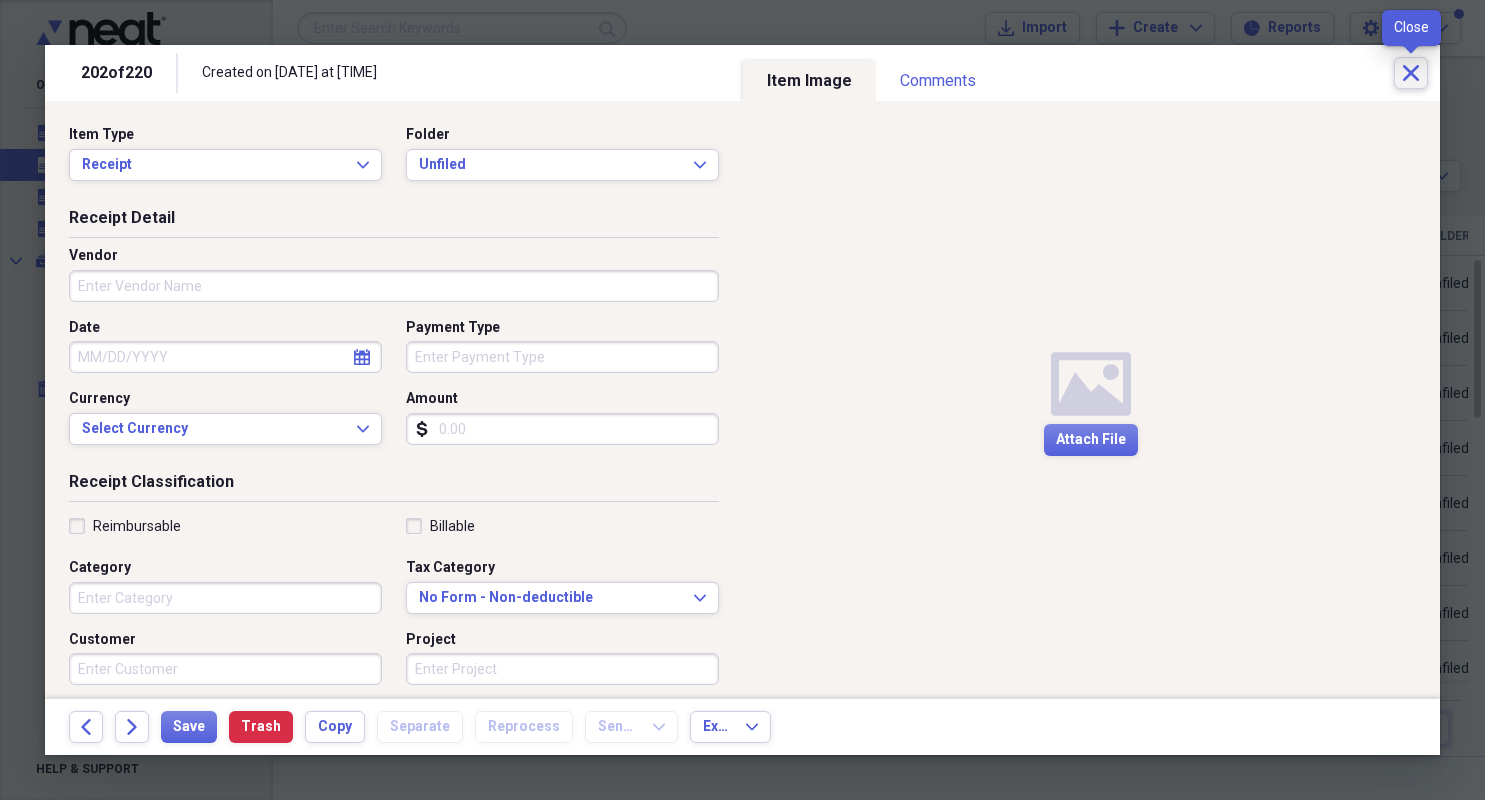 click on "Close" 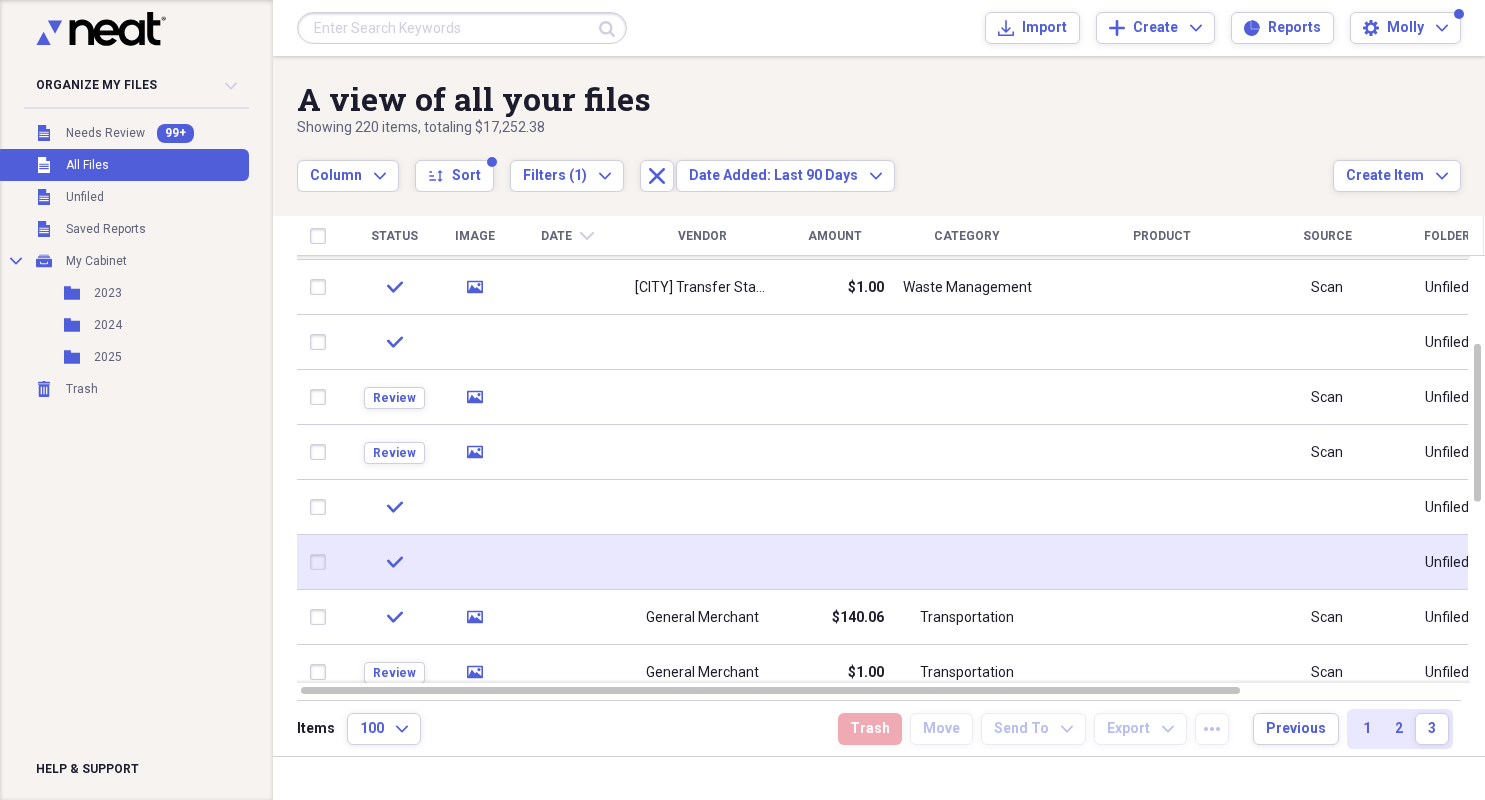 click at bounding box center [702, 562] 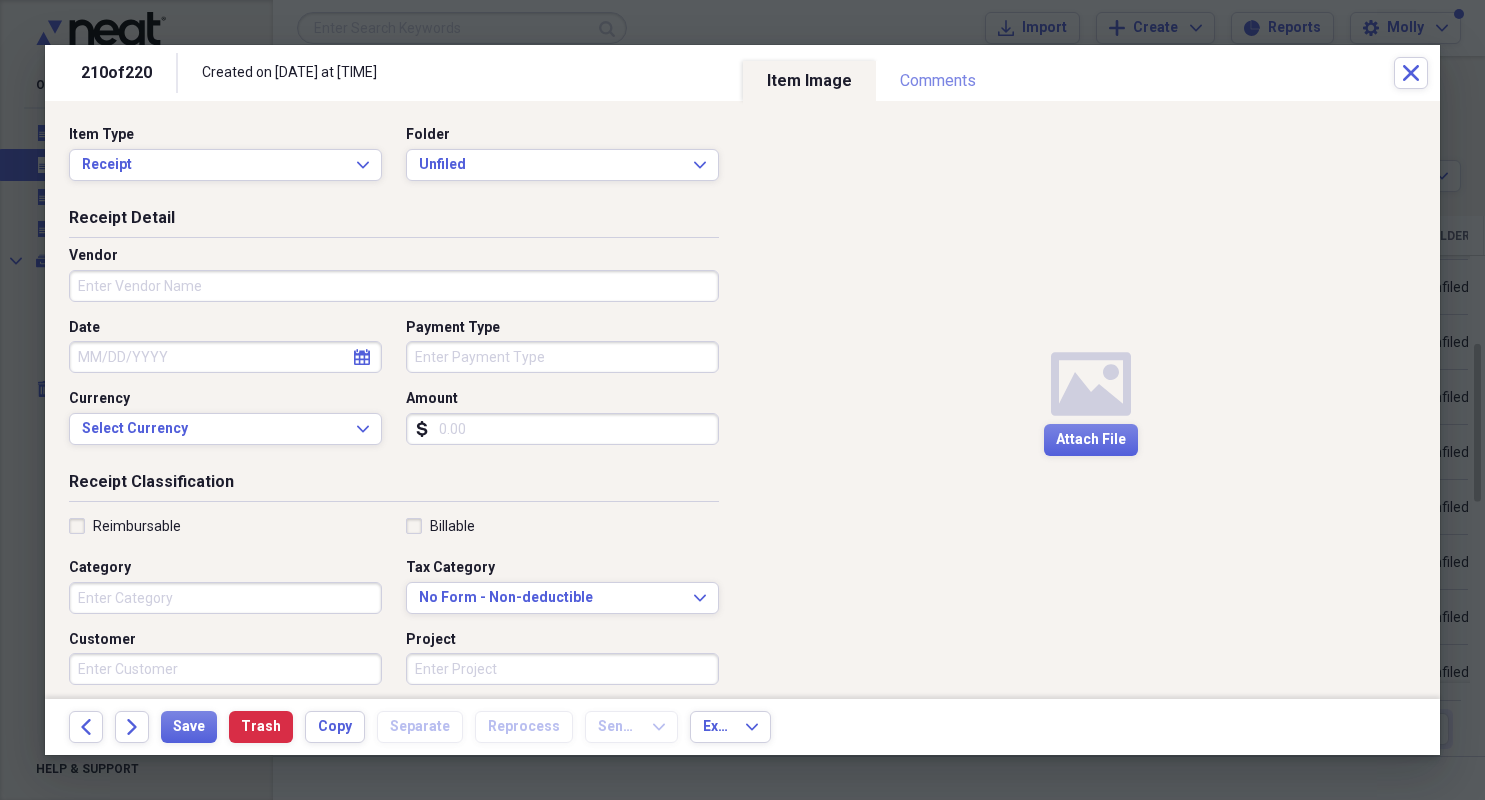 click on "Comments" at bounding box center (938, 81) 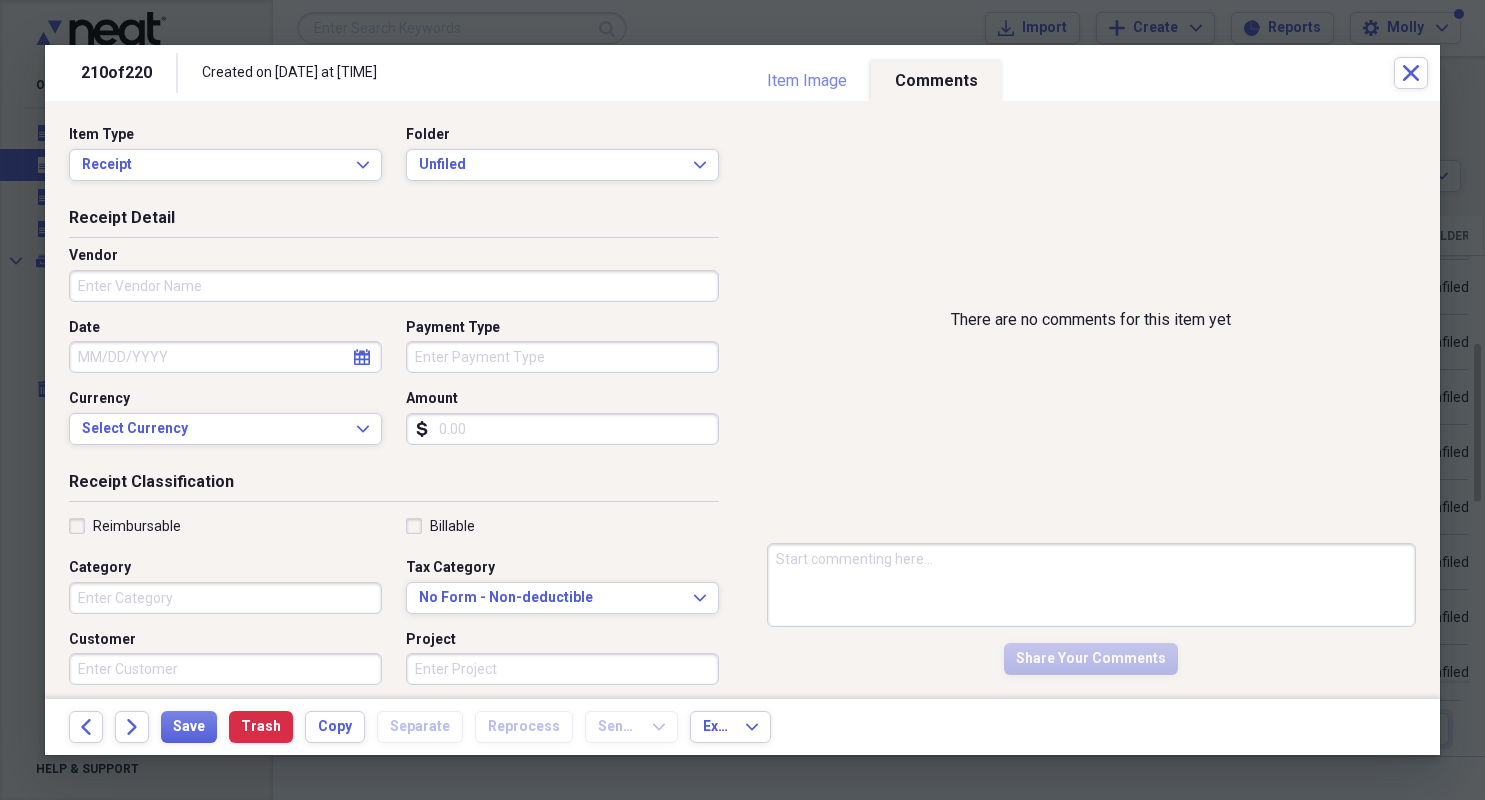 click on "Item Image" at bounding box center [807, 81] 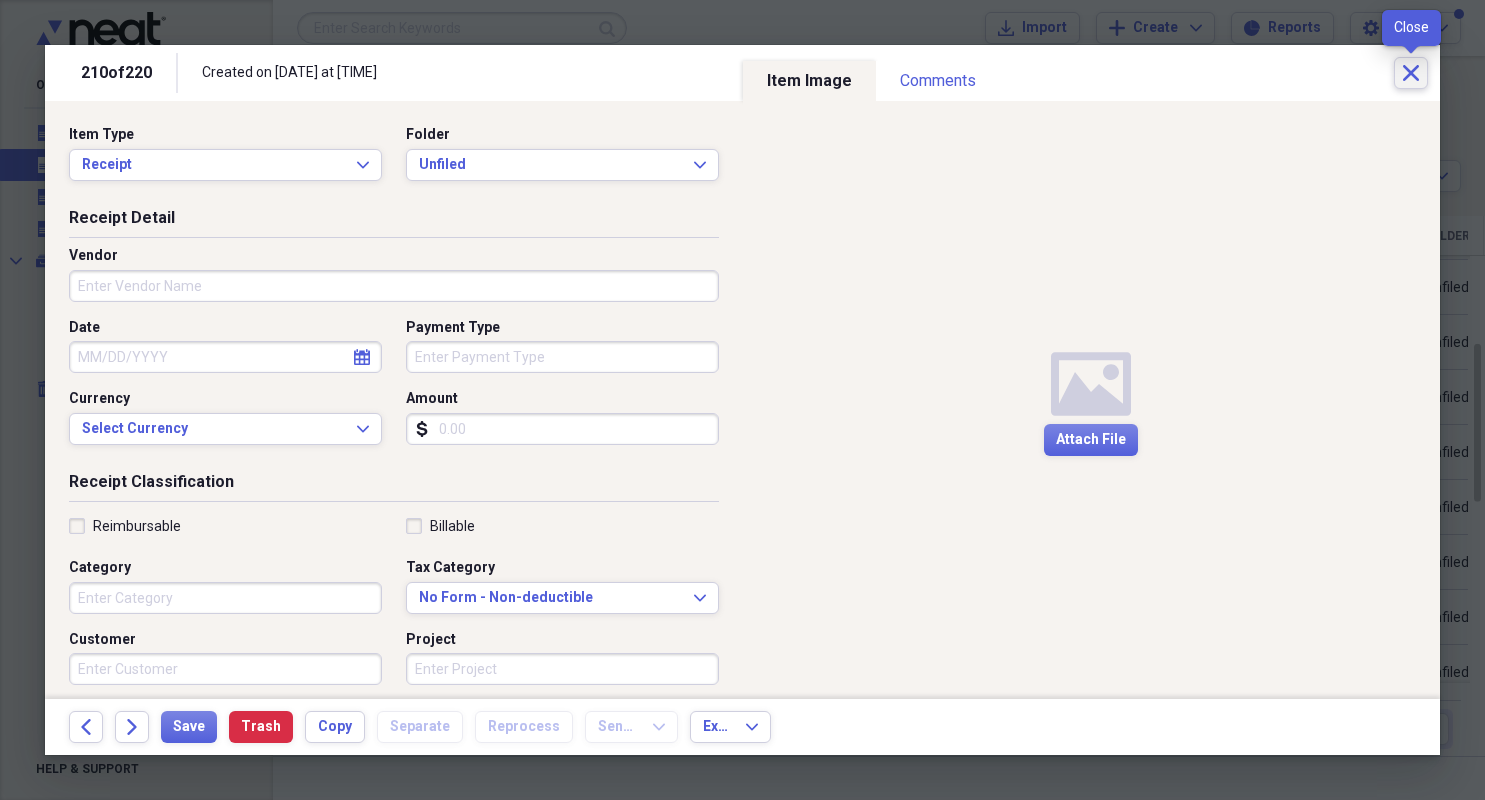 click 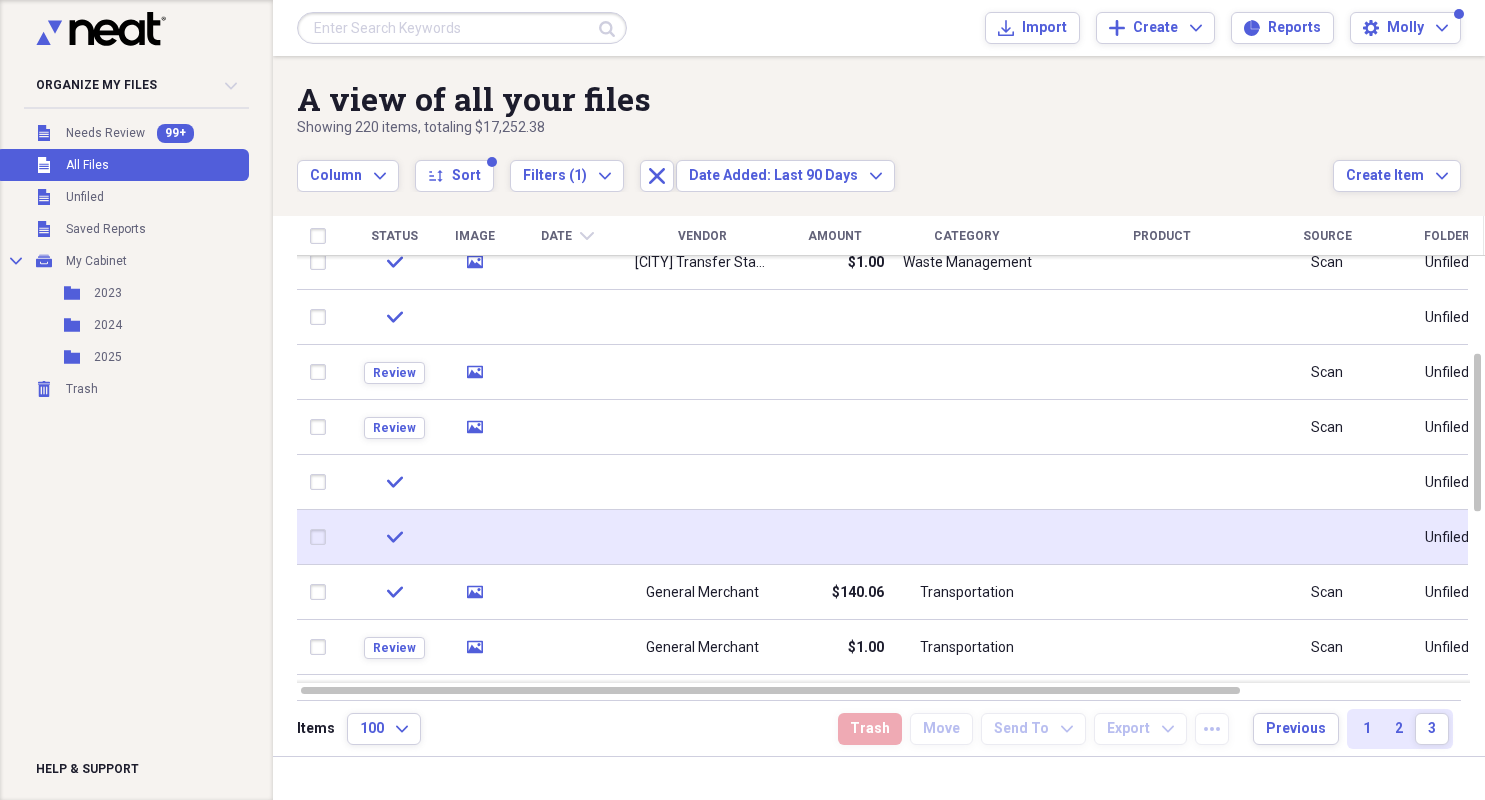 click at bounding box center [702, 537] 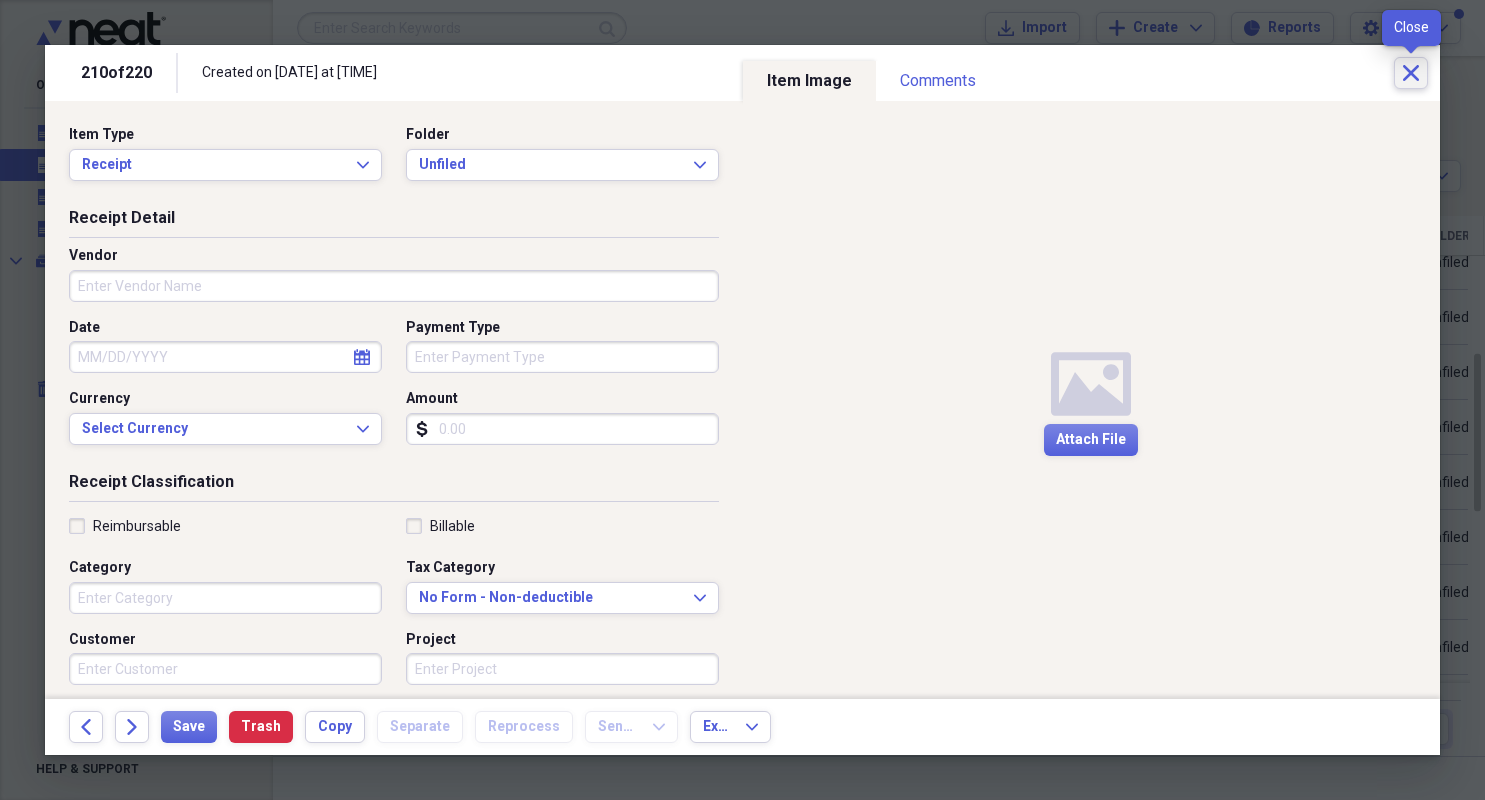 click on "Close" 